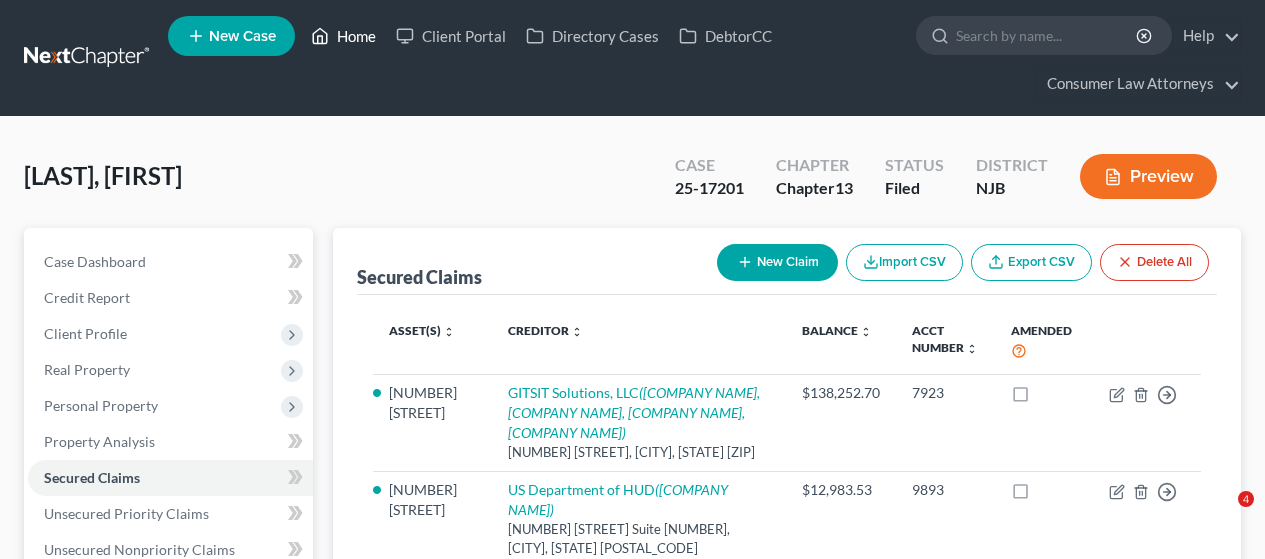 scroll, scrollTop: 0, scrollLeft: 0, axis: both 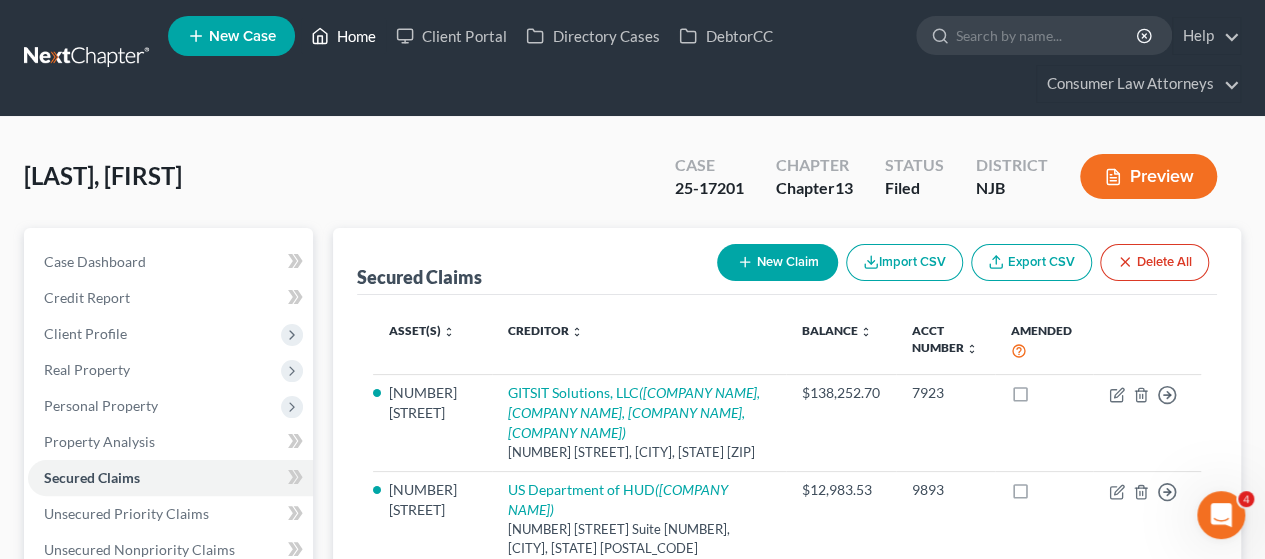 click on "Home" at bounding box center [343, 36] 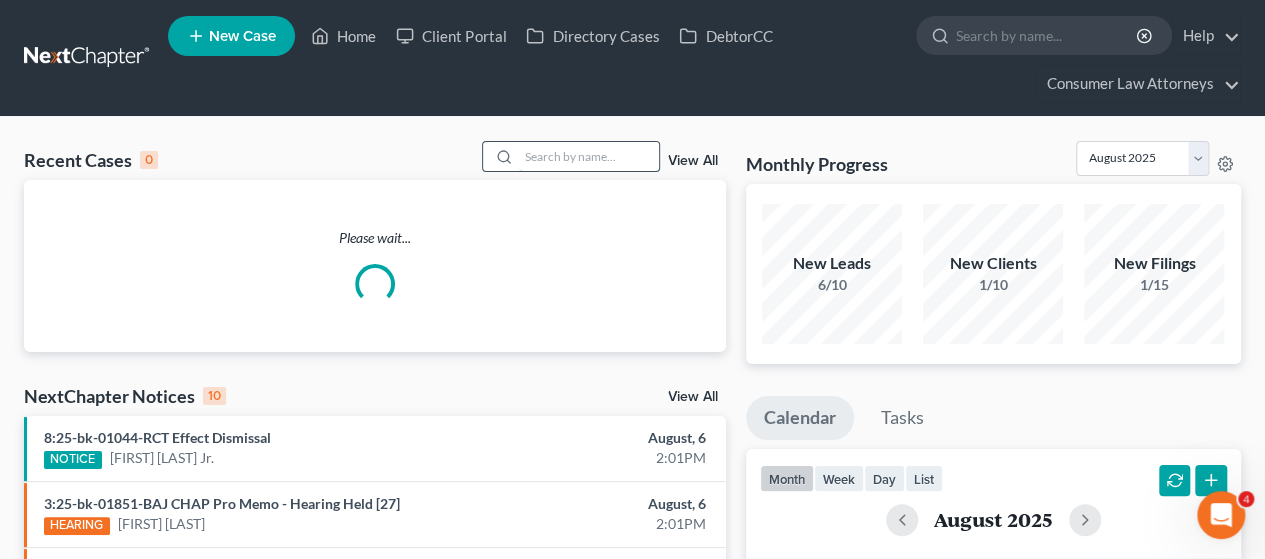 click at bounding box center (589, 156) 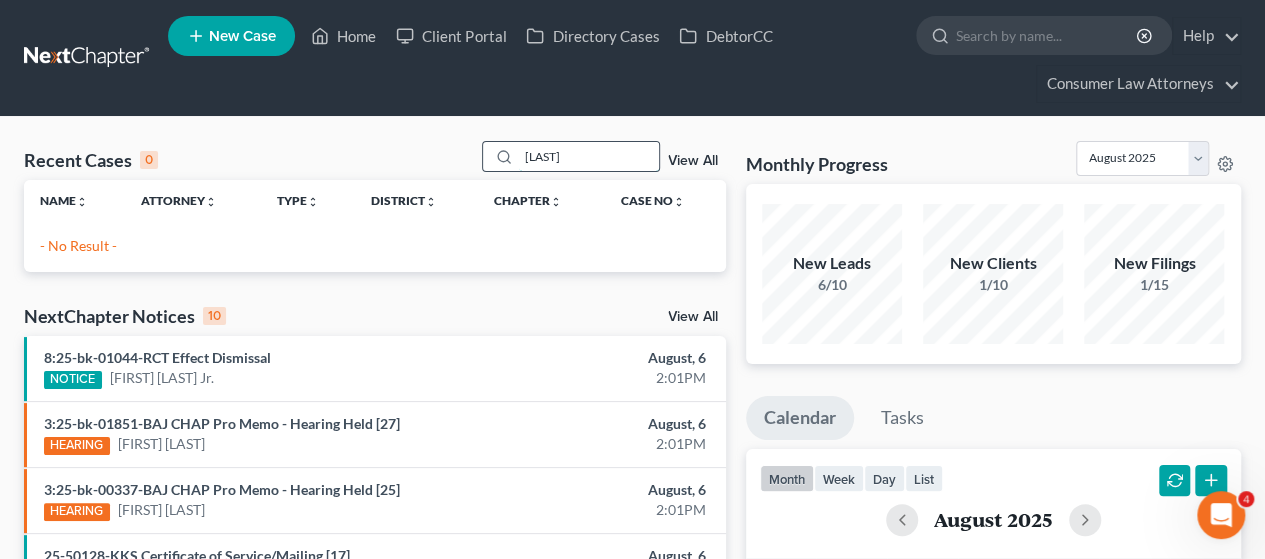 drag, startPoint x: 592, startPoint y: 156, endPoint x: 527, endPoint y: 154, distance: 65.03076 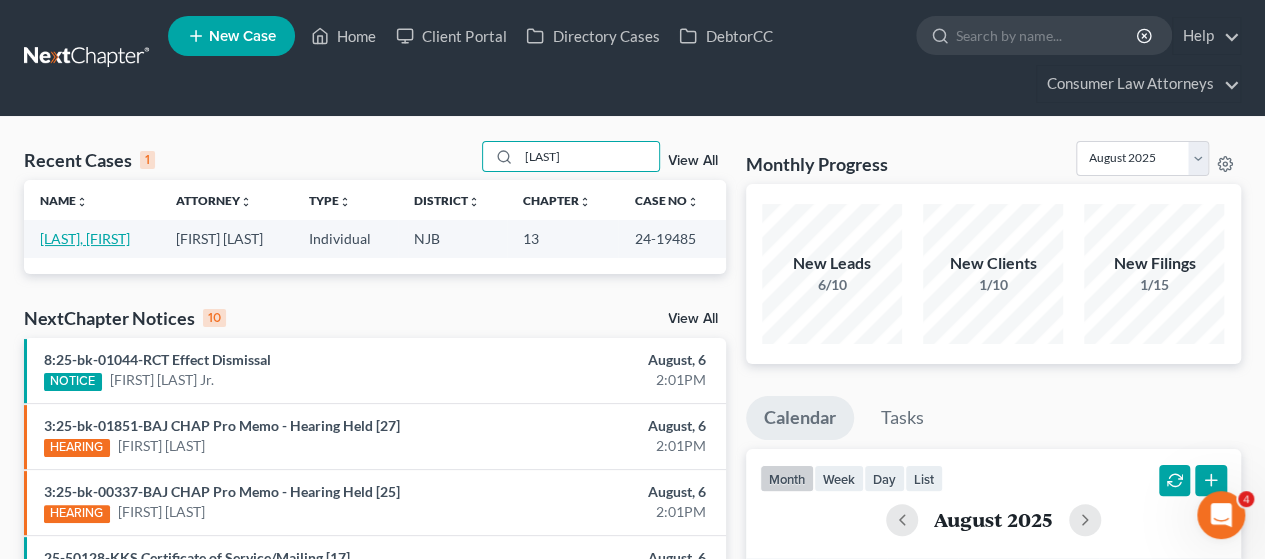 click on "[LAST], [FIRST]" at bounding box center [85, 238] 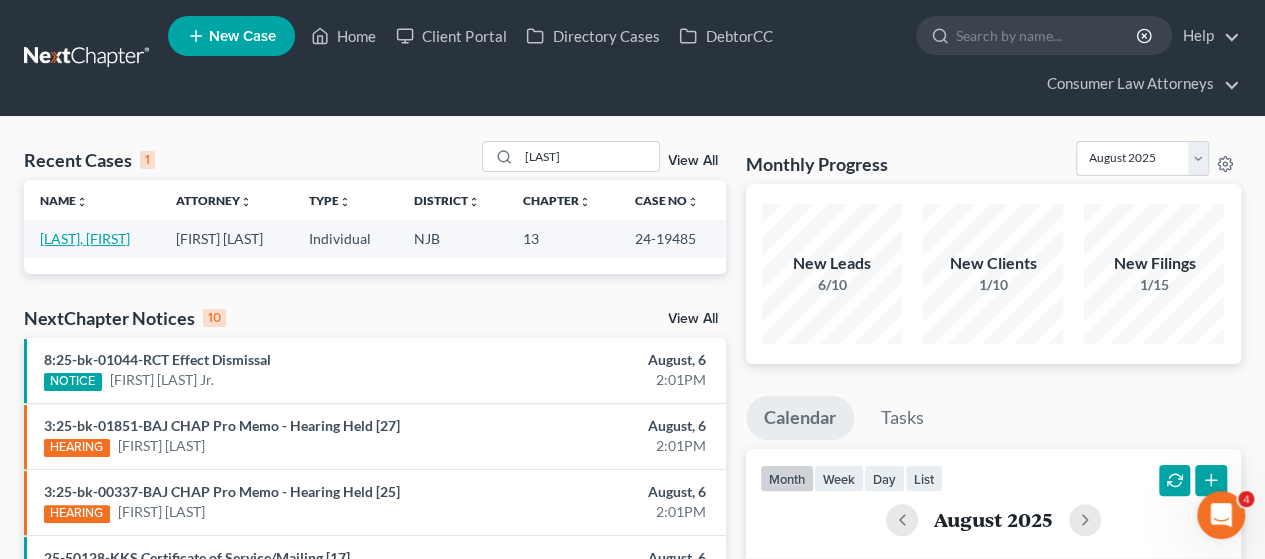 select on "21" 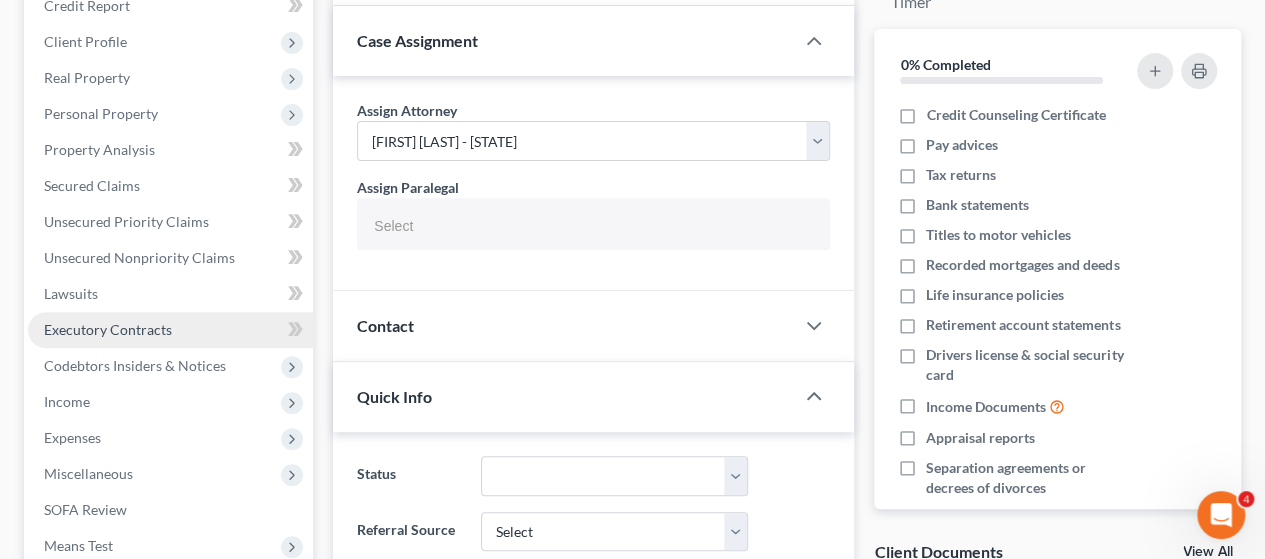 scroll, scrollTop: 300, scrollLeft: 0, axis: vertical 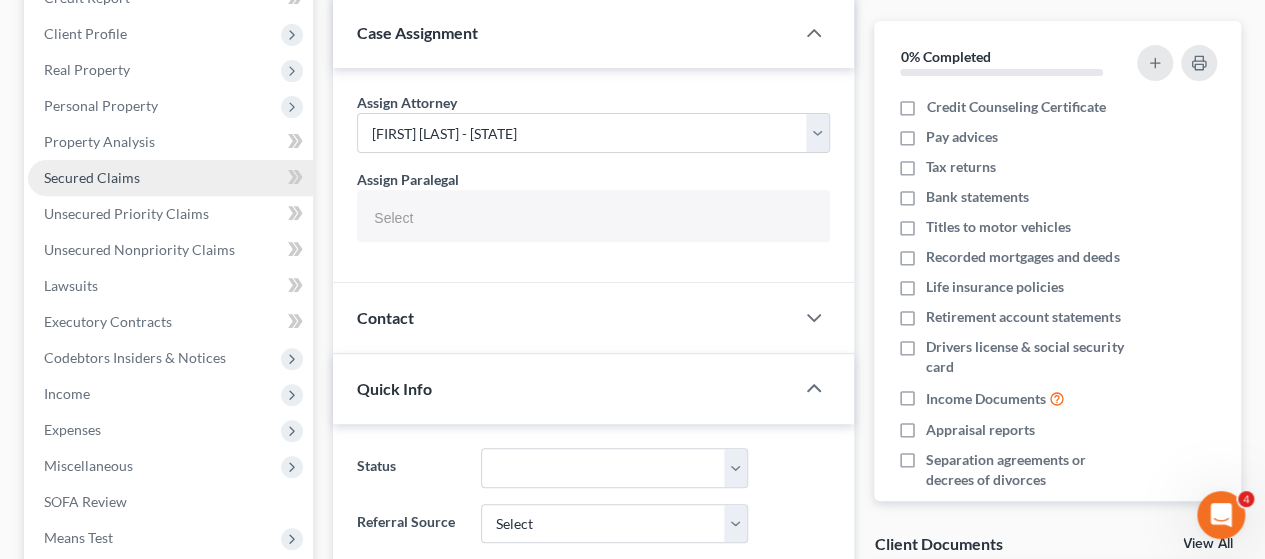 click on "Secured Claims" at bounding box center (92, 177) 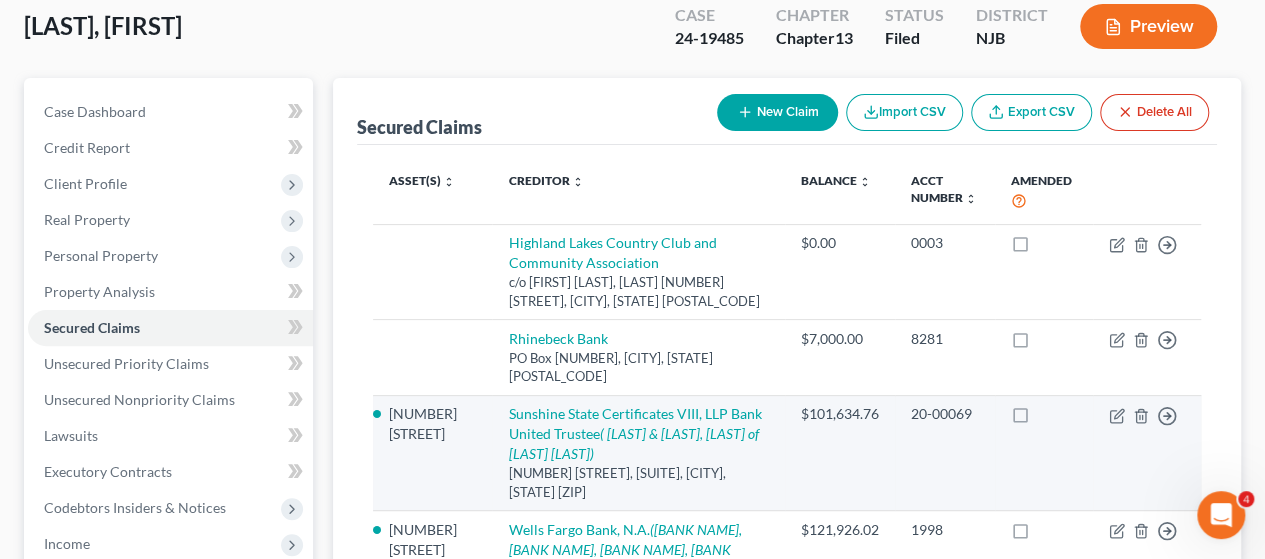 scroll, scrollTop: 100, scrollLeft: 0, axis: vertical 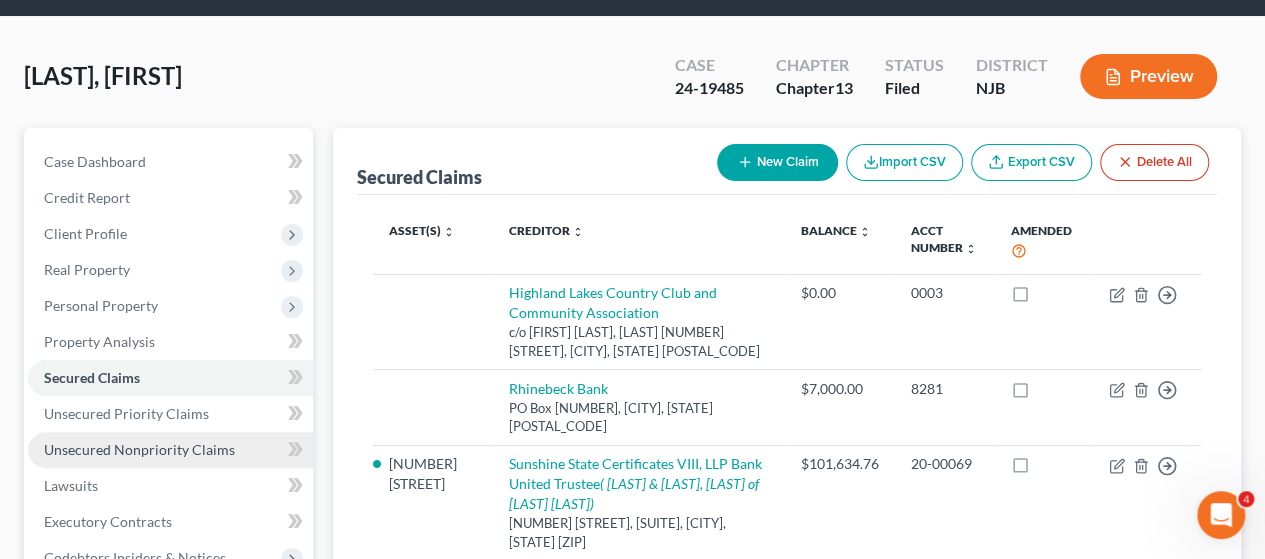 click on "Unsecured Nonpriority Claims" at bounding box center [139, 449] 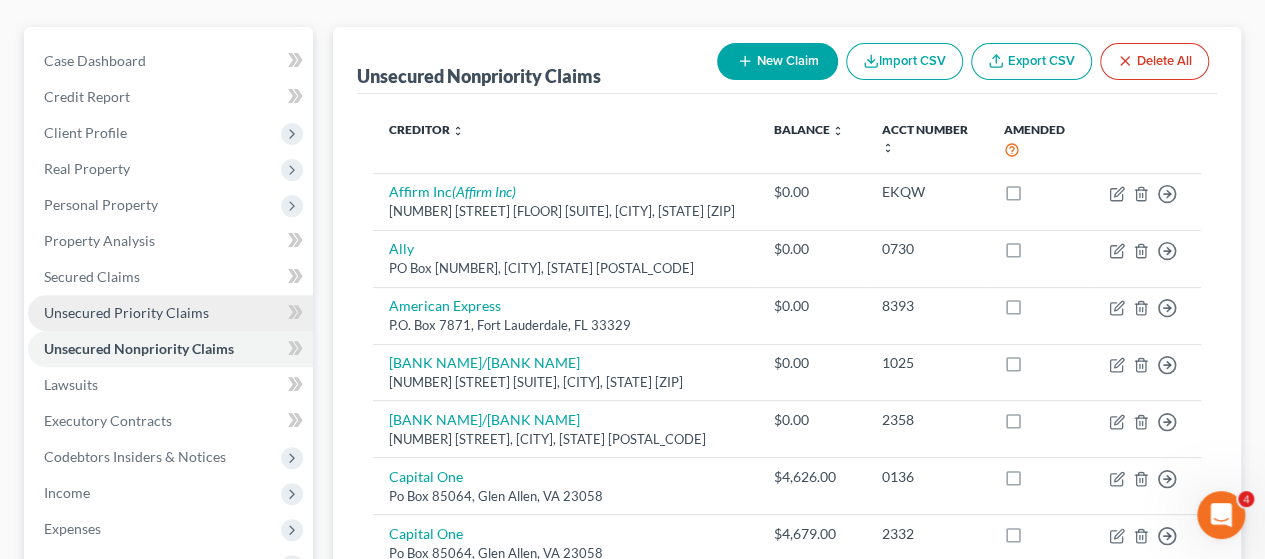 scroll, scrollTop: 200, scrollLeft: 0, axis: vertical 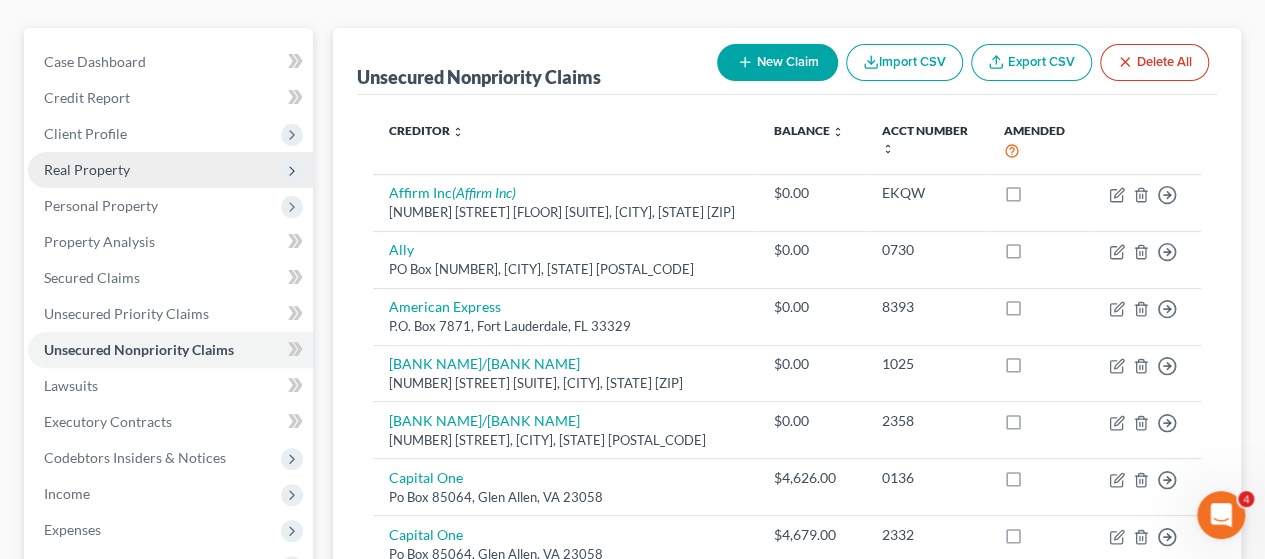 click on "Real Property" at bounding box center (87, 169) 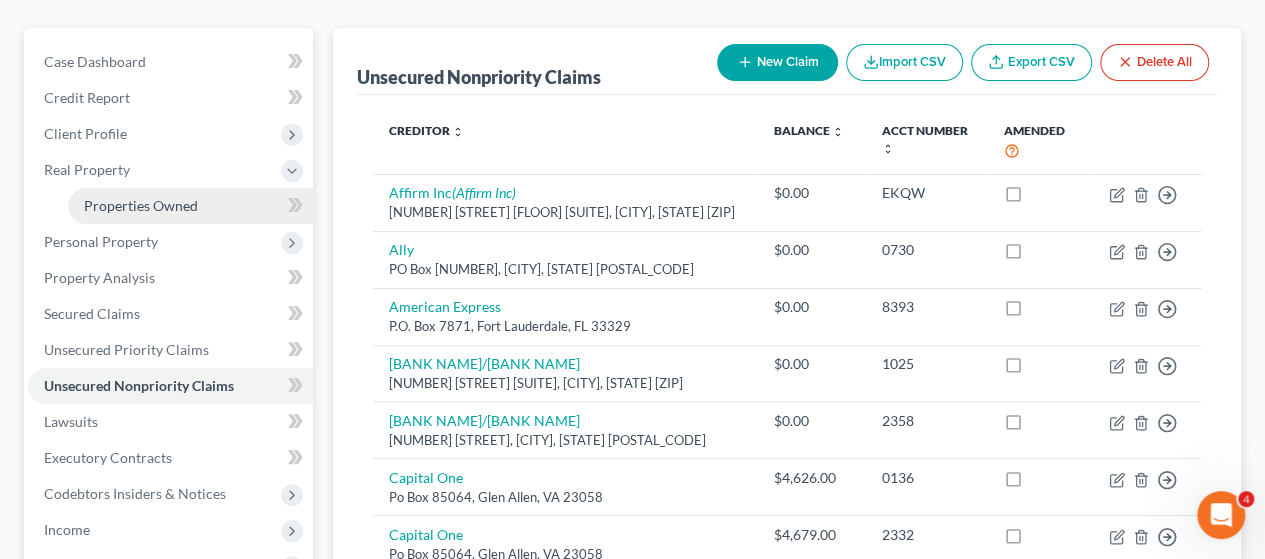 click on "Properties Owned" at bounding box center [141, 205] 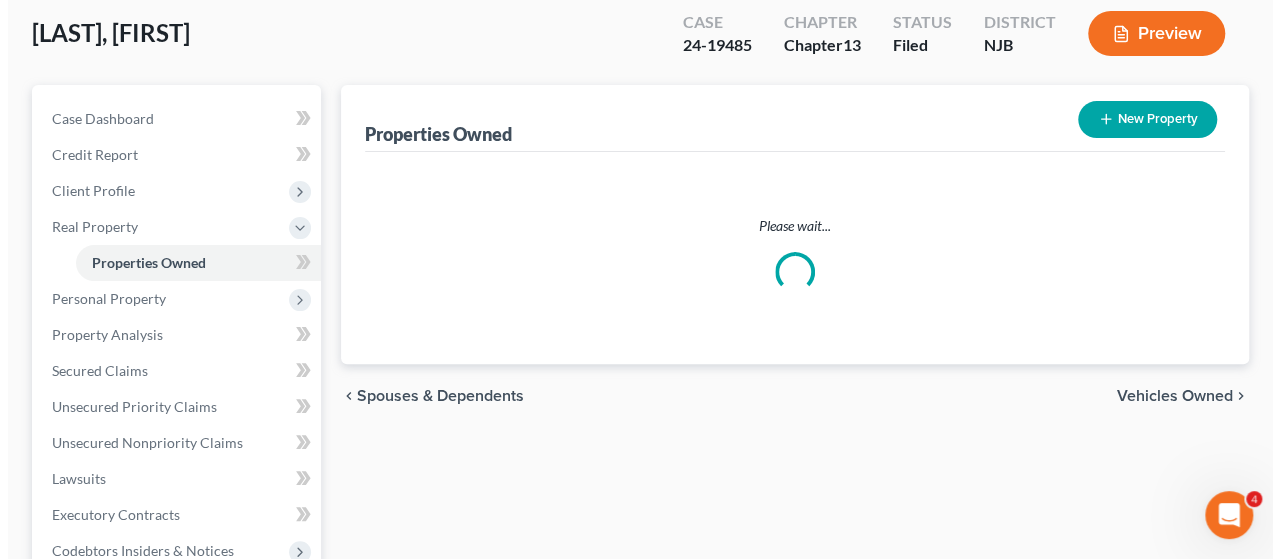 scroll, scrollTop: 0, scrollLeft: 0, axis: both 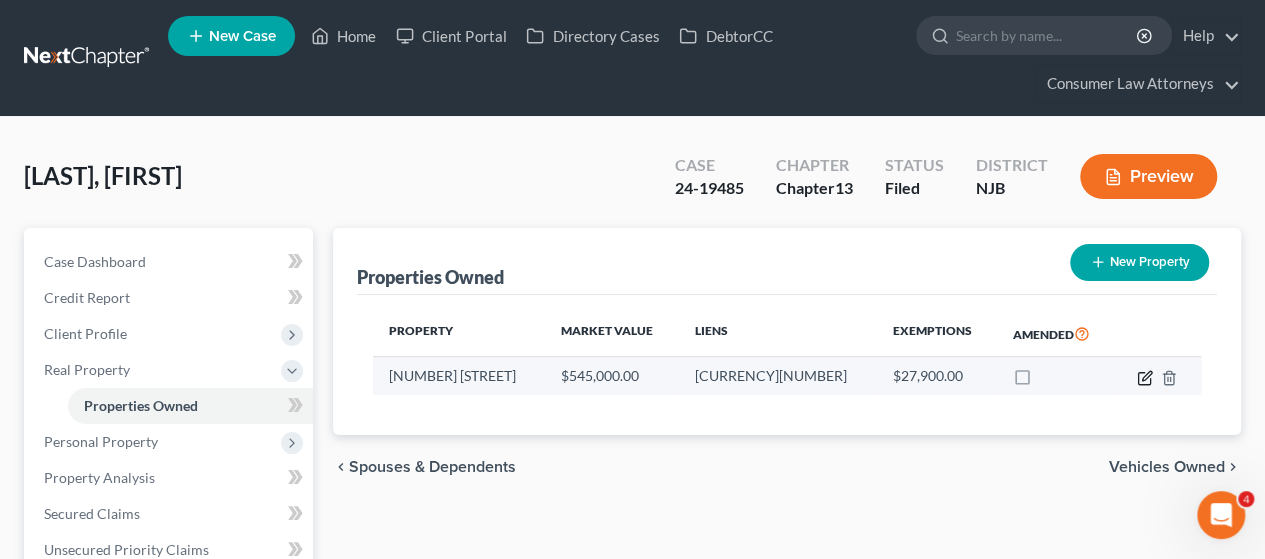click 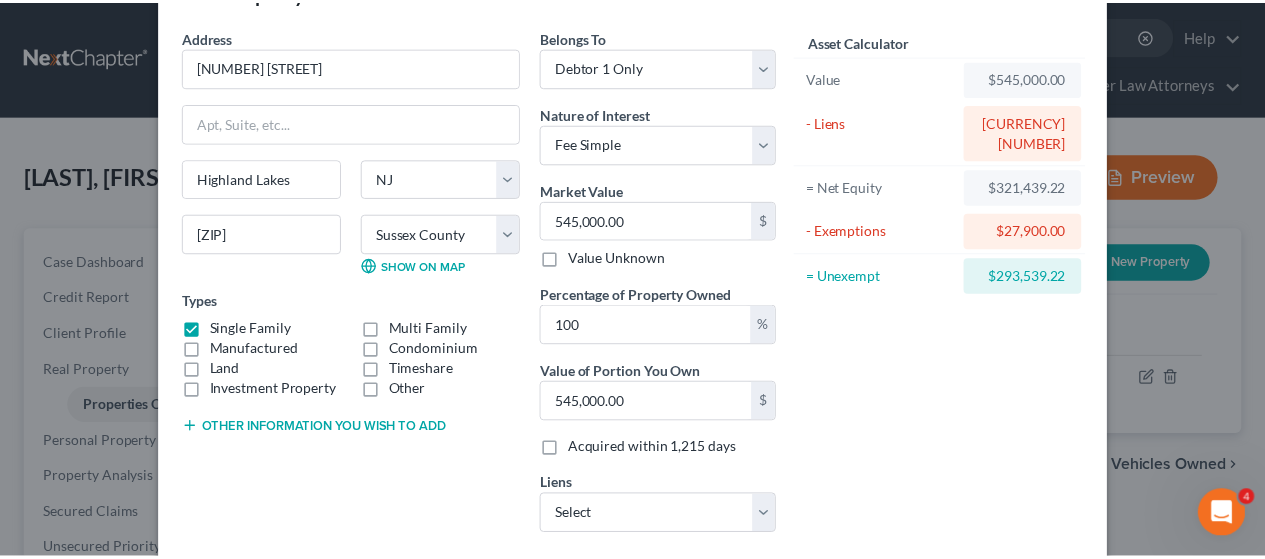 scroll, scrollTop: 342, scrollLeft: 0, axis: vertical 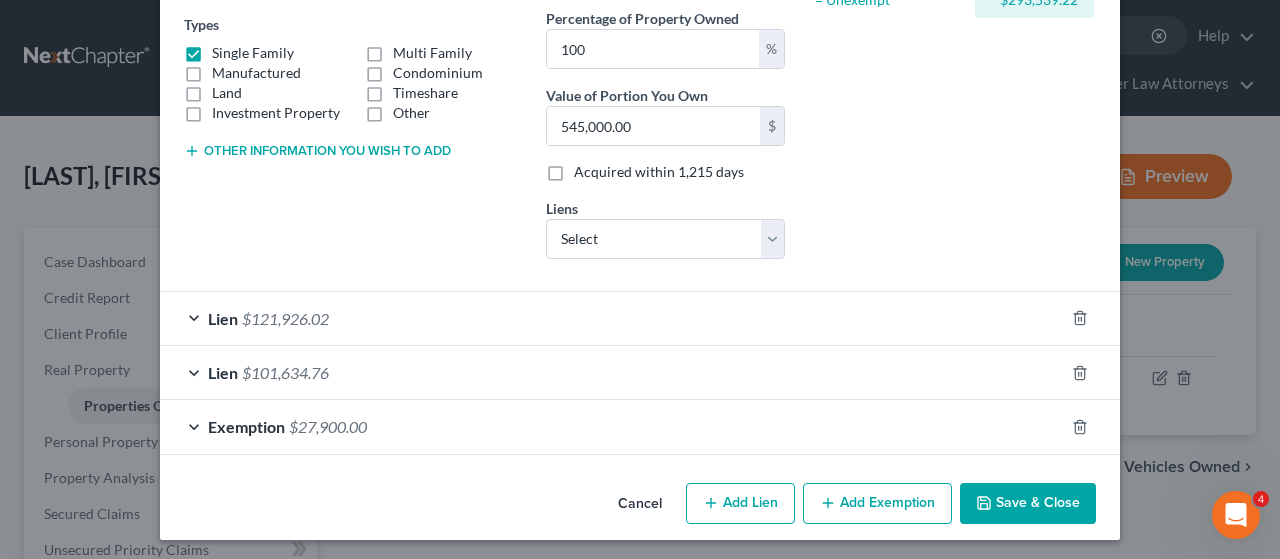 click on "Save & Close" at bounding box center [1028, 504] 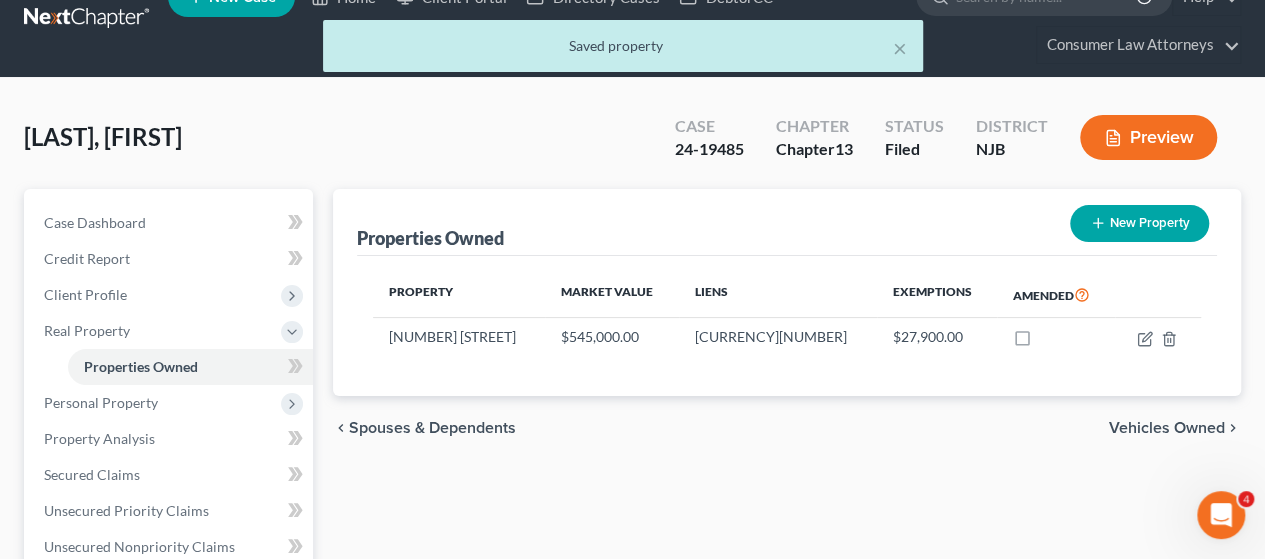 scroll, scrollTop: 0, scrollLeft: 0, axis: both 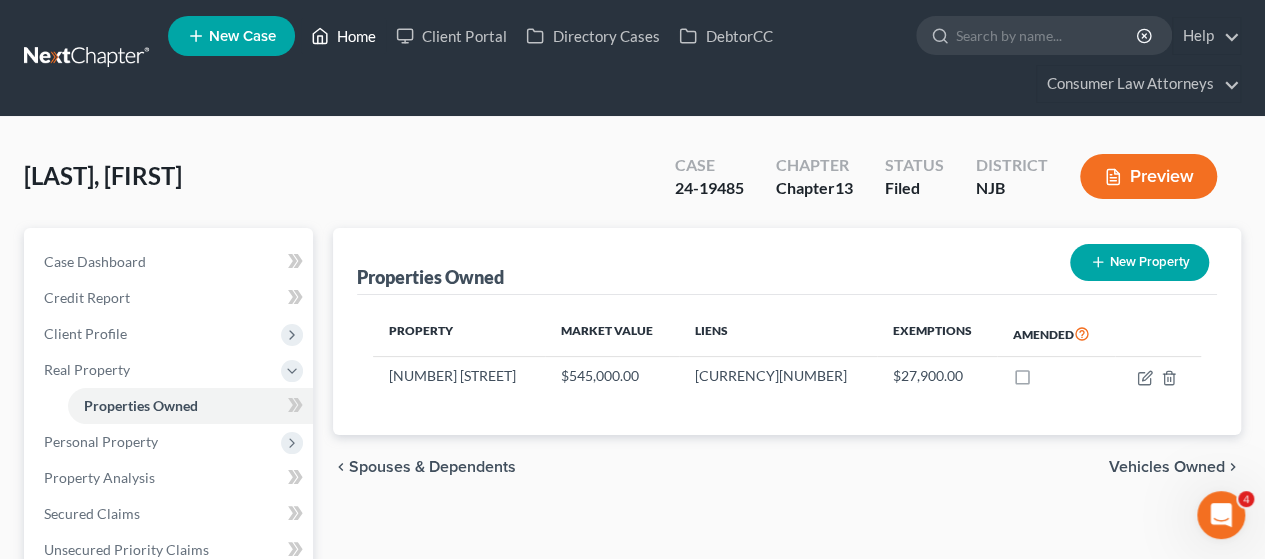 click on "Home" at bounding box center (343, 36) 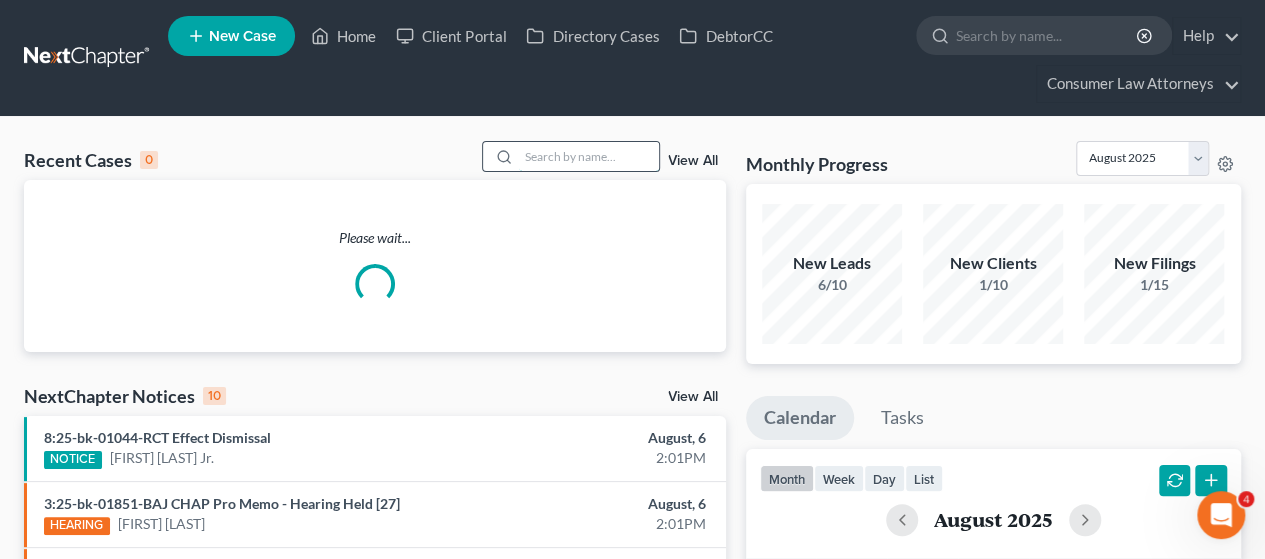click at bounding box center [589, 156] 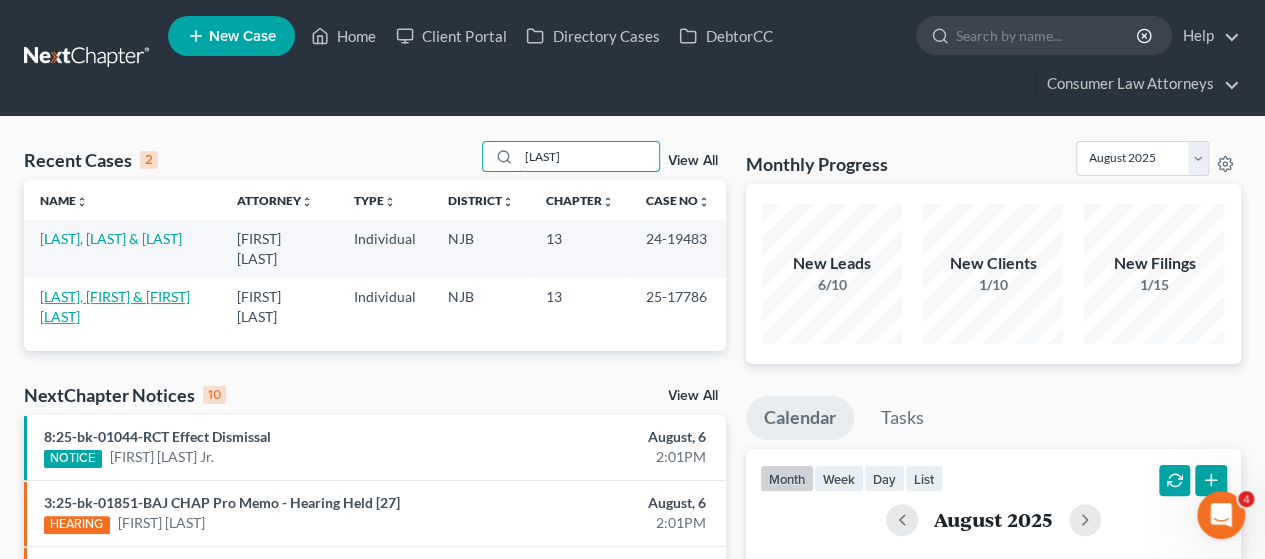 type on "[LAST]" 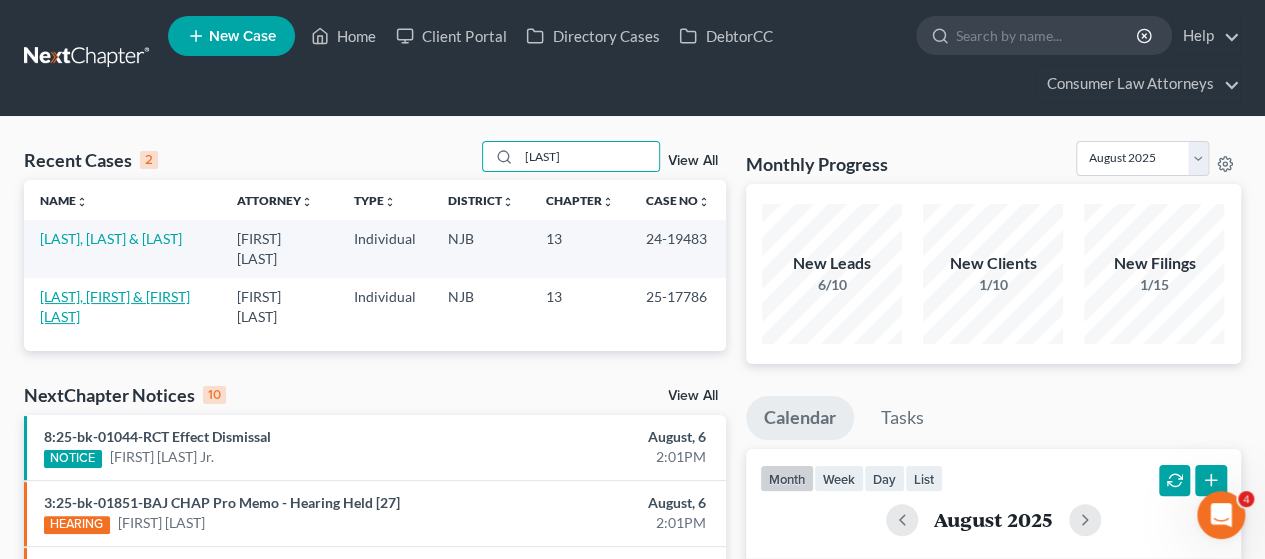 click on "[LAST], [FIRST] & [FIRST] [LAST]" at bounding box center [115, 306] 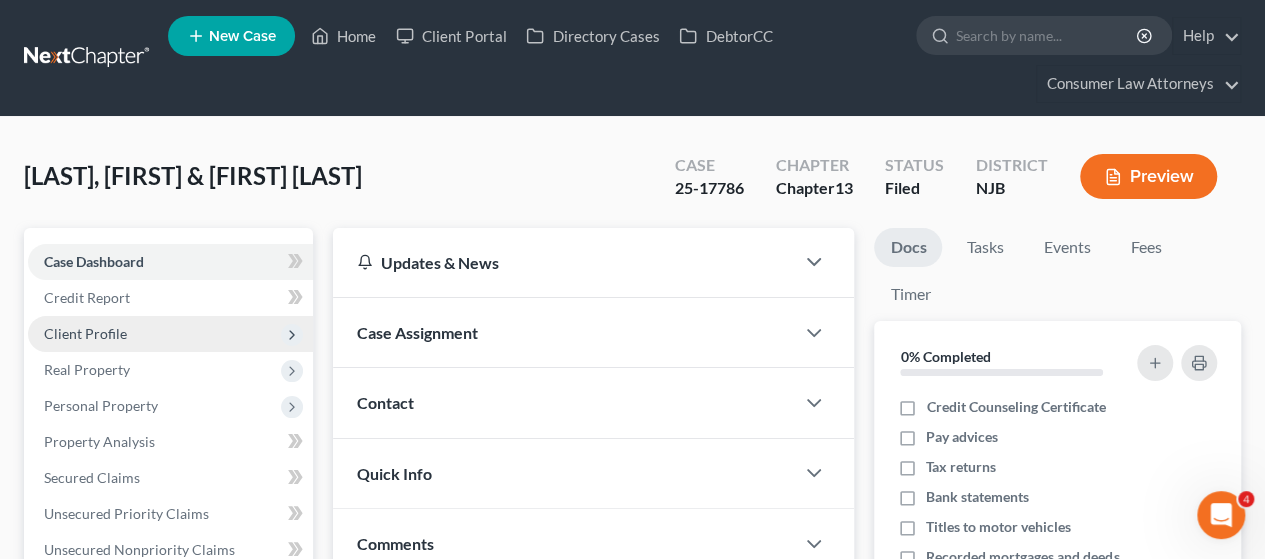 click on "Client Profile" at bounding box center (85, 333) 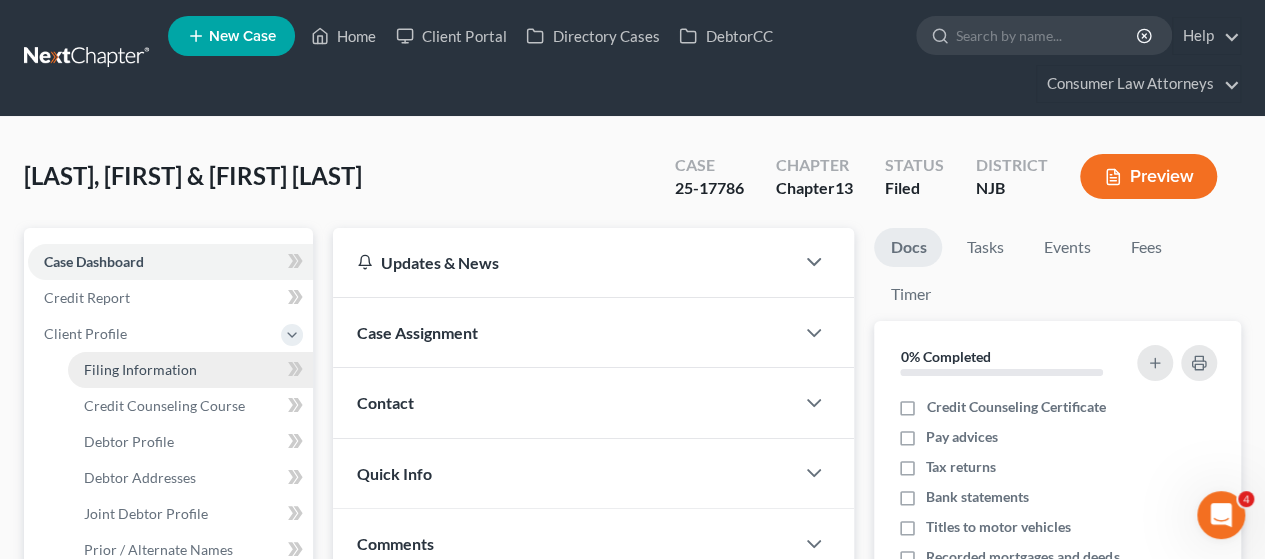 click on "Filing Information" at bounding box center [140, 369] 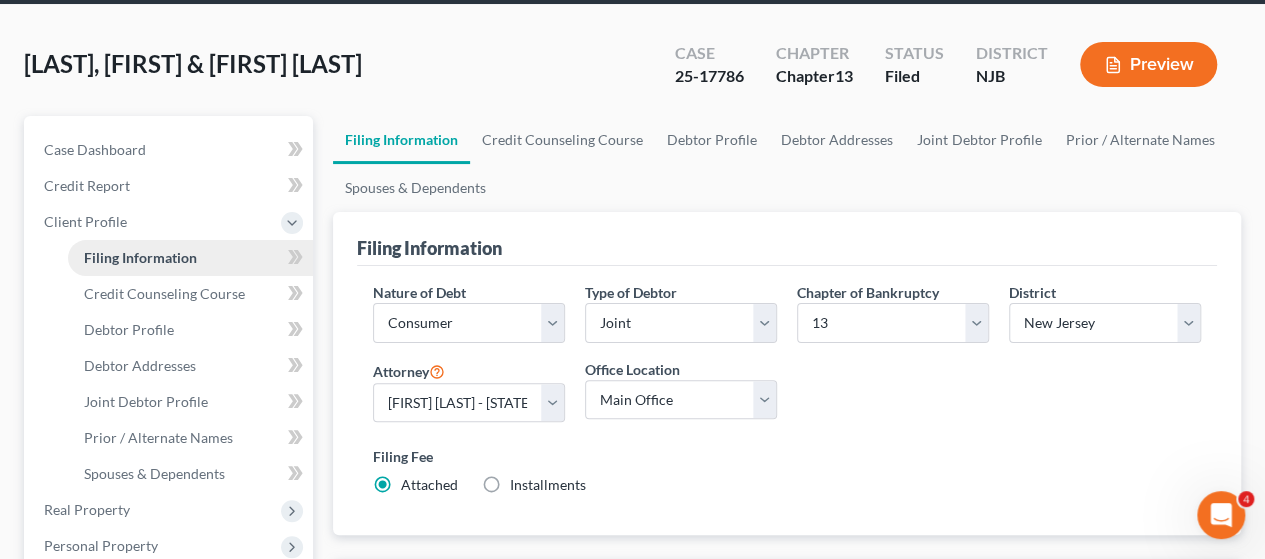 scroll, scrollTop: 100, scrollLeft: 0, axis: vertical 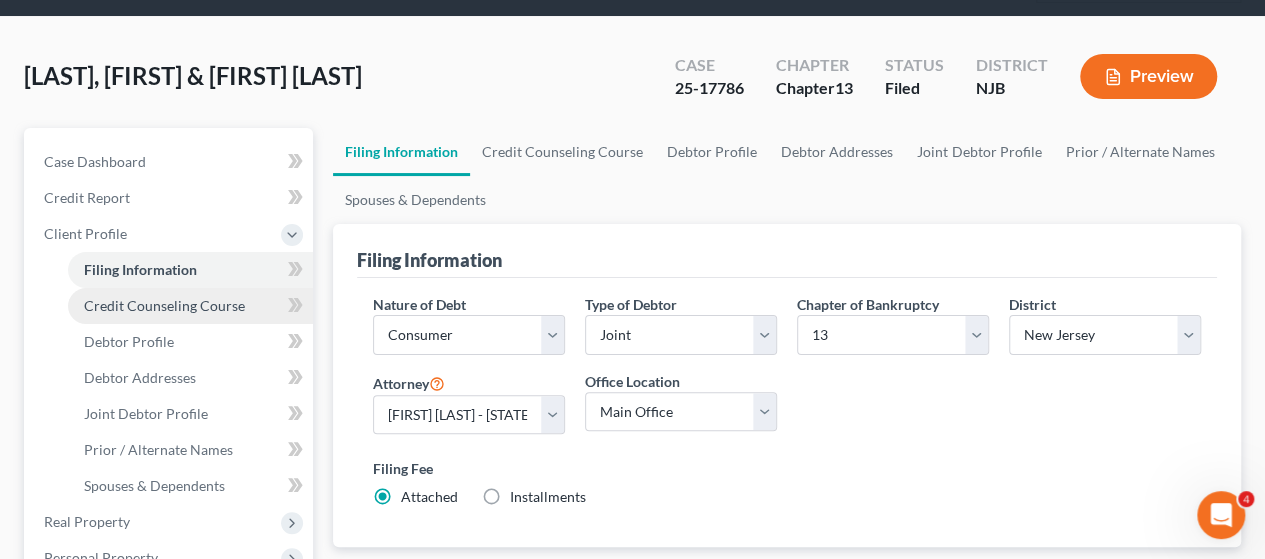 click on "Credit Counseling Course" at bounding box center (164, 305) 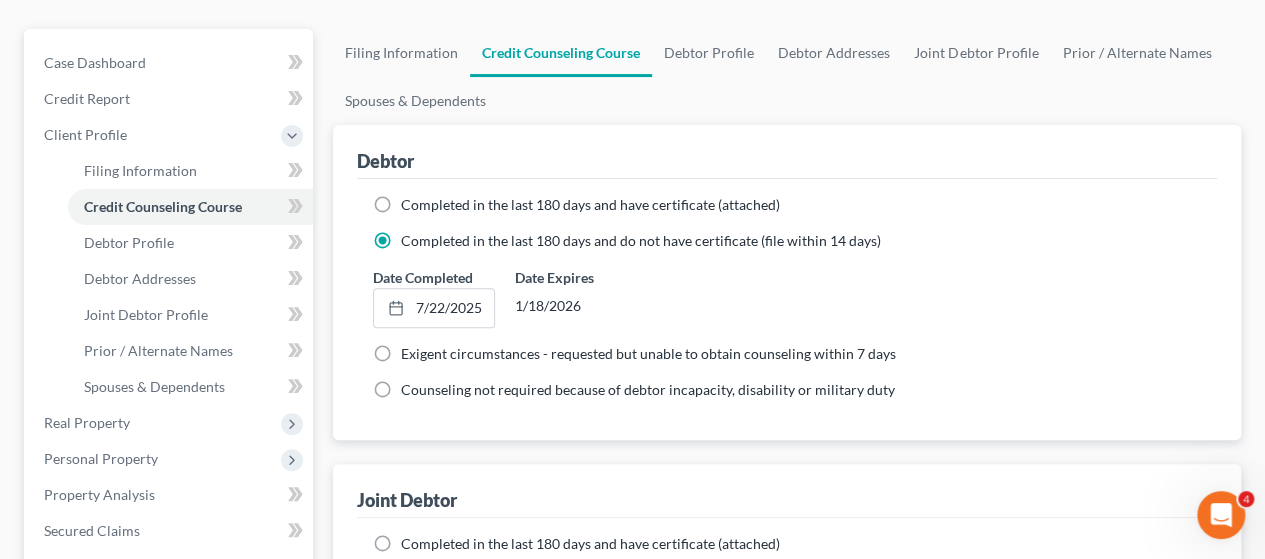 scroll, scrollTop: 200, scrollLeft: 0, axis: vertical 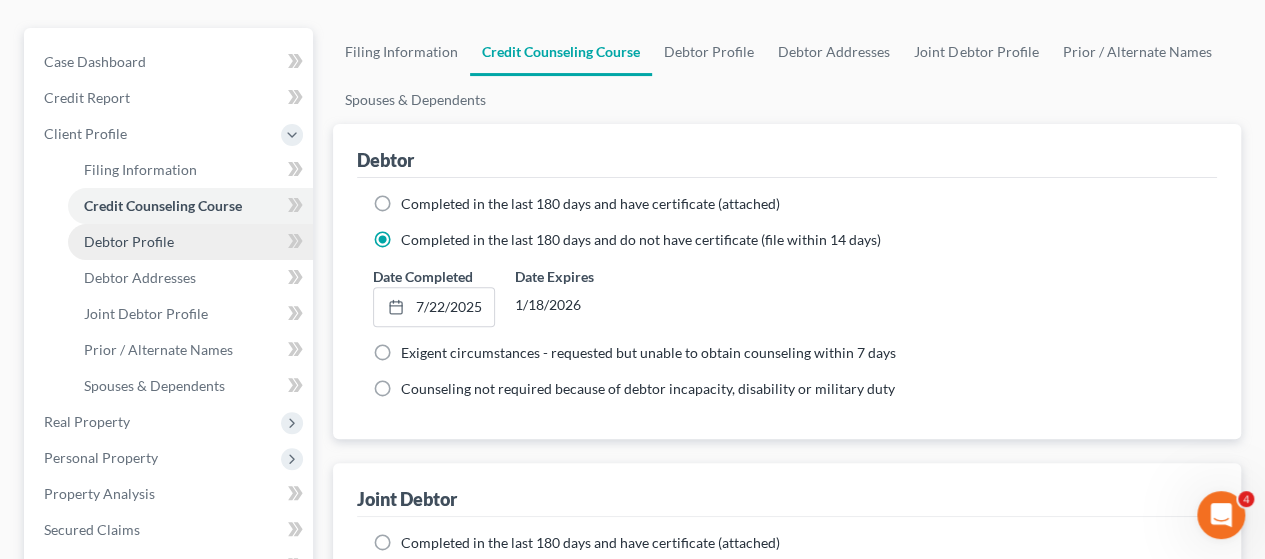 click on "Debtor Profile" at bounding box center [129, 241] 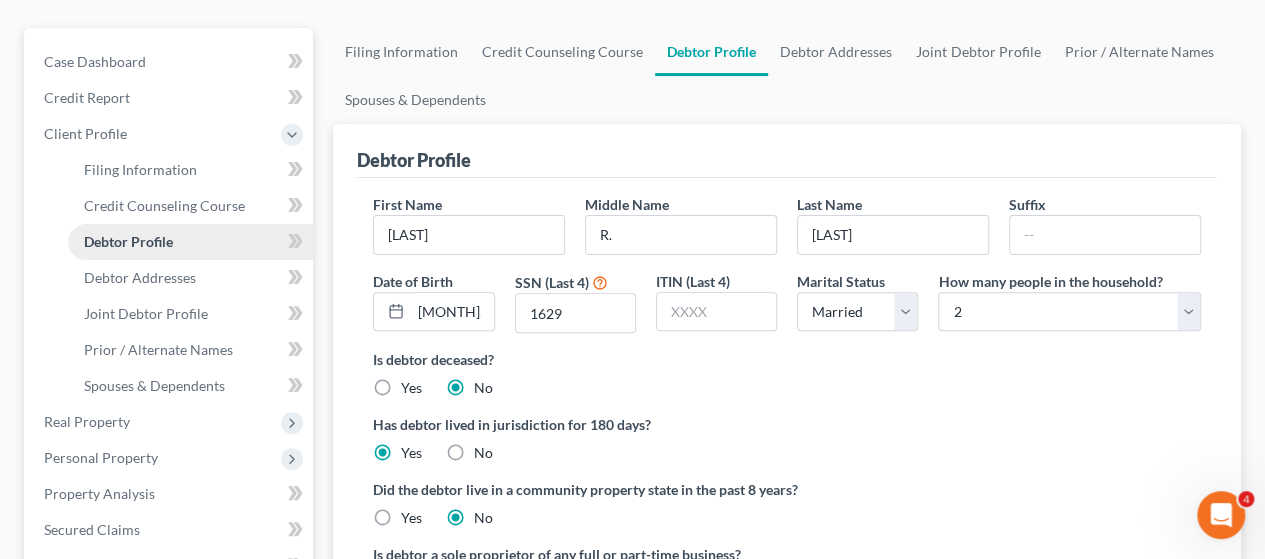radio on "true" 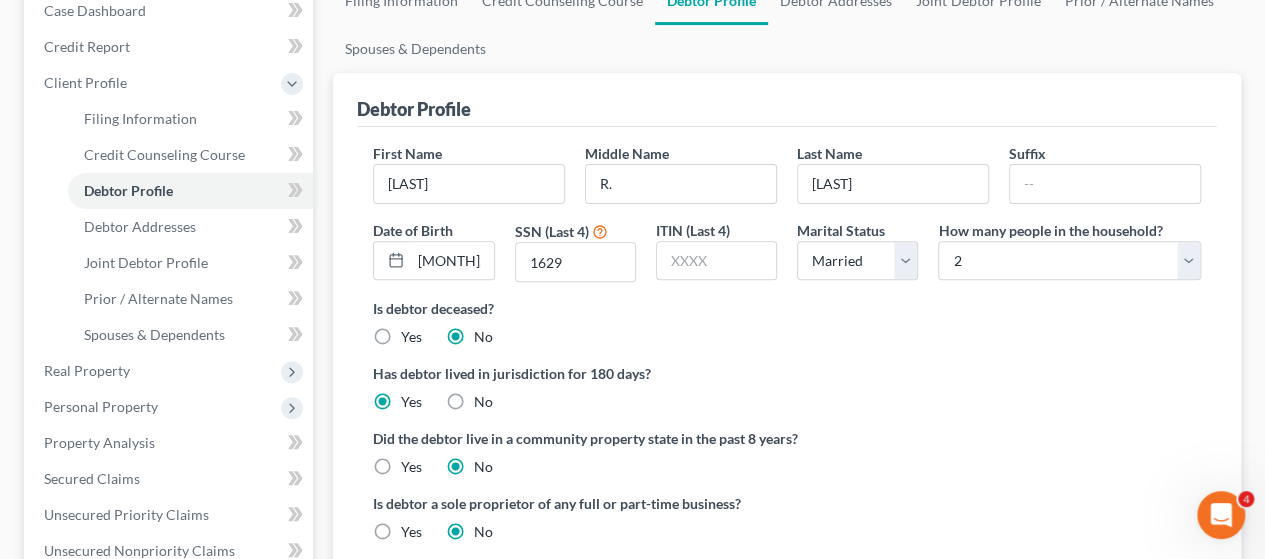 scroll, scrollTop: 300, scrollLeft: 0, axis: vertical 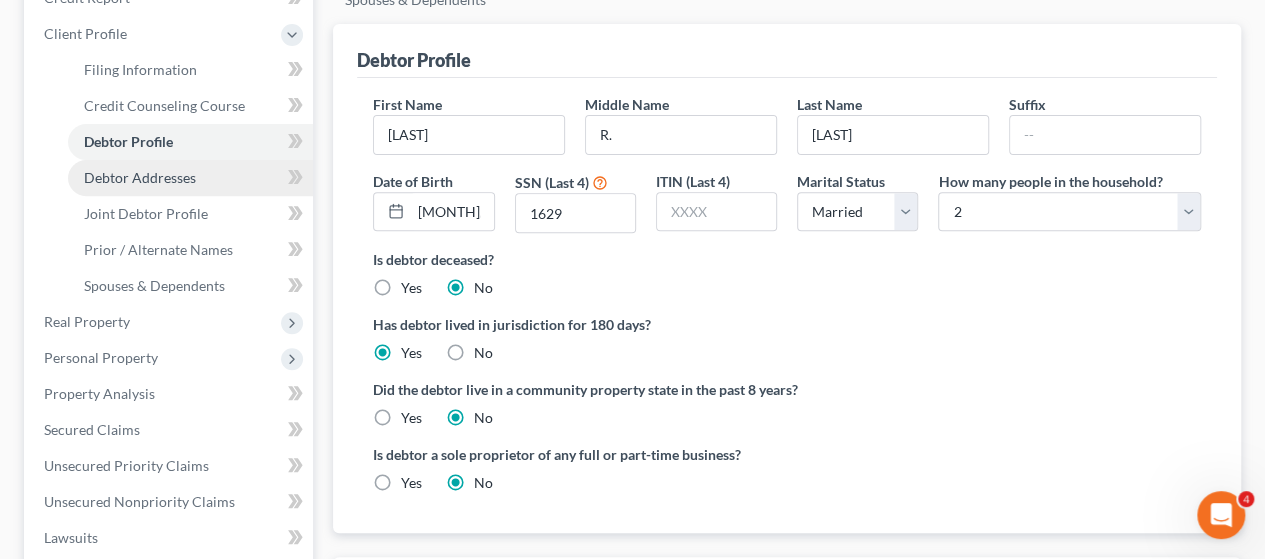 click on "Debtor Addresses" at bounding box center (140, 177) 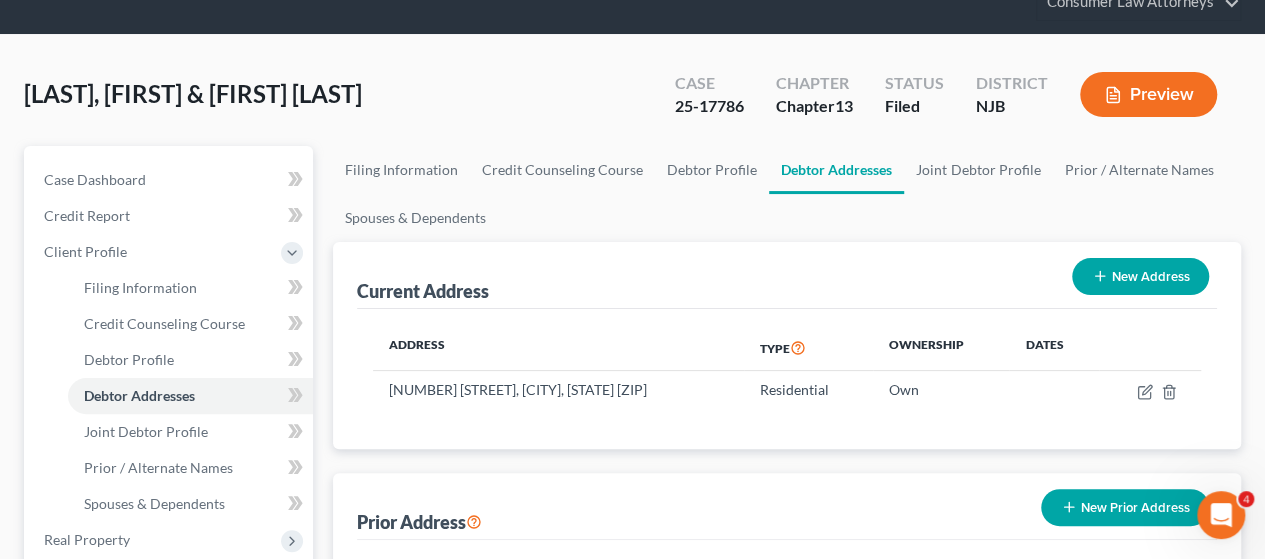 scroll, scrollTop: 300, scrollLeft: 0, axis: vertical 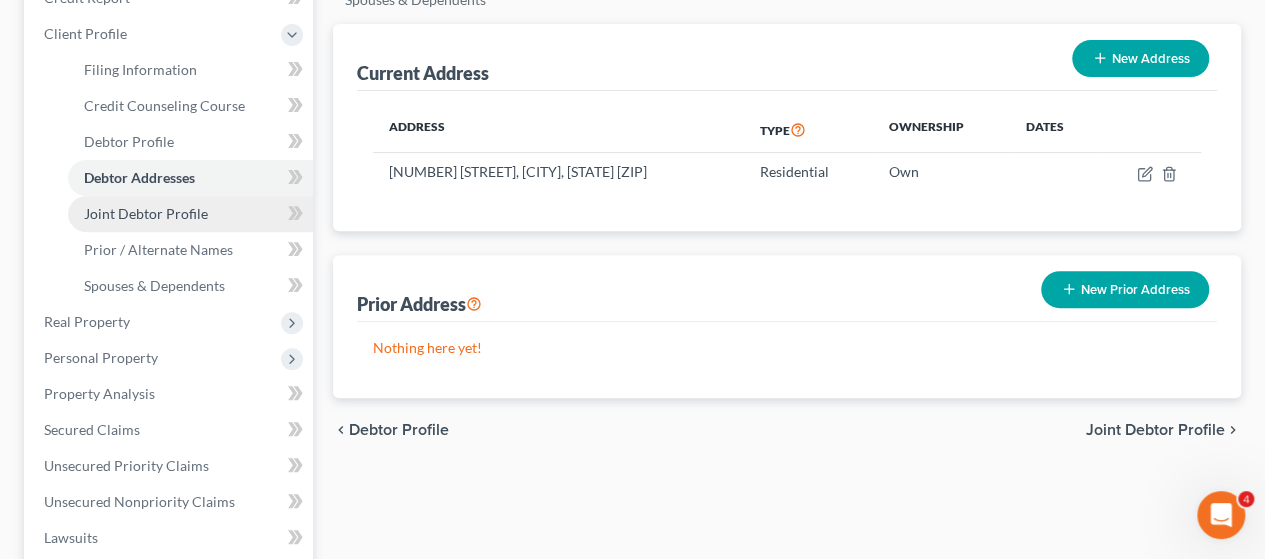 click on "Joint Debtor Profile" at bounding box center (146, 213) 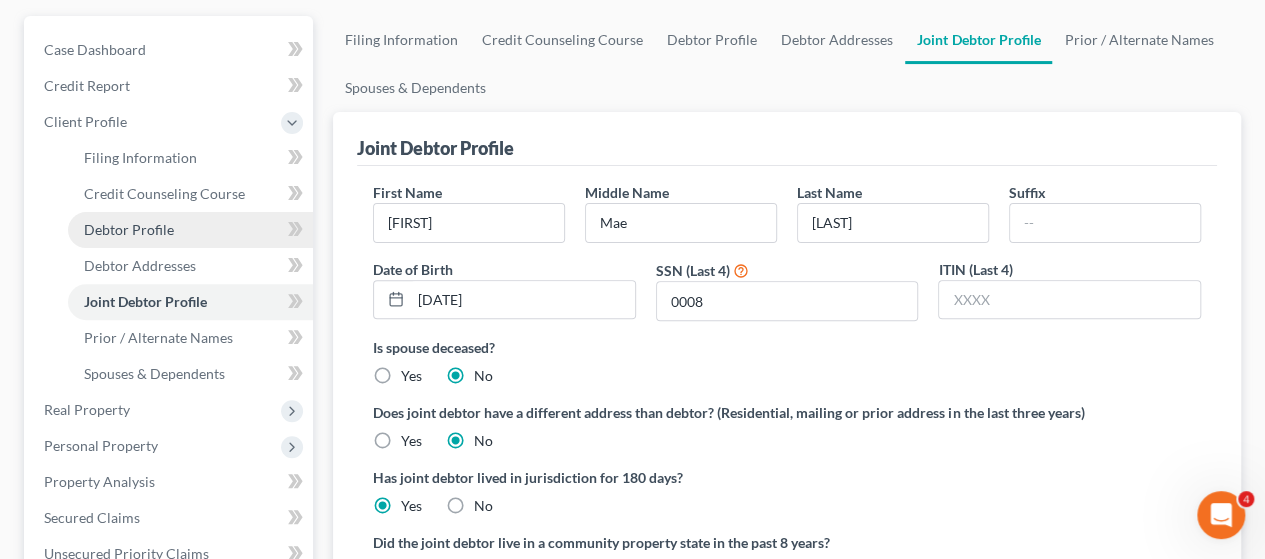 scroll, scrollTop: 200, scrollLeft: 0, axis: vertical 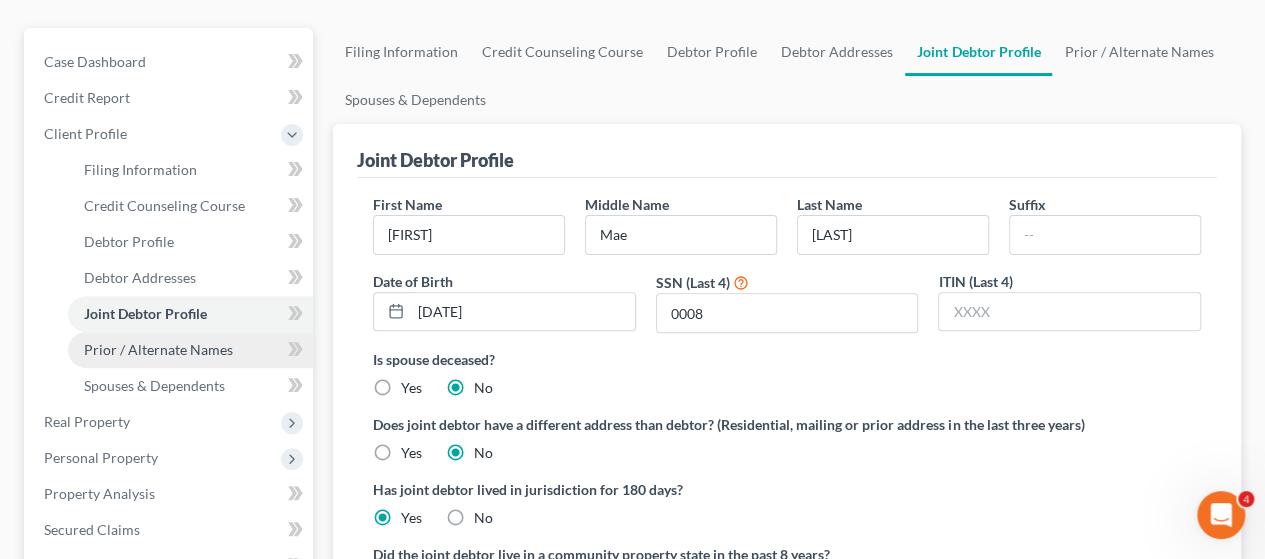 click on "Prior / Alternate Names" at bounding box center [158, 349] 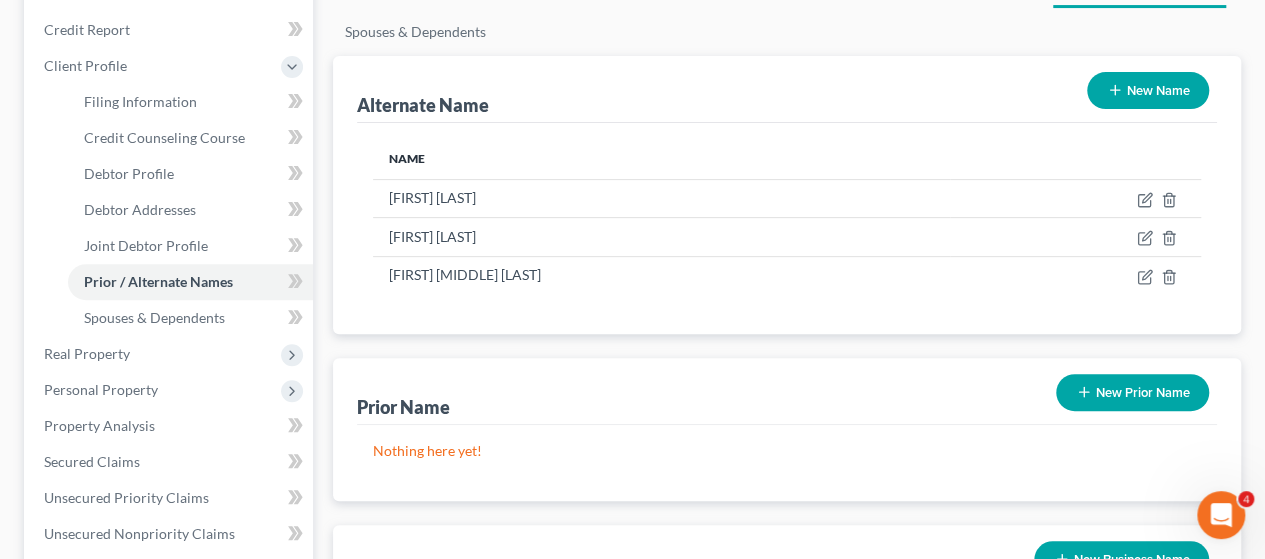 scroll, scrollTop: 300, scrollLeft: 0, axis: vertical 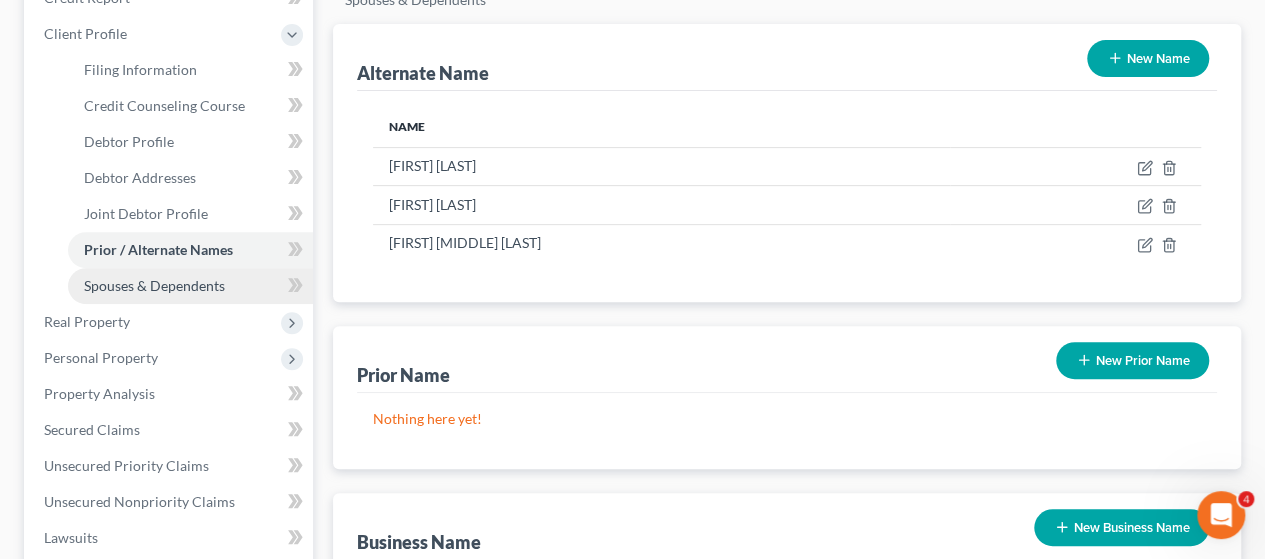 click on "Spouses & Dependents" at bounding box center (154, 285) 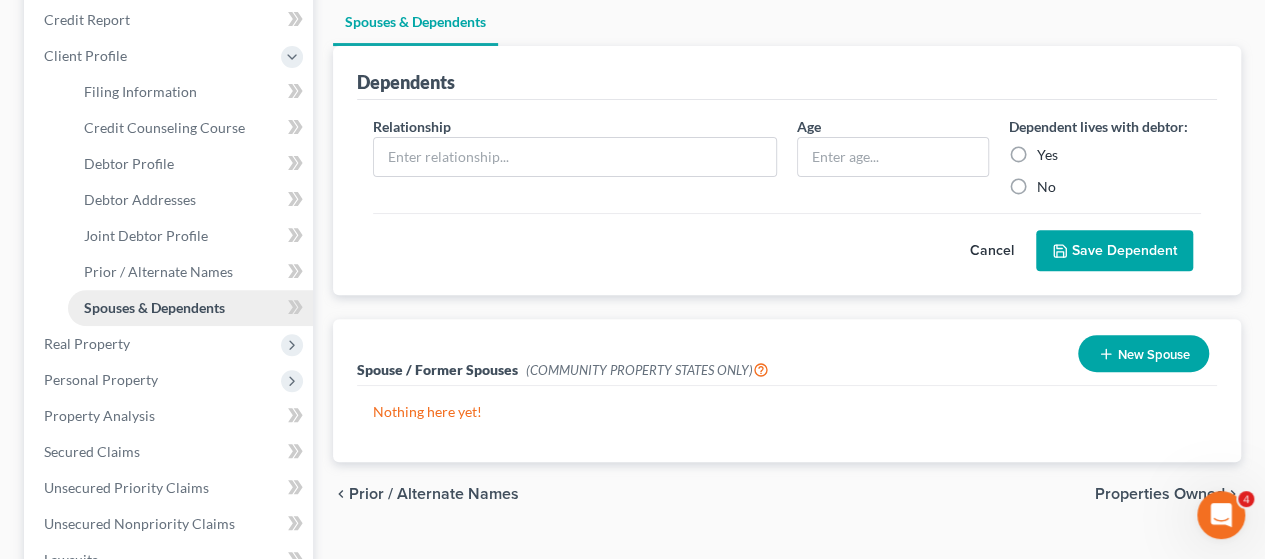 scroll, scrollTop: 300, scrollLeft: 0, axis: vertical 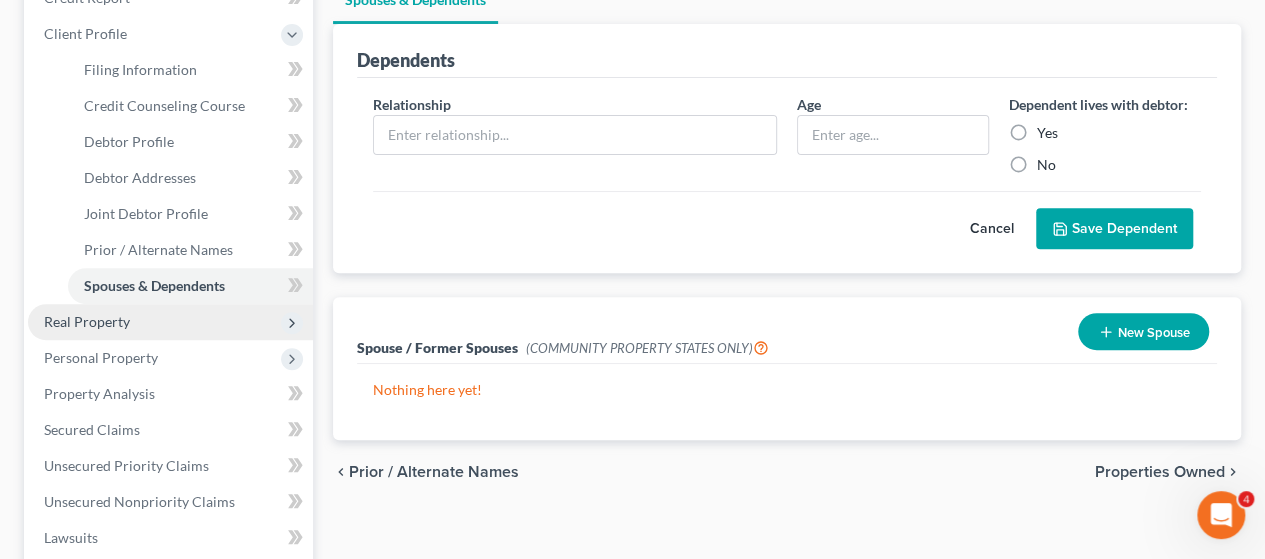 click on "Real Property" at bounding box center (87, 321) 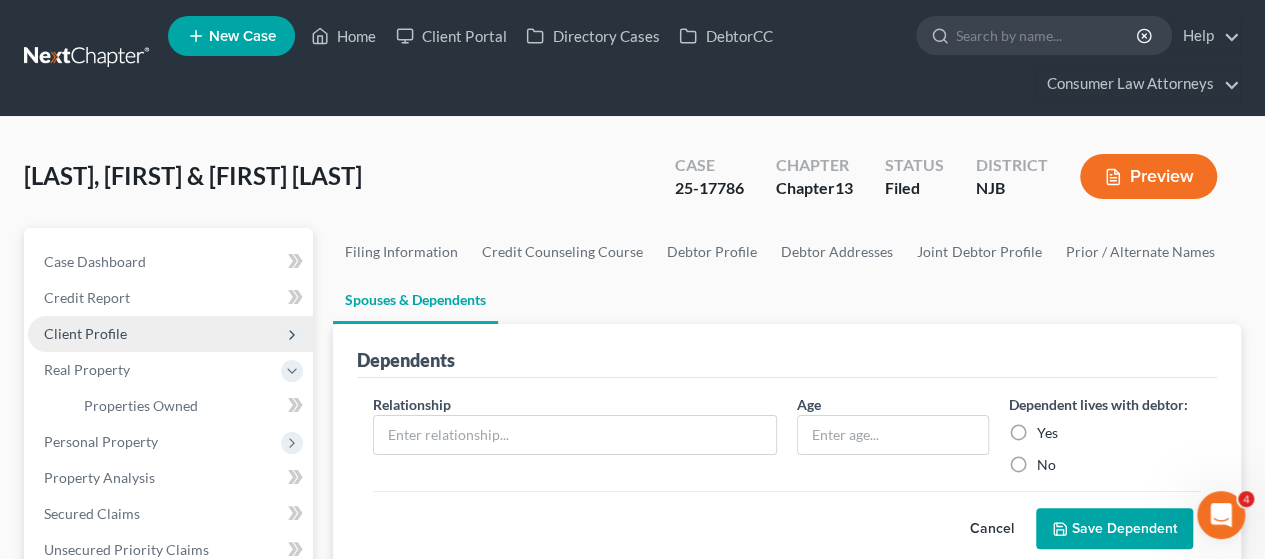 scroll, scrollTop: 0, scrollLeft: 0, axis: both 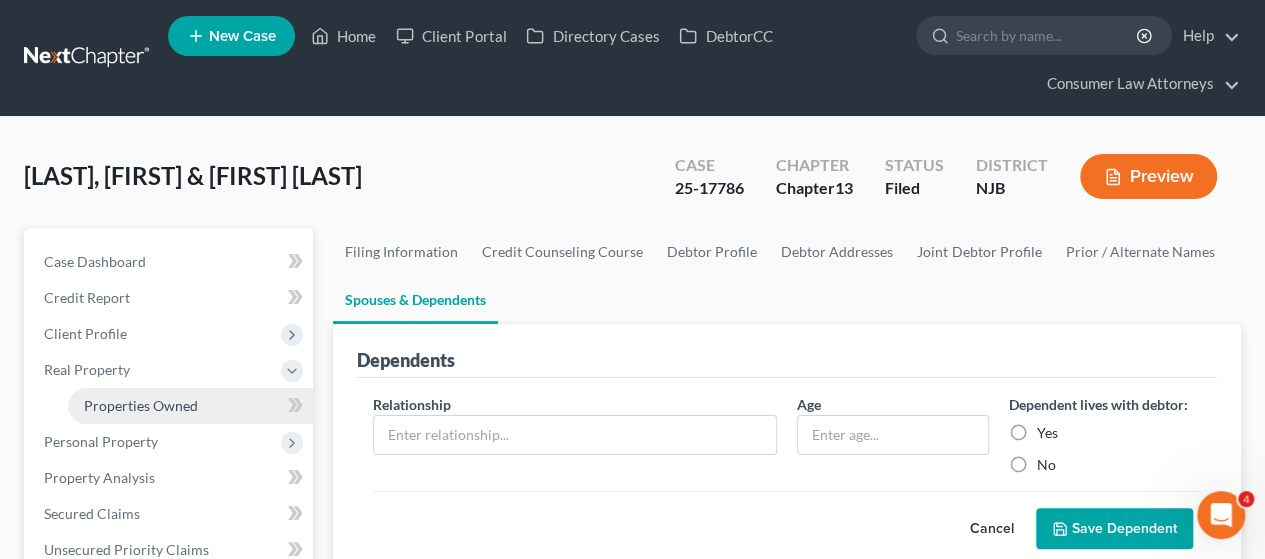 click on "Properties Owned" at bounding box center [141, 405] 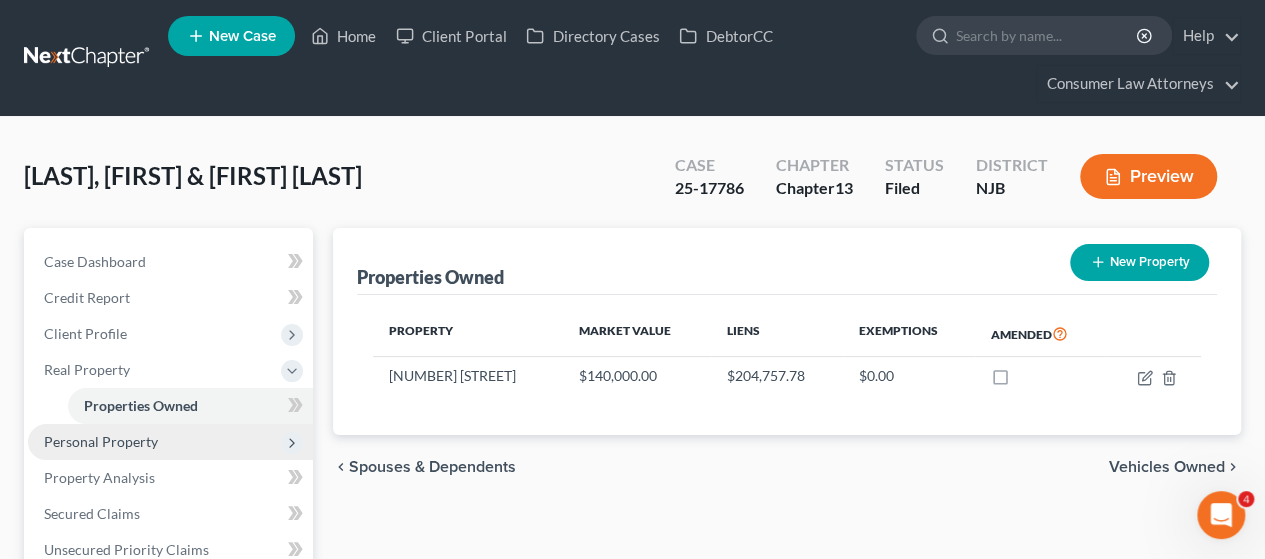 click on "Personal Property" at bounding box center (101, 441) 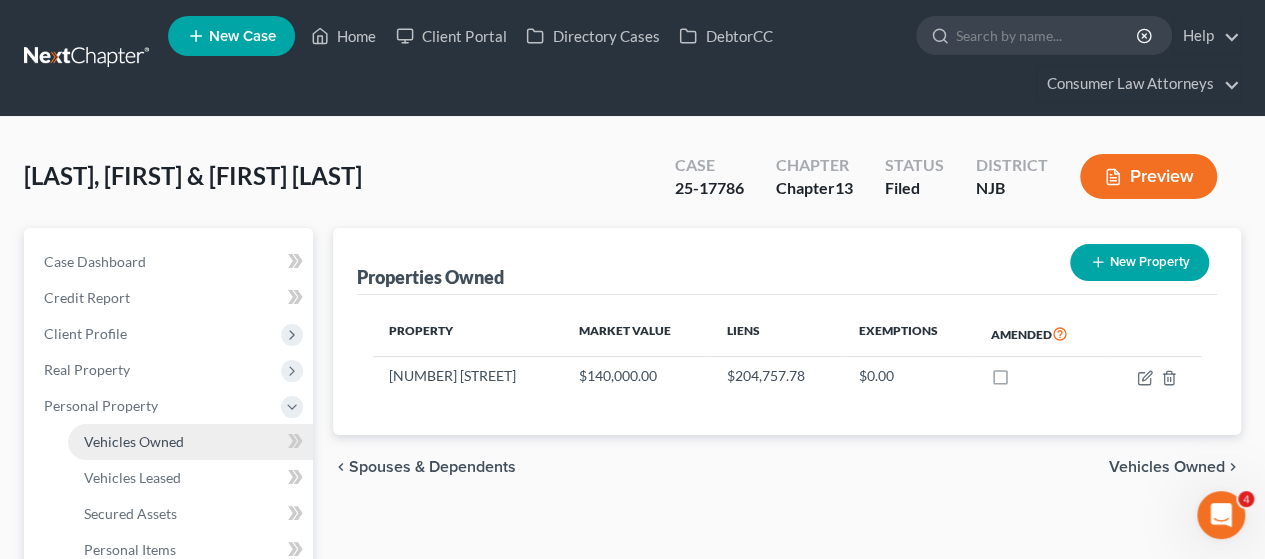 click on "Vehicles Owned" at bounding box center [134, 441] 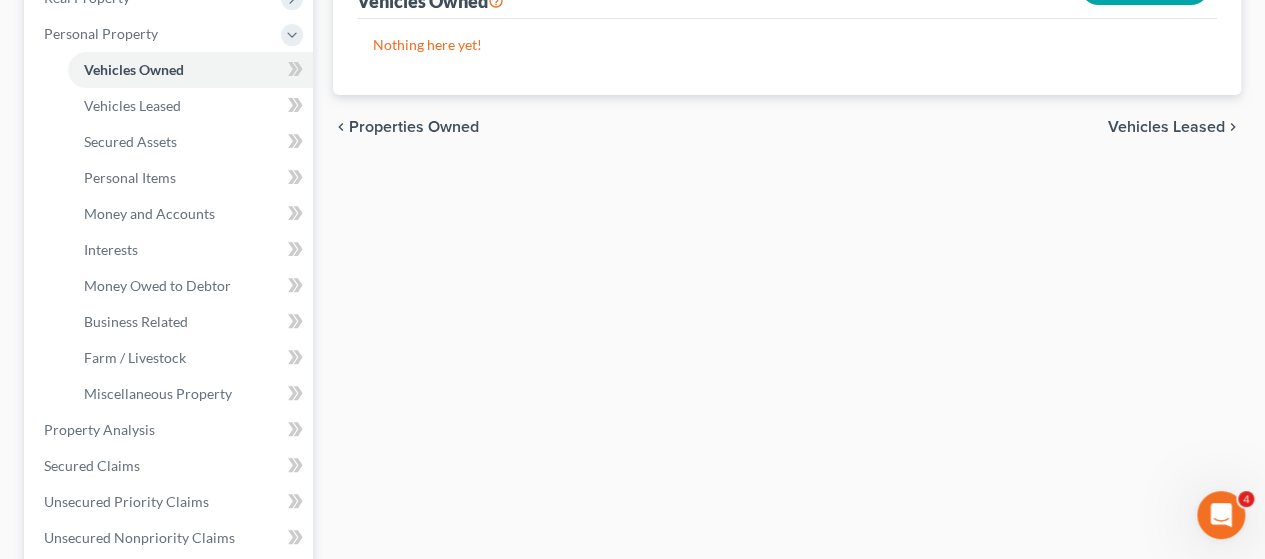 scroll, scrollTop: 400, scrollLeft: 0, axis: vertical 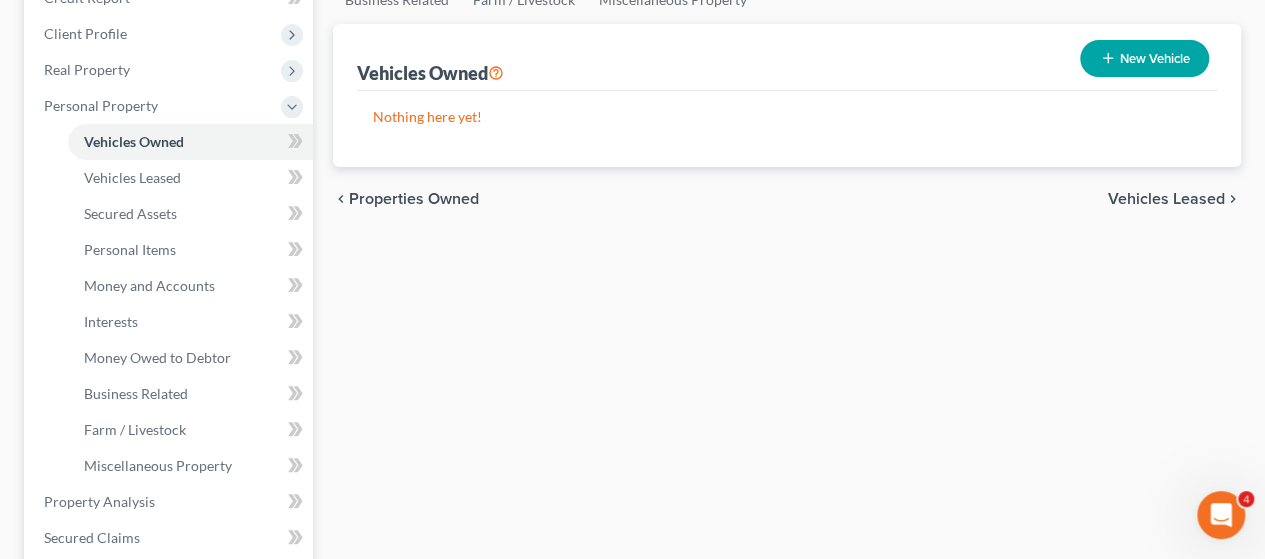 click on "New Vehicle" at bounding box center [1144, 58] 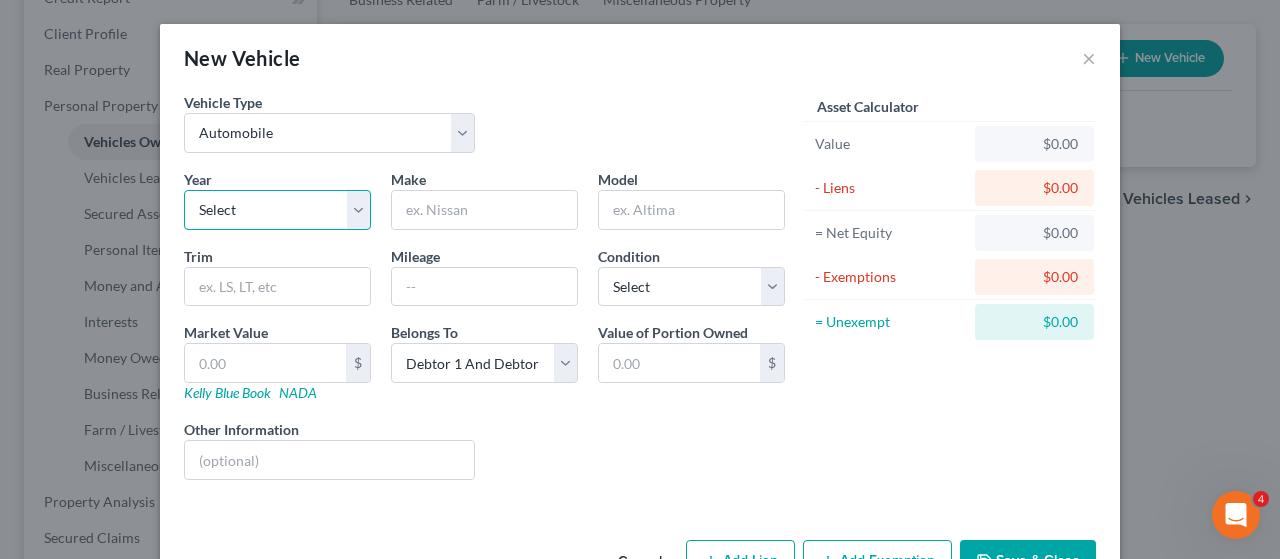 click on "Select 2026 2025 2024 2023 2022 2021 2020 2019 2018 2017 2016 2015 2014 2013 2012 2011 2010 2009 2008 2007 2006 2005 2004 2003 2002 2001 2000 1999 1998 1997 1996 1995 1994 1993 1992 1991 1990 1989 1988 1987 1986 1985 1984 1983 1982 1981 1980 1979 1978 1977 1976 1975 1974 1973 1972 1971 1970 1969 1968 1967 1966 1965 1964 1963 1962 1961 1960 1959 1958 1957 1956 1955 1954 1953 1952 1951 1950 1949 1948 1947 1946 1945 1944 1943 1942 1941 1940 1939 1938 1937 1936 1935 1934 1933 1932 1931 1930 1929 1928 1927 1926 1925 1924 1923 1922 1921 1920 1919 1918 1917 1916 1915 1914 1913 1912 1911 1910 1909 1908 1907 1906 1905 1904 1903 1902 1901" at bounding box center [277, 210] 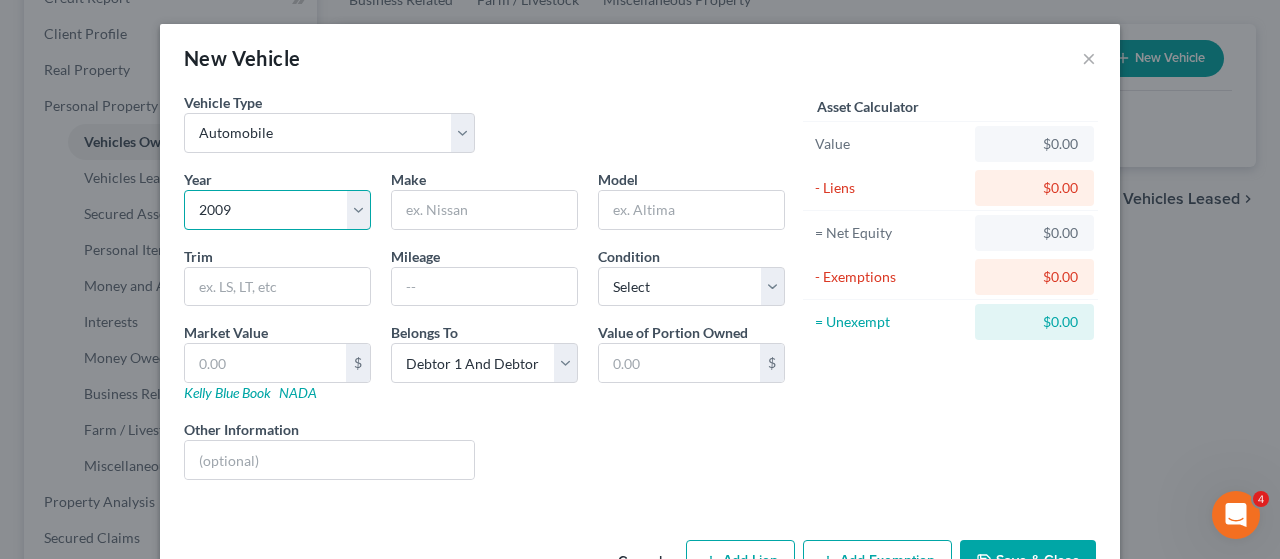 click on "Select 2026 2025 2024 2023 2022 2021 2020 2019 2018 2017 2016 2015 2014 2013 2012 2011 2010 2009 2008 2007 2006 2005 2004 2003 2002 2001 2000 1999 1998 1997 1996 1995 1994 1993 1992 1991 1990 1989 1988 1987 1986 1985 1984 1983 1982 1981 1980 1979 1978 1977 1976 1975 1974 1973 1972 1971 1970 1969 1968 1967 1966 1965 1964 1963 1962 1961 1960 1959 1958 1957 1956 1955 1954 1953 1952 1951 1950 1949 1948 1947 1946 1945 1944 1943 1942 1941 1940 1939 1938 1937 1936 1935 1934 1933 1932 1931 1930 1929 1928 1927 1926 1925 1924 1923 1922 1921 1920 1919 1918 1917 1916 1915 1914 1913 1912 1911 1910 1909 1908 1907 1906 1905 1904 1903 1902 1901" at bounding box center [277, 210] 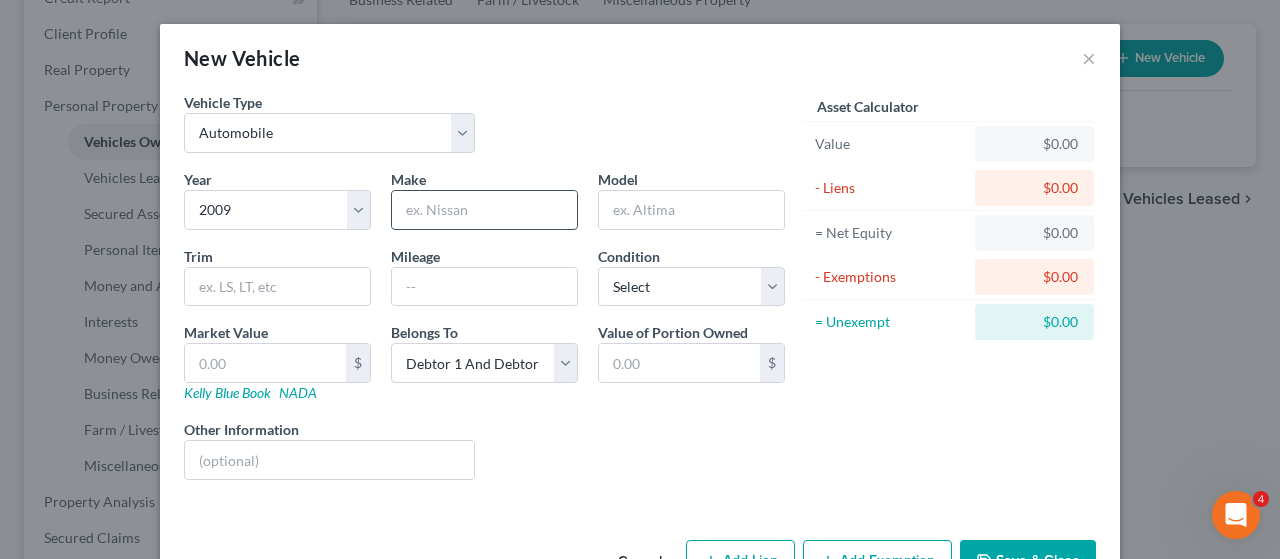 click at bounding box center [484, 210] 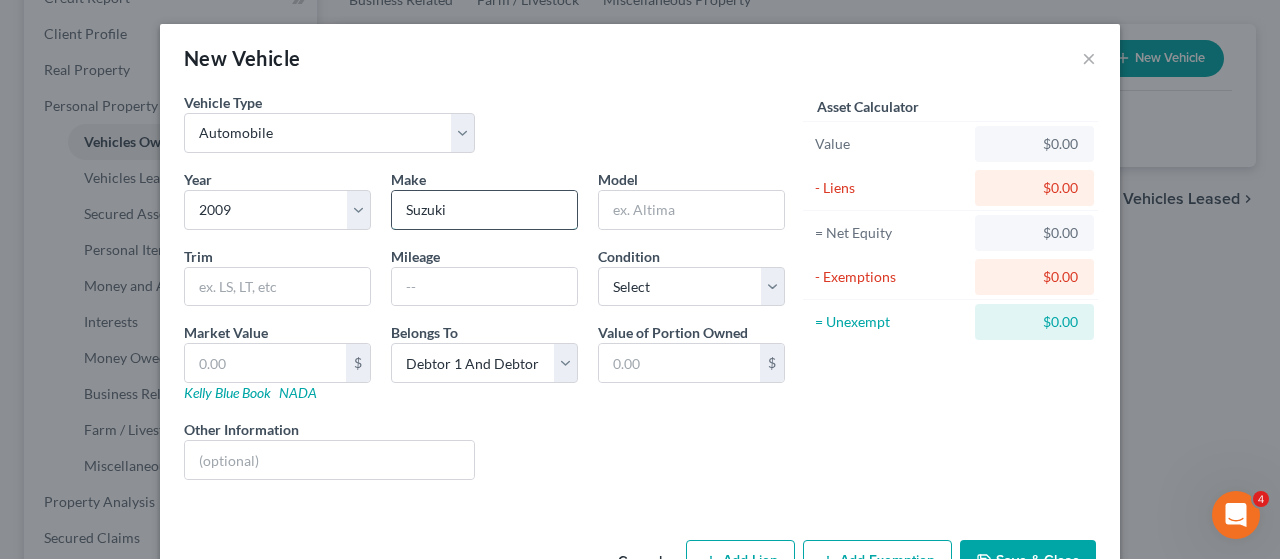 type on "Suzuki" 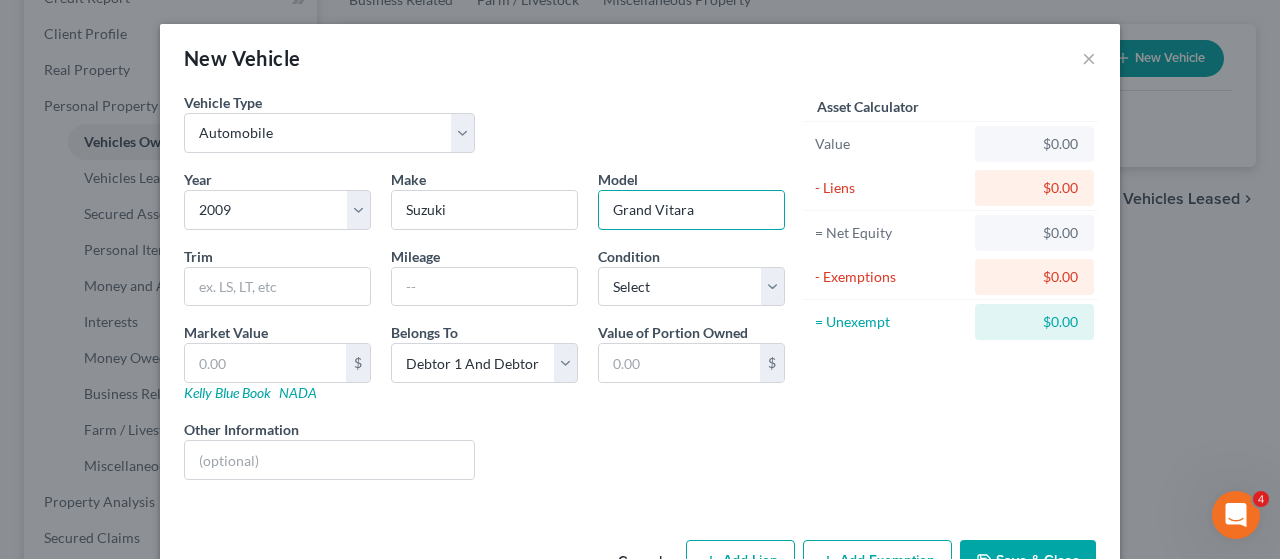 type on "Grand Vitara" 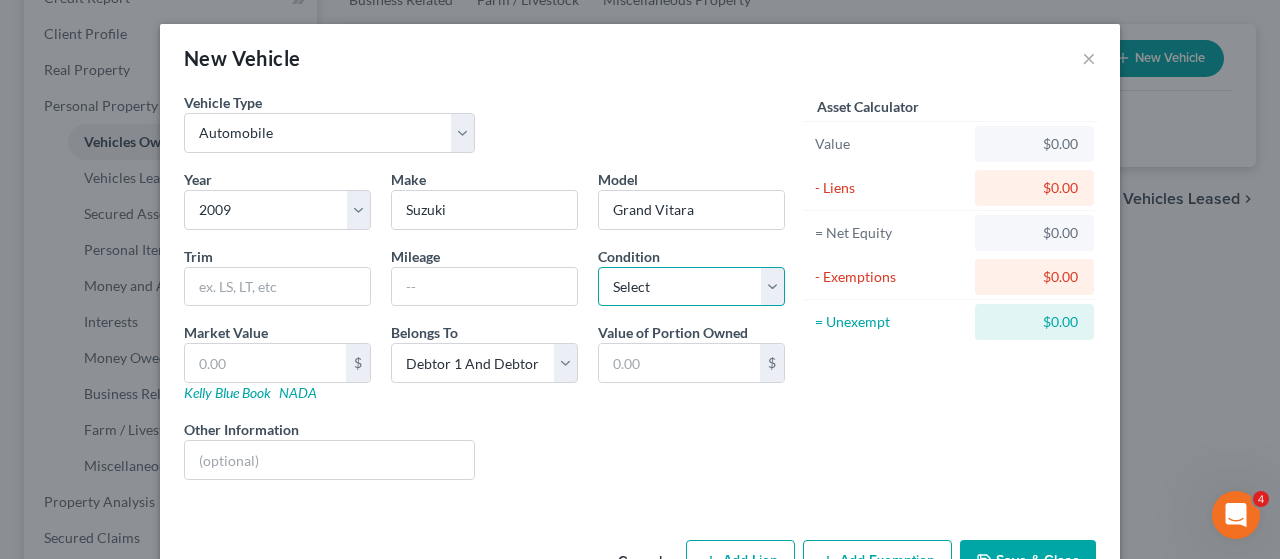 click on "Select Excellent Very Good Good Fair Poor" at bounding box center [691, 287] 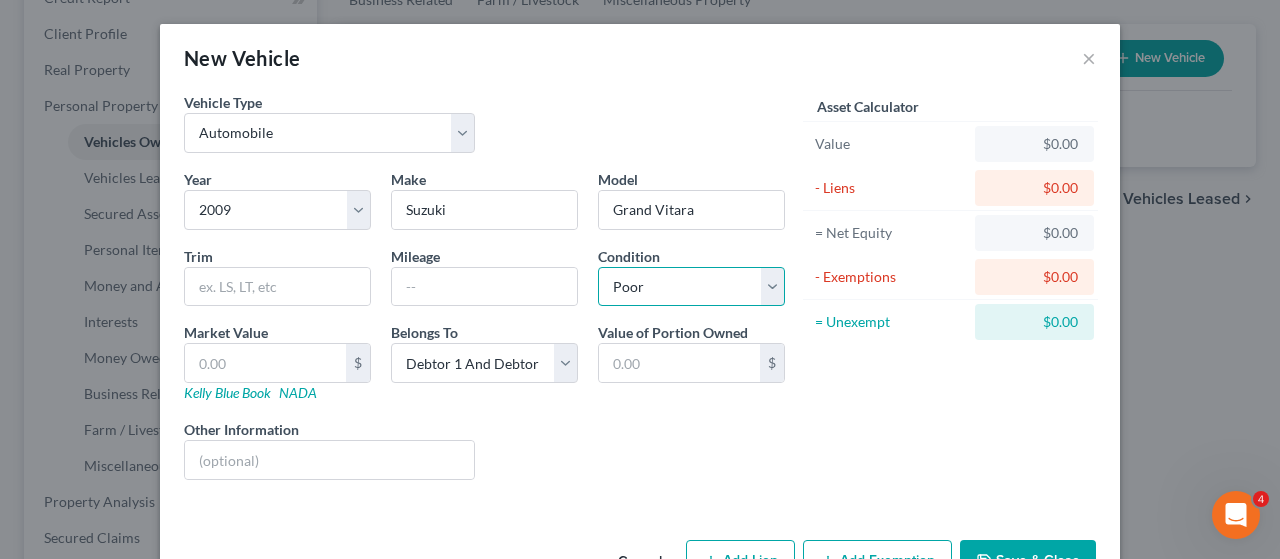 click on "Select Excellent Very Good Good Fair Poor" at bounding box center (691, 287) 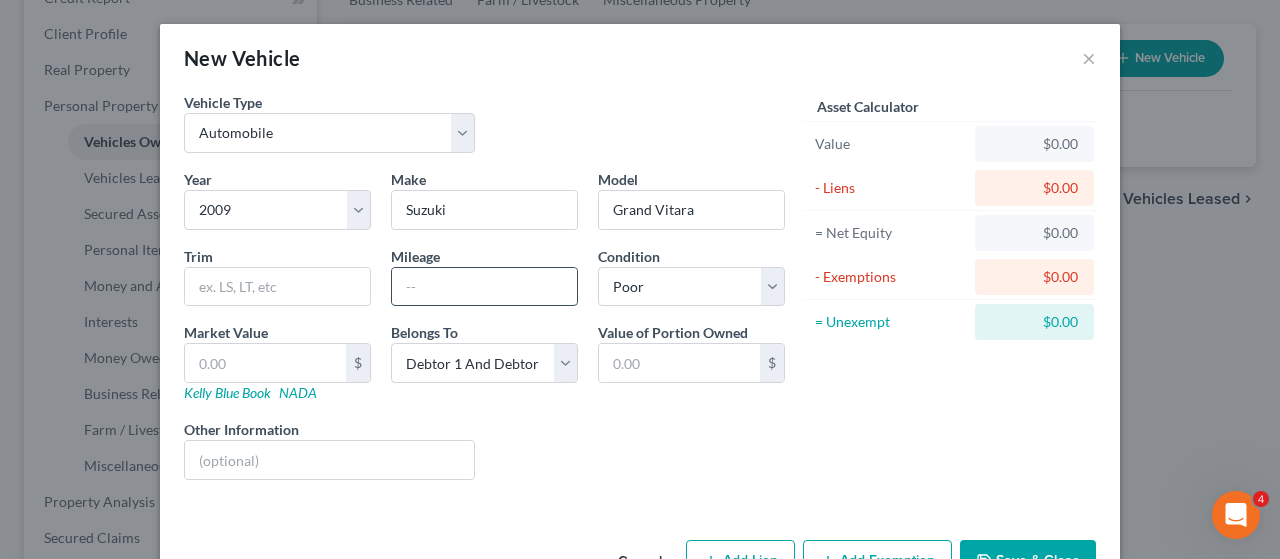 click at bounding box center (484, 287) 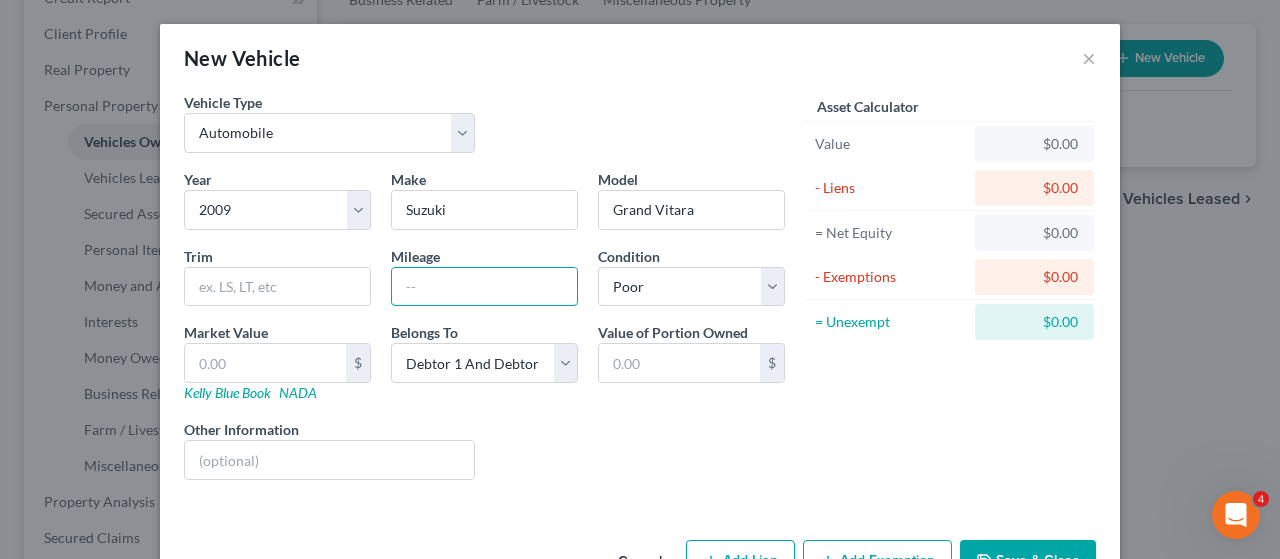 scroll, scrollTop: 58, scrollLeft: 0, axis: vertical 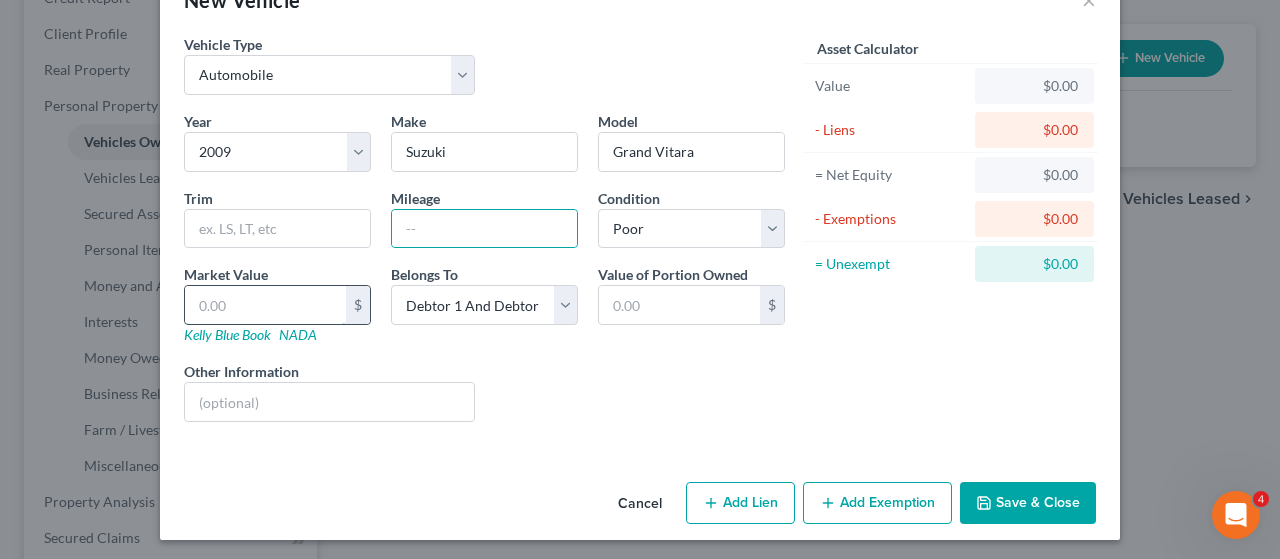 click at bounding box center [265, 305] 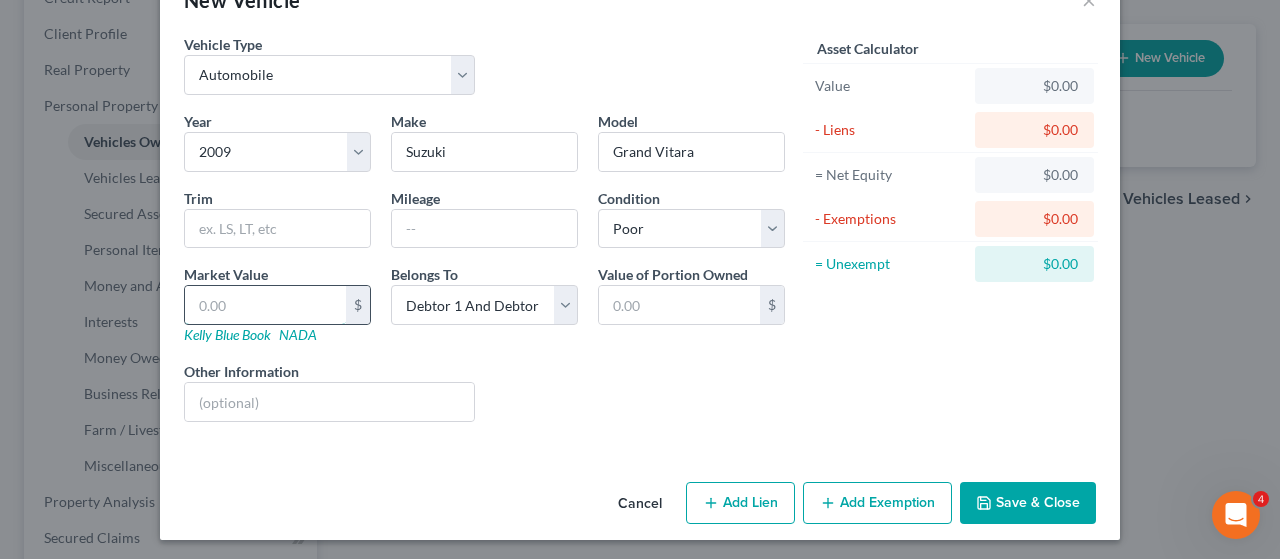 click at bounding box center (265, 305) 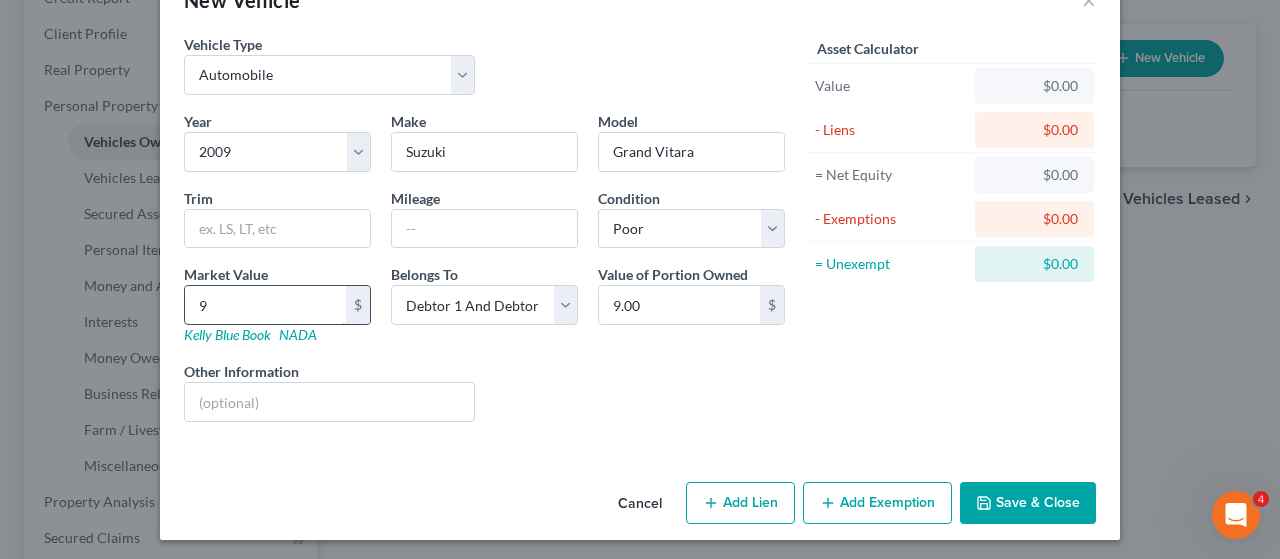 type on "94" 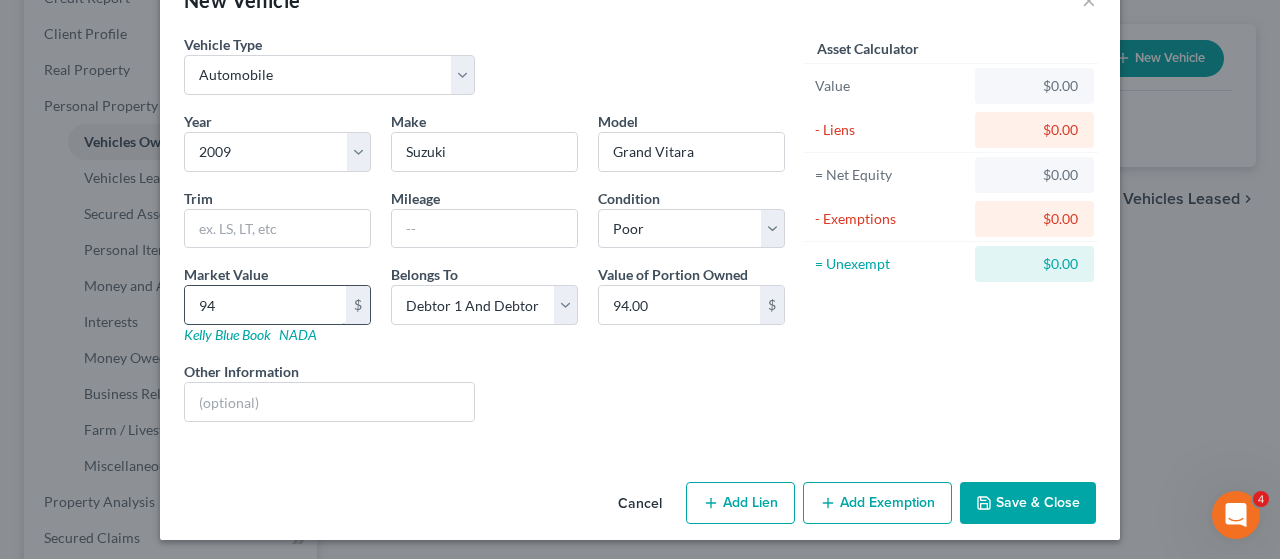 type on "944" 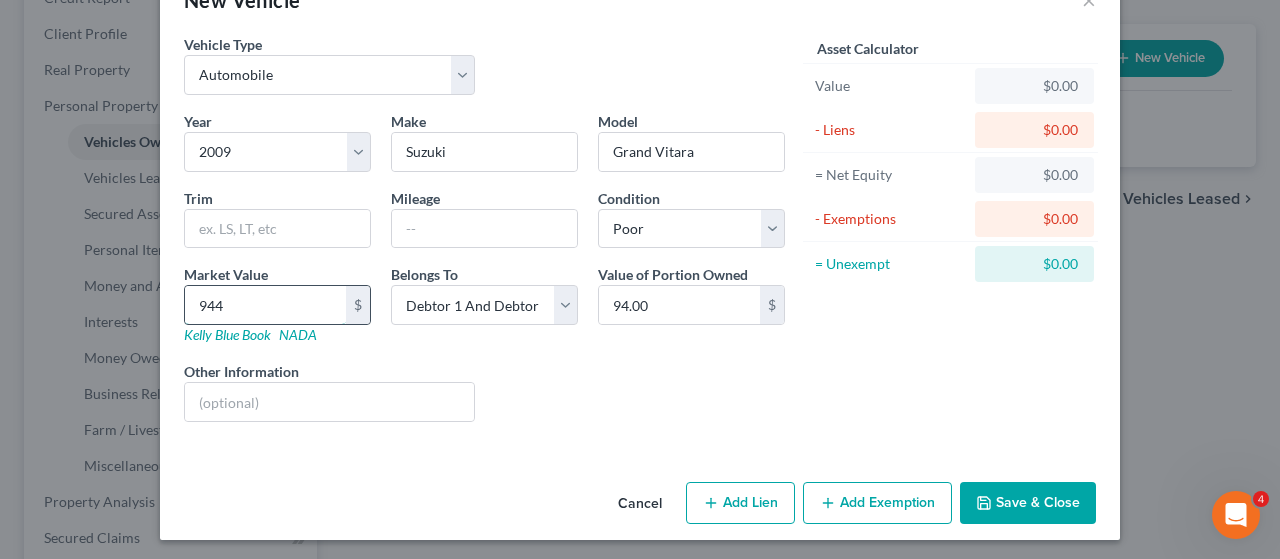 type on "944.00" 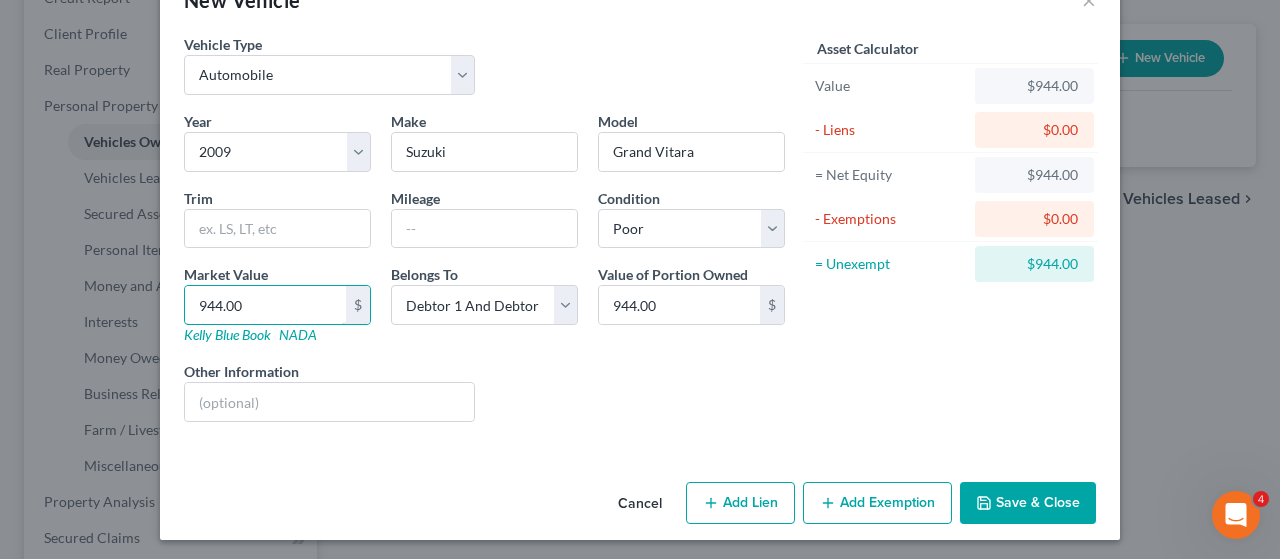 type on "944.00" 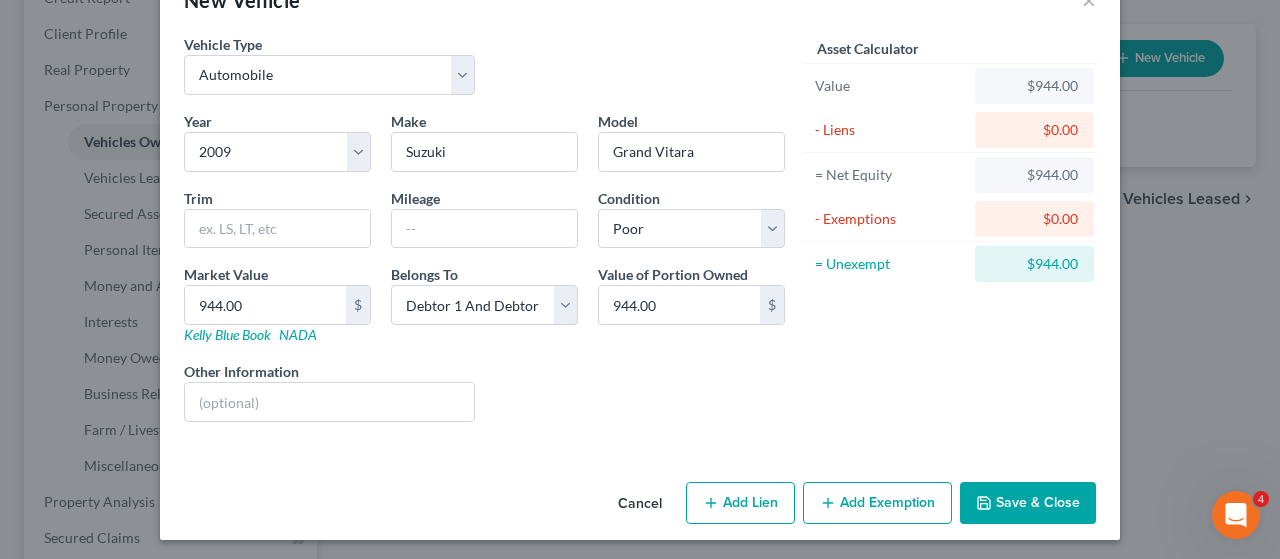click on "Liens
Select" at bounding box center (640, 391) 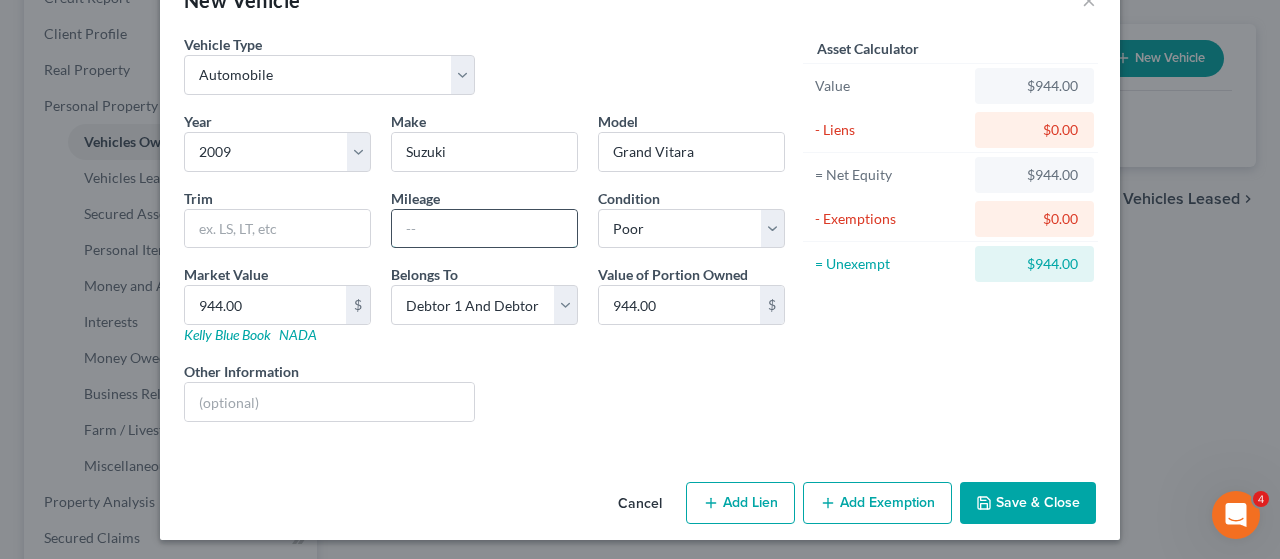 click at bounding box center [484, 229] 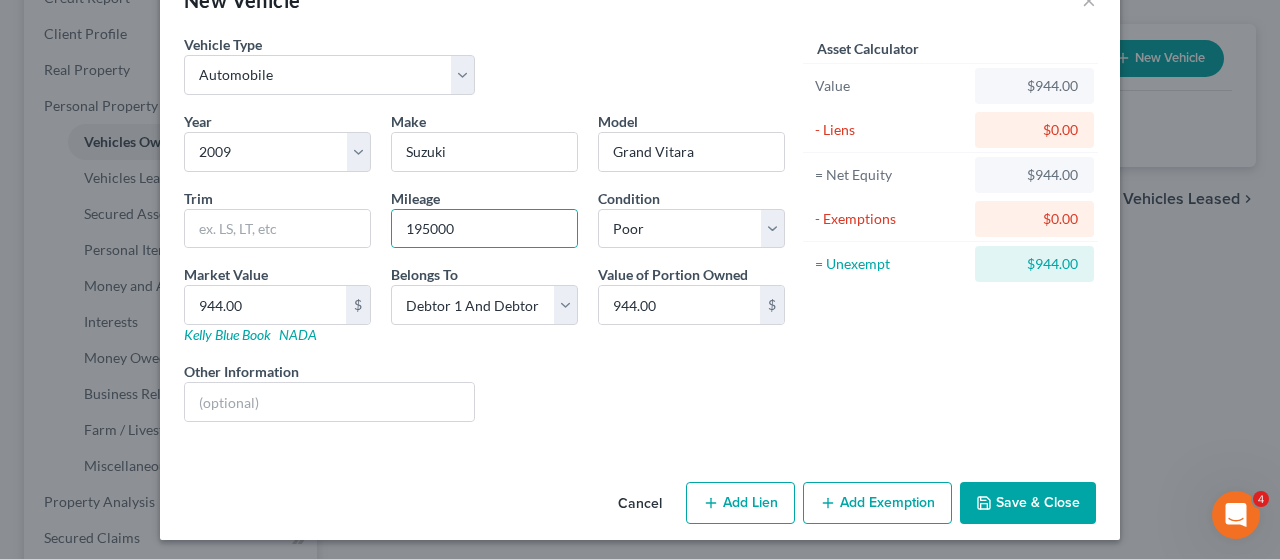 click on "Liens
Select" at bounding box center [640, 391] 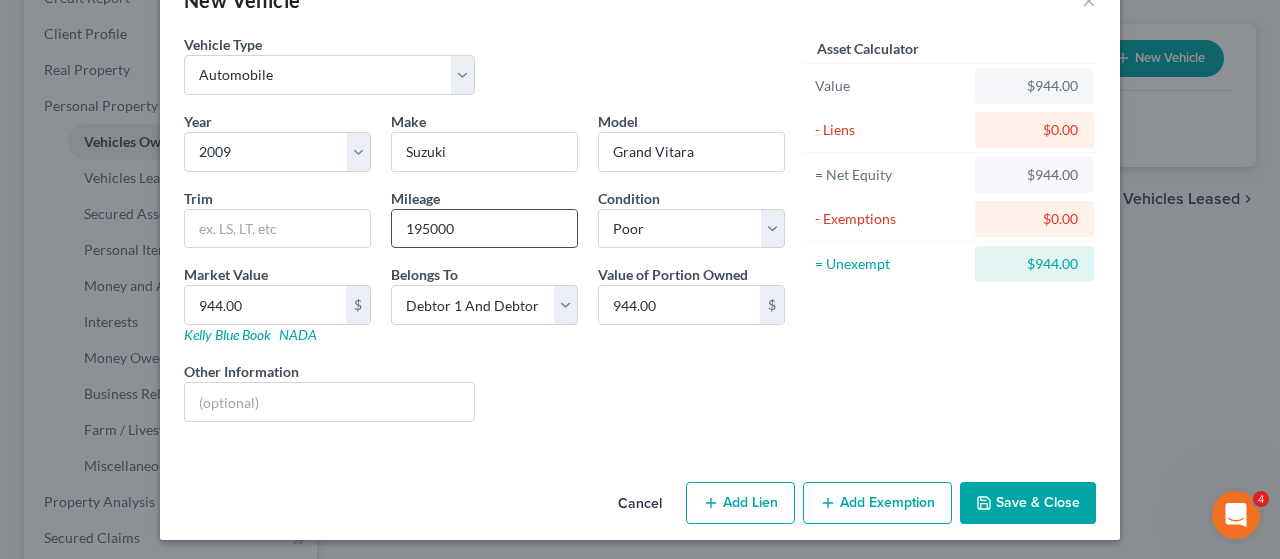 click on "195000" at bounding box center [484, 229] 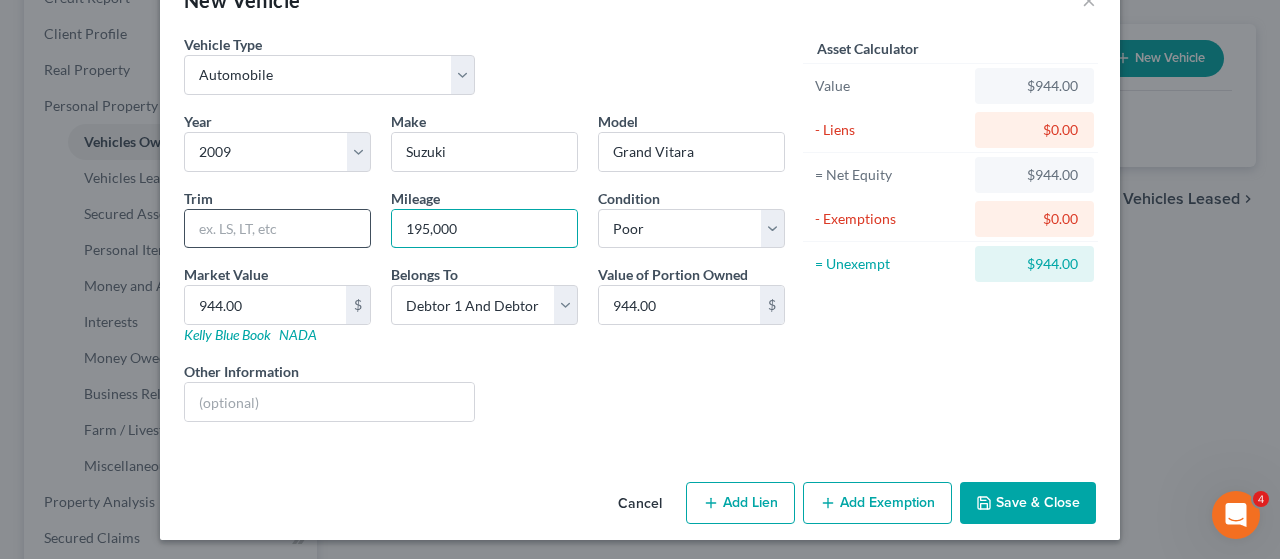 type on "195,000" 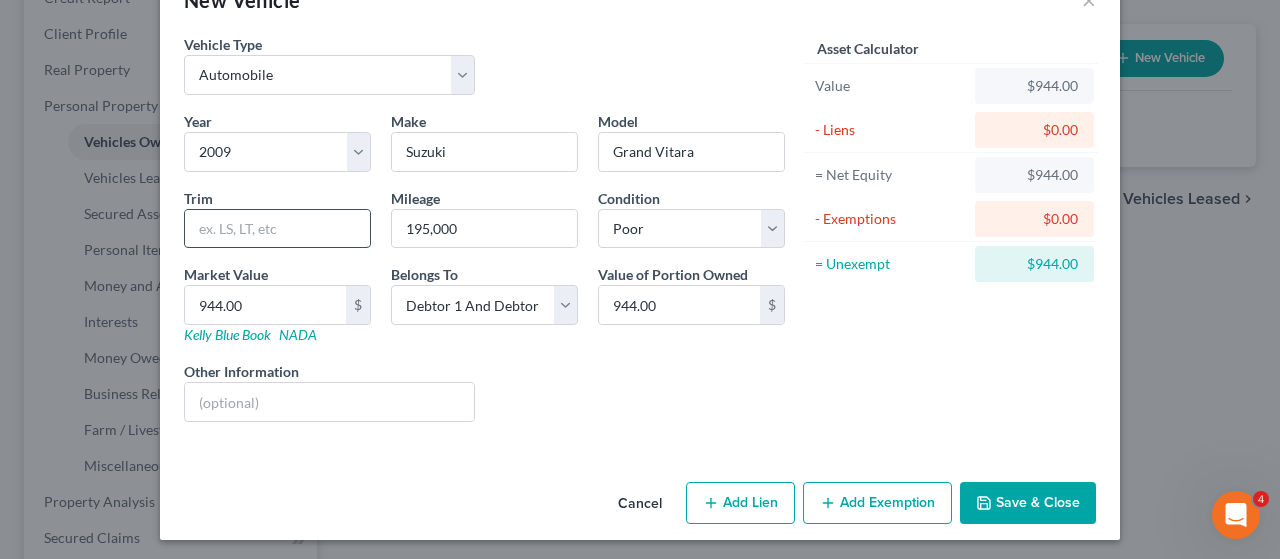 click at bounding box center (277, 229) 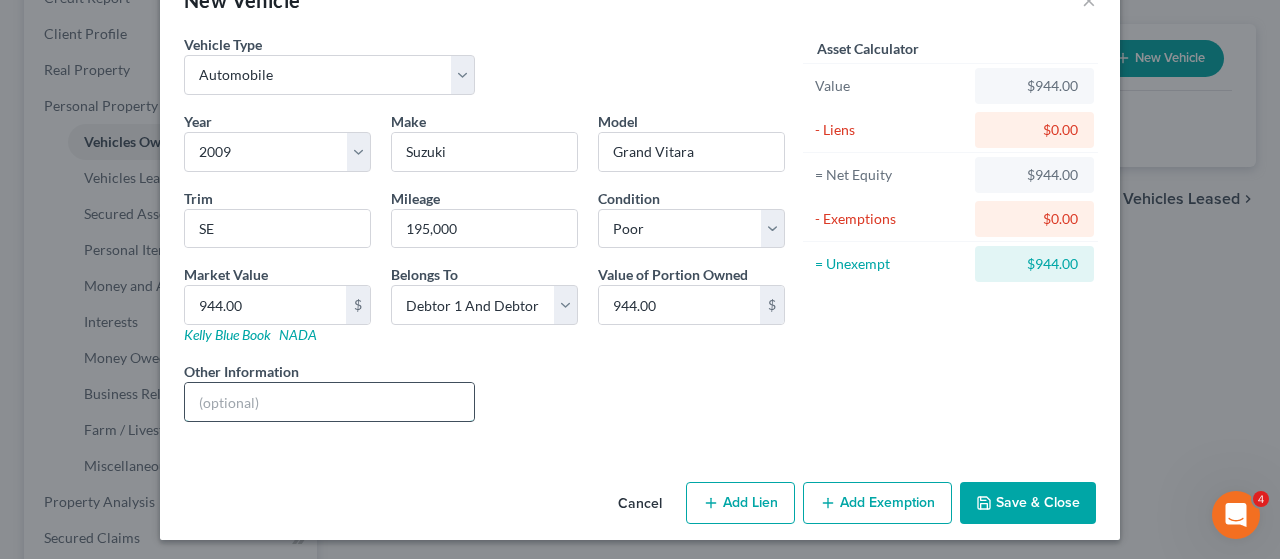 click at bounding box center [329, 402] 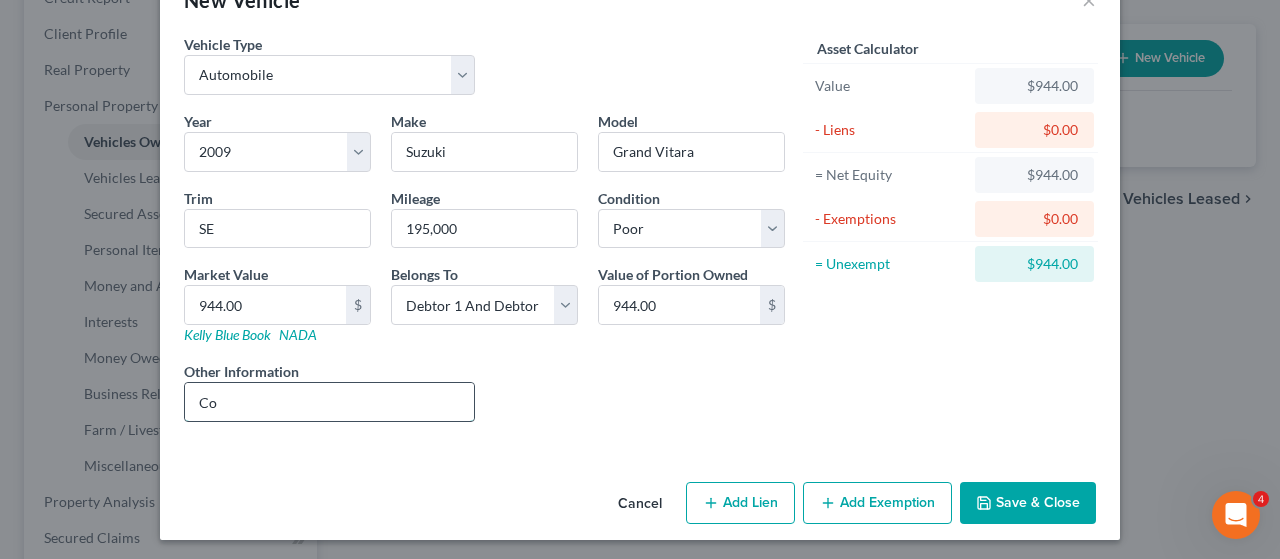 type on "C" 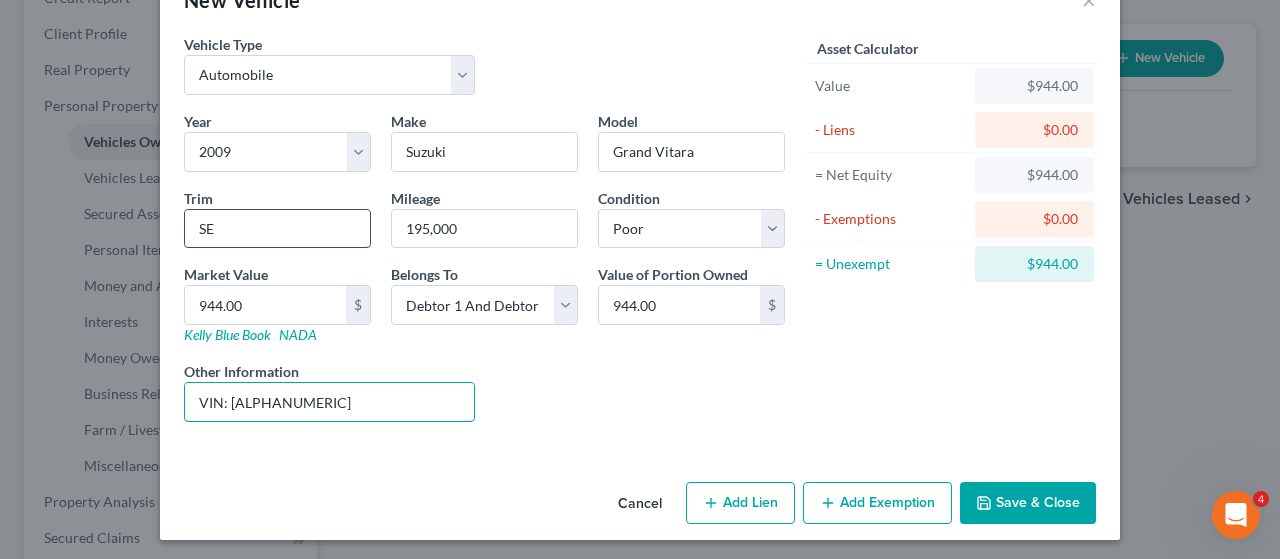 type on "VIN: [ALPHANUMERIC]" 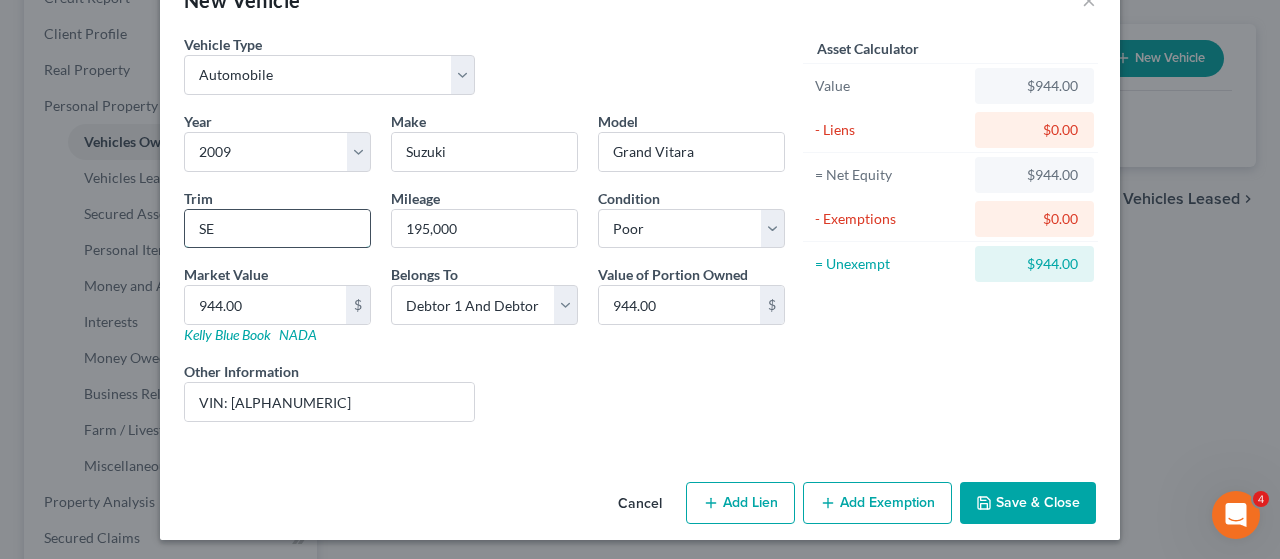 drag, startPoint x: 222, startPoint y: 231, endPoint x: 182, endPoint y: 229, distance: 40.04997 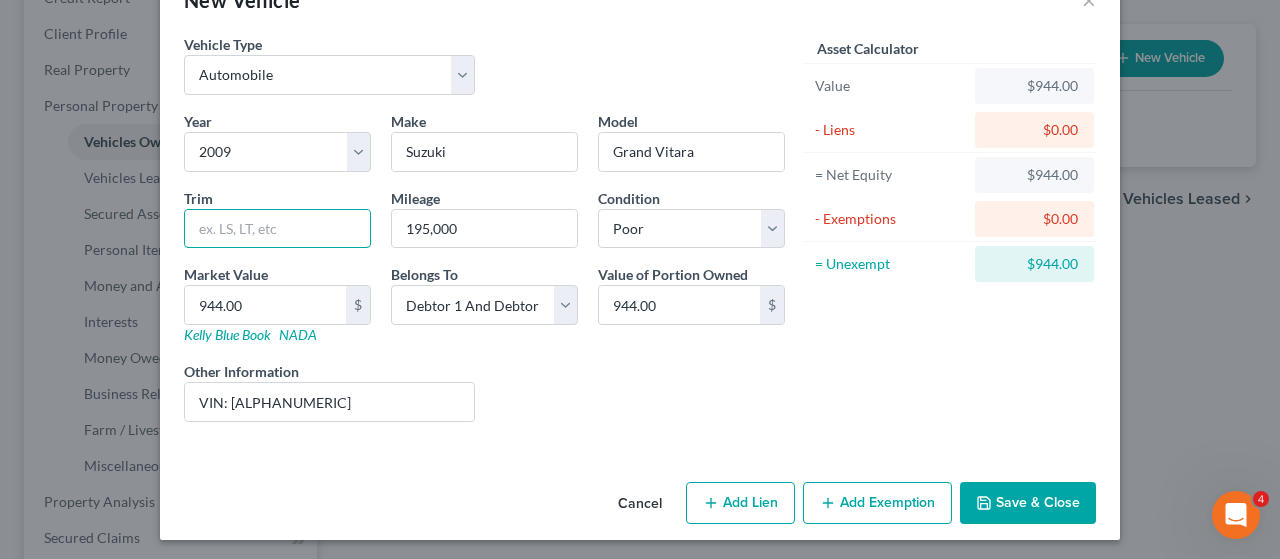 type 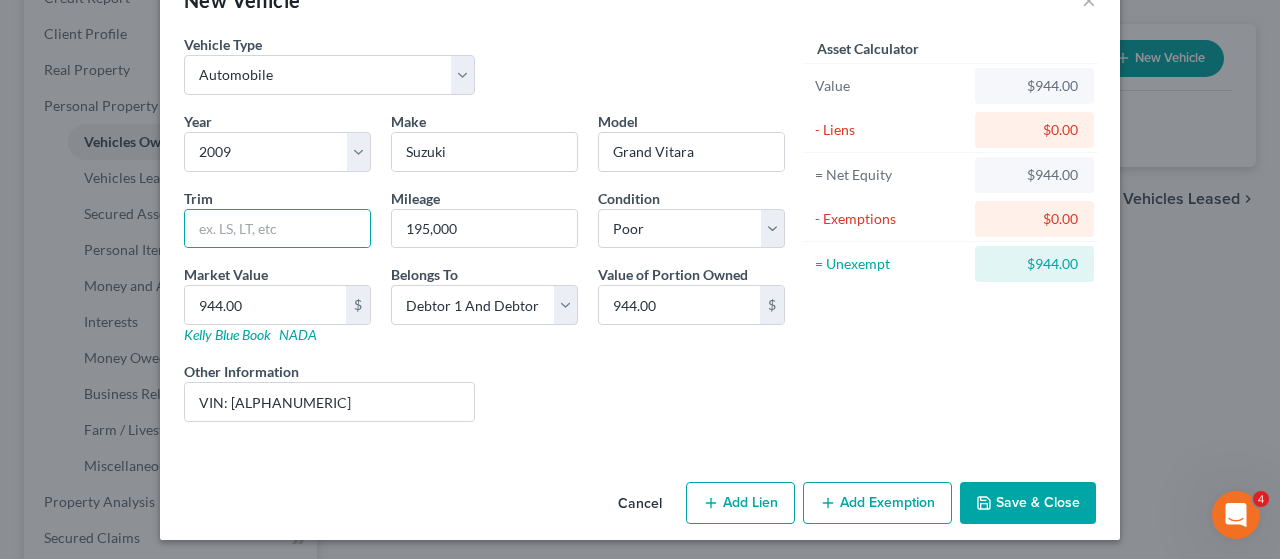 click on "Add Exemption" at bounding box center (877, 503) 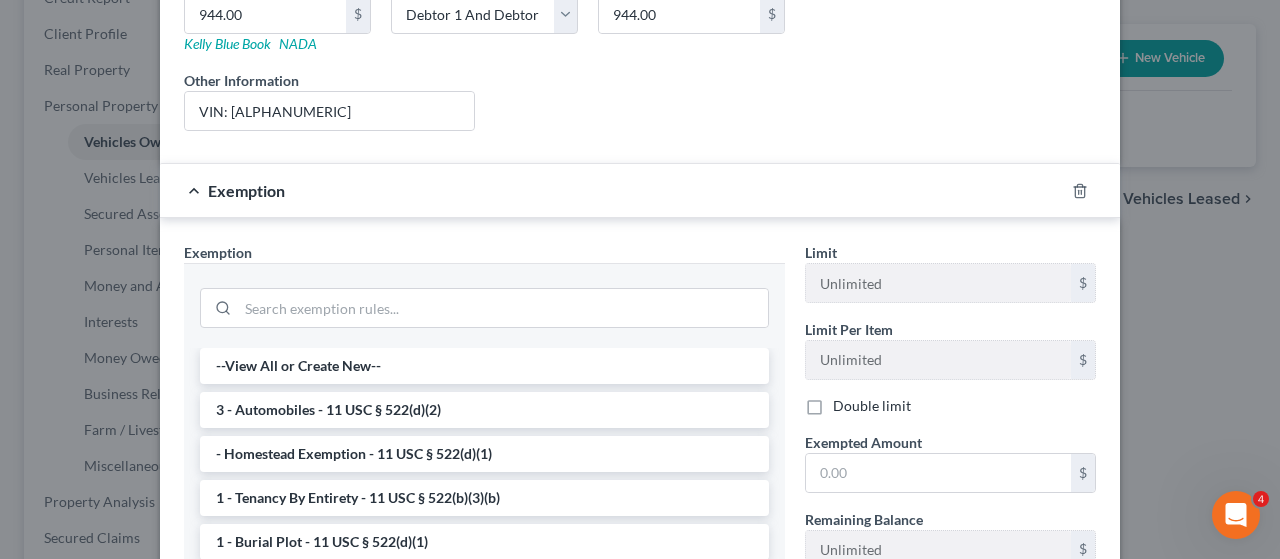 scroll, scrollTop: 358, scrollLeft: 0, axis: vertical 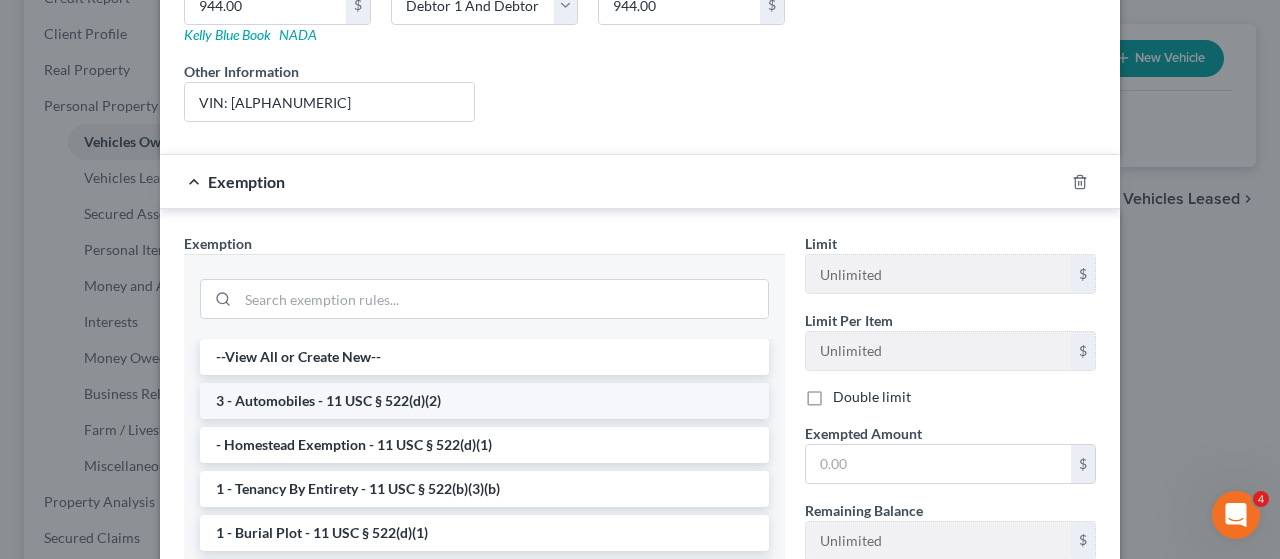 click on "3 - Automobiles - 11 USC § 522(d)(2)" at bounding box center (484, 401) 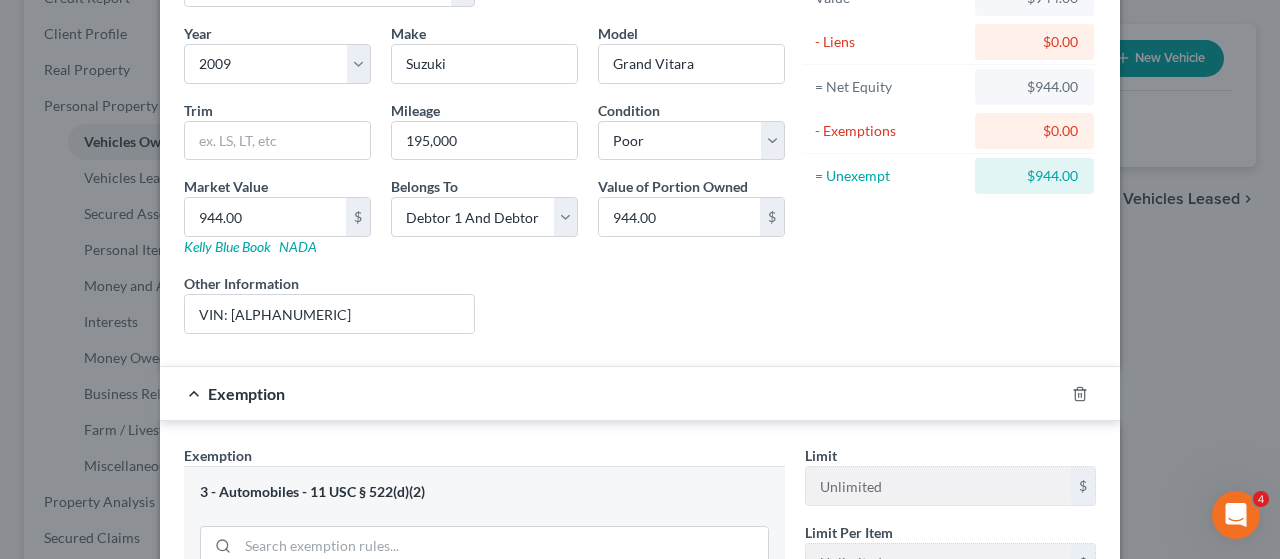 scroll, scrollTop: 300, scrollLeft: 0, axis: vertical 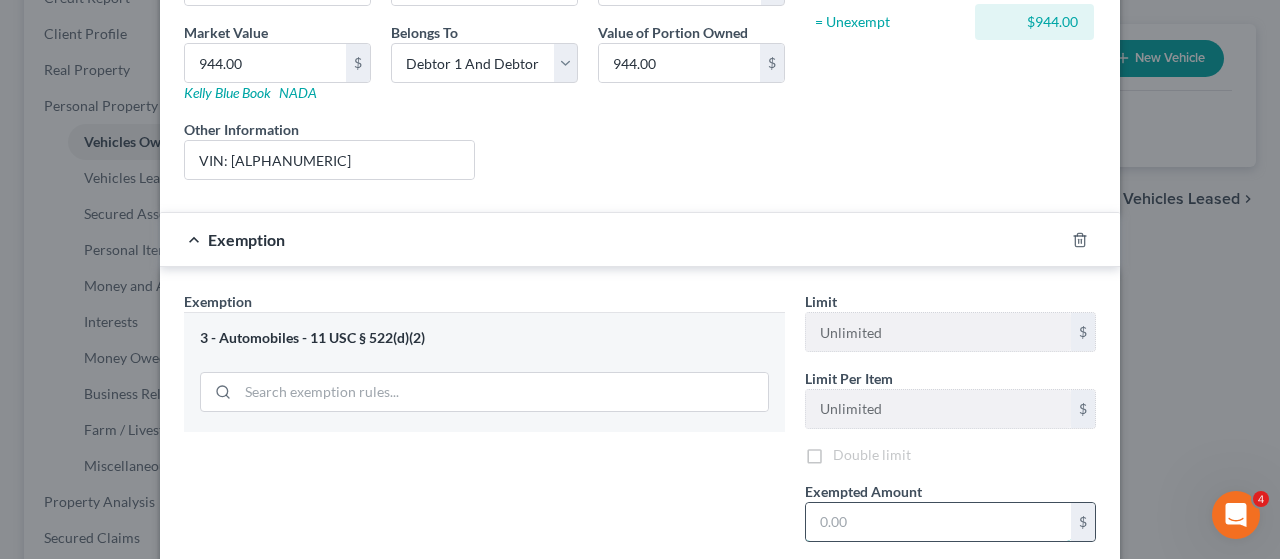 click at bounding box center [938, 522] 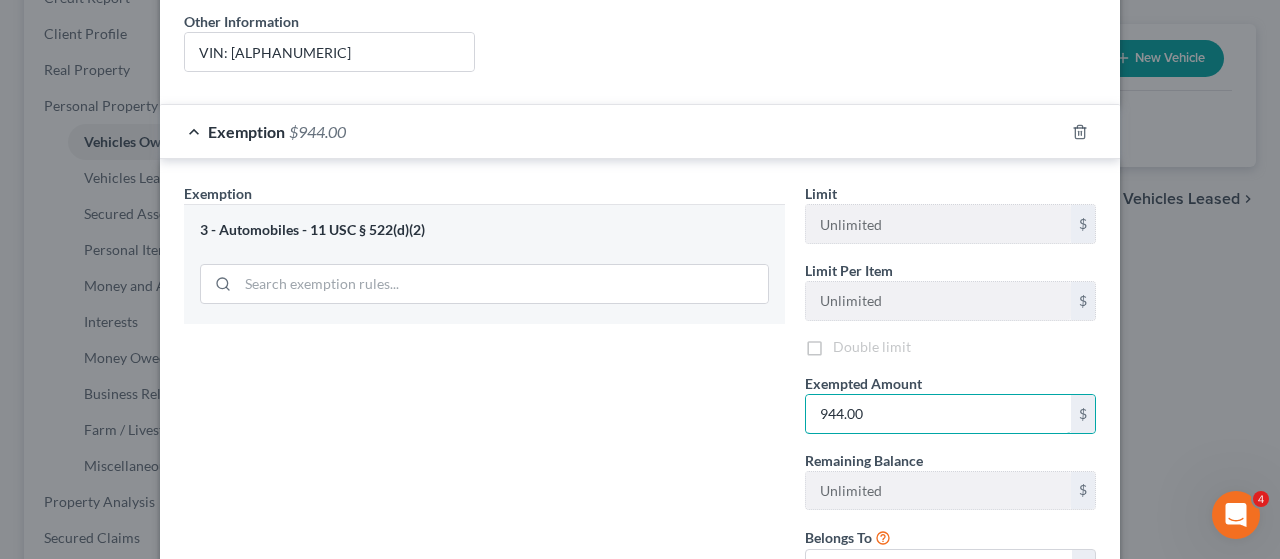 scroll, scrollTop: 573, scrollLeft: 0, axis: vertical 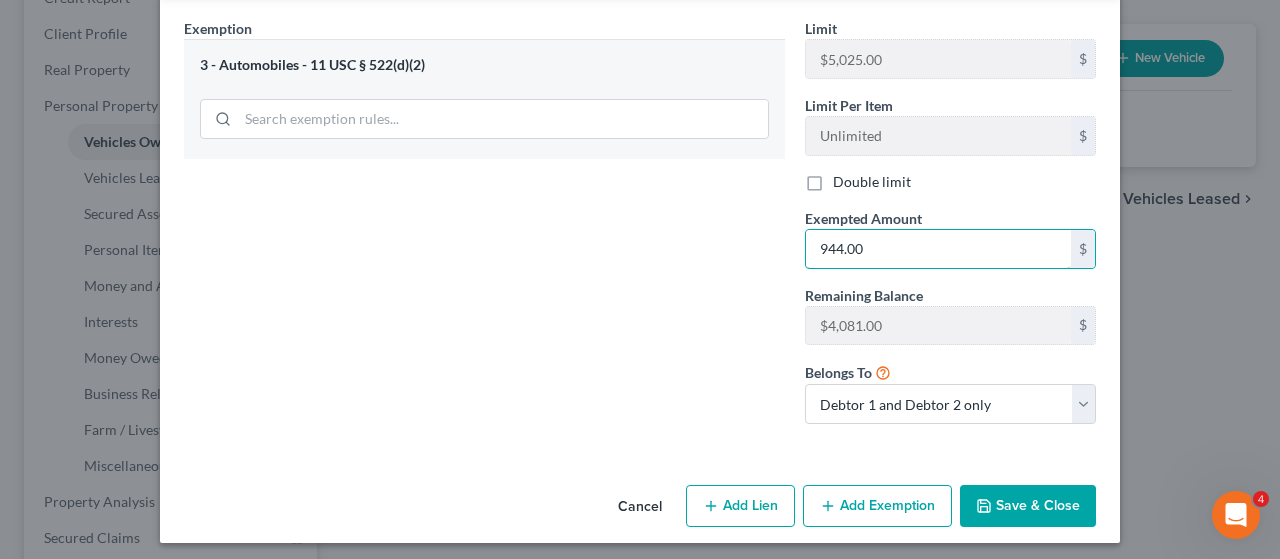 type on "944.00" 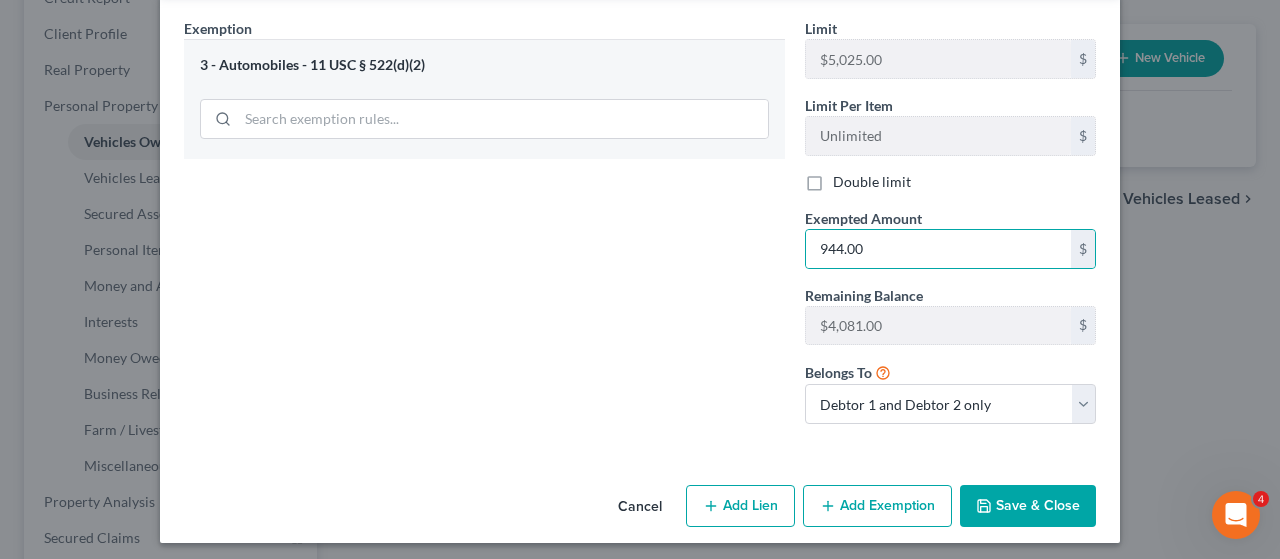 click on "Save & Close" at bounding box center [1028, 506] 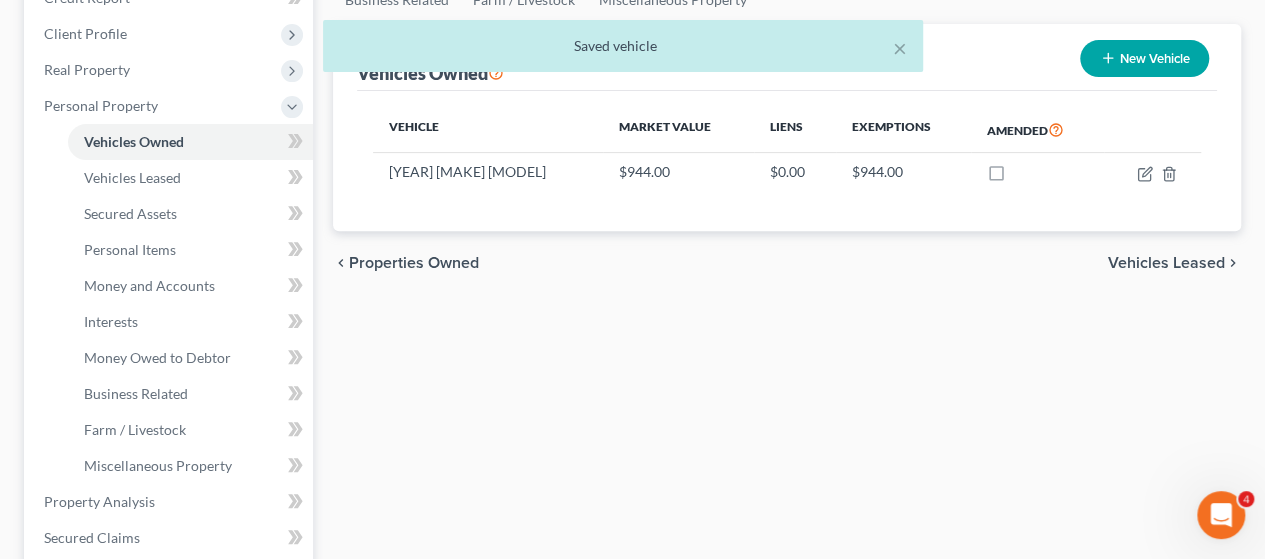 click on "×                     Saved vehicle" at bounding box center (622, 51) 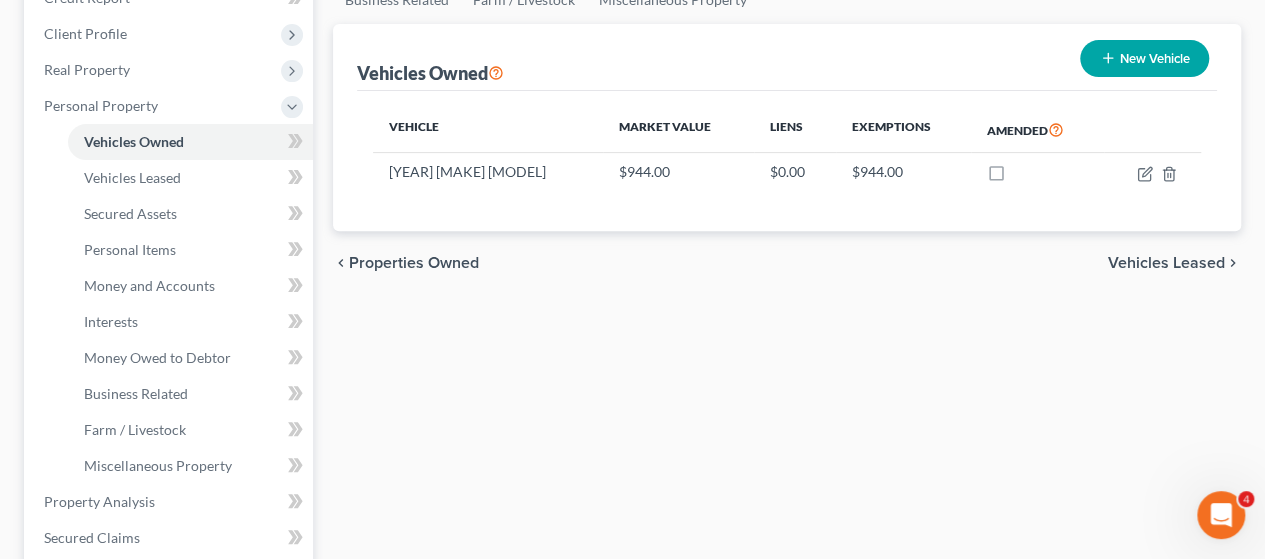 click on "New Vehicle" at bounding box center (1144, 58) 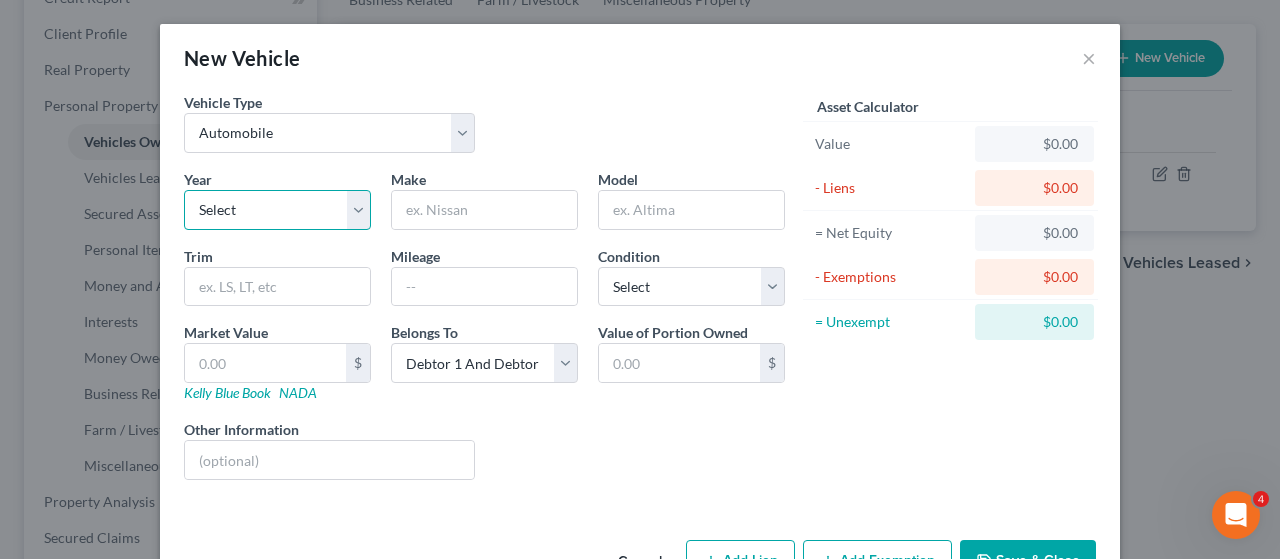 click on "Select 2026 2025 2024 2023 2022 2021 2020 2019 2018 2017 2016 2015 2014 2013 2012 2011 2010 2009 2008 2007 2006 2005 2004 2003 2002 2001 2000 1999 1998 1997 1996 1995 1994 1993 1992 1991 1990 1989 1988 1987 1986 1985 1984 1983 1982 1981 1980 1979 1978 1977 1976 1975 1974 1973 1972 1971 1970 1969 1968 1967 1966 1965 1964 1963 1962 1961 1960 1959 1958 1957 1956 1955 1954 1953 1952 1951 1950 1949 1948 1947 1946 1945 1944 1943 1942 1941 1940 1939 1938 1937 1936 1935 1934 1933 1932 1931 1930 1929 1928 1927 1926 1925 1924 1923 1922 1921 1920 1919 1918 1917 1916 1915 1914 1913 1912 1911 1910 1909 1908 1907 1906 1905 1904 1903 1902 1901" at bounding box center (277, 210) 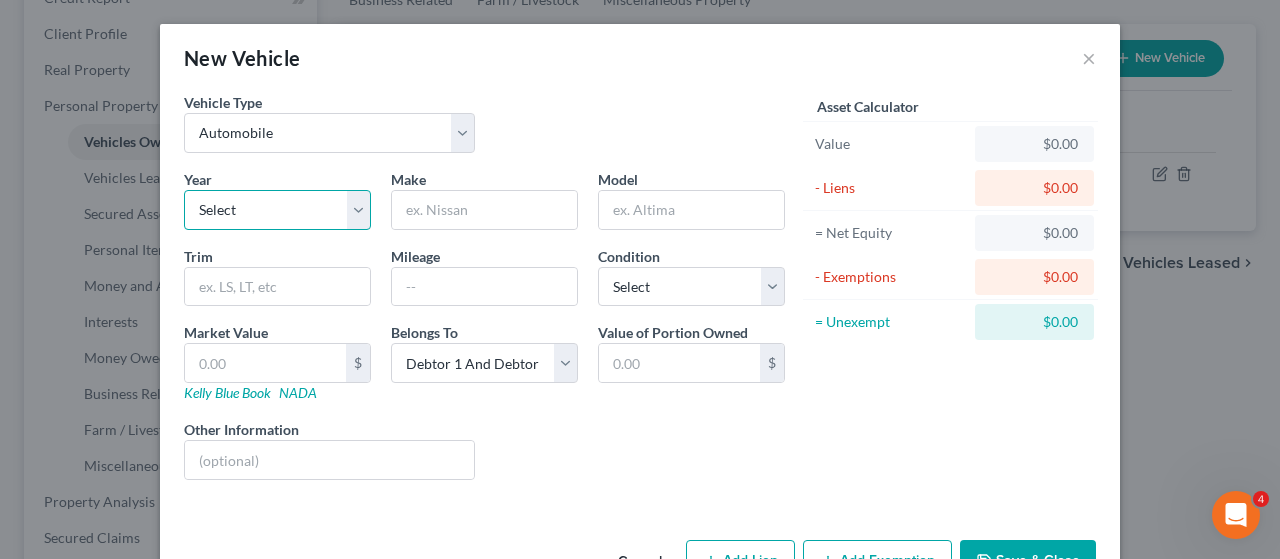 select on "13" 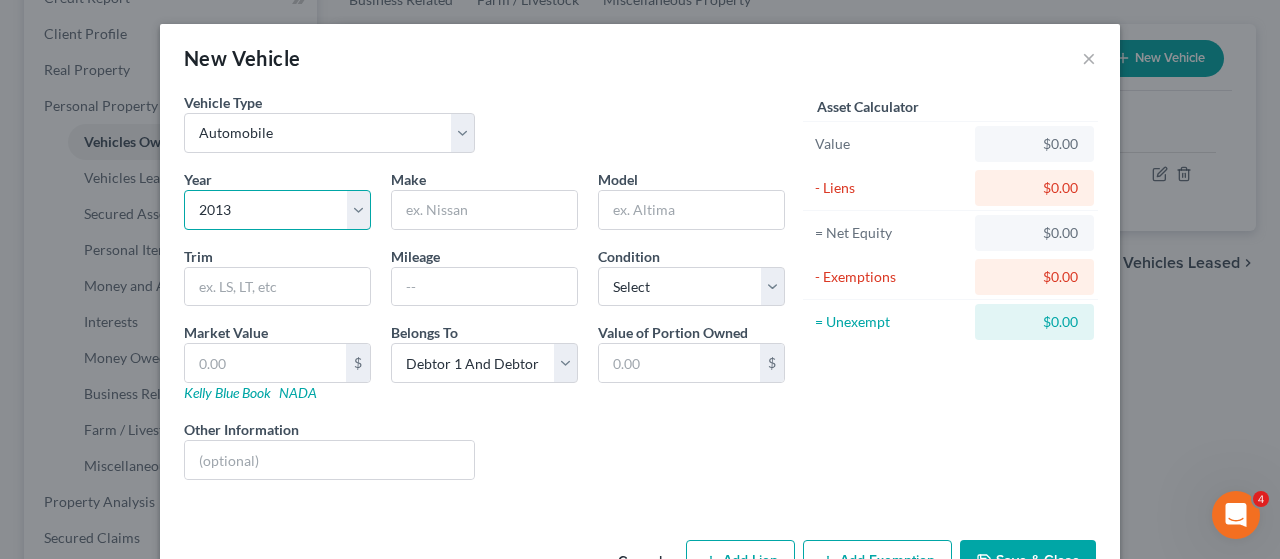 click on "Select 2026 2025 2024 2023 2022 2021 2020 2019 2018 2017 2016 2015 2014 2013 2012 2011 2010 2009 2008 2007 2006 2005 2004 2003 2002 2001 2000 1999 1998 1997 1996 1995 1994 1993 1992 1991 1990 1989 1988 1987 1986 1985 1984 1983 1982 1981 1980 1979 1978 1977 1976 1975 1974 1973 1972 1971 1970 1969 1968 1967 1966 1965 1964 1963 1962 1961 1960 1959 1958 1957 1956 1955 1954 1953 1952 1951 1950 1949 1948 1947 1946 1945 1944 1943 1942 1941 1940 1939 1938 1937 1936 1935 1934 1933 1932 1931 1930 1929 1928 1927 1926 1925 1924 1923 1922 1921 1920 1919 1918 1917 1916 1915 1914 1913 1912 1911 1910 1909 1908 1907 1906 1905 1904 1903 1902 1901" at bounding box center [277, 210] 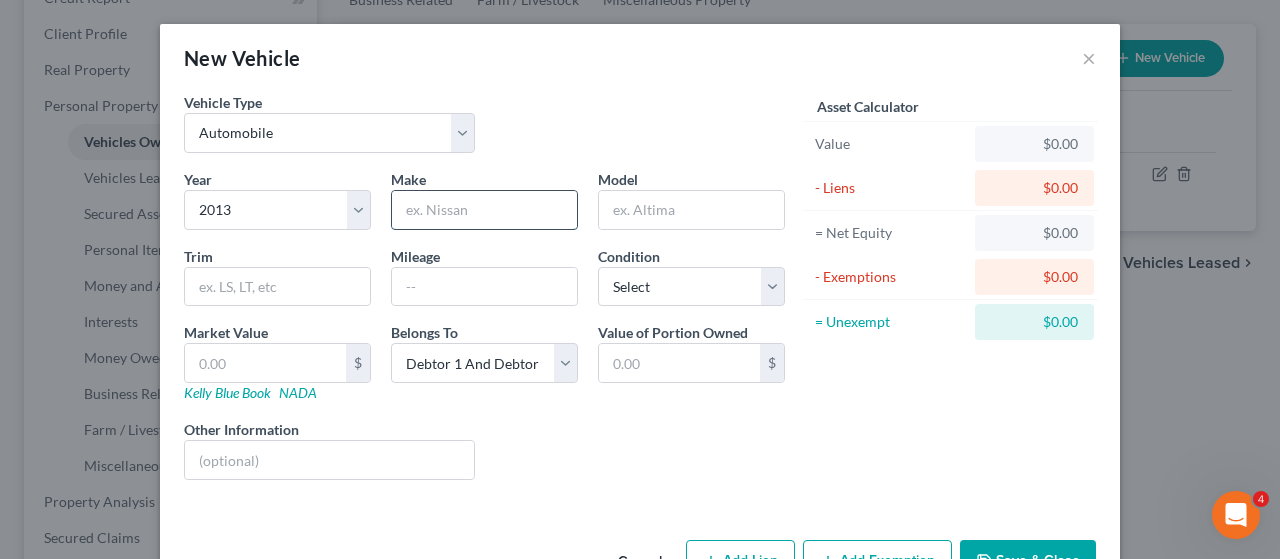 click at bounding box center [484, 210] 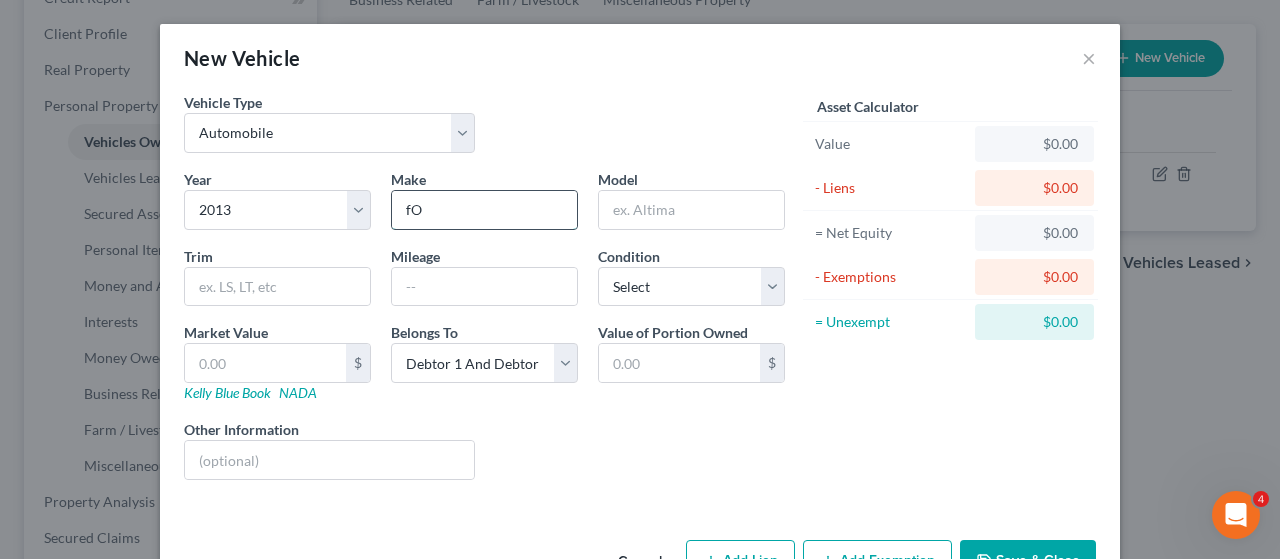 type on "f" 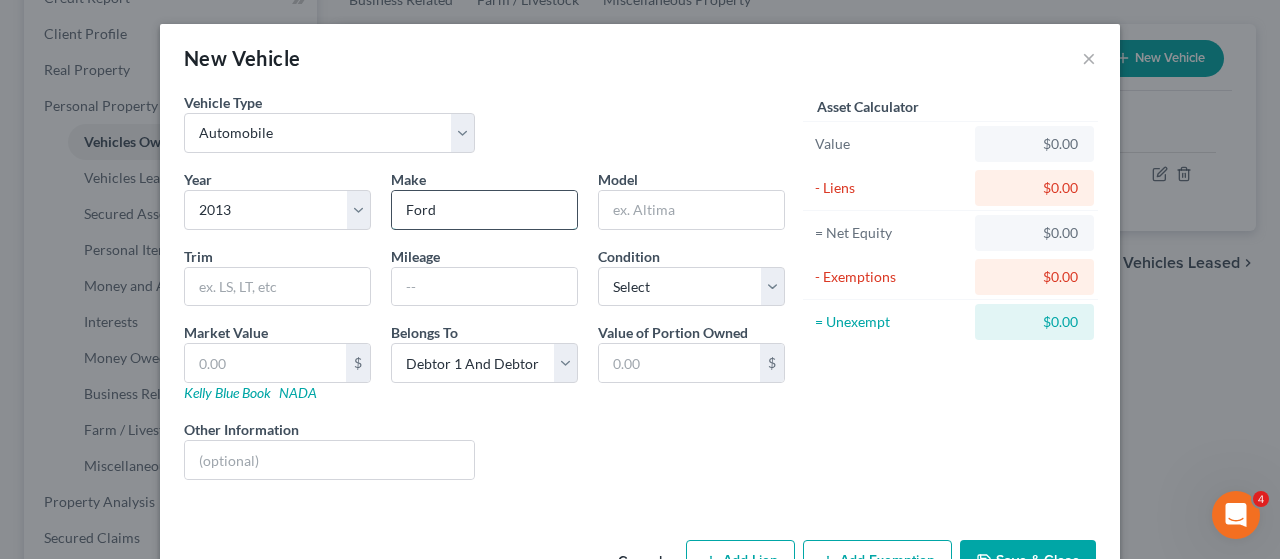 type on "Ford" 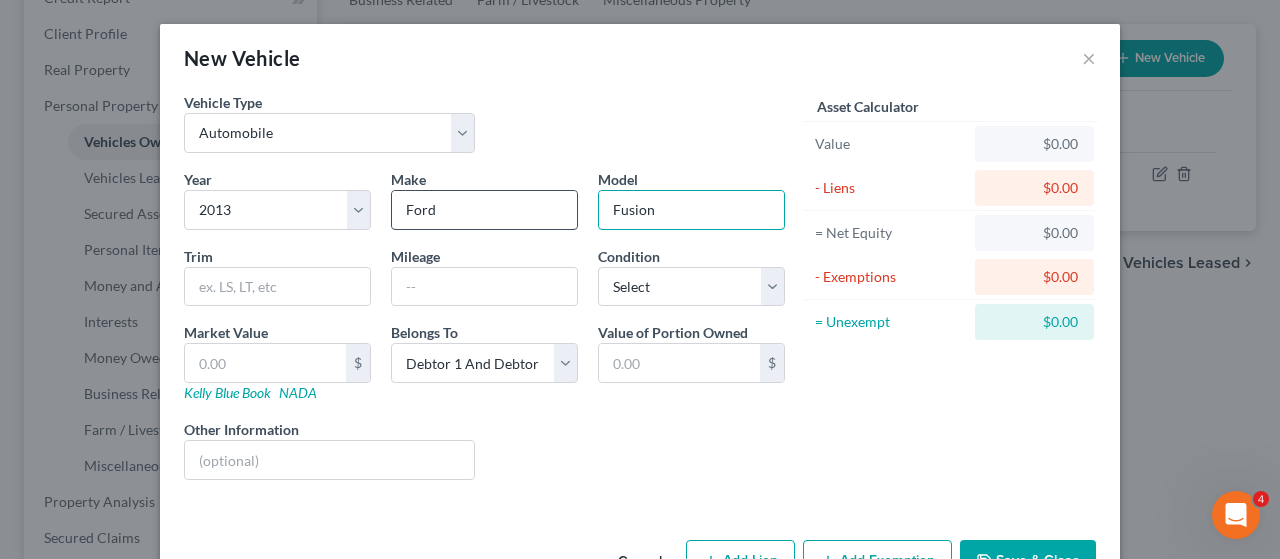 type on "Fusion" 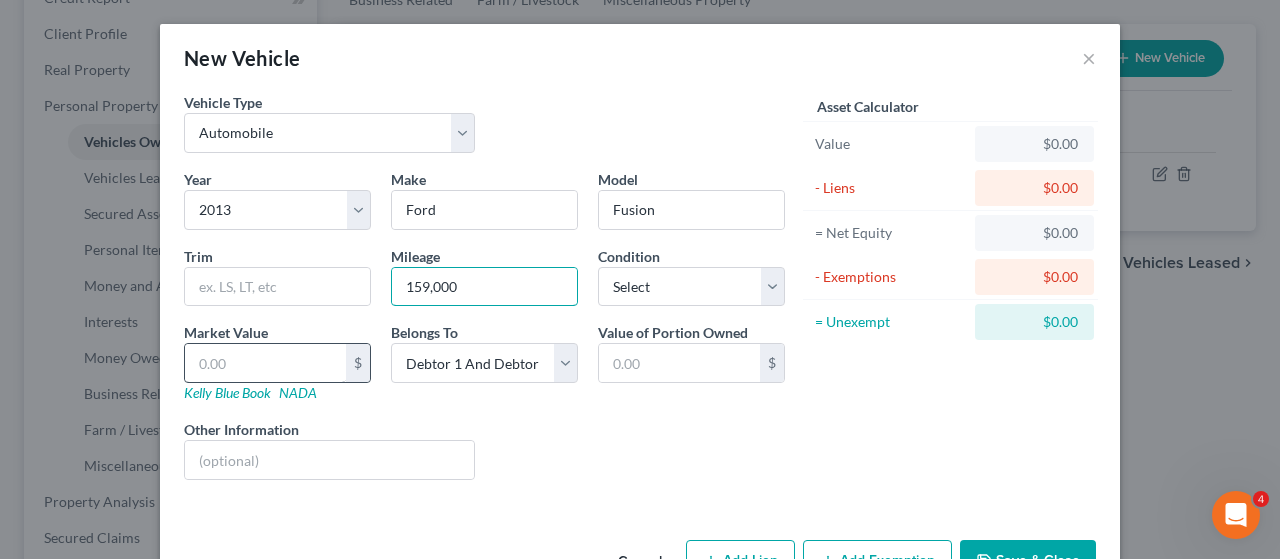 type on "159,000" 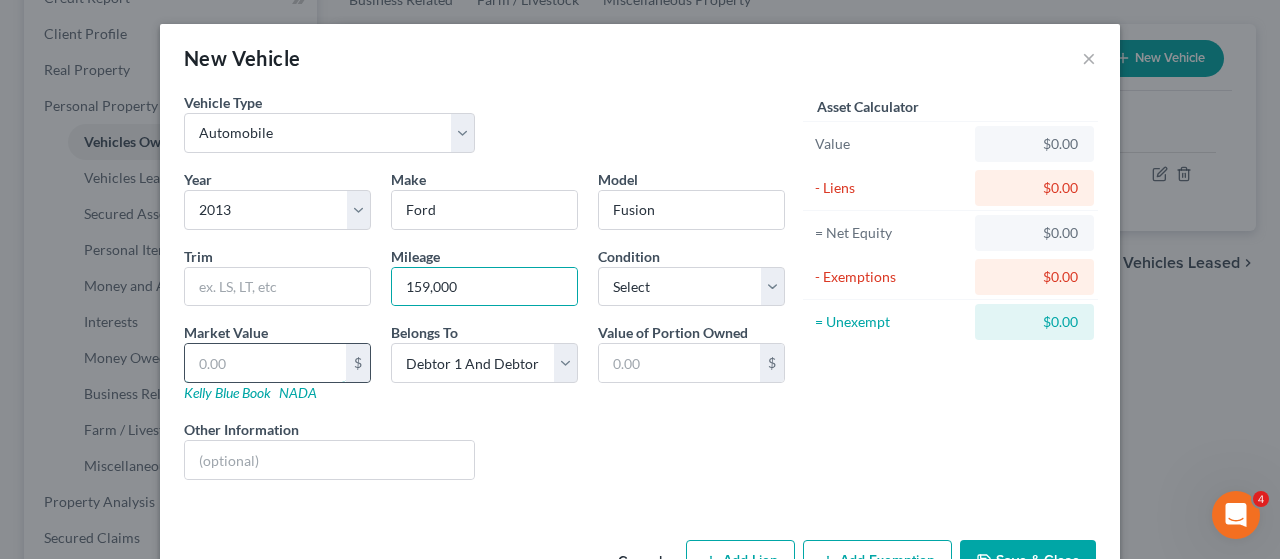 click at bounding box center (265, 363) 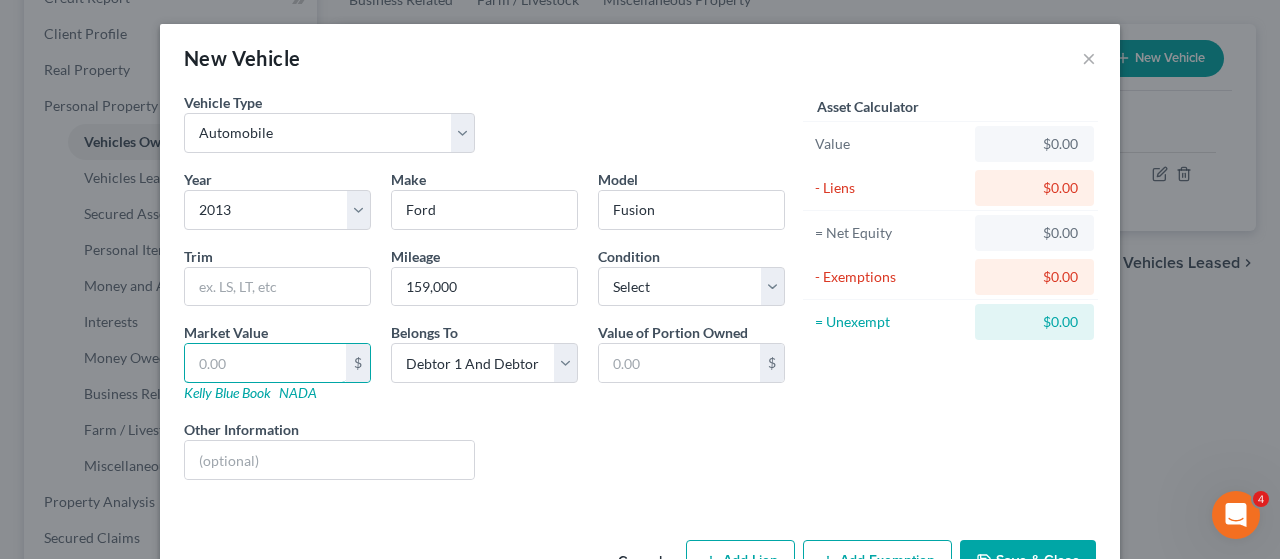 type on "1" 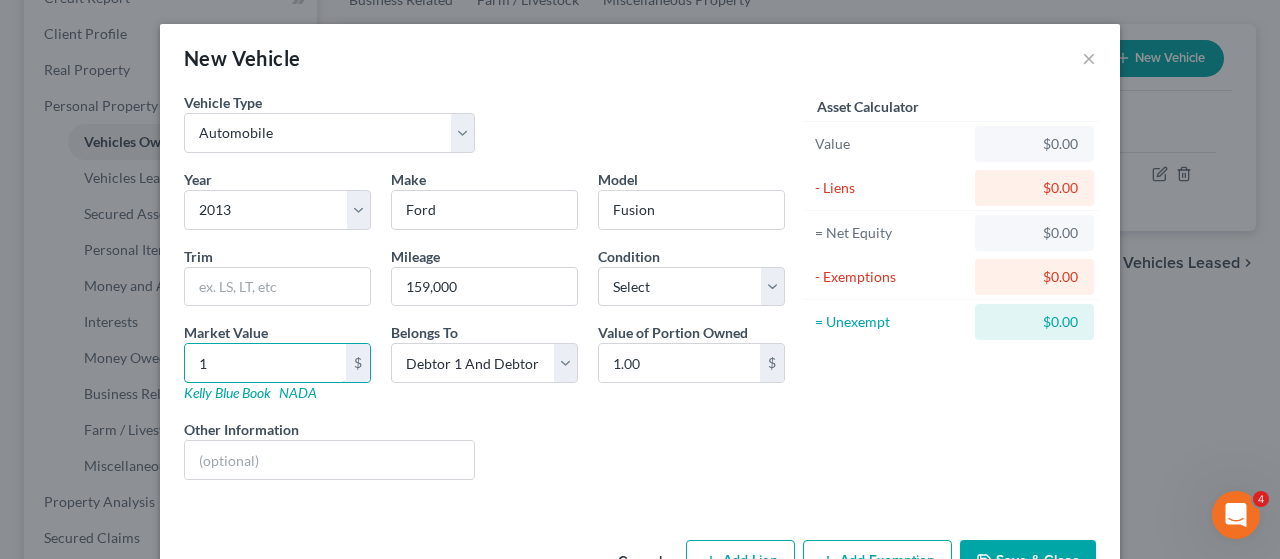 type on "17" 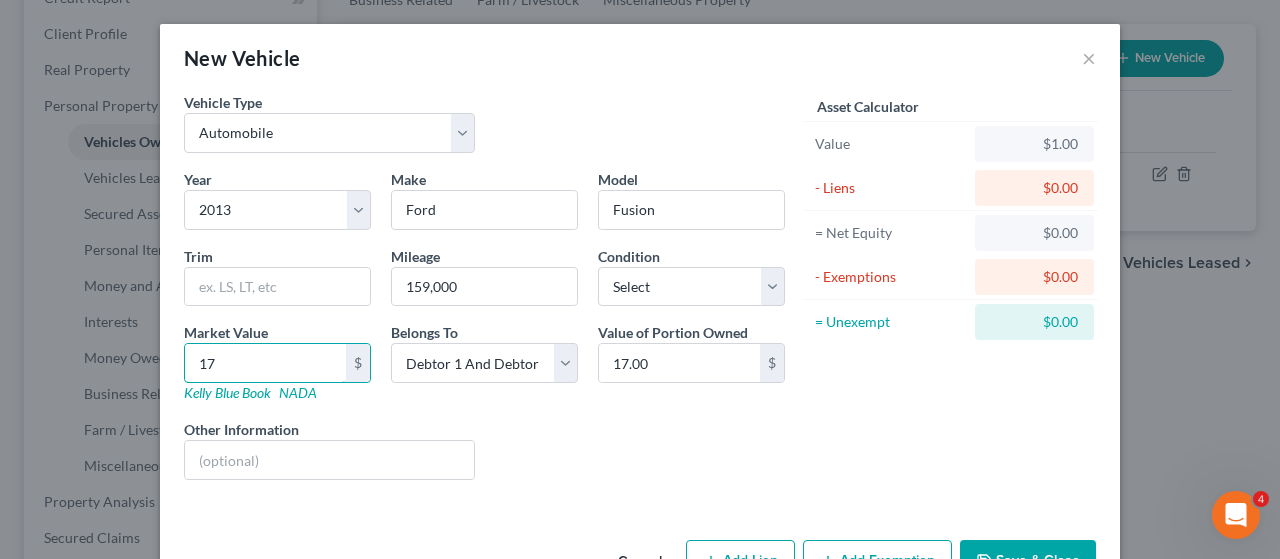 type on "177" 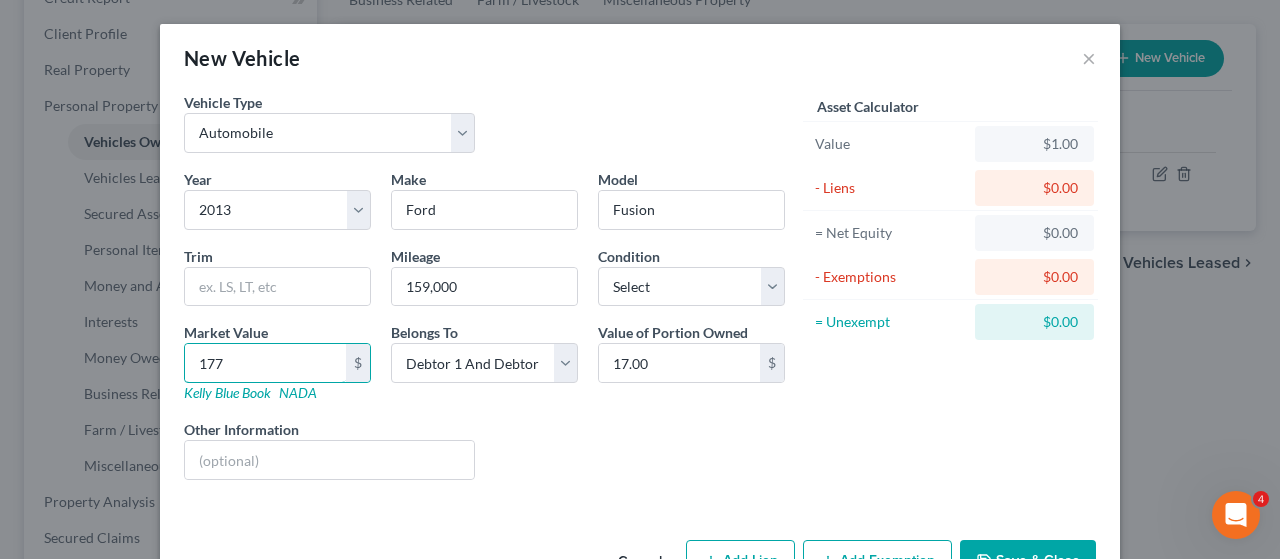 type on "177.00" 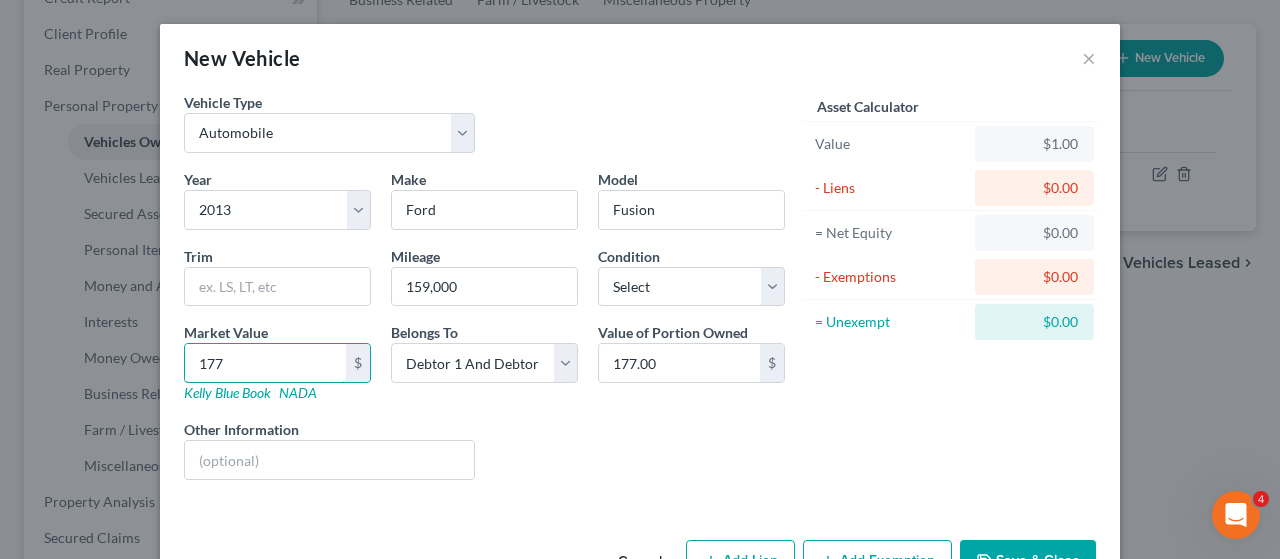 type on "1775" 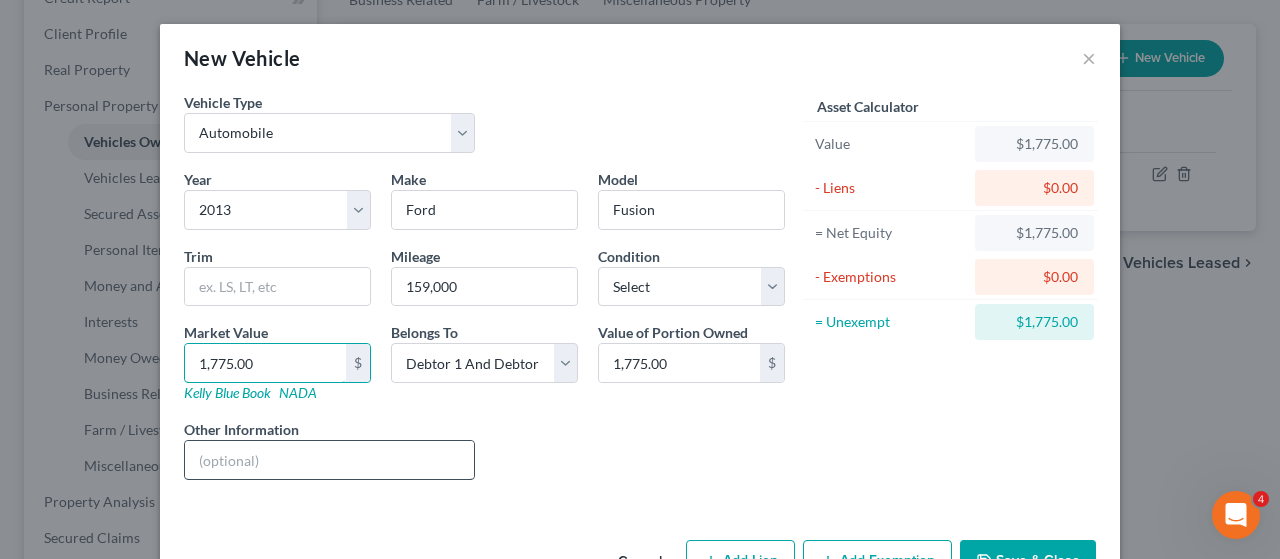 type on "1,775.00" 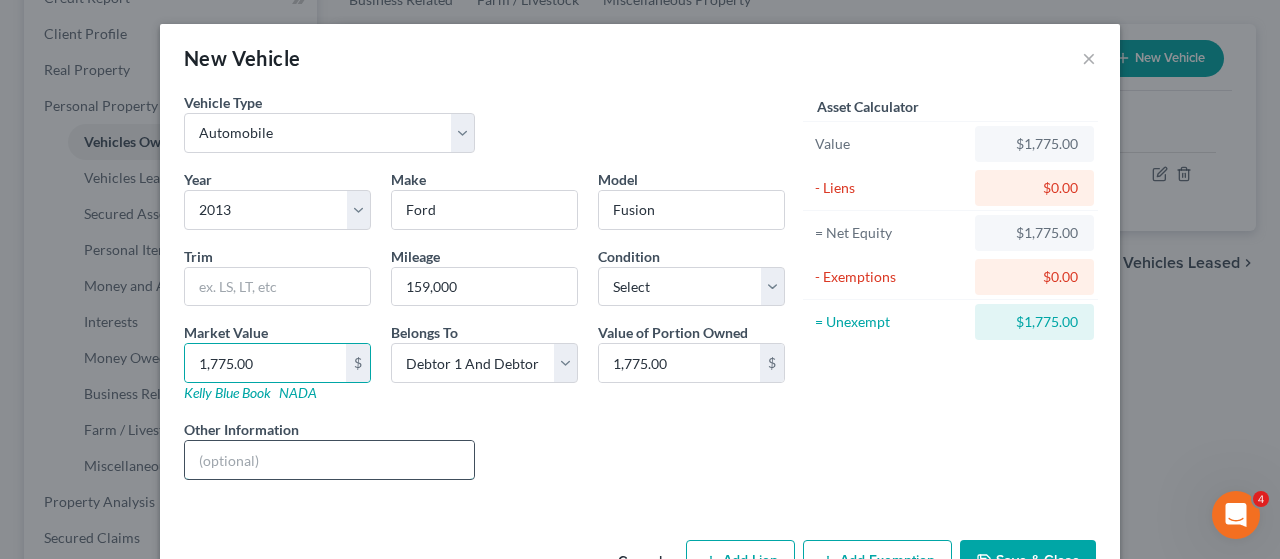 click at bounding box center (329, 460) 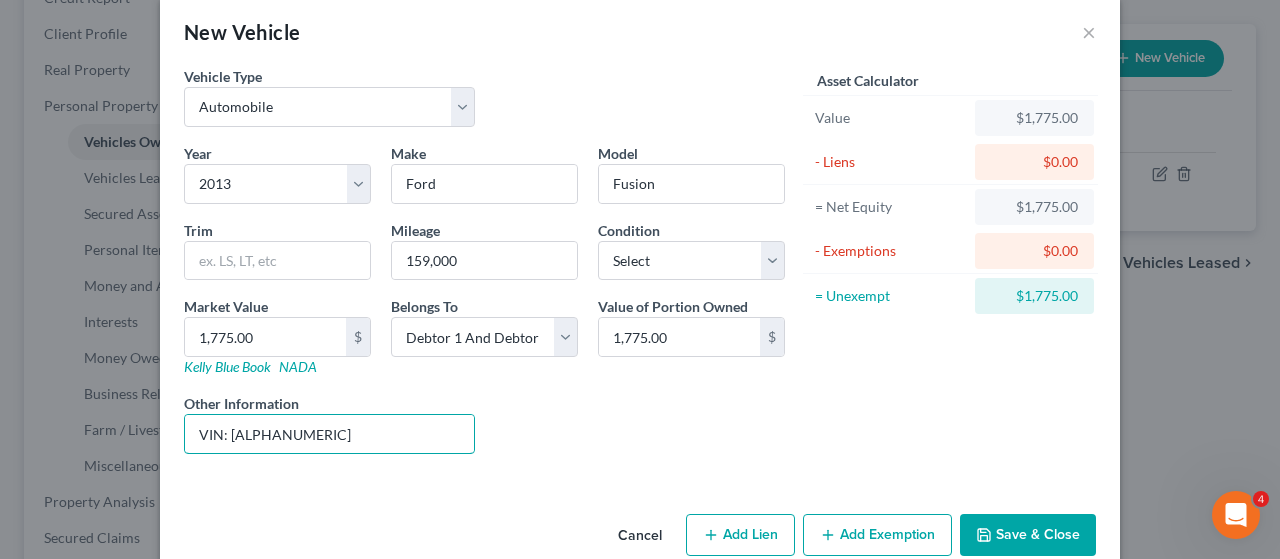 scroll, scrollTop: 58, scrollLeft: 0, axis: vertical 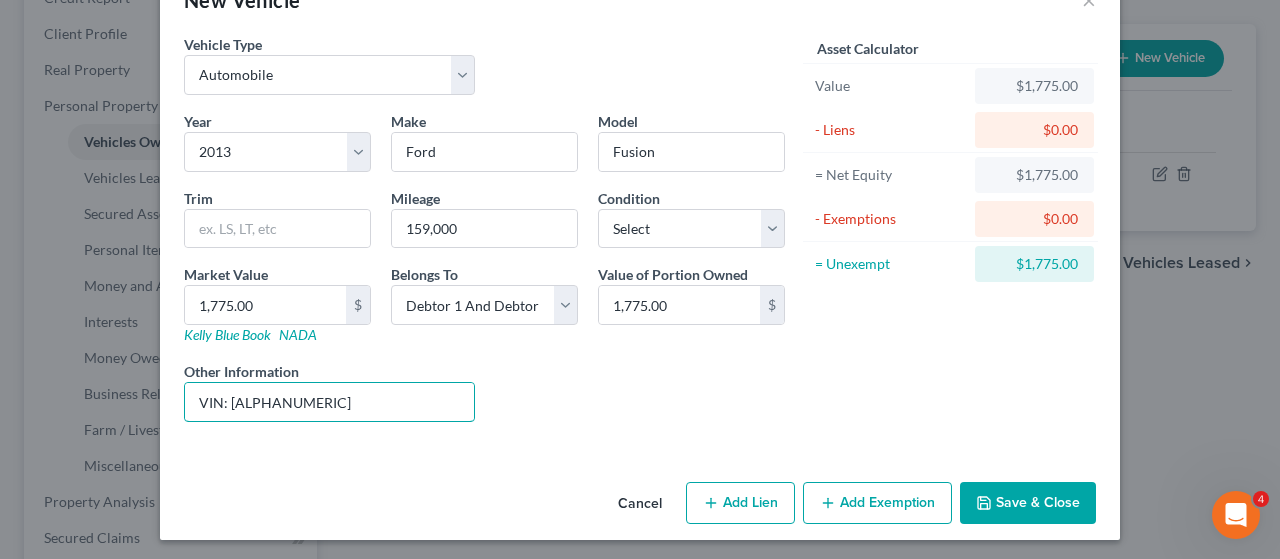 type on "VIN: [ALPHANUMERIC]" 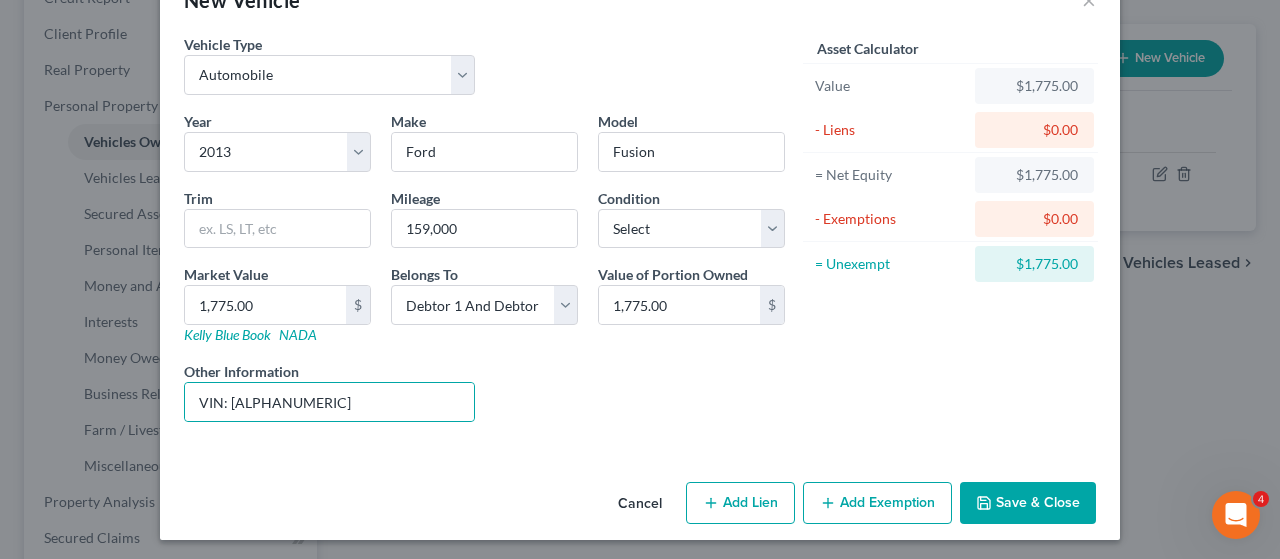 click on "Save & Close" at bounding box center [1028, 503] 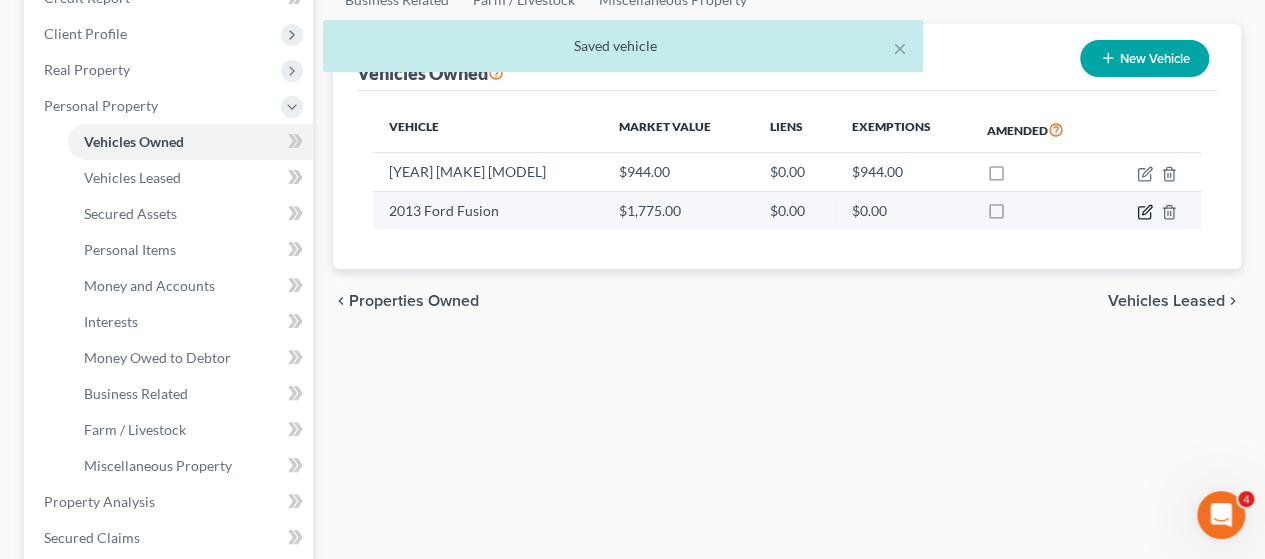 click 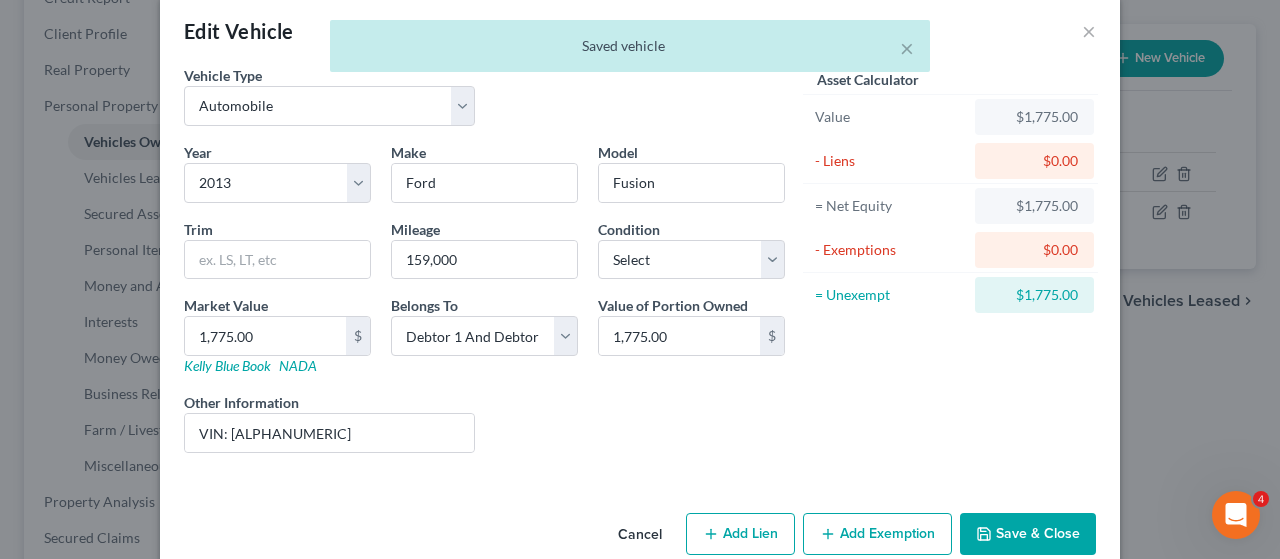 scroll, scrollTop: 58, scrollLeft: 0, axis: vertical 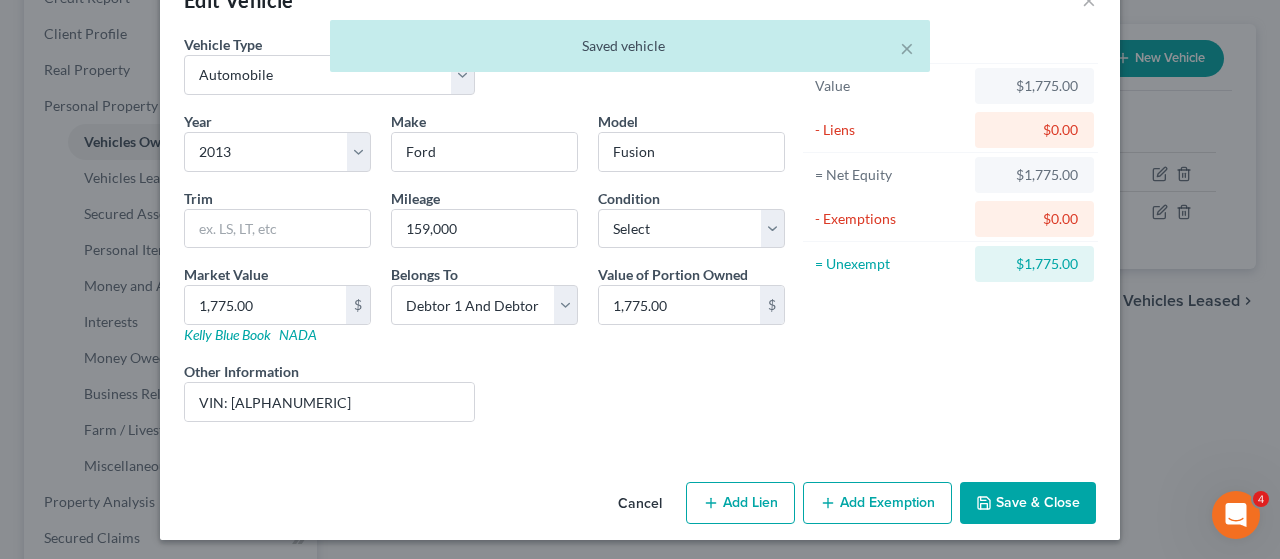 click on "Add Exemption" at bounding box center [877, 503] 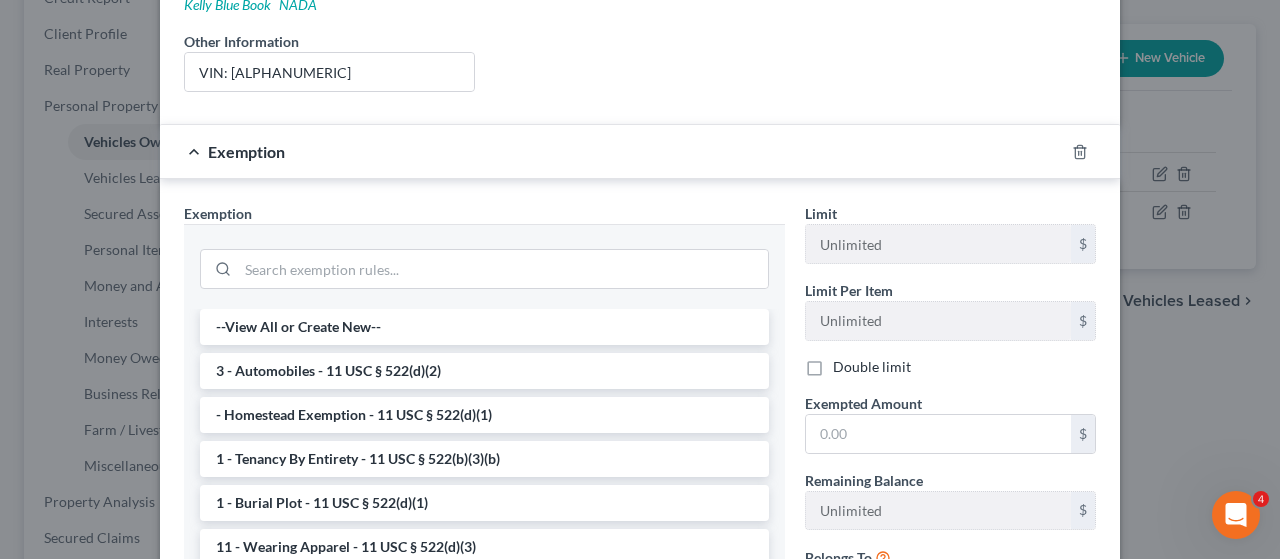 scroll, scrollTop: 558, scrollLeft: 0, axis: vertical 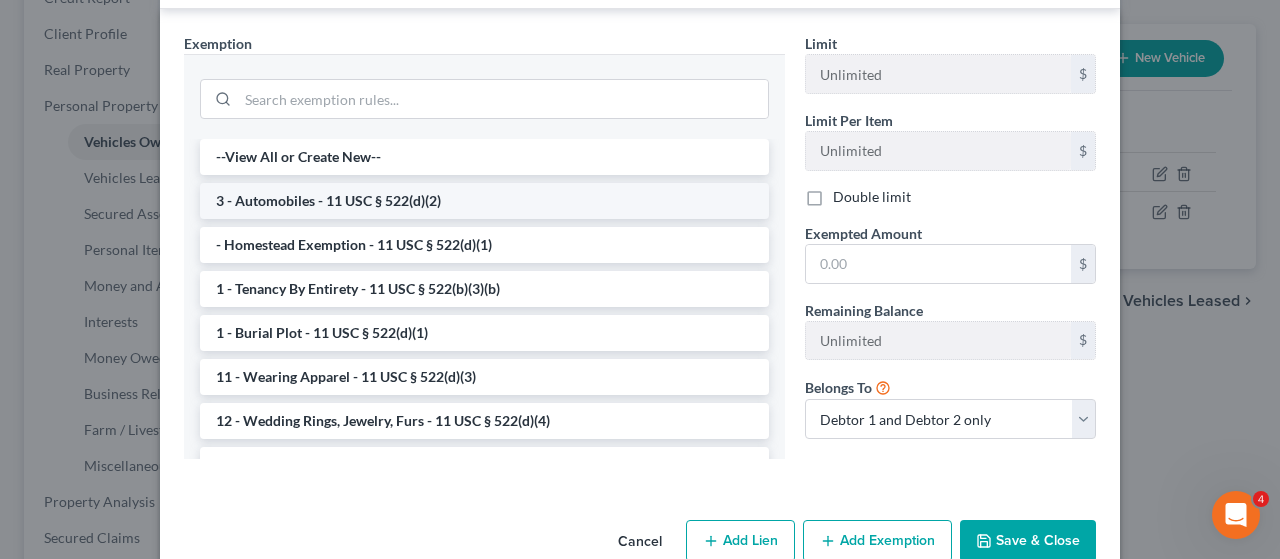 click on "3 - Automobiles - 11 USC § 522(d)(2)" at bounding box center [484, 201] 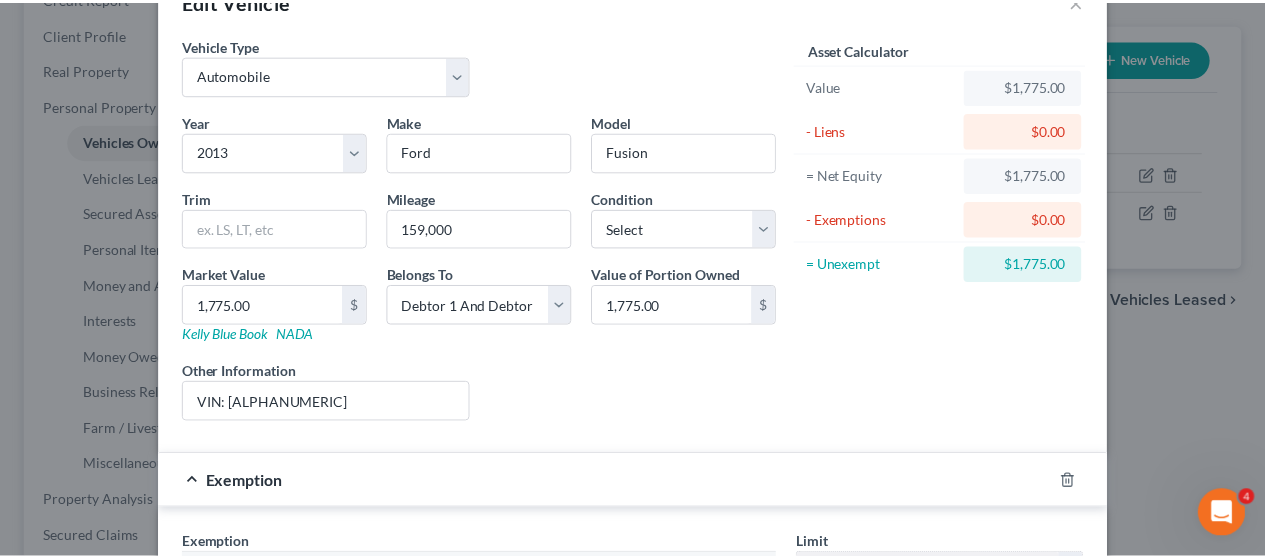 scroll, scrollTop: 558, scrollLeft: 0, axis: vertical 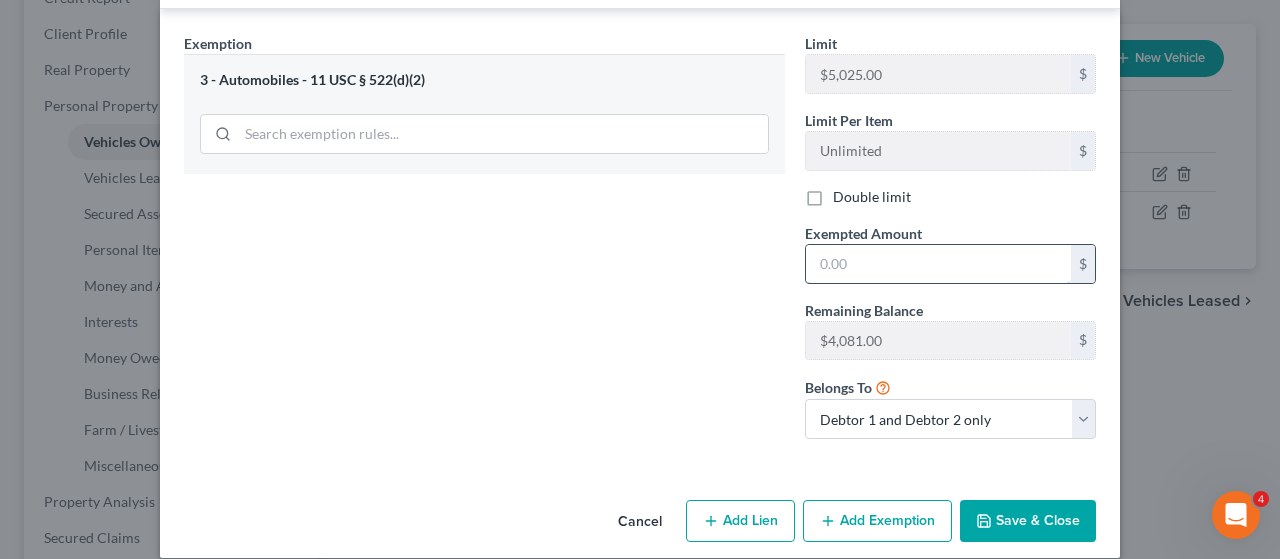 click at bounding box center [938, 264] 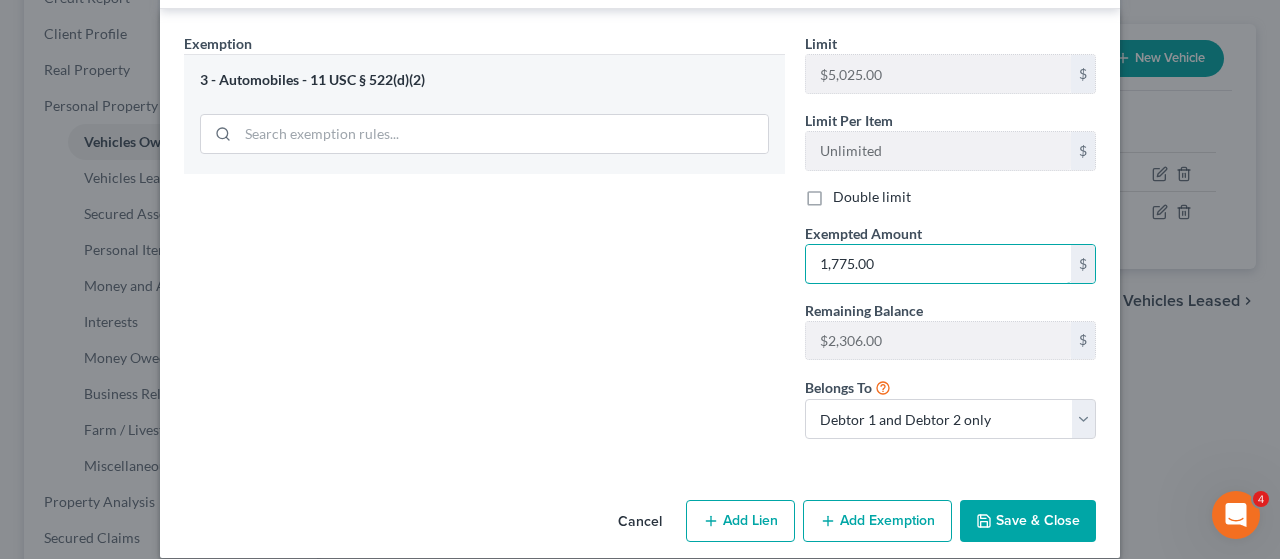 type on "1,775.00" 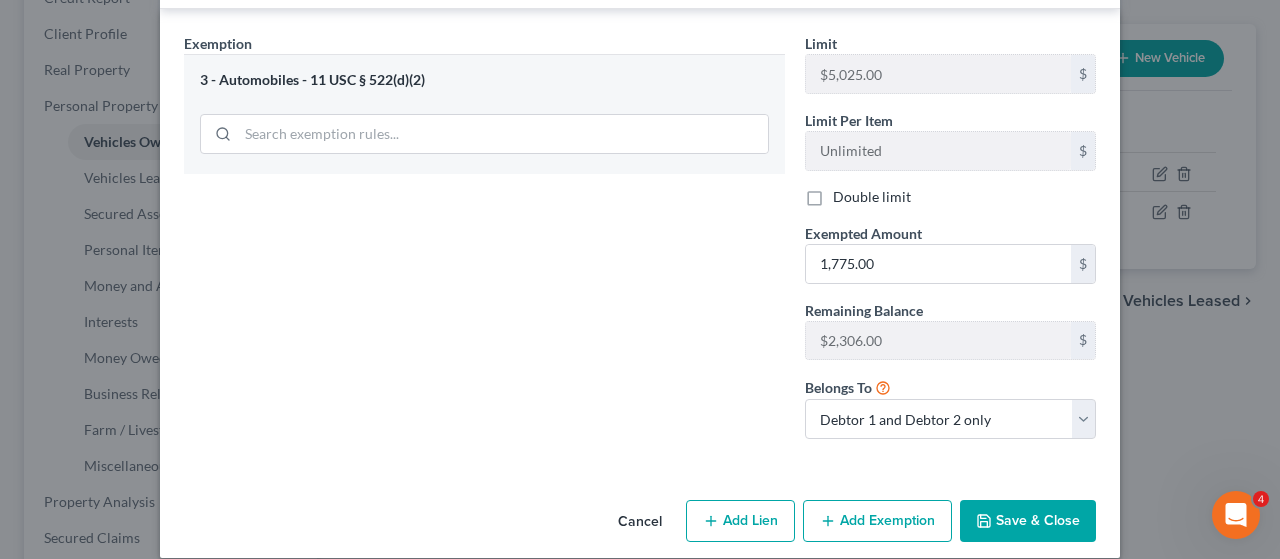 click on "Save & Close" at bounding box center (1028, 521) 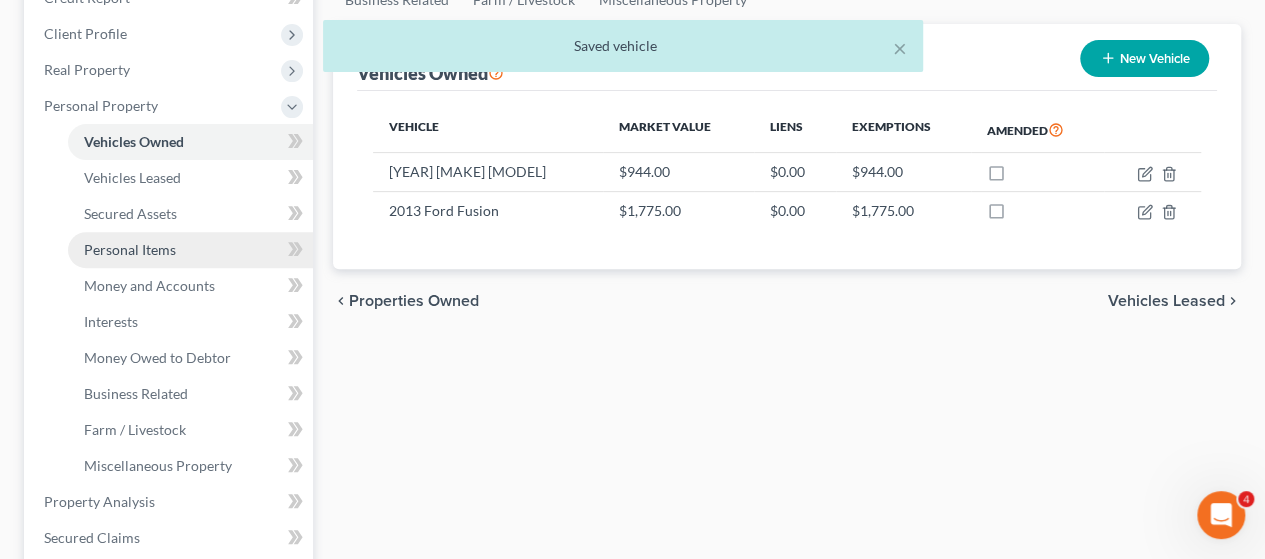 click on "Personal Items" at bounding box center [130, 249] 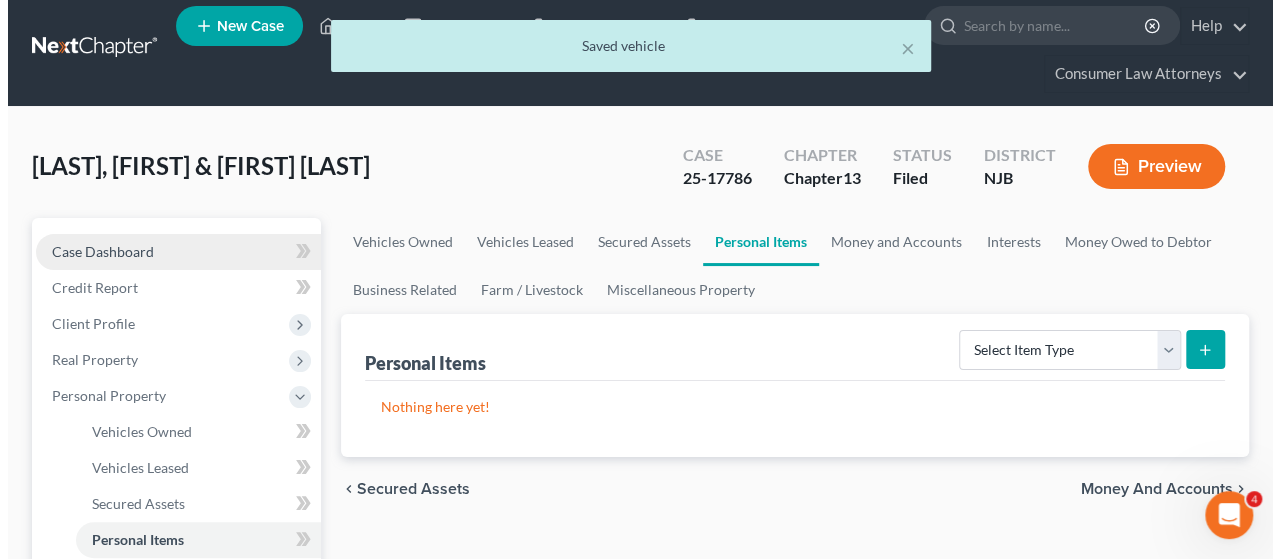 scroll, scrollTop: 0, scrollLeft: 0, axis: both 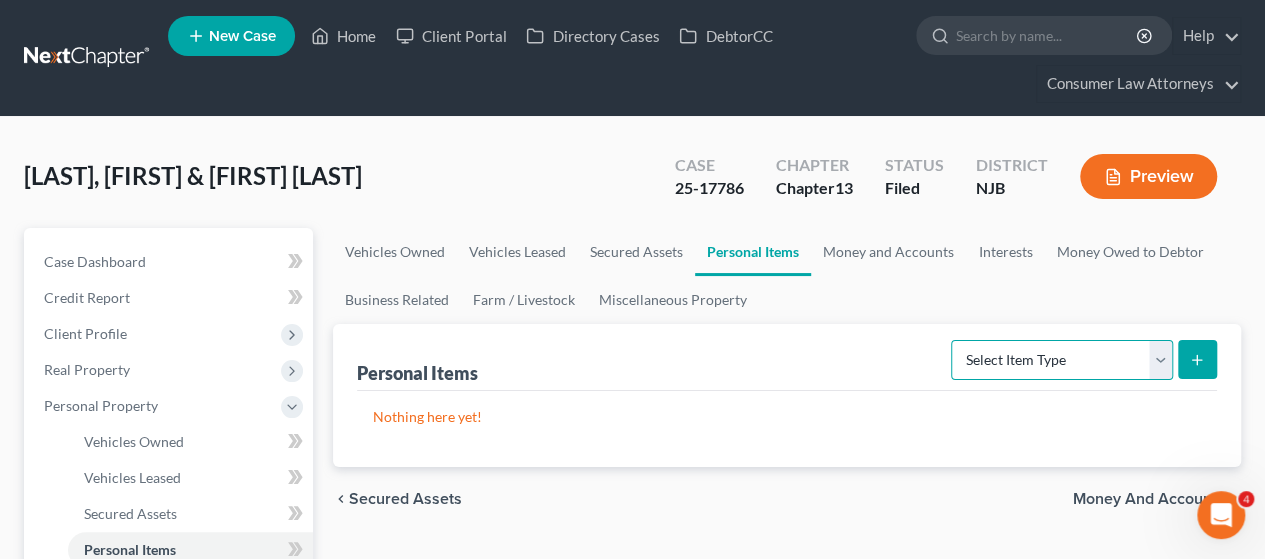 click on "Select Item Type Clothing Collectibles Of Value Electronics Firearms Household Goods Jewelry Other Pet(s) Sports & Hobby Equipment" at bounding box center [1062, 360] 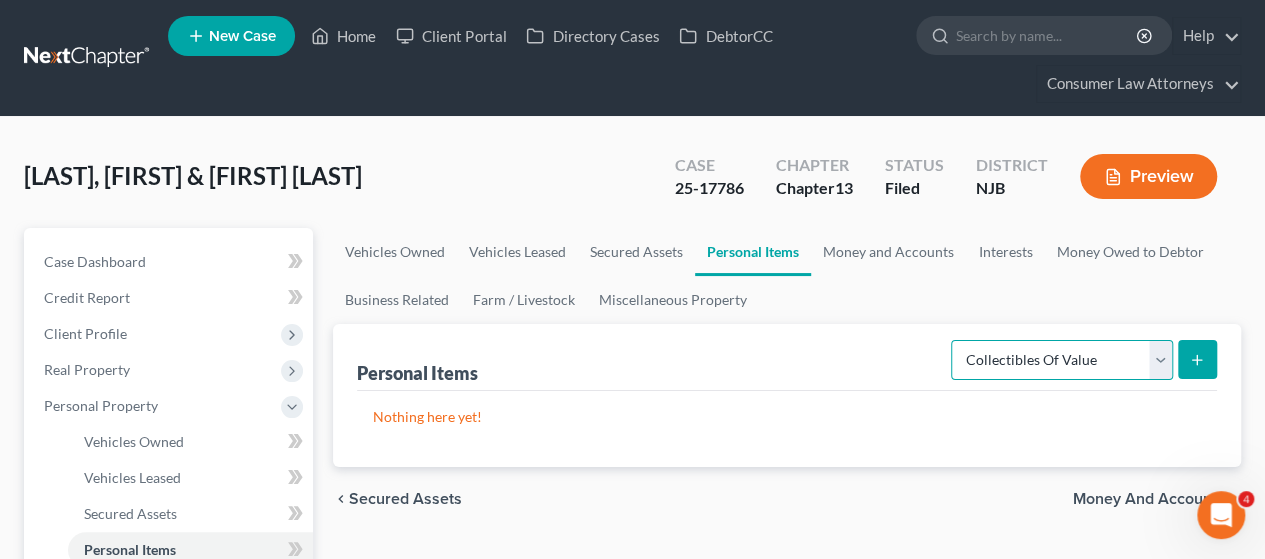 click on "Select Item Type Clothing Collectibles Of Value Electronics Firearms Household Goods Jewelry Other Pet(s) Sports & Hobby Equipment" at bounding box center (1062, 360) 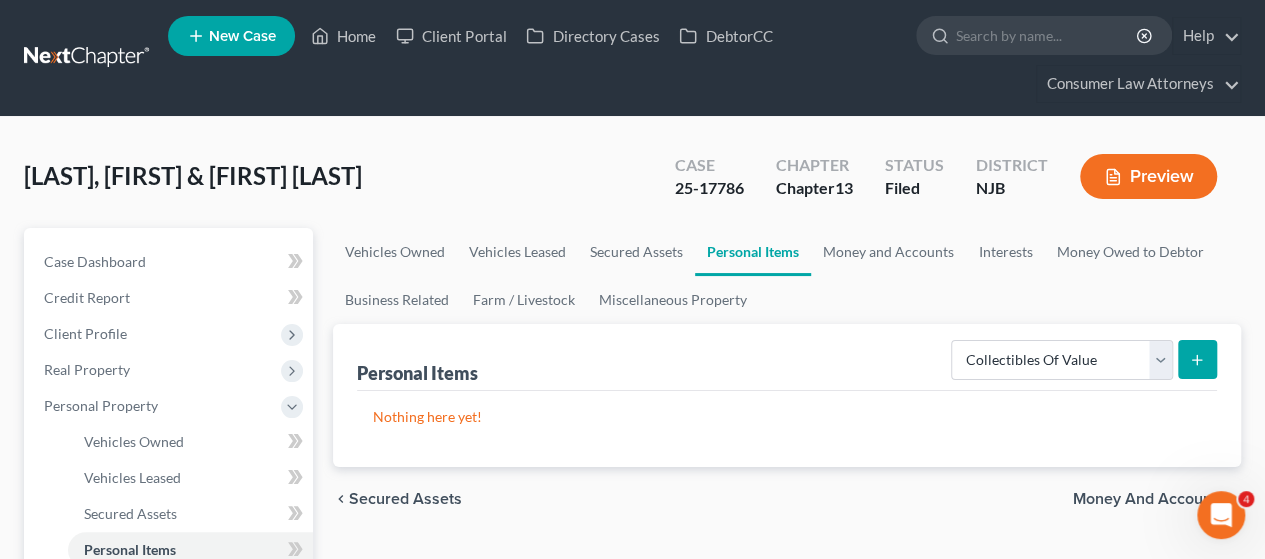 click 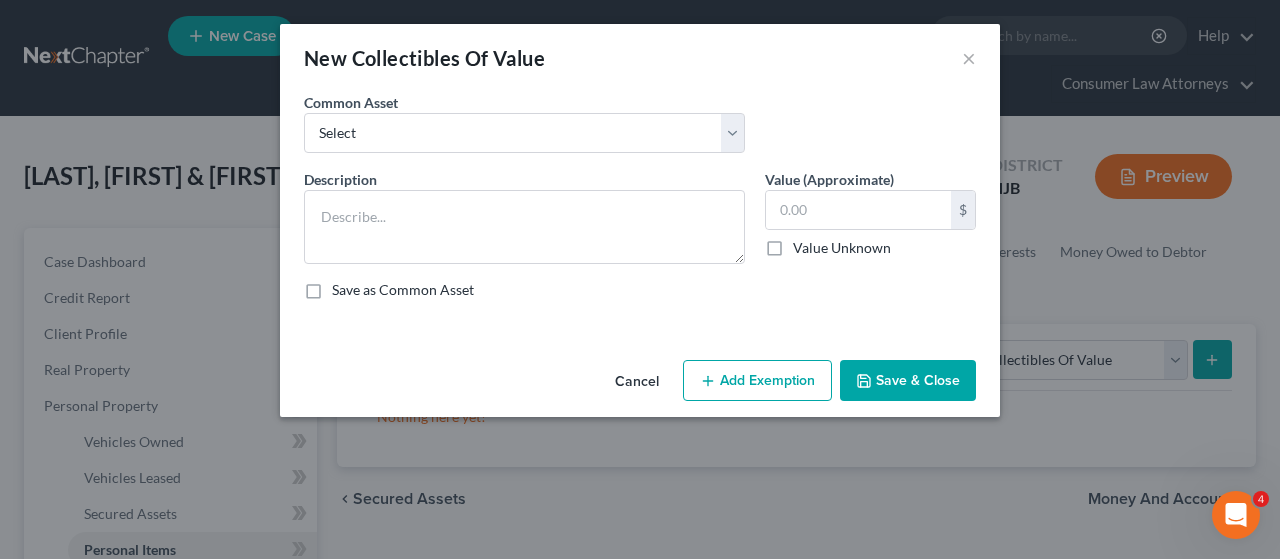 click on "Cancel" at bounding box center [637, 382] 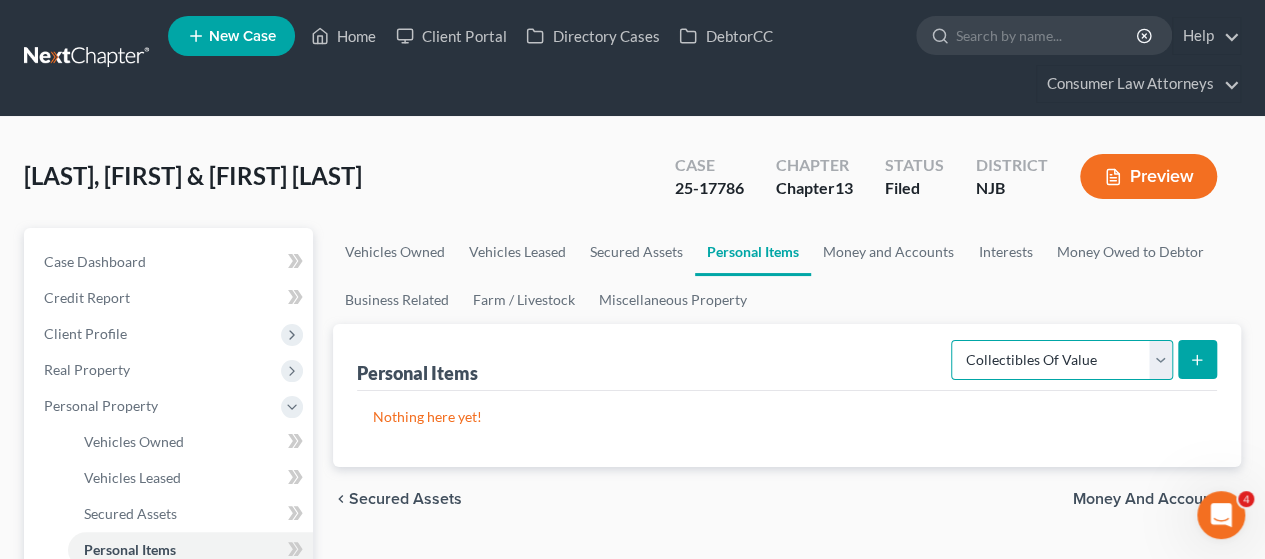 click on "Select Item Type Clothing Collectibles Of Value Electronics Firearms Household Goods Jewelry Other Pet(s) Sports & Hobby Equipment" at bounding box center (1062, 360) 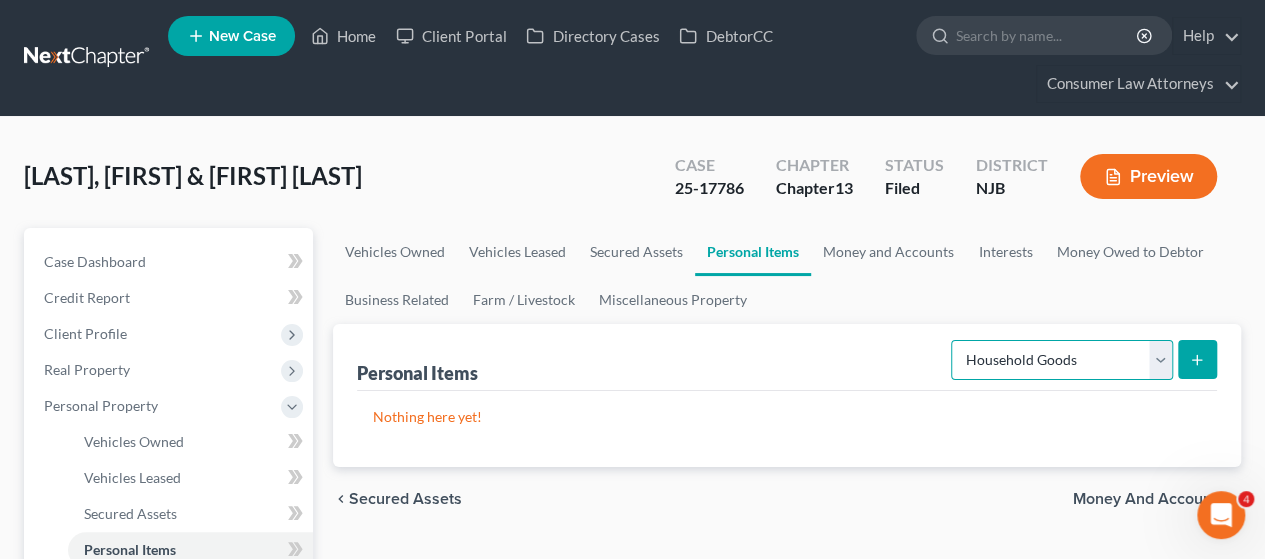 click on "Select Item Type Clothing Collectibles Of Value Electronics Firearms Household Goods Jewelry Other Pet(s) Sports & Hobby Equipment" at bounding box center (1062, 360) 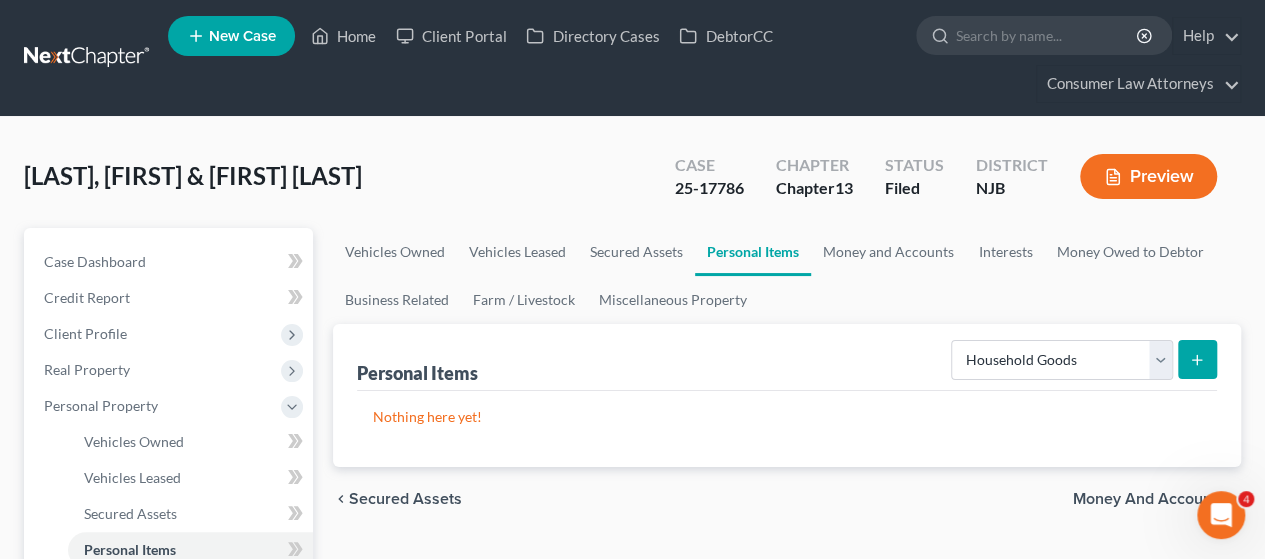 click at bounding box center (1197, 359) 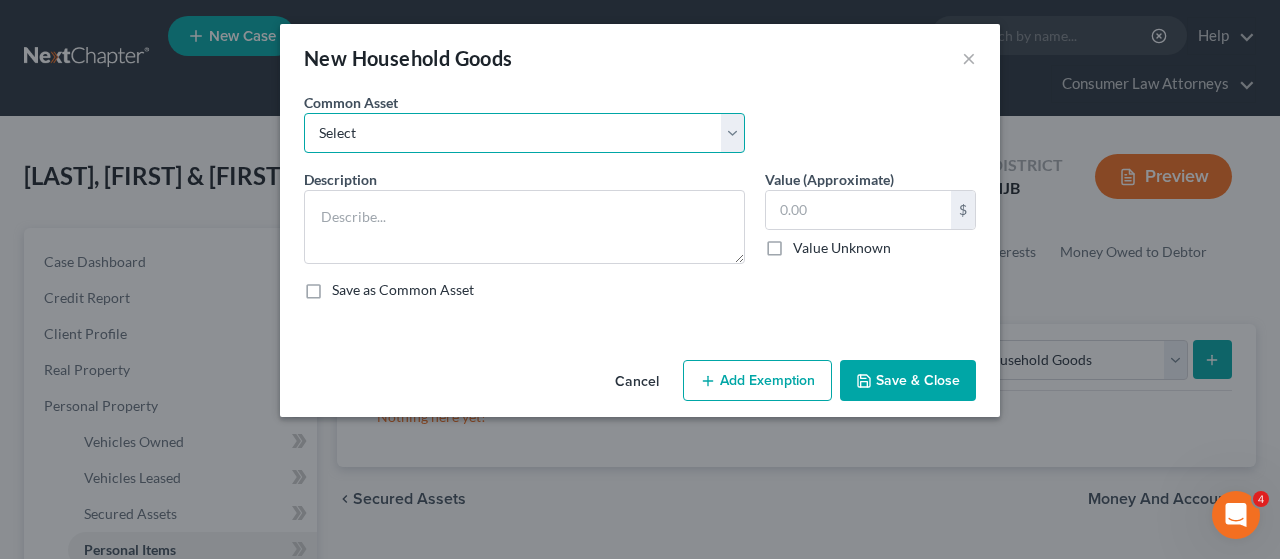 click on "Select Miscellaneous household goods, furniture and furnishings freezer Dryer coffee table, 2 end tables Stove, refrigerator, couch, table and chairs, microwave, bed, dresser, end tables, misc. small appliances, misc. home decor, linen, kitchenware Stove Furniture Washing Machine Dishwasher couch tv table Microwave Hand tools Table saw sewing machine Washer/Dryer Refrigerator, Stove, Washer, Dryer, Sofa, Love Seat, Recliner, Bedroom Furniture, misc. small appliances, misc. decorative items, linen, kitchenware Misc. Small Appliances Bedroom Set Refrigerator Bed Couch & Love seat All other household goods (not listed) table & chairs Fridge Furniture" at bounding box center [524, 133] 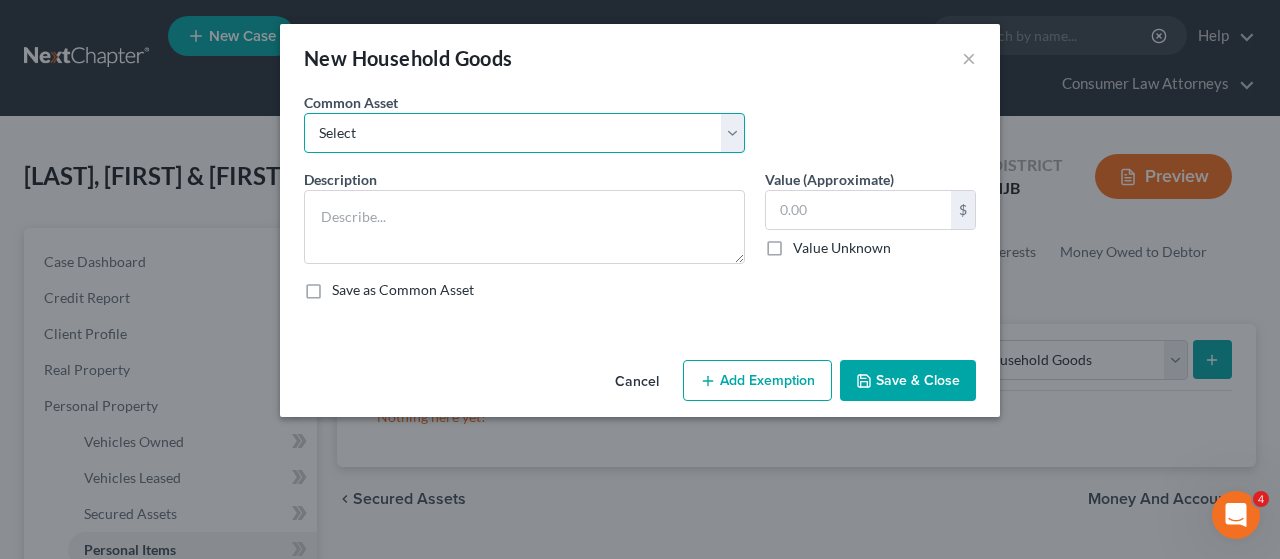 select on "4" 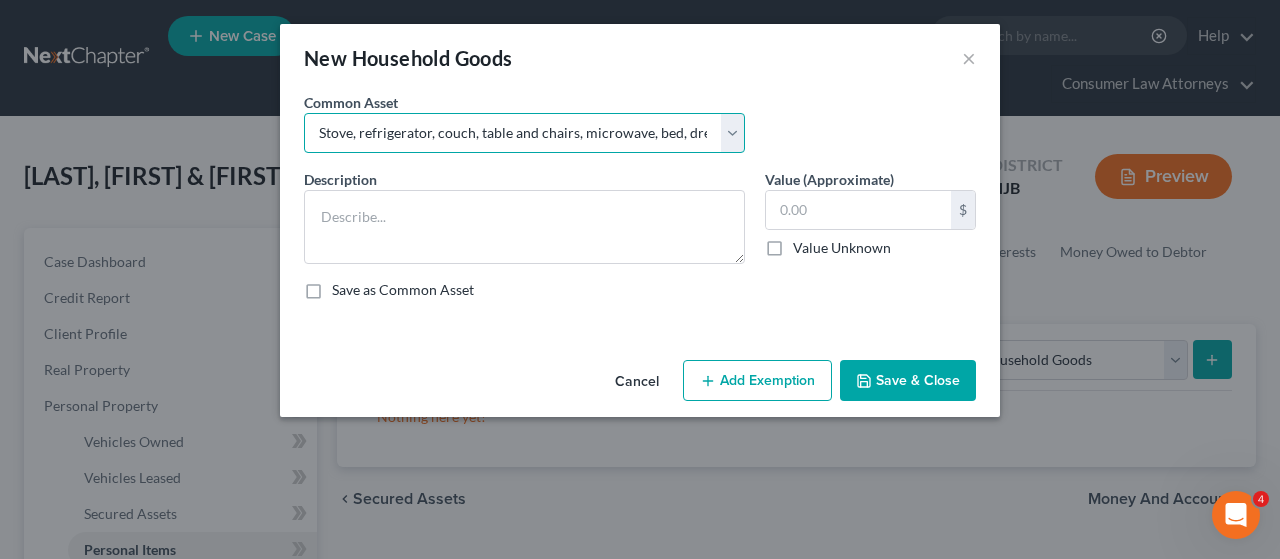 click on "Select Miscellaneous household goods, furniture and furnishings freezer Dryer coffee table, 2 end tables Stove, refrigerator, couch, table and chairs, microwave, bed, dresser, end tables, misc. small appliances, misc. home decor, linen, kitchenware Stove Furniture Washing Machine Dishwasher couch tv table Microwave Hand tools Table saw sewing machine Washer/Dryer Refrigerator, Stove, Washer, Dryer, Sofa, Love Seat, Recliner, Bedroom Furniture, misc. small appliances, misc. decorative items, linen, kitchenware Misc. Small Appliances Bedroom Set Refrigerator Bed Couch & Love seat All other household goods (not listed) table & chairs Fridge Furniture" at bounding box center [524, 133] 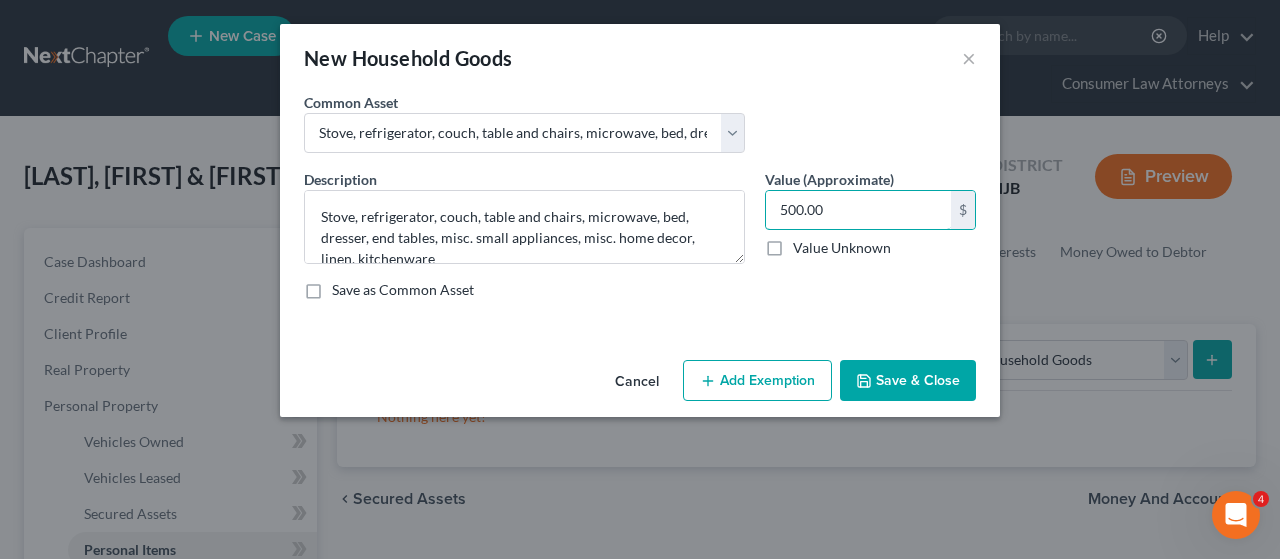 type on "500.00" 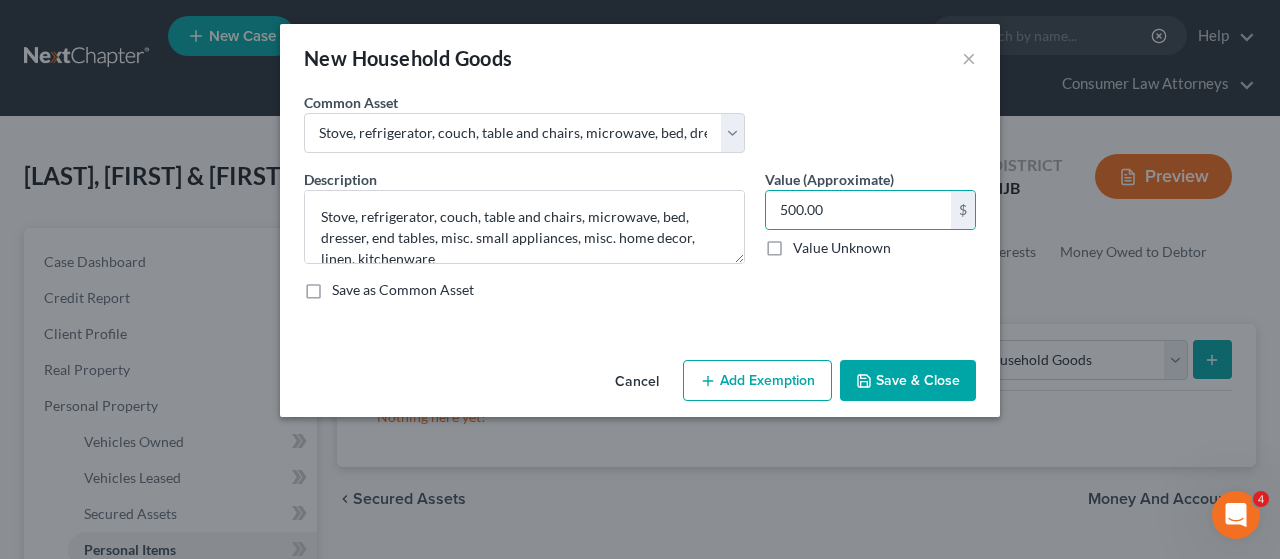 click on "Add Exemption" at bounding box center [757, 381] 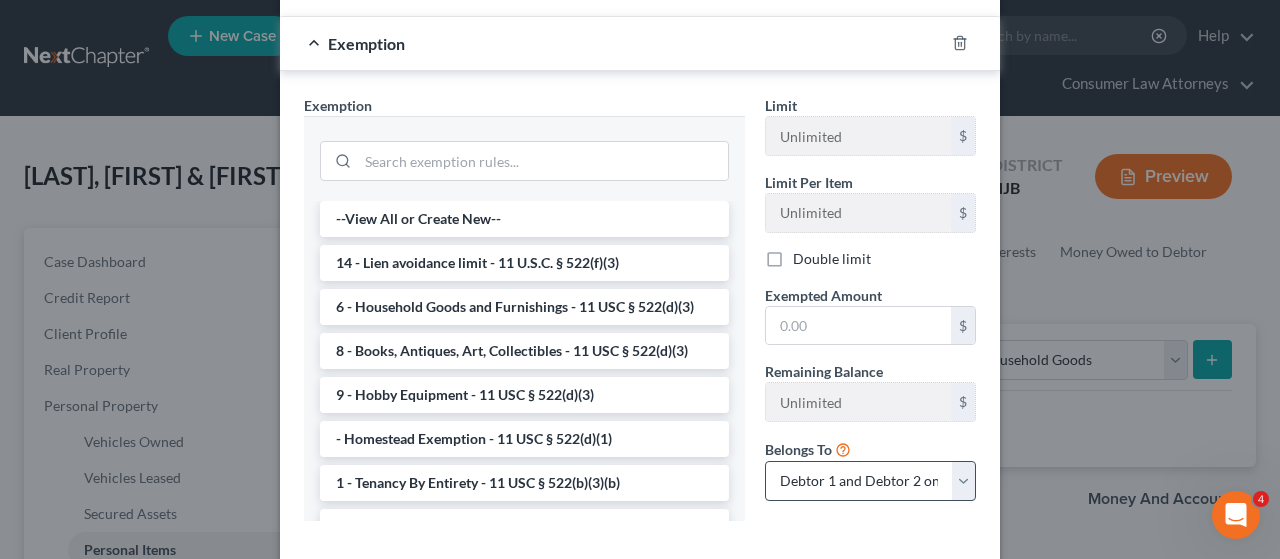 scroll, scrollTop: 400, scrollLeft: 0, axis: vertical 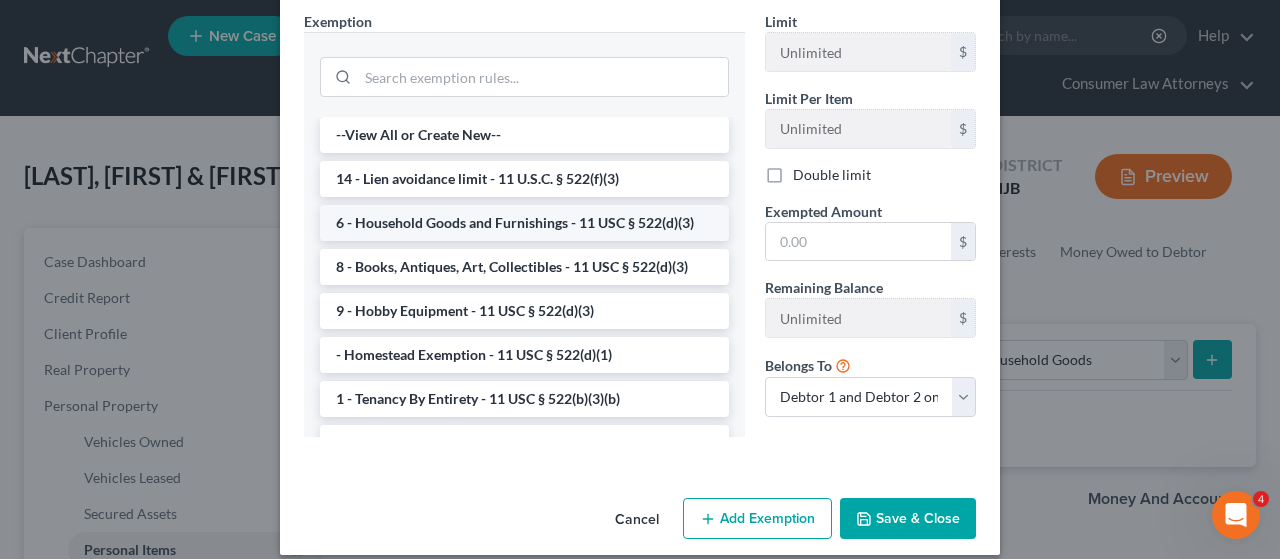 click on "6 - Household Goods and Furnishings - 11 USC § 522(d)(3)" at bounding box center [524, 223] 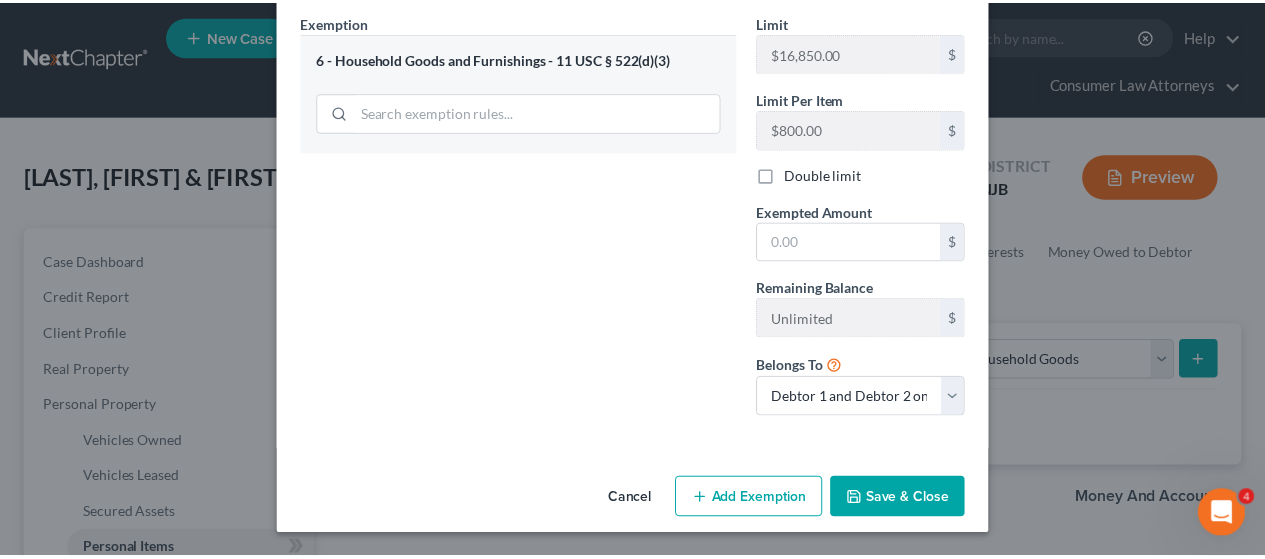 scroll, scrollTop: 394, scrollLeft: 0, axis: vertical 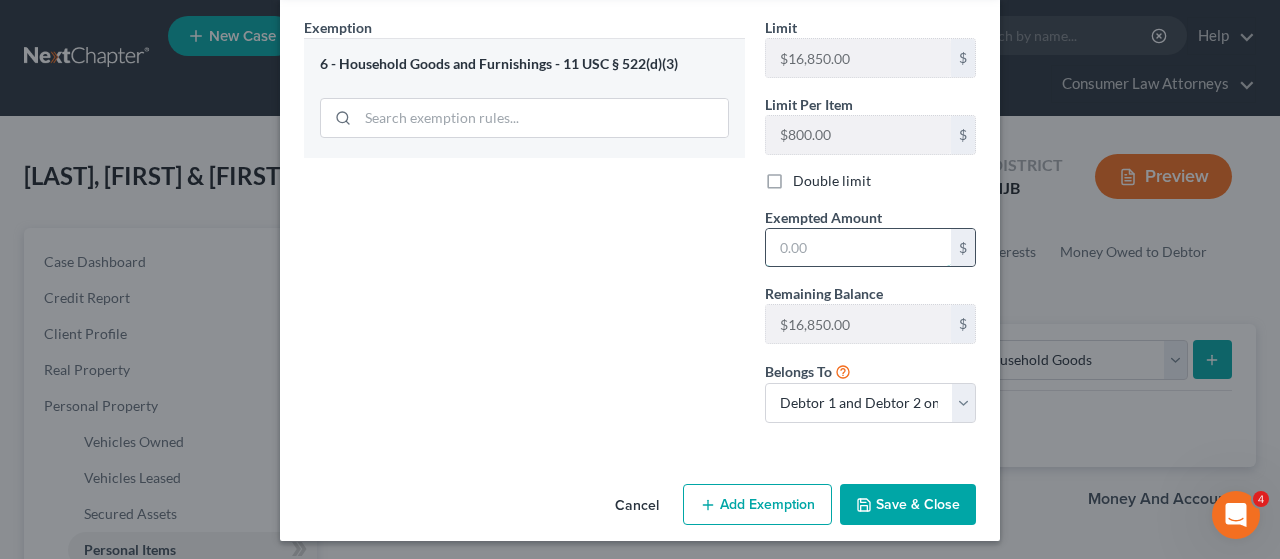 click at bounding box center [858, 248] 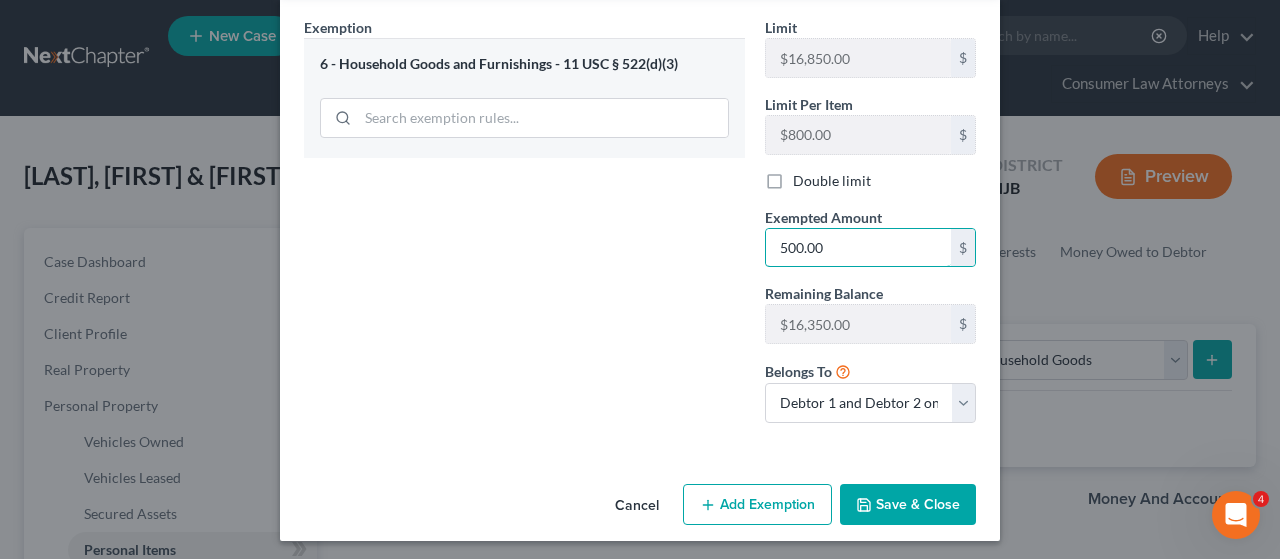type on "500.00" 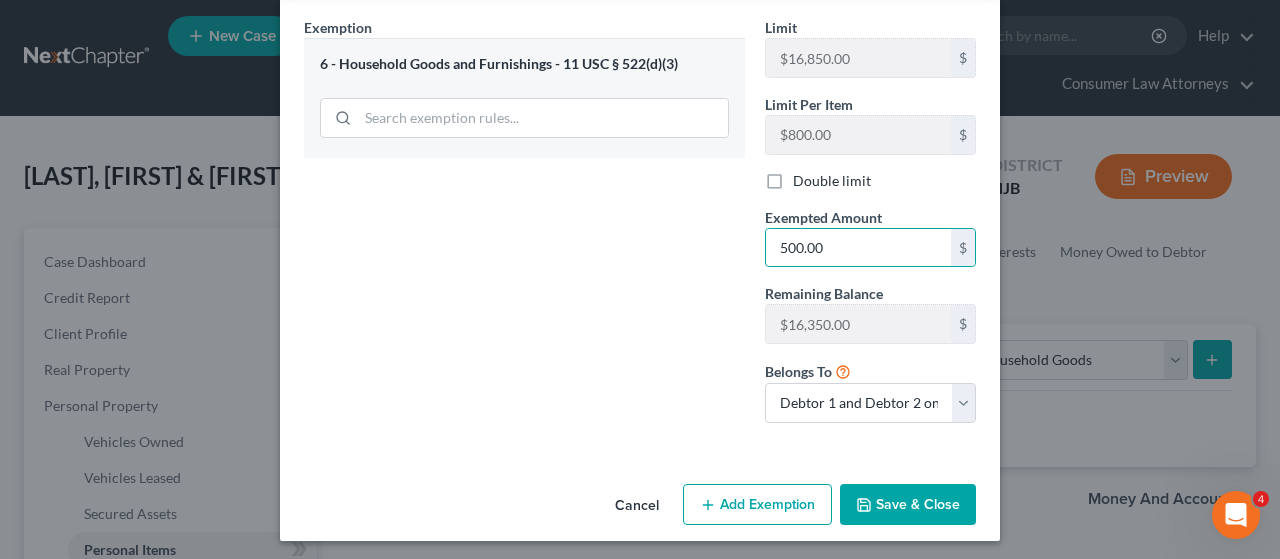 click on "Save & Close" at bounding box center (908, 505) 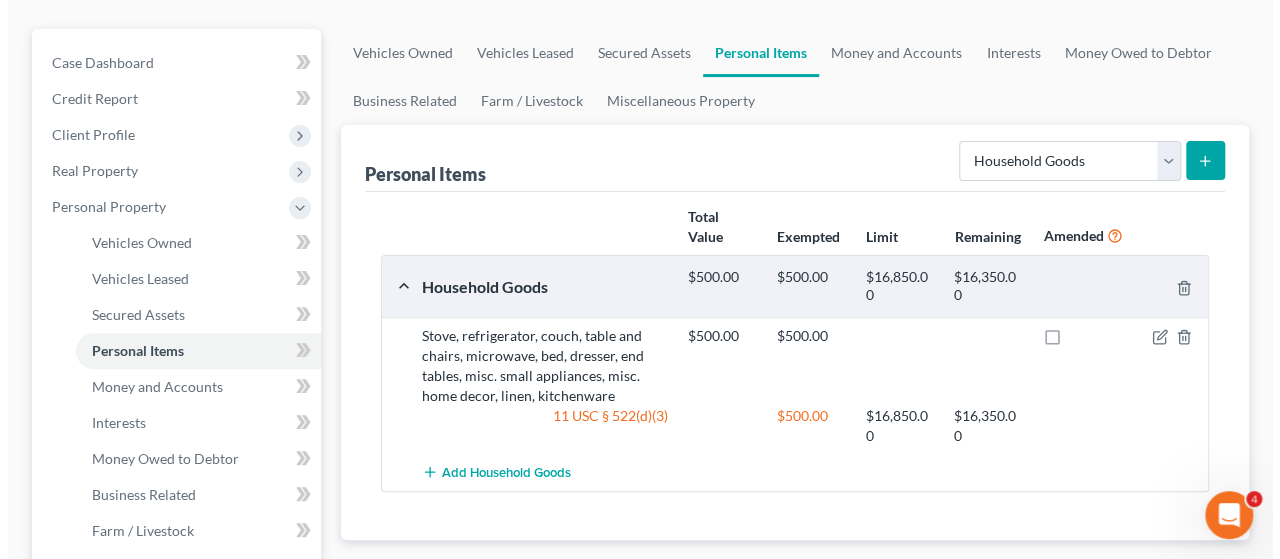 scroll, scrollTop: 200, scrollLeft: 0, axis: vertical 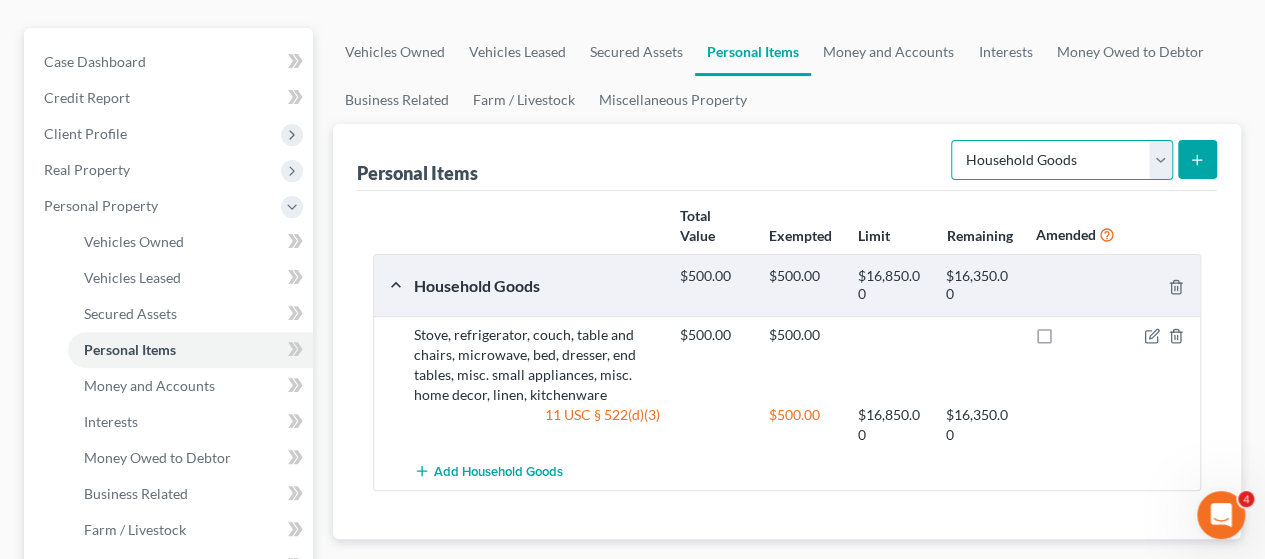 click on "Select Item Type Clothing Collectibles Of Value Electronics Firearms Household Goods Jewelry Other Pet(s) Sports & Hobby Equipment" at bounding box center [1062, 160] 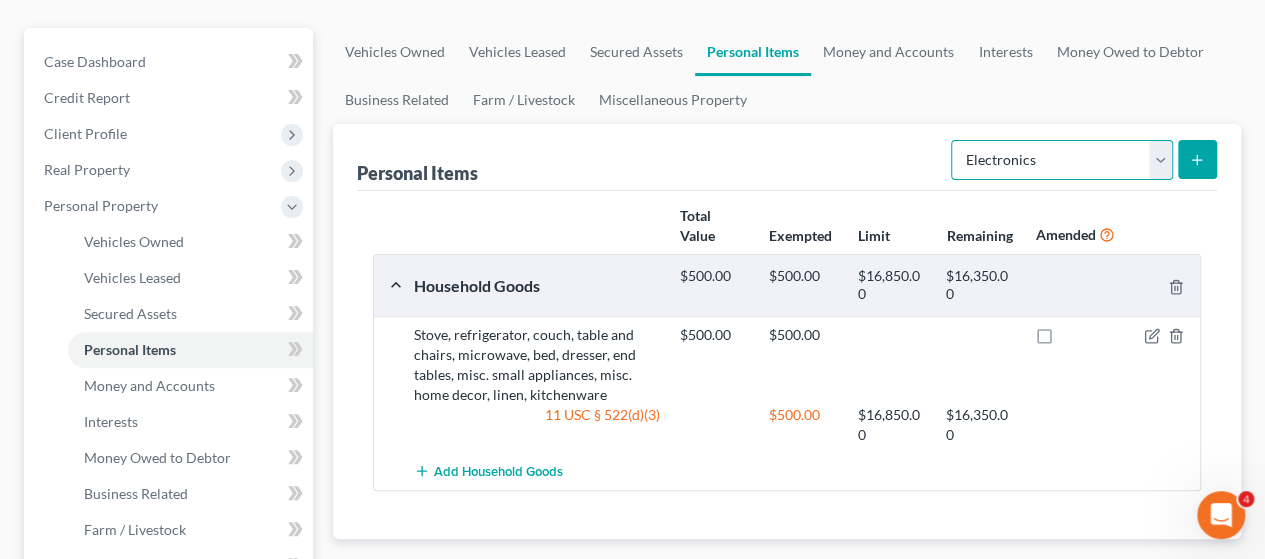 click on "Select Item Type Clothing Collectibles Of Value Electronics Firearms Household Goods Jewelry Other Pet(s) Sports & Hobby Equipment" at bounding box center (1062, 160) 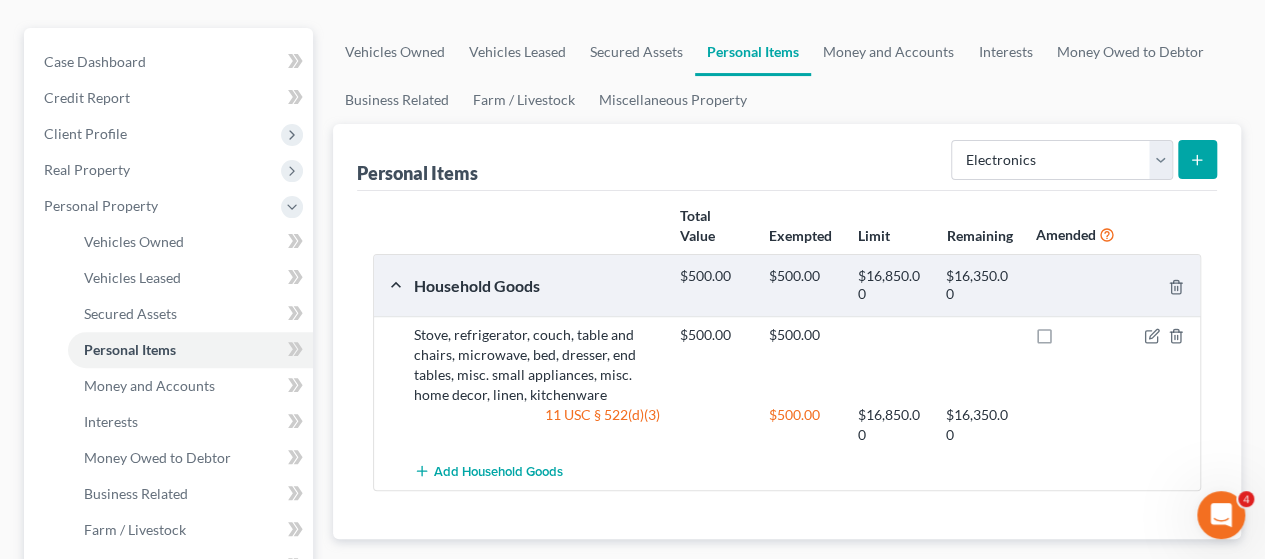 click 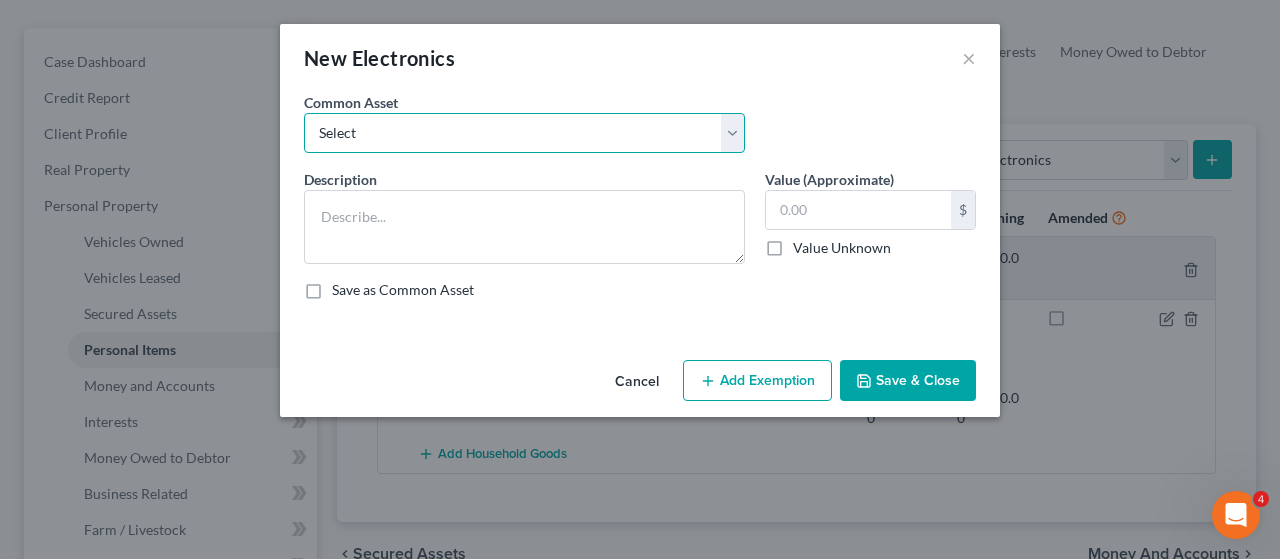 click on "Select Miscellaneous electronics Xbox Laptop Refrigerator Computer TV Cellphone Misc. Small Appliances Tv and Cellphone TV, Cell Phone, and Laptop. TV, Cell Phone, and Laptop. TV, Cell Phone, and Laptop." at bounding box center (524, 133) 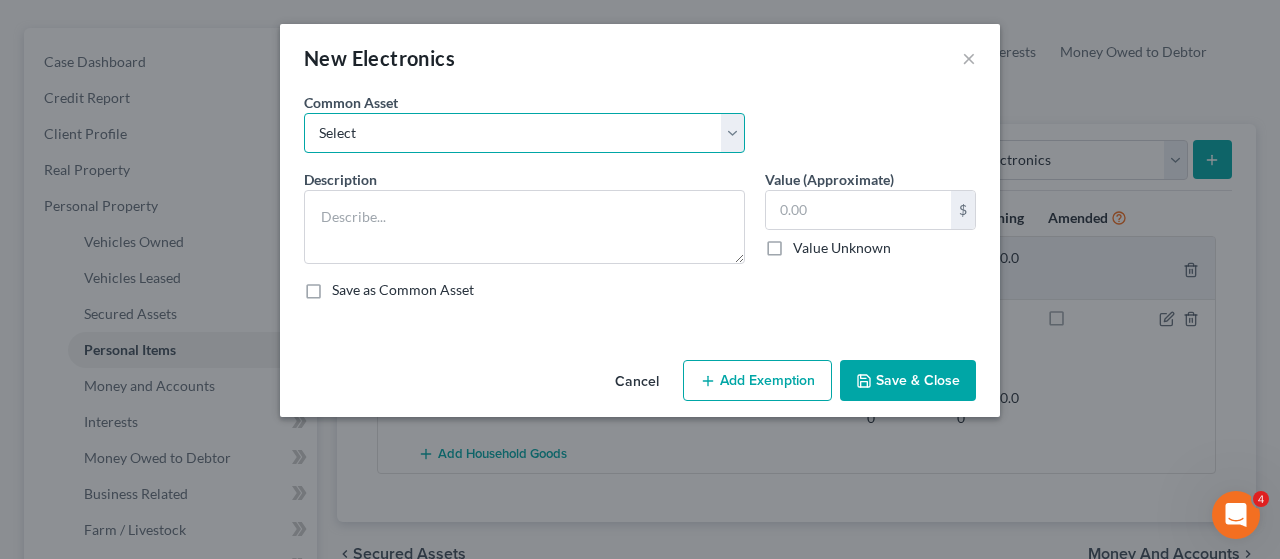 select on "9" 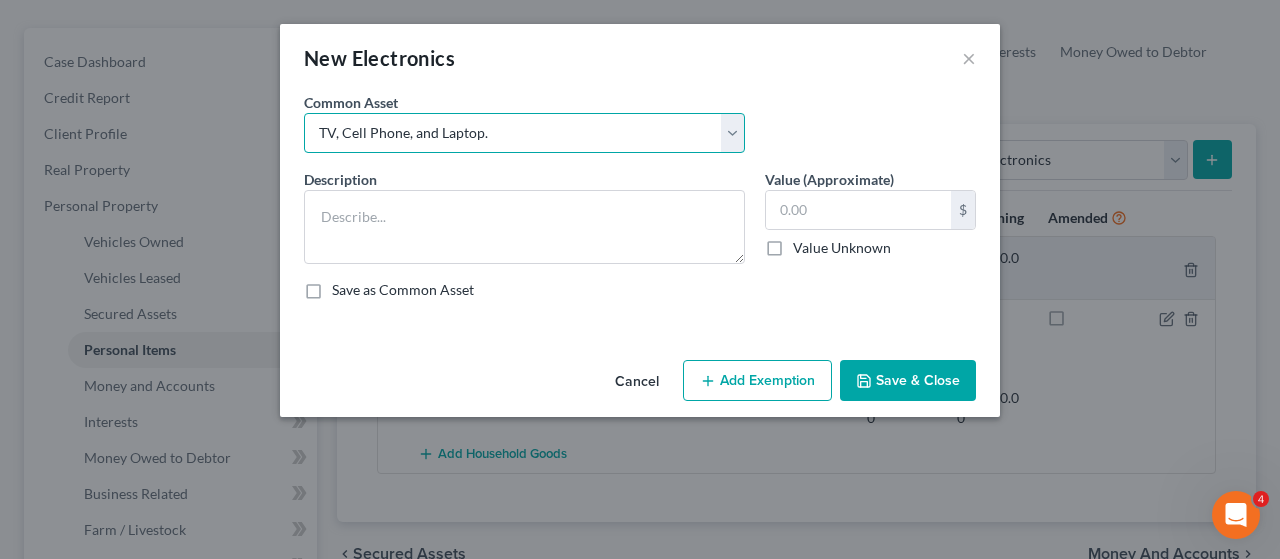 click on "Select Miscellaneous electronics Xbox Laptop Refrigerator Computer TV Cellphone Misc. Small Appliances Tv and Cellphone TV, Cell Phone, and Laptop. TV, Cell Phone, and Laptop. TV, Cell Phone, and Laptop." at bounding box center [524, 133] 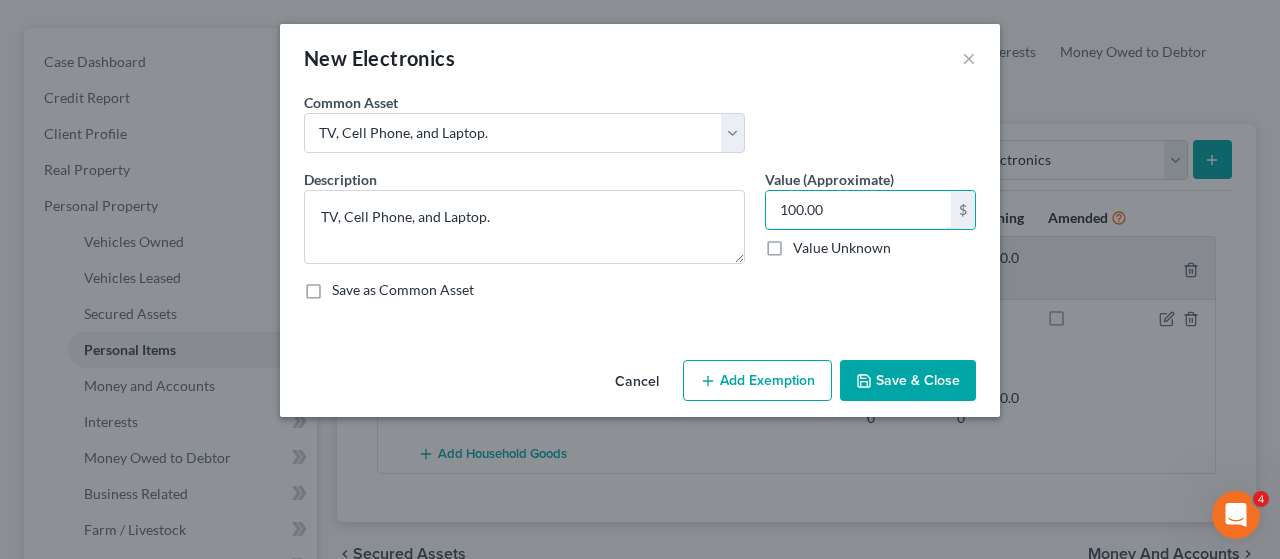 type on "100.00" 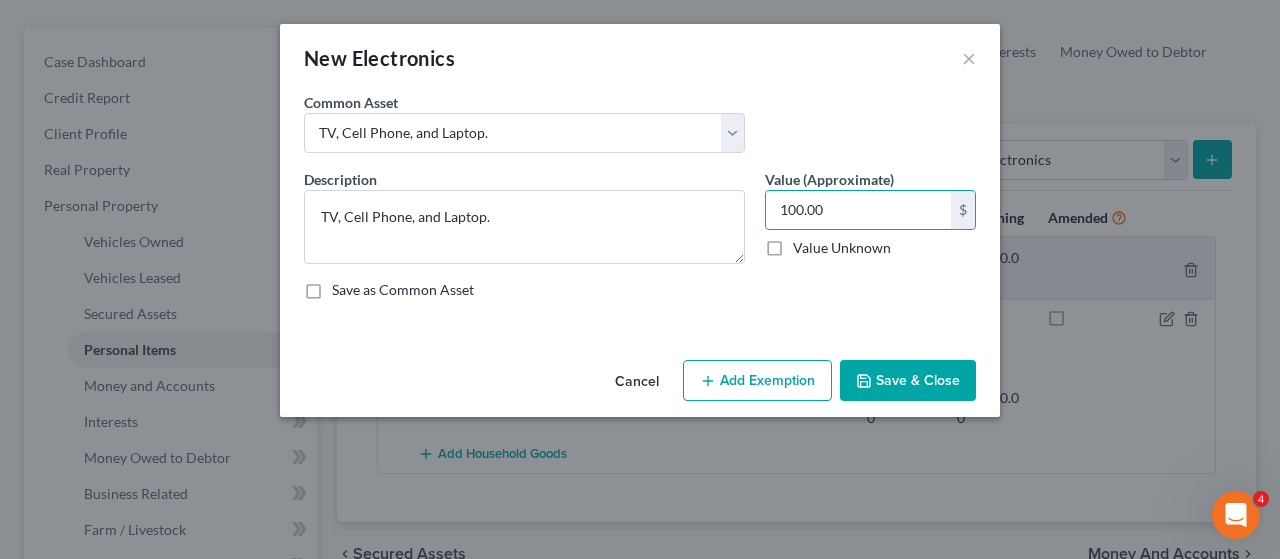 click on "Add Exemption" at bounding box center [757, 381] 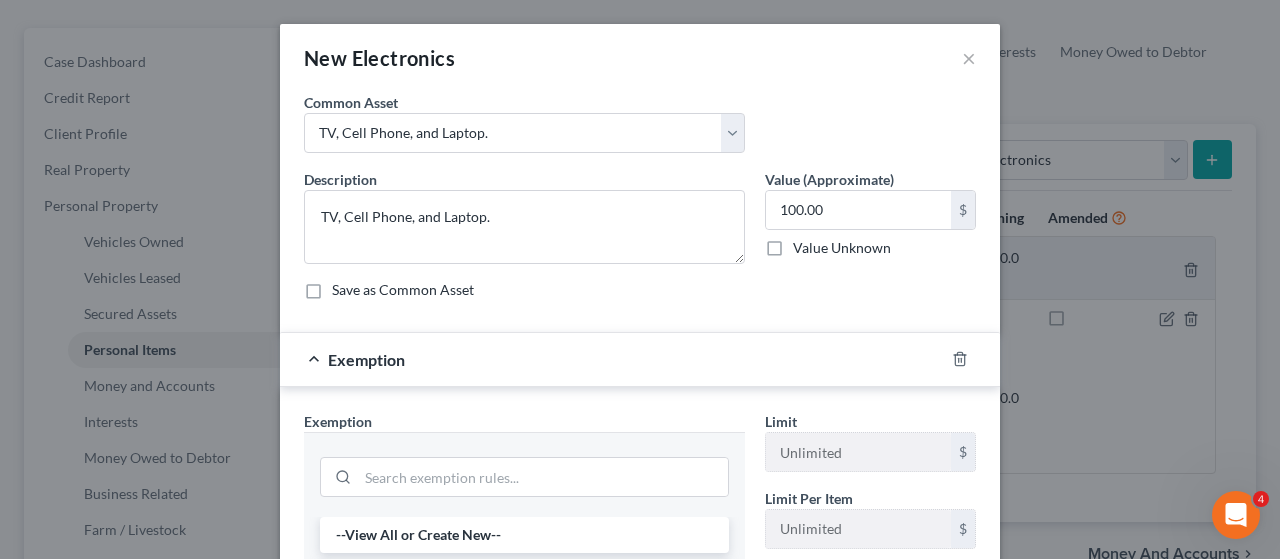 scroll, scrollTop: 400, scrollLeft: 0, axis: vertical 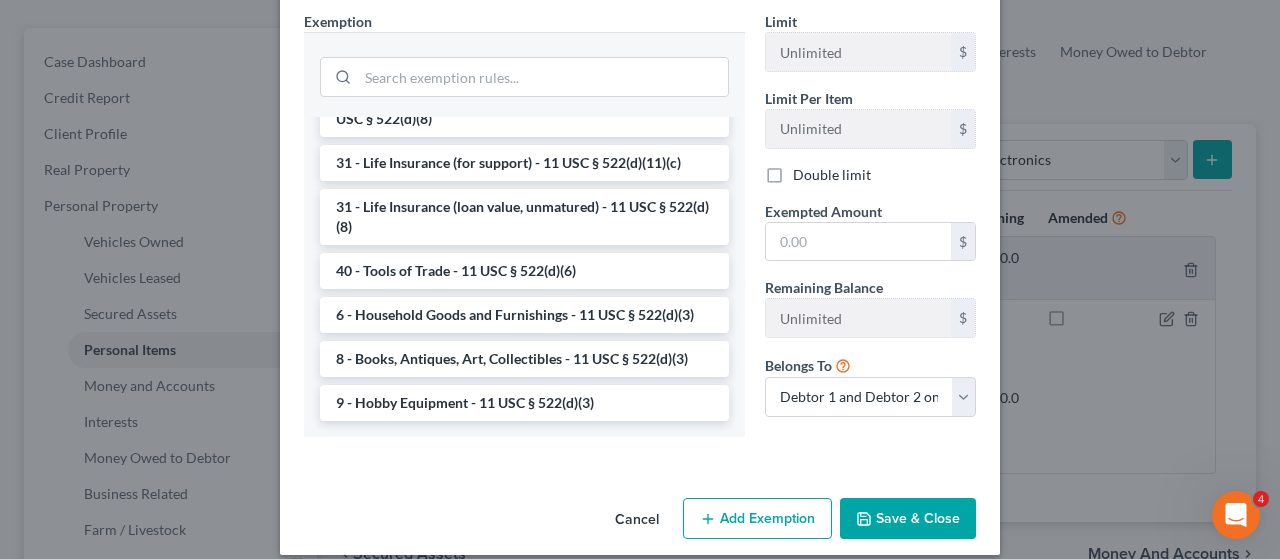 click on "6 - Household Goods and Furnishings - 11 USC § 522(d)(3)" at bounding box center (524, 315) 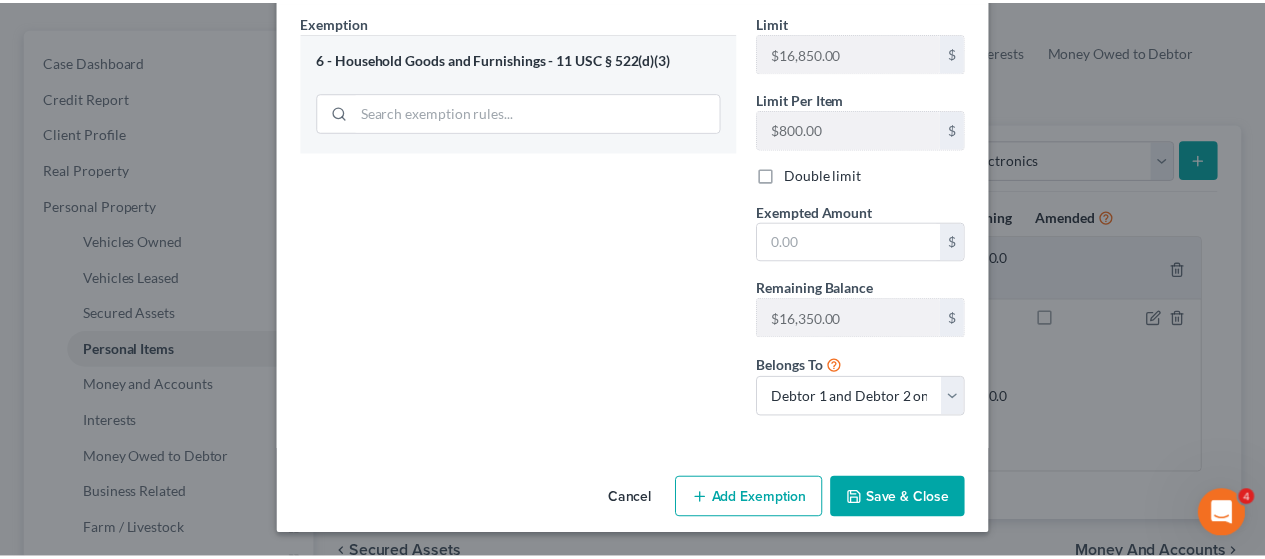 scroll, scrollTop: 394, scrollLeft: 0, axis: vertical 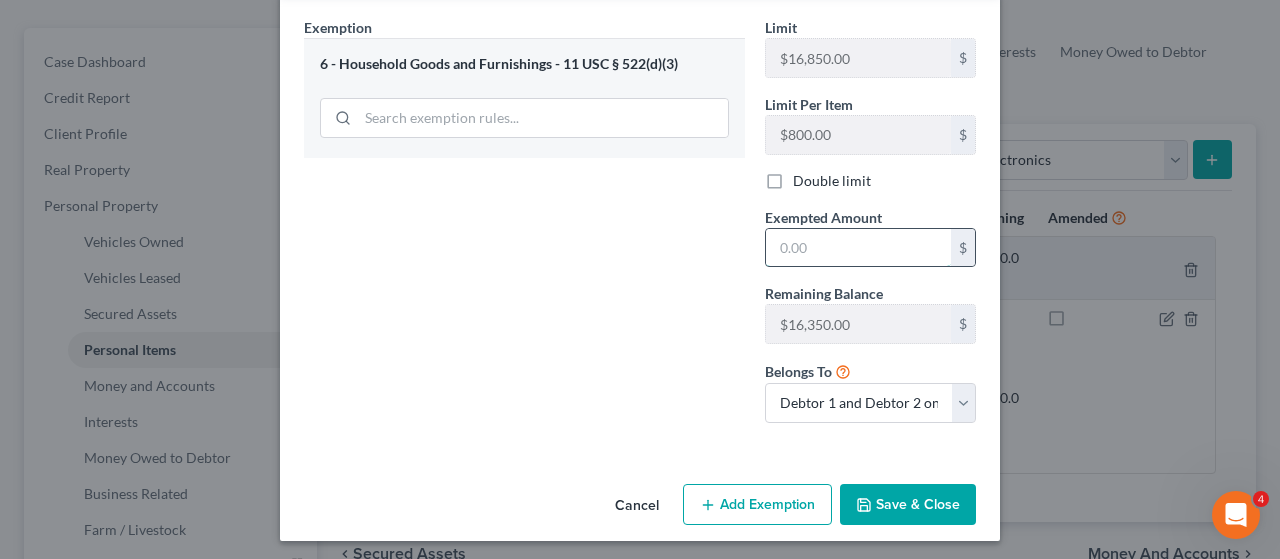 click at bounding box center [858, 248] 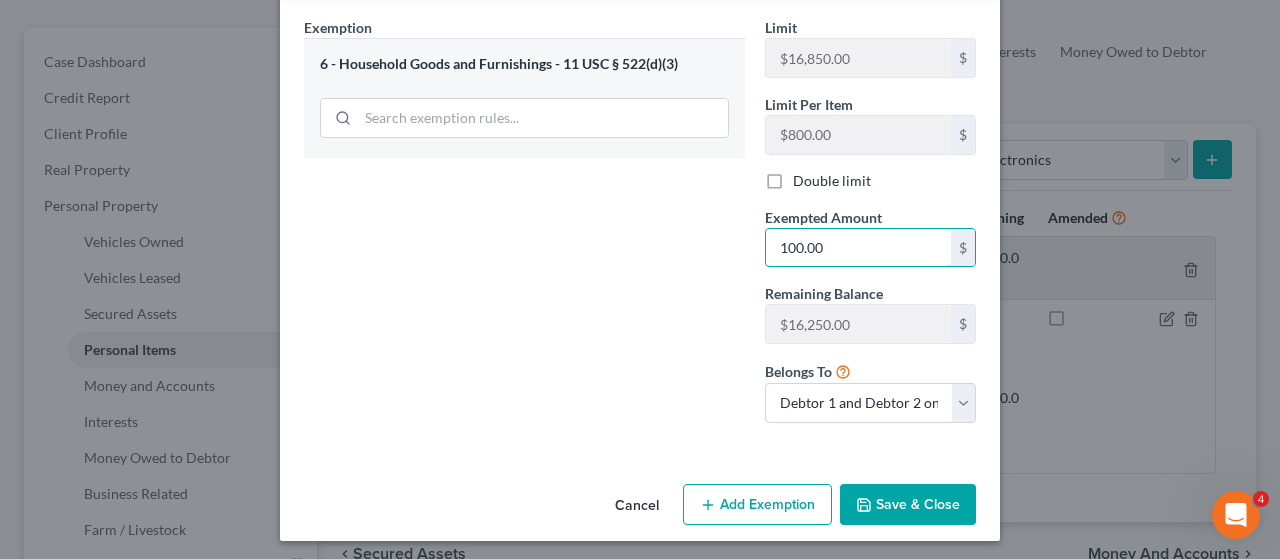 type on "100.00" 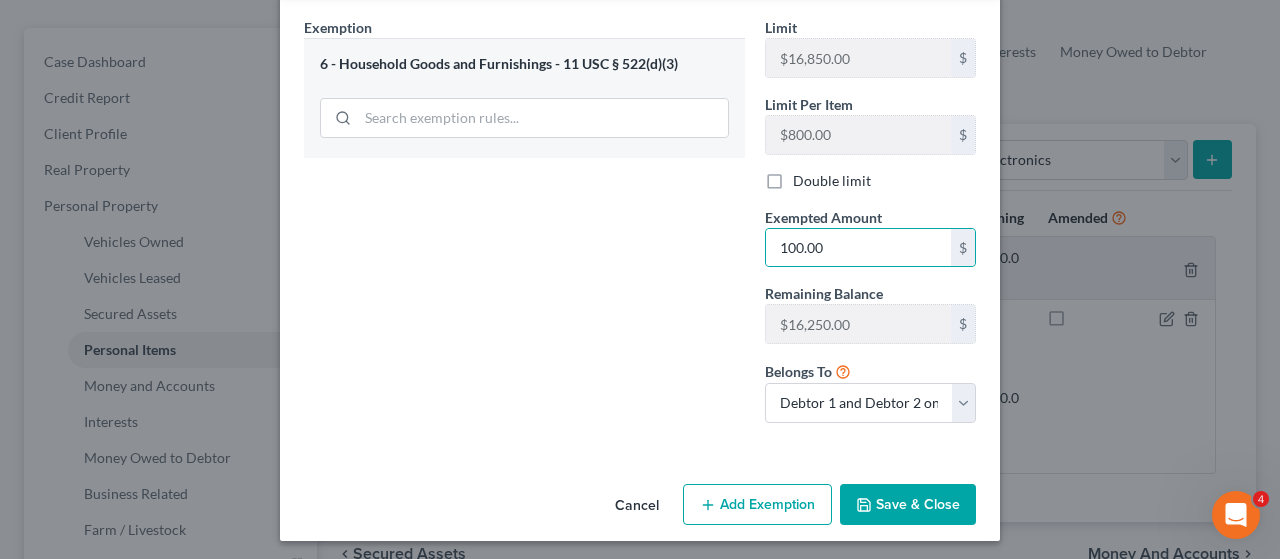 click on "Save & Close" at bounding box center [908, 505] 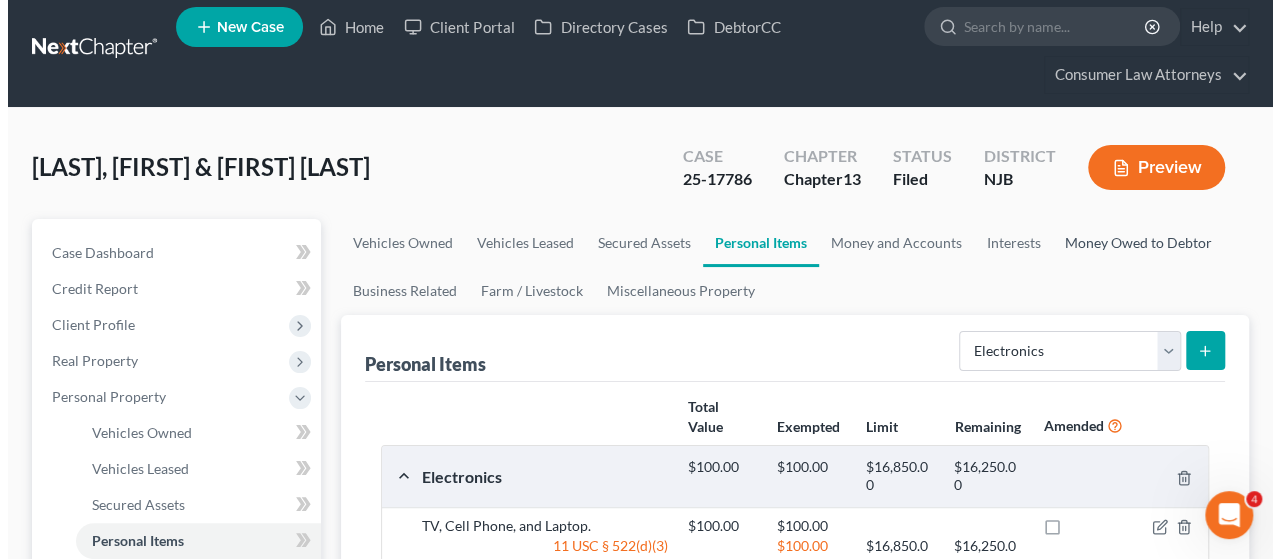 scroll, scrollTop: 0, scrollLeft: 0, axis: both 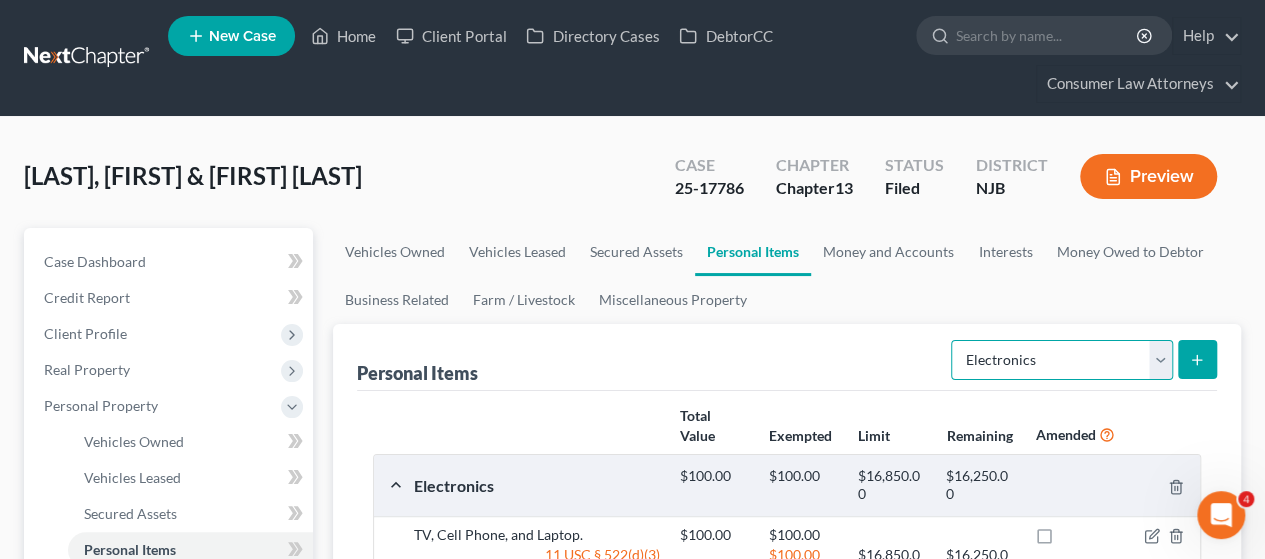 click on "Select Item Type Clothing Collectibles Of Value Electronics Firearms Household Goods Jewelry Other Pet(s) Sports & Hobby Equipment" at bounding box center [1062, 360] 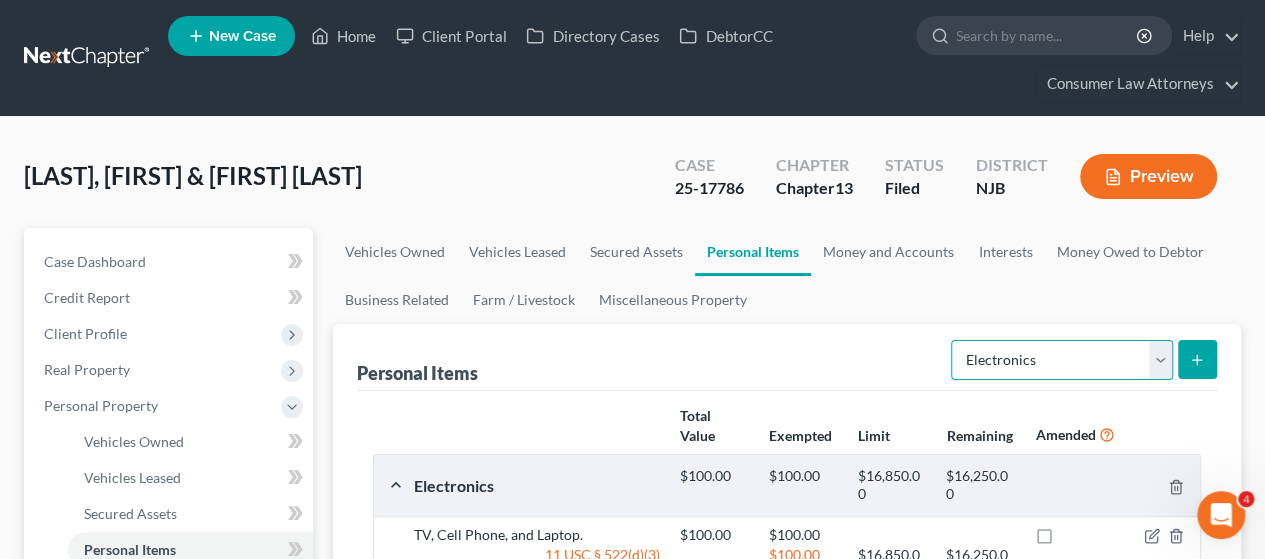 select on "clothing" 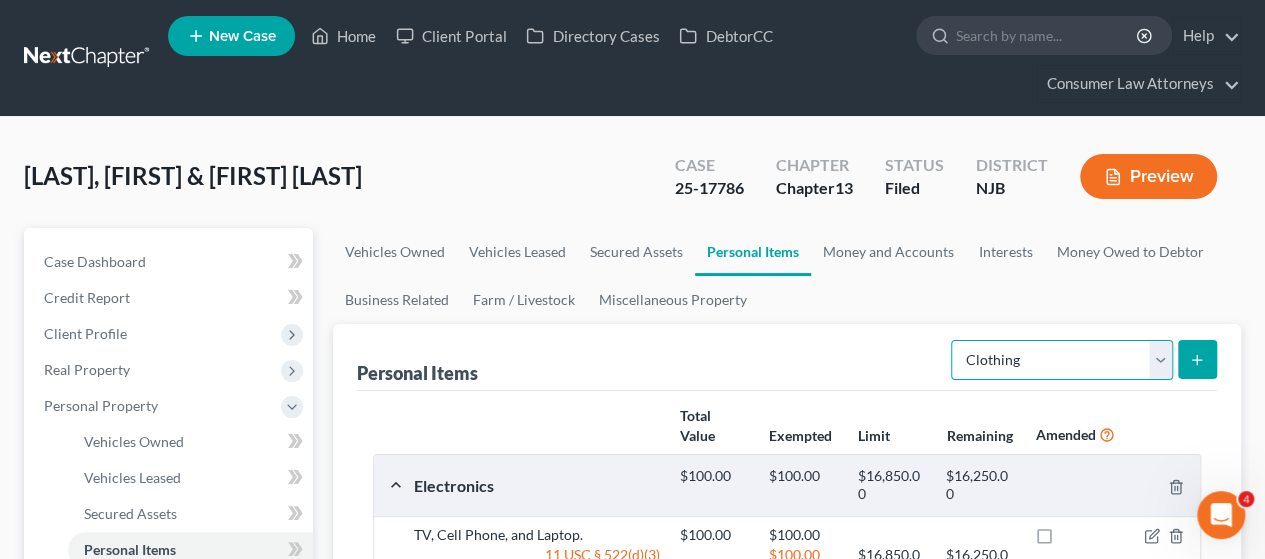 click on "Select Item Type Clothing Collectibles Of Value Electronics Firearms Household Goods Jewelry Other Pet(s) Sports & Hobby Equipment" at bounding box center (1062, 360) 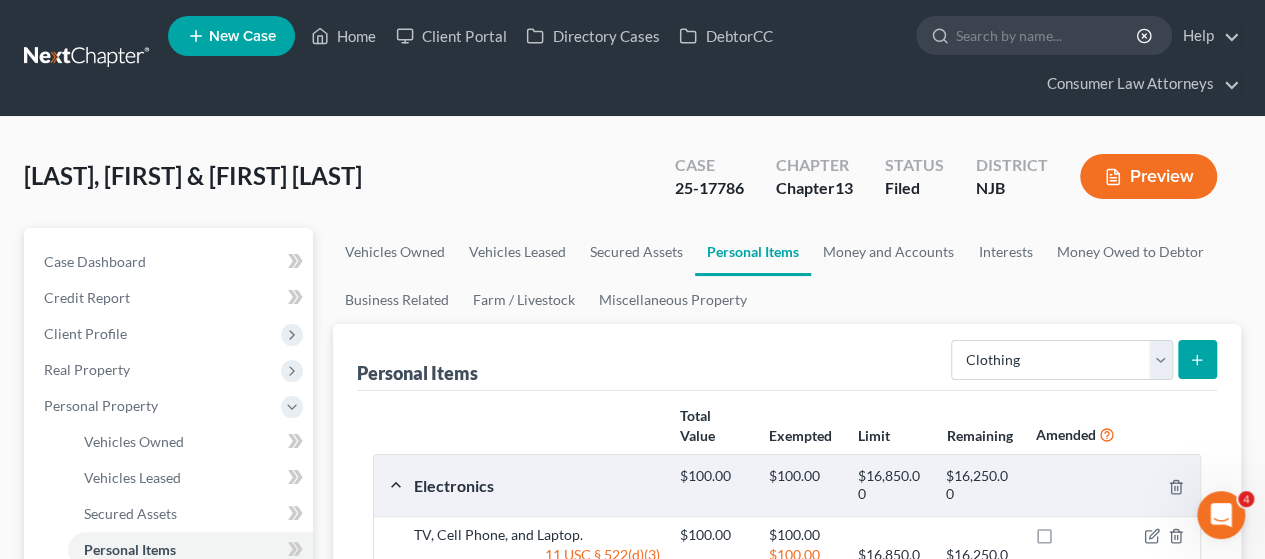 click 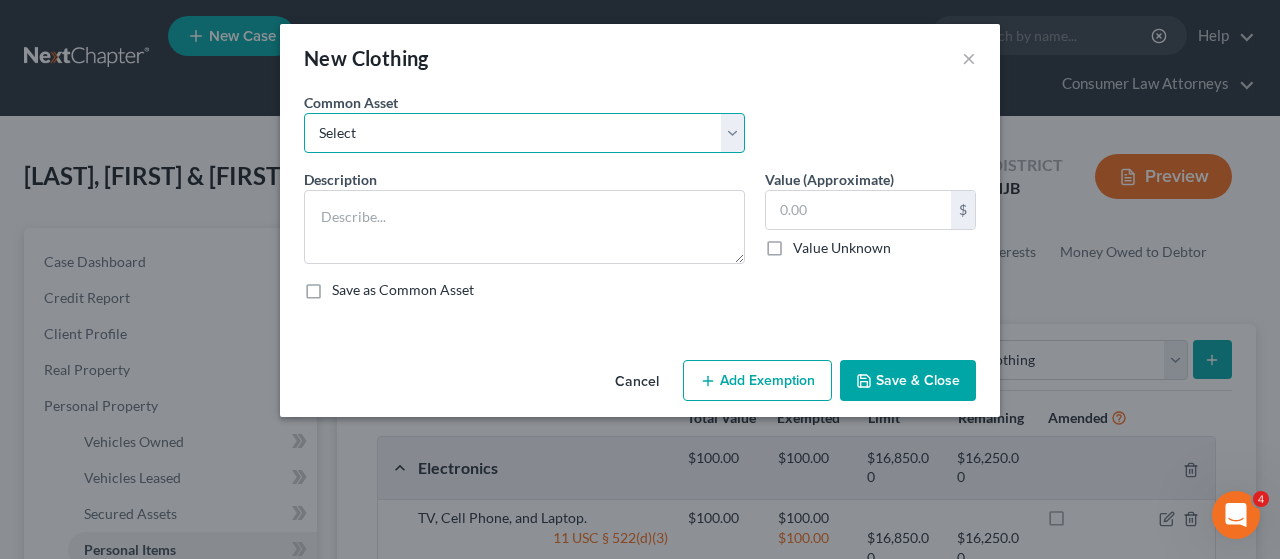 click on "Select Miscellaneous clothing and wearing apparel Clothing, shoes, jackets, outwear, under garments. Clothing Clothing, shoes, jackets, outwear, under garments." at bounding box center (524, 133) 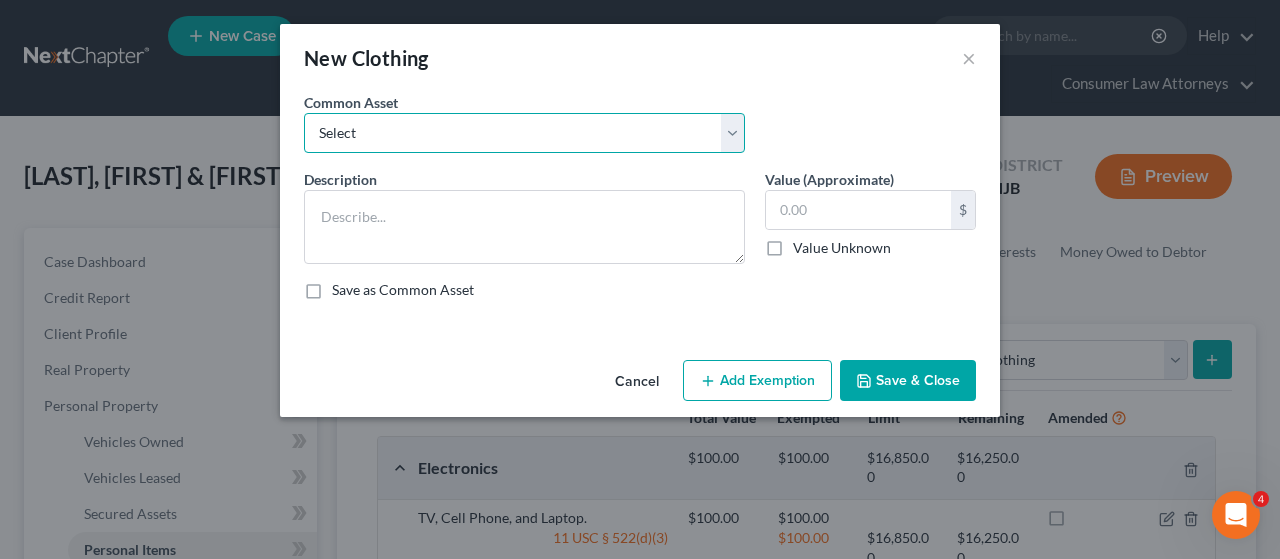select on "1" 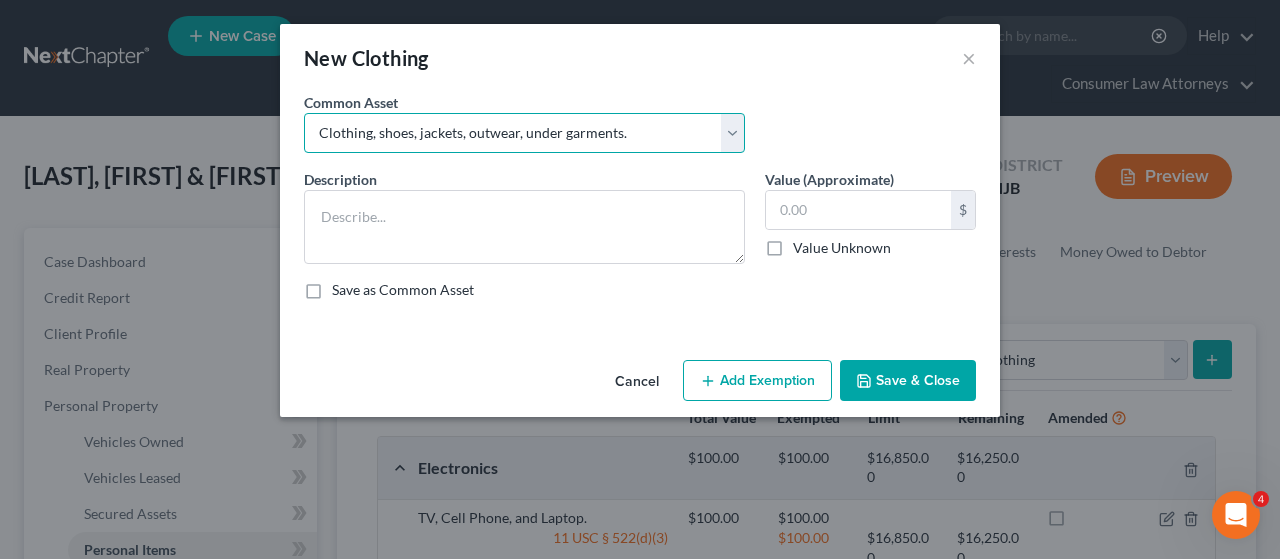 click on "Select Miscellaneous clothing and wearing apparel Clothing, shoes, jackets, outwear, under garments. Clothing Clothing, shoes, jackets, outwear, under garments." at bounding box center [524, 133] 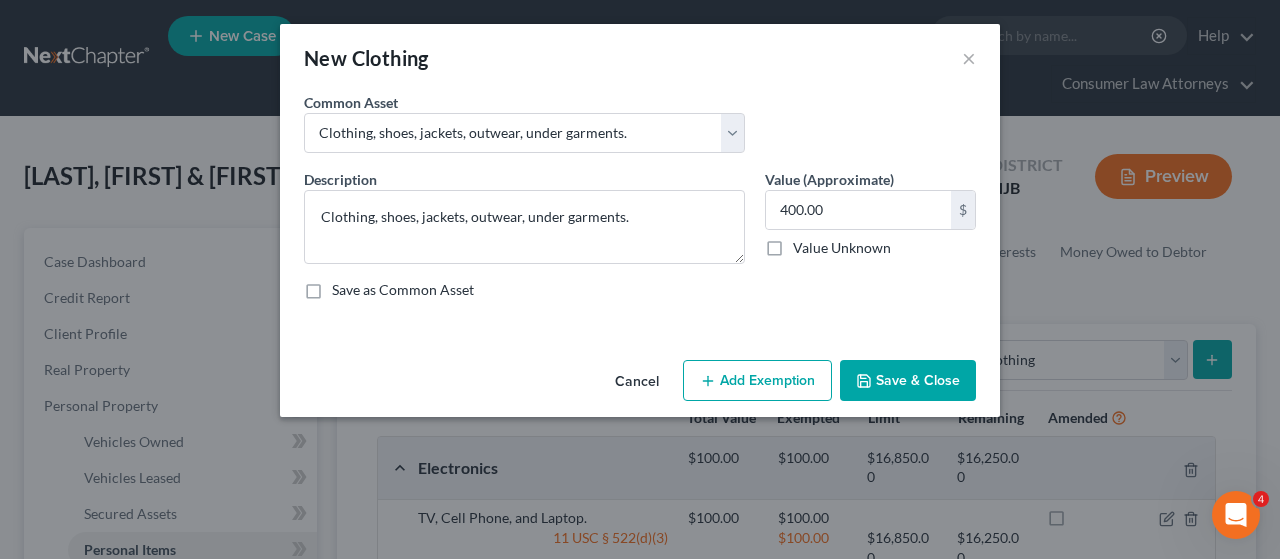 click on "Add Exemption" at bounding box center [757, 381] 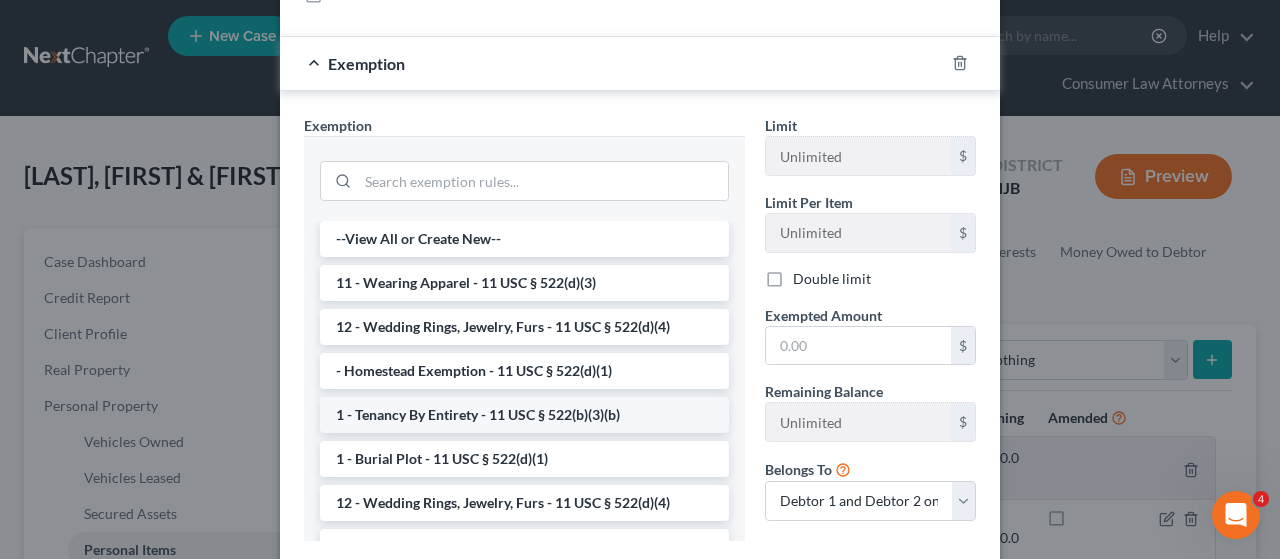 scroll, scrollTop: 300, scrollLeft: 0, axis: vertical 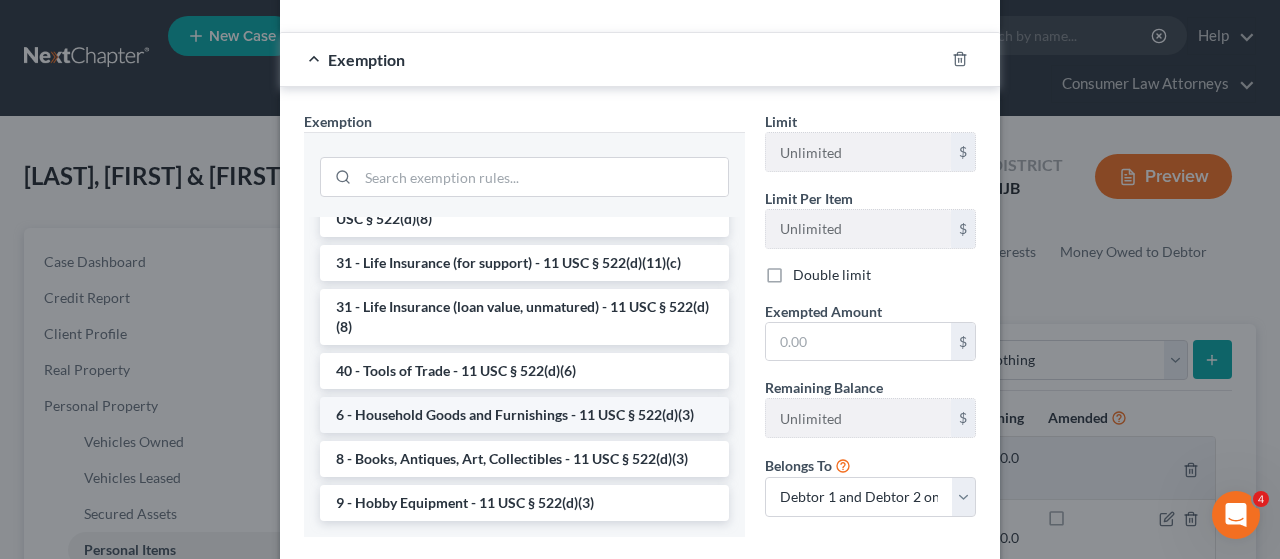 click on "6 - Household Goods and Furnishings - 11 USC § 522(d)(3)" at bounding box center [524, 415] 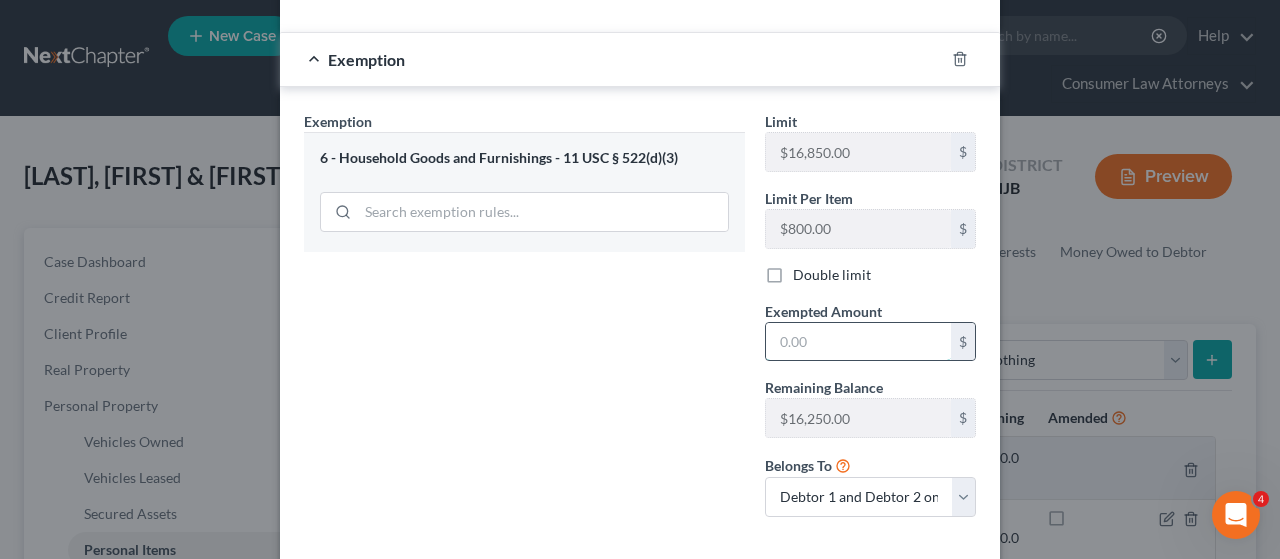 click at bounding box center [858, 342] 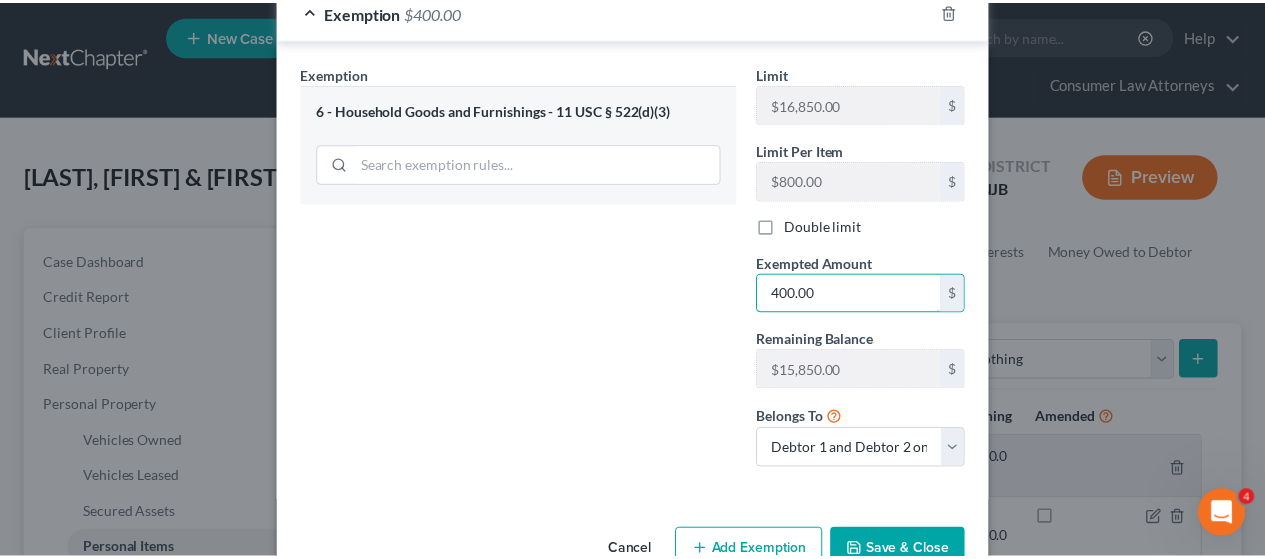 scroll, scrollTop: 394, scrollLeft: 0, axis: vertical 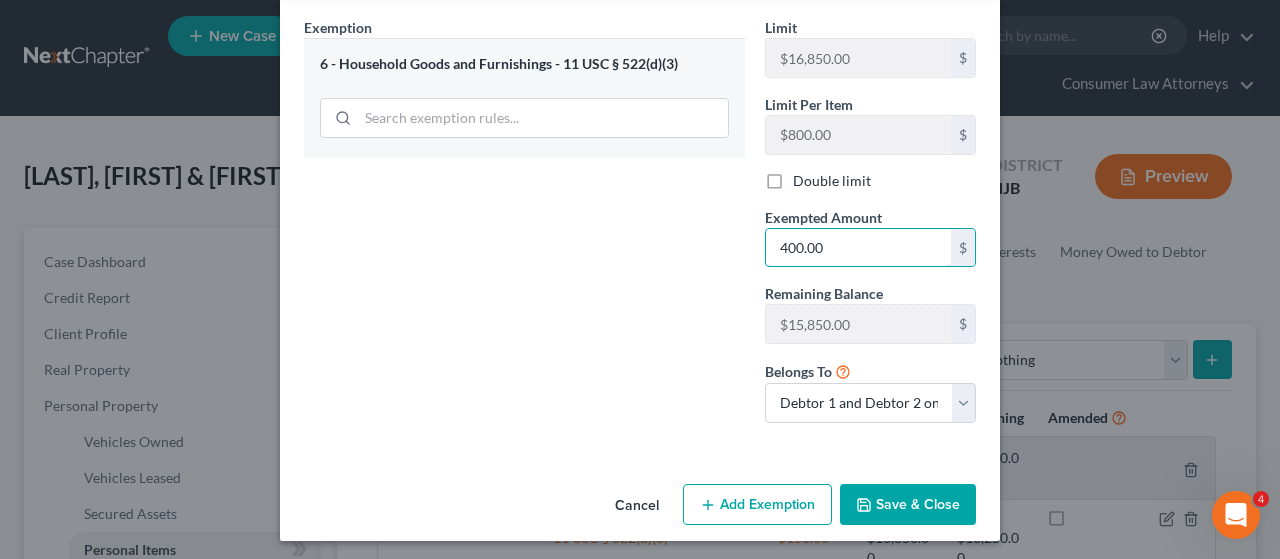 type on "400.00" 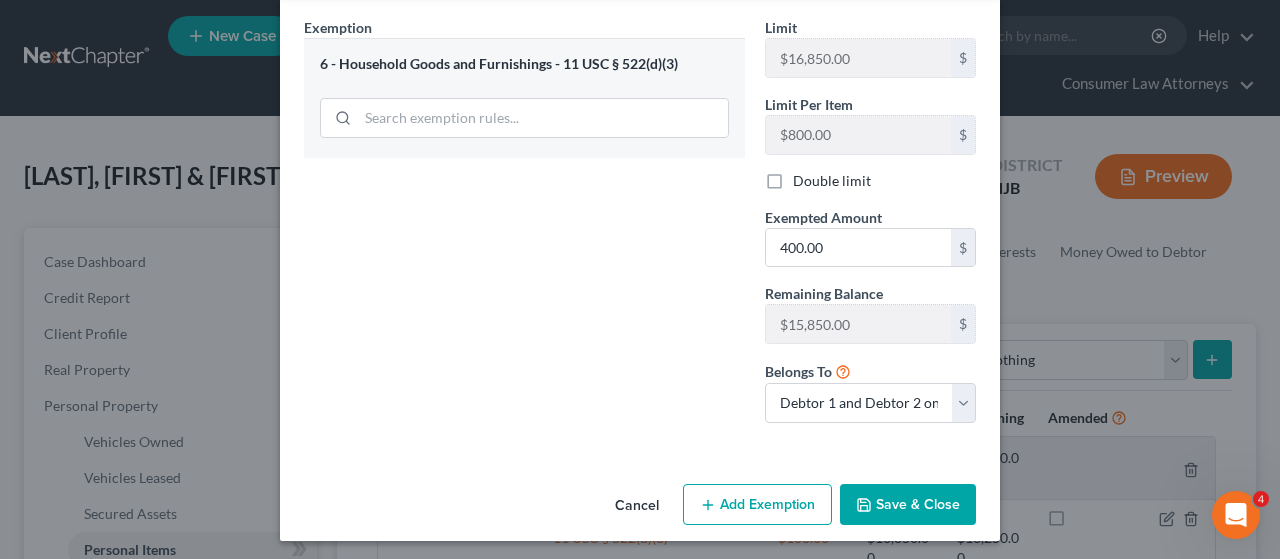 click on "Save & Close" at bounding box center (908, 505) 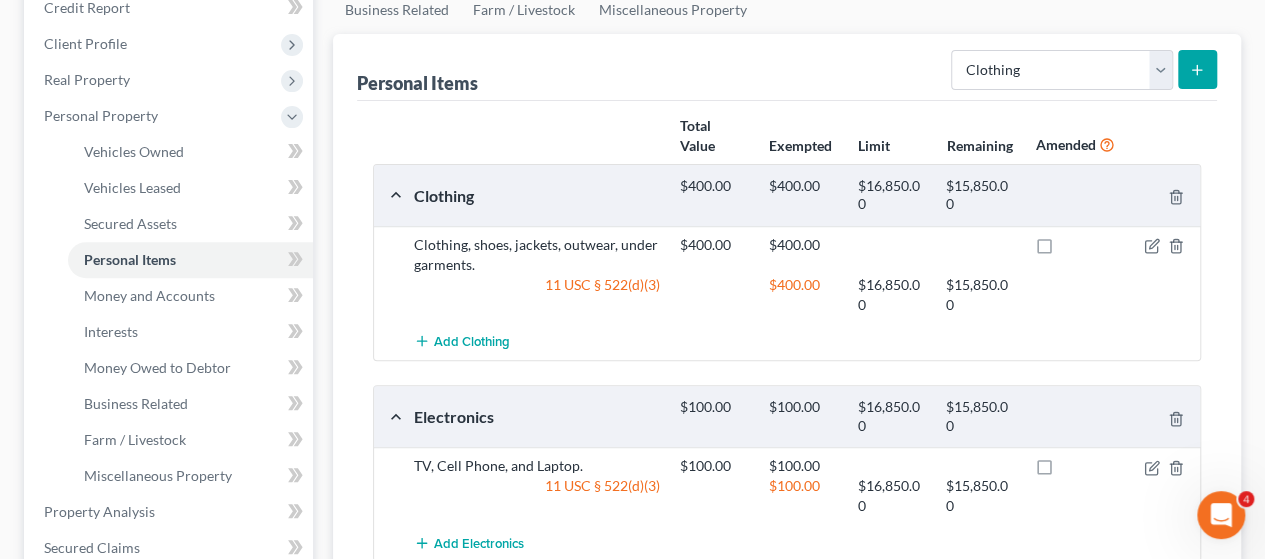 scroll, scrollTop: 300, scrollLeft: 0, axis: vertical 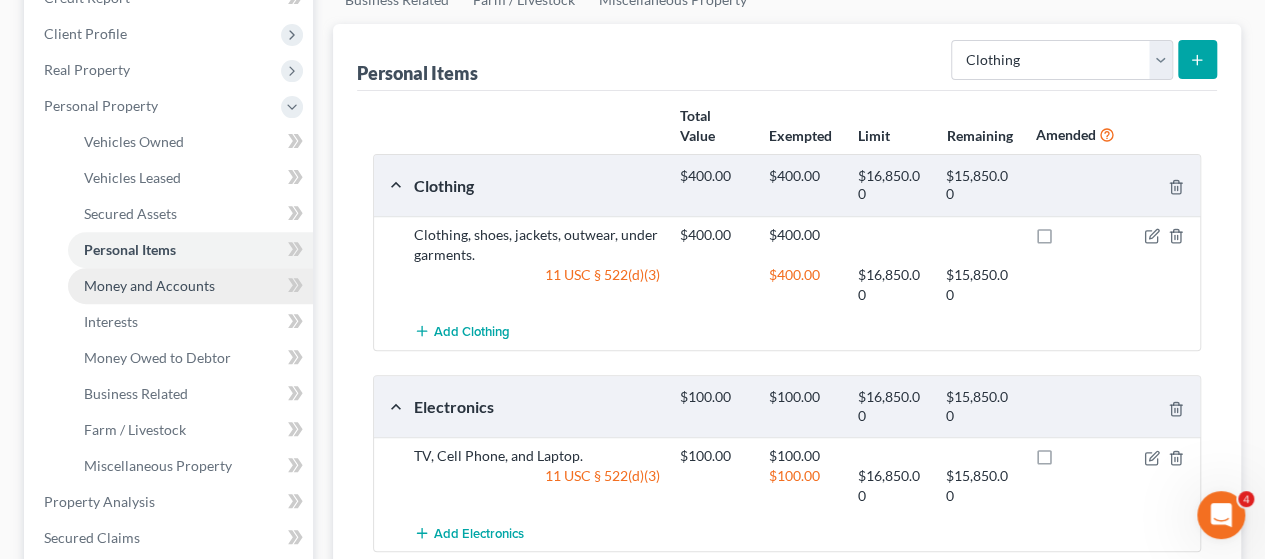 click on "Money and Accounts" at bounding box center [149, 285] 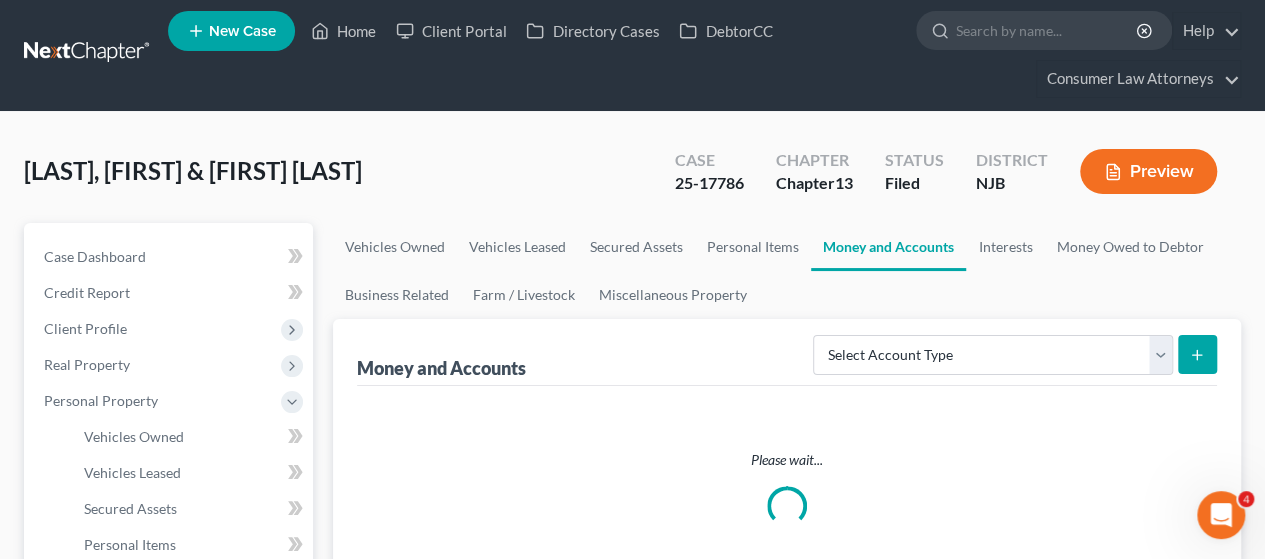 scroll, scrollTop: 0, scrollLeft: 0, axis: both 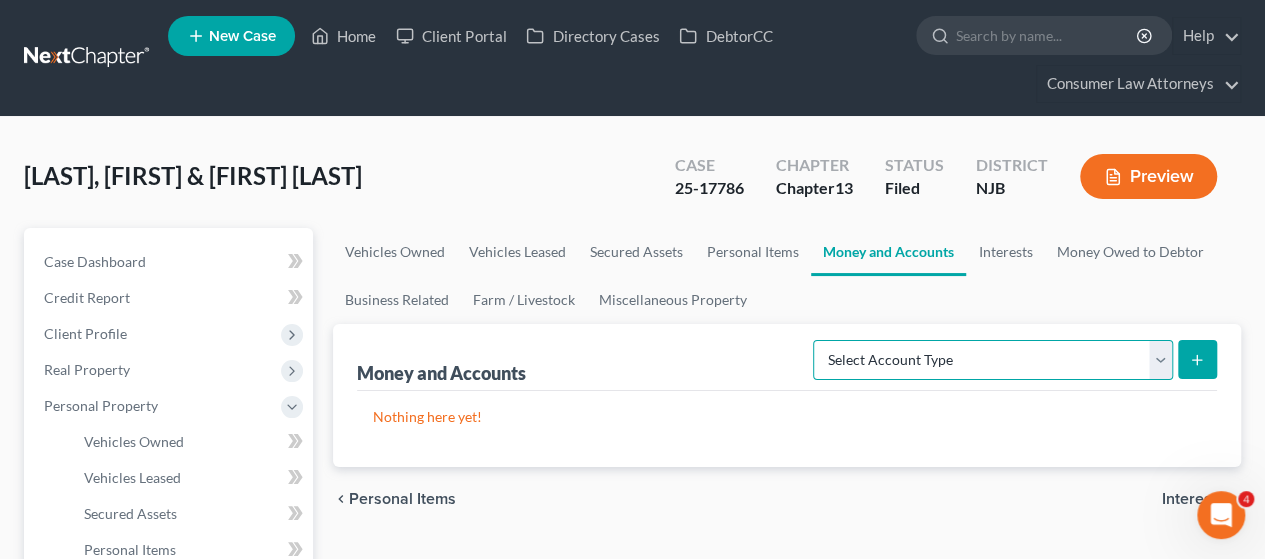click on "Select Account Type Brokerage Cash on Hand Certificates of Deposit Checking Account Money Market Other (Credit Union, Health Savings Account, etc) Safe Deposit Box Savings Account Security Deposits or Prepayments" at bounding box center (993, 360) 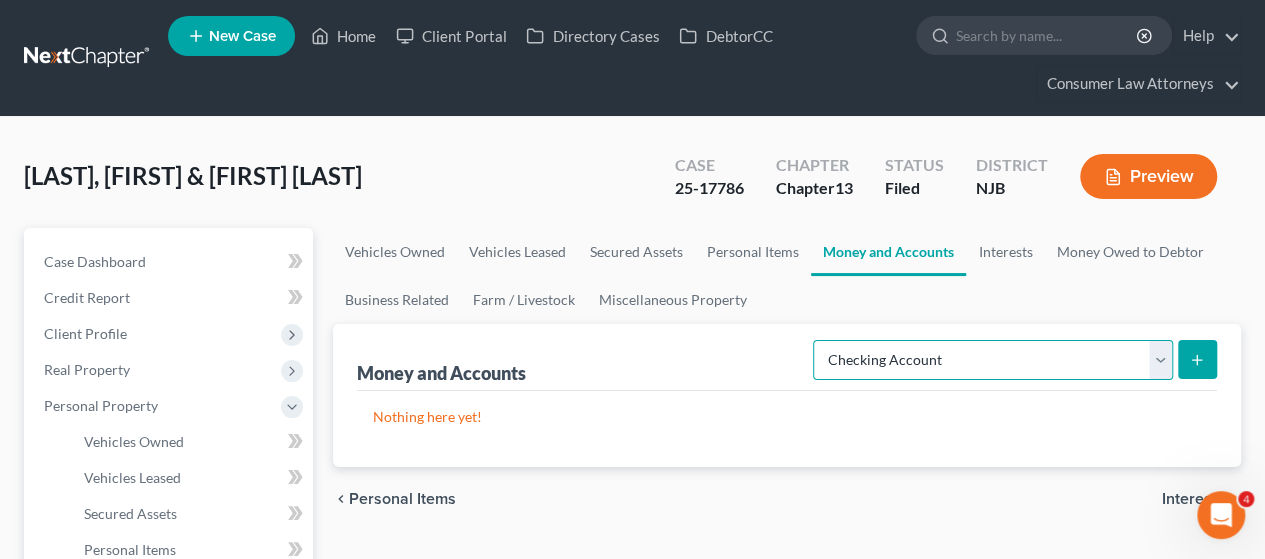 click on "Select Account Type Brokerage Cash on Hand Certificates of Deposit Checking Account Money Market Other (Credit Union, Health Savings Account, etc) Safe Deposit Box Savings Account Security Deposits or Prepayments" at bounding box center (993, 360) 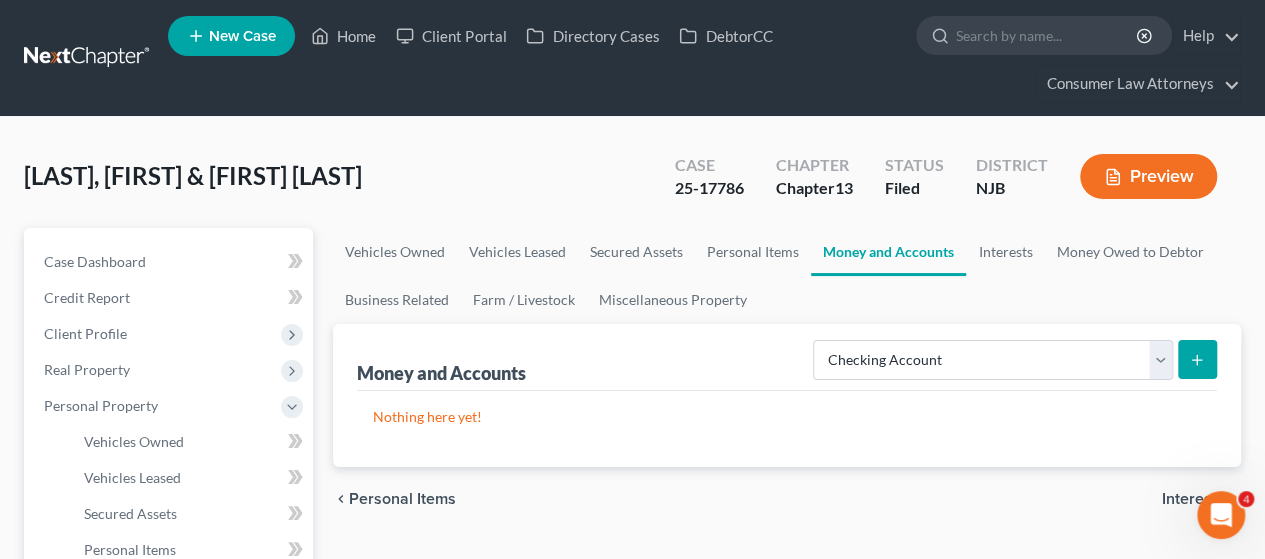 click 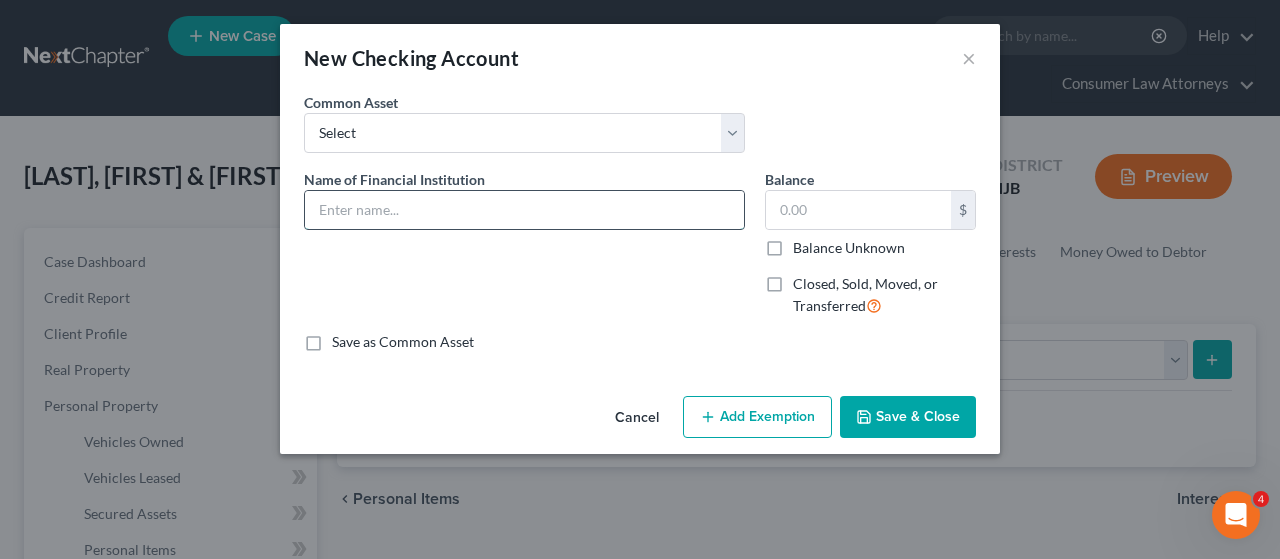 click at bounding box center [524, 210] 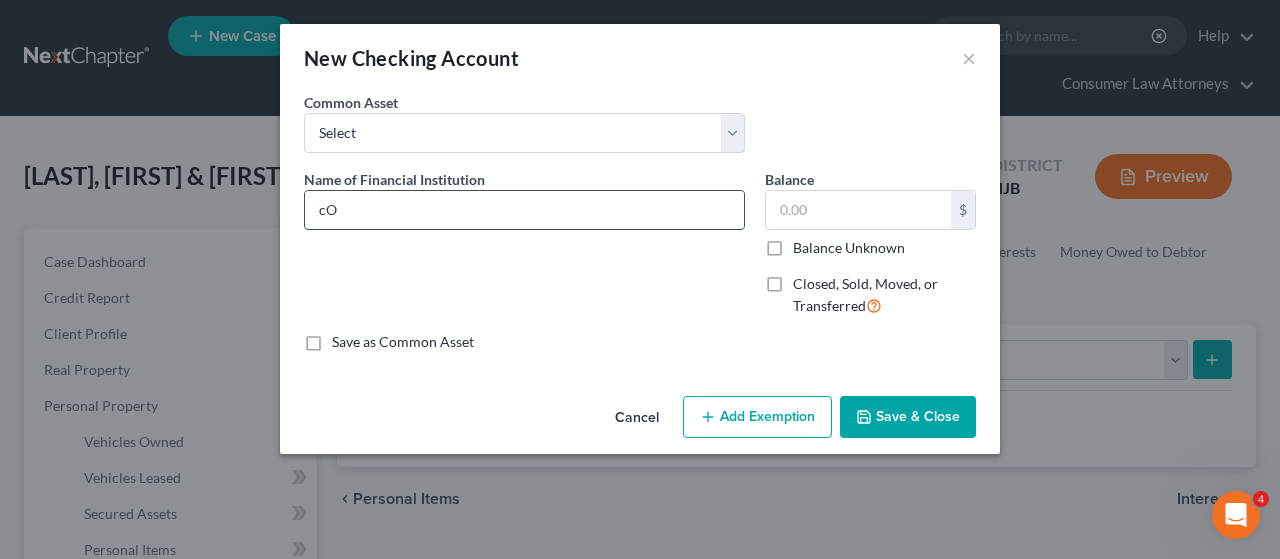 type on "c" 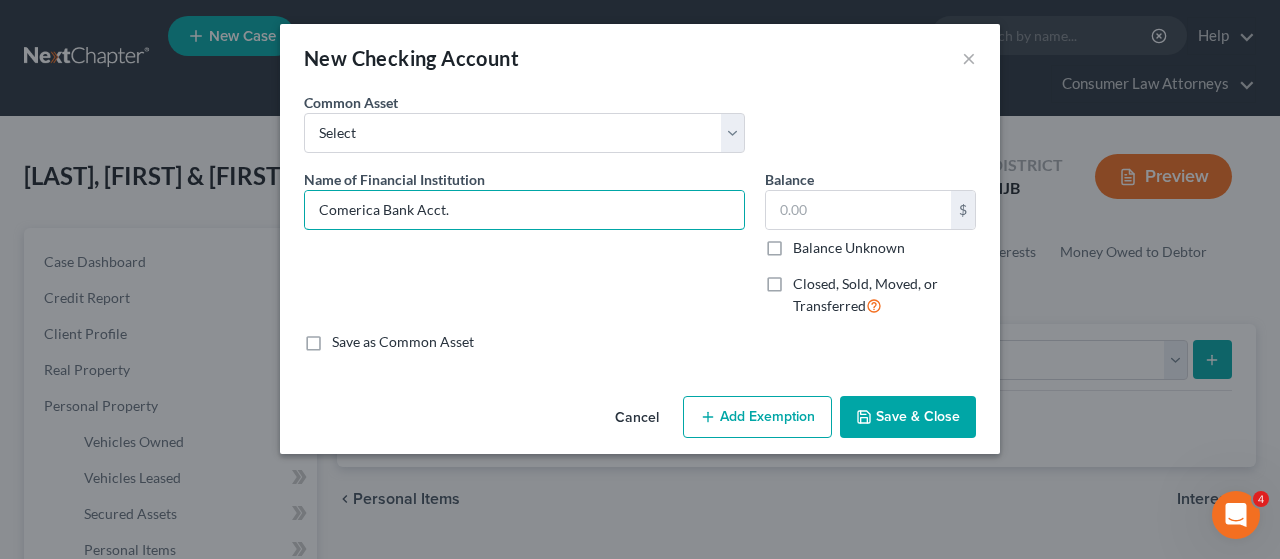 type on "Comerica Bank Acct." 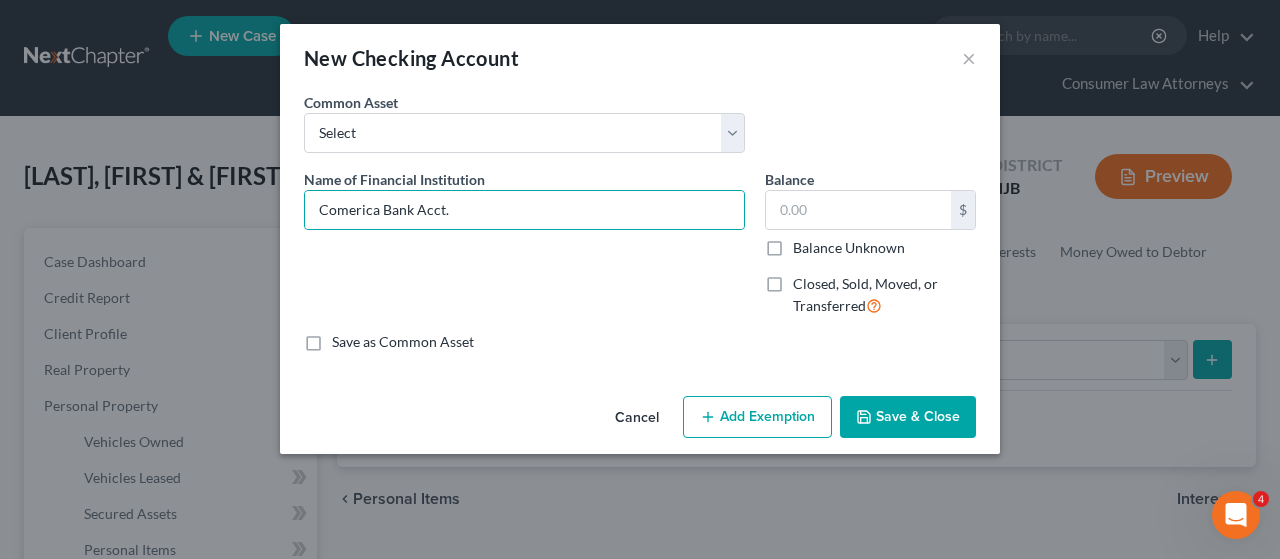 click on "Save & Close" at bounding box center (908, 417) 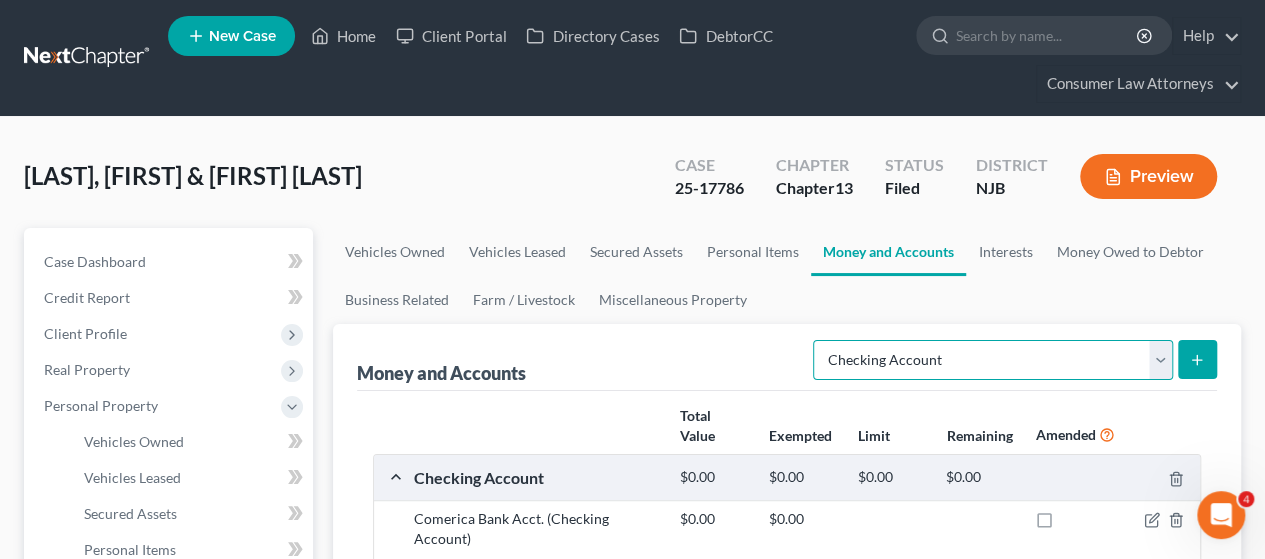 click on "Select Account Type Brokerage Cash on Hand Certificates of Deposit Checking Account Money Market Other (Credit Union, Health Savings Account, etc) Safe Deposit Box Savings Account Security Deposits or Prepayments" at bounding box center [993, 360] 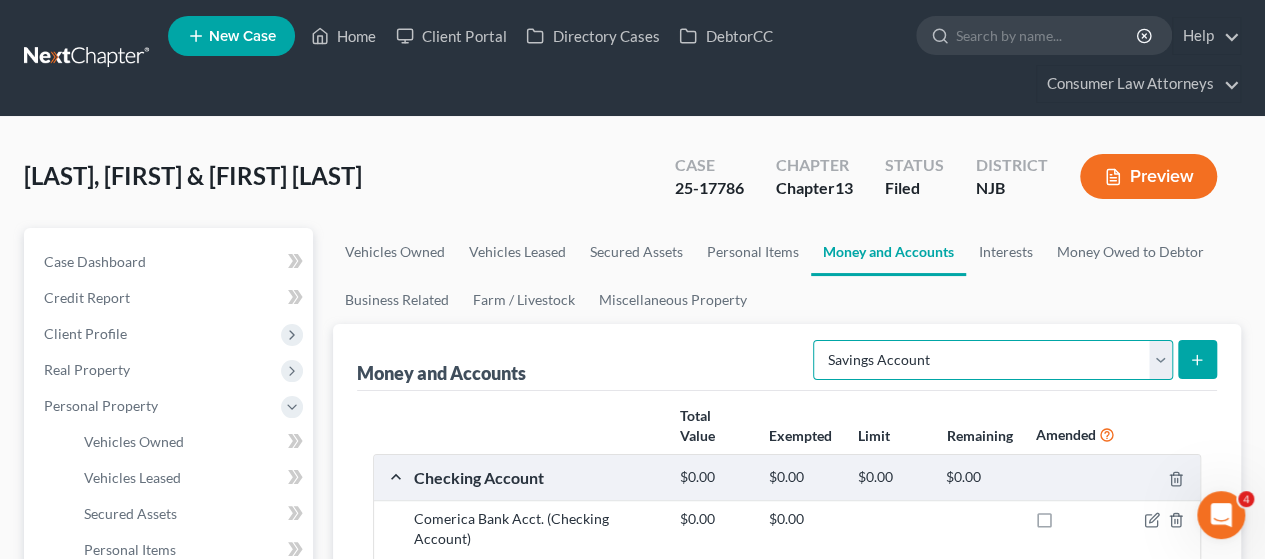 click on "Select Account Type Brokerage Cash on Hand Certificates of Deposit Checking Account Money Market Other (Credit Union, Health Savings Account, etc) Safe Deposit Box Savings Account Security Deposits or Prepayments" at bounding box center (993, 360) 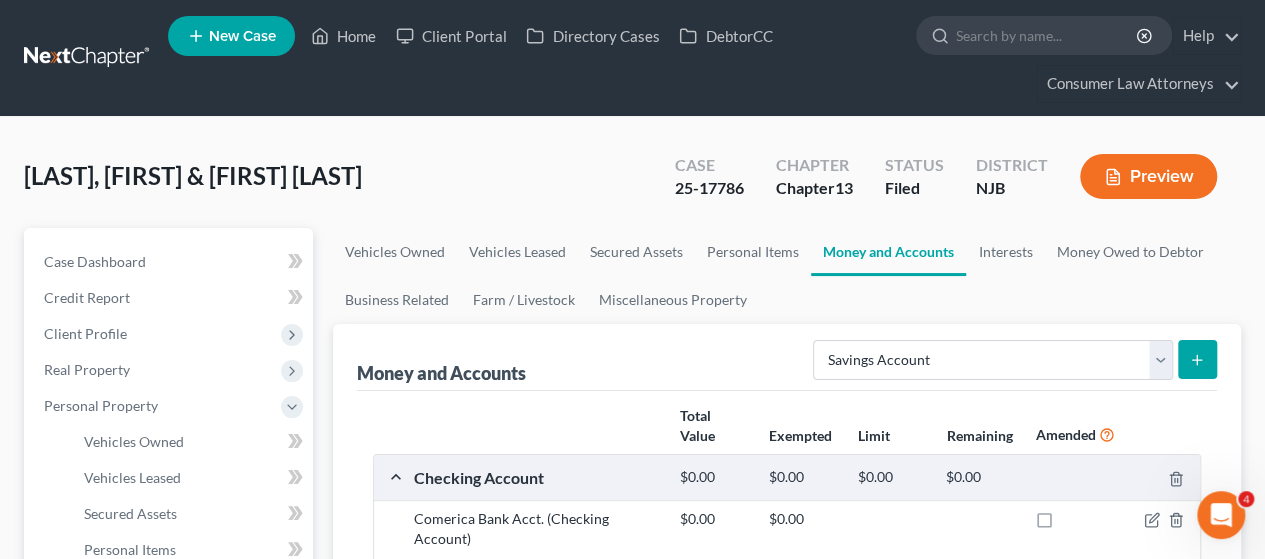 click 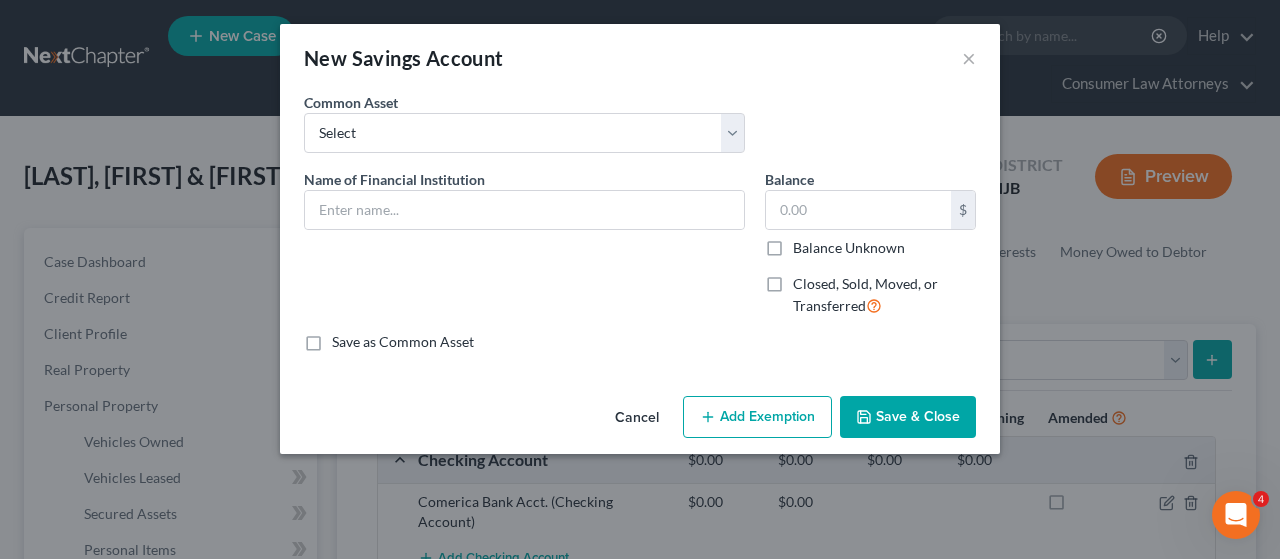 click on "Name of Financial Institution
*" at bounding box center [394, 179] 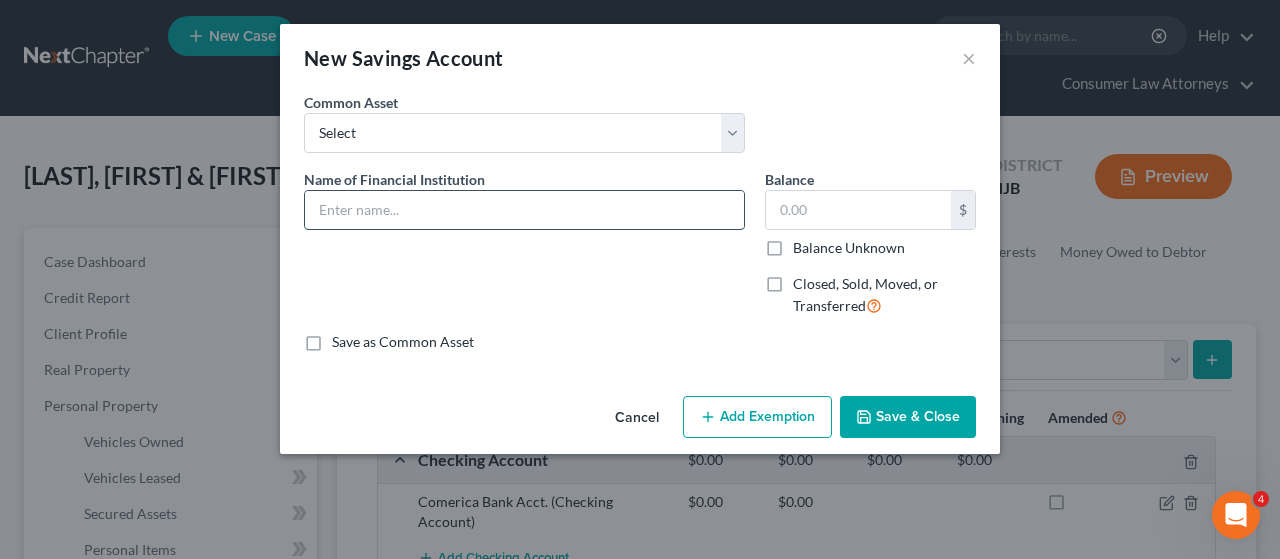 click at bounding box center [524, 210] 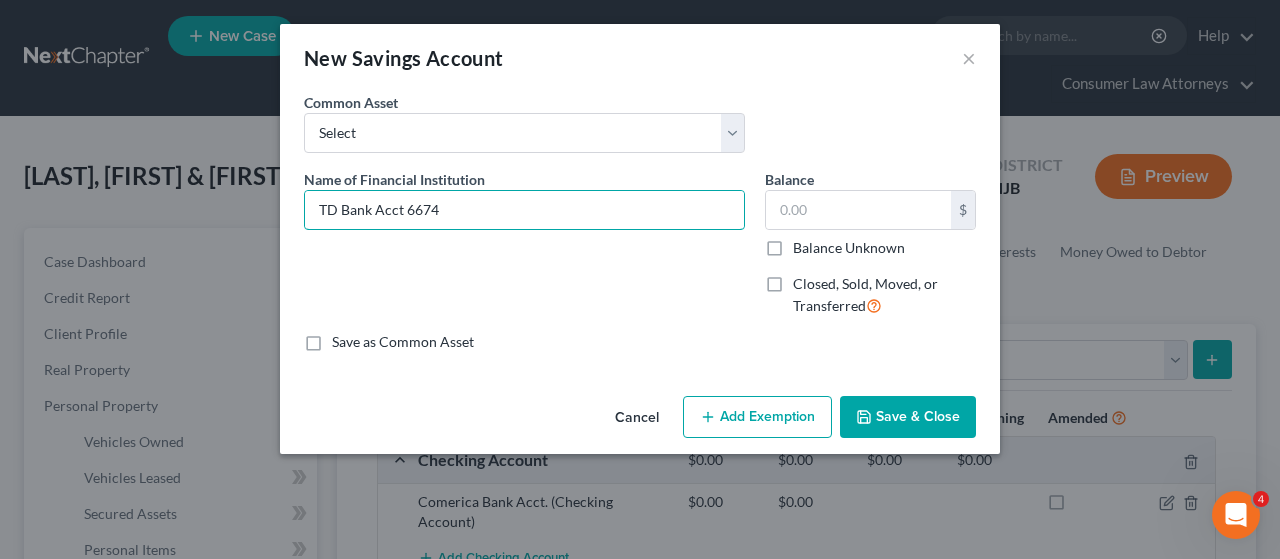 type on "TD Bank Acct 6674" 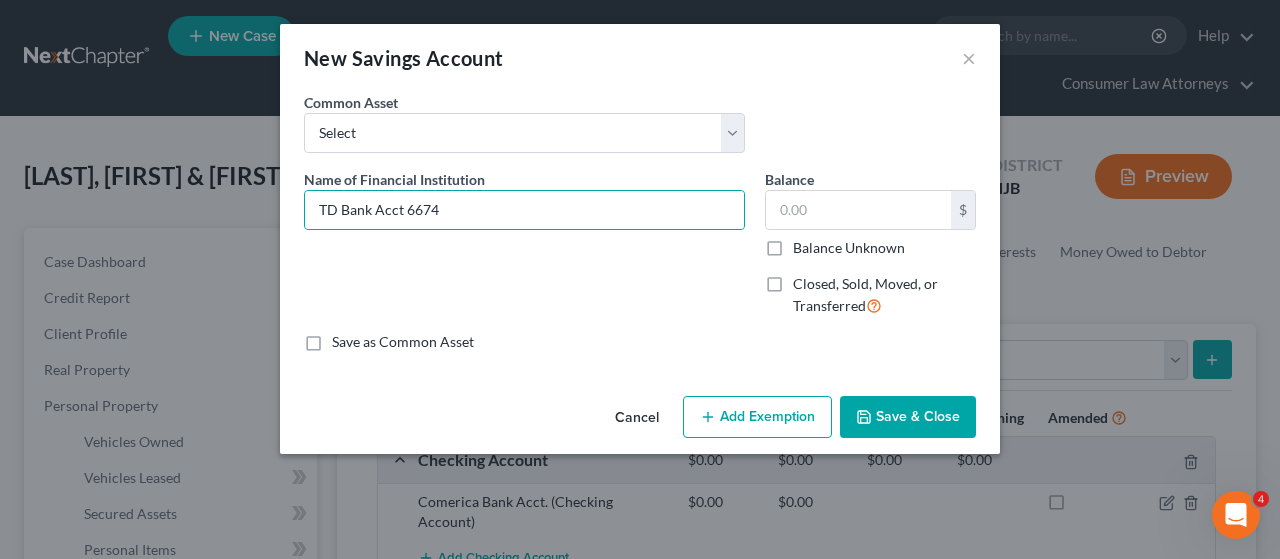 click on "Save & Close" at bounding box center (908, 417) 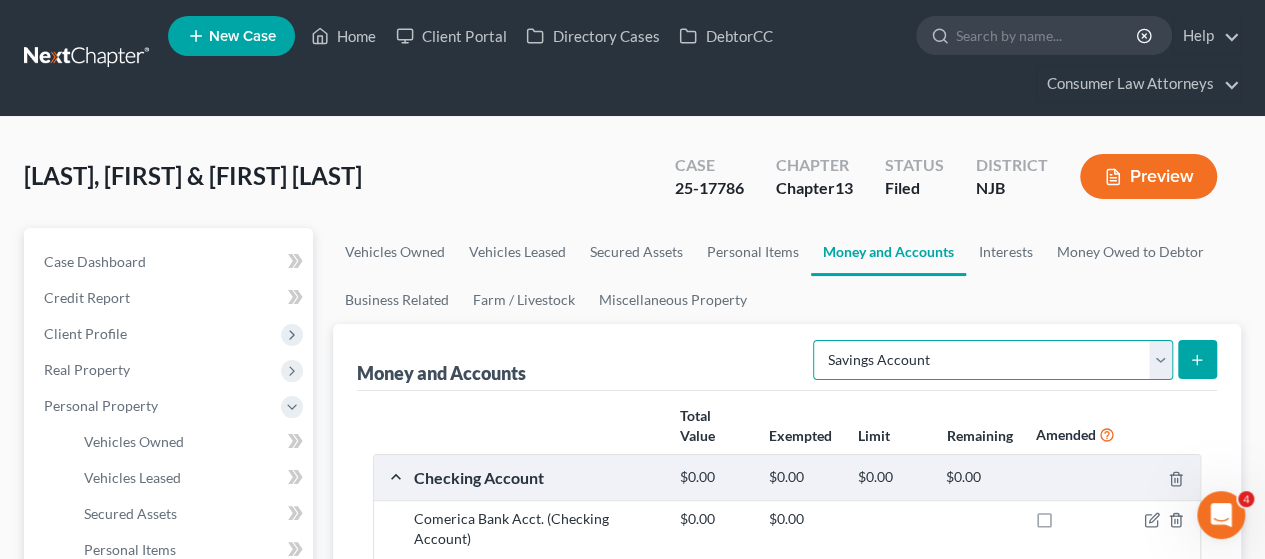 click on "Select Account Type Brokerage Cash on Hand Certificates of Deposit Checking Account Money Market Other (Credit Union, Health Savings Account, etc) Safe Deposit Box Savings Account Security Deposits or Prepayments" at bounding box center [993, 360] 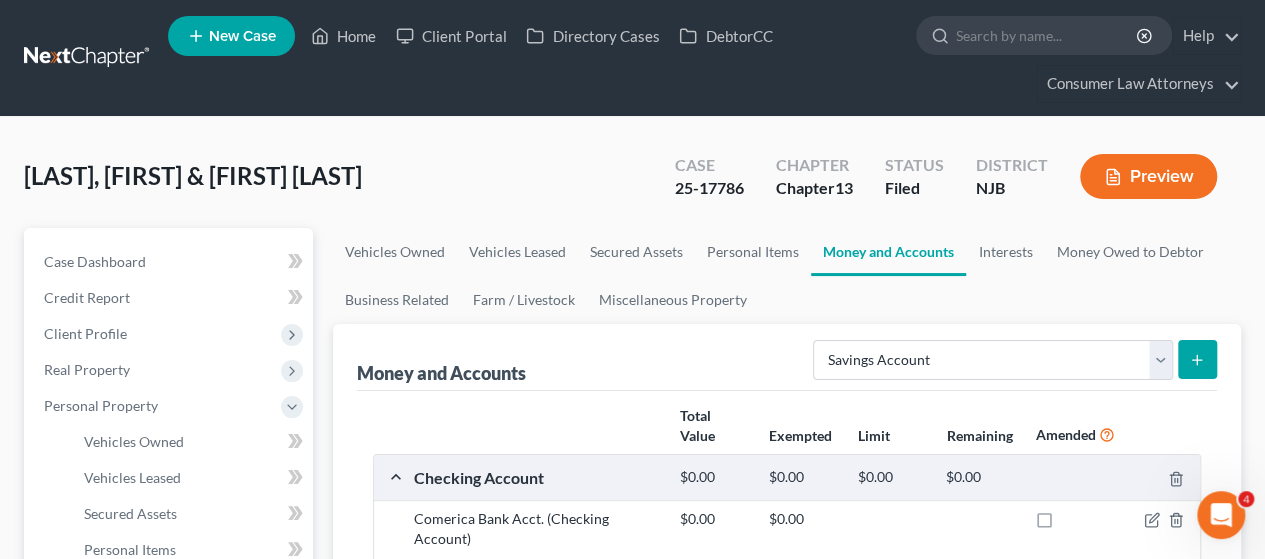click at bounding box center [1197, 359] 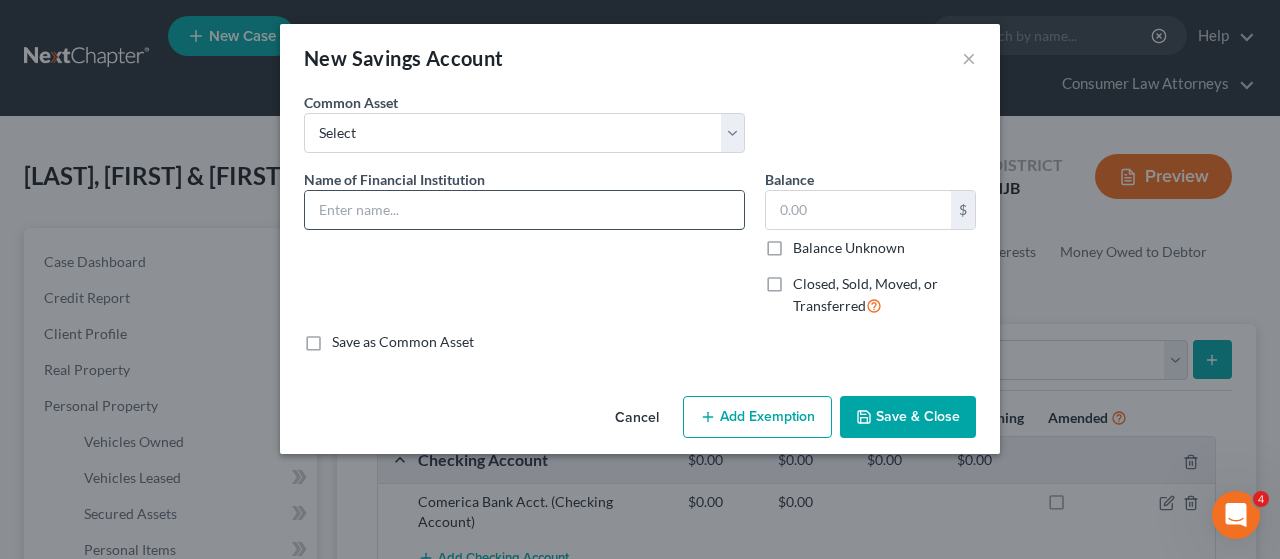 click at bounding box center (524, 210) 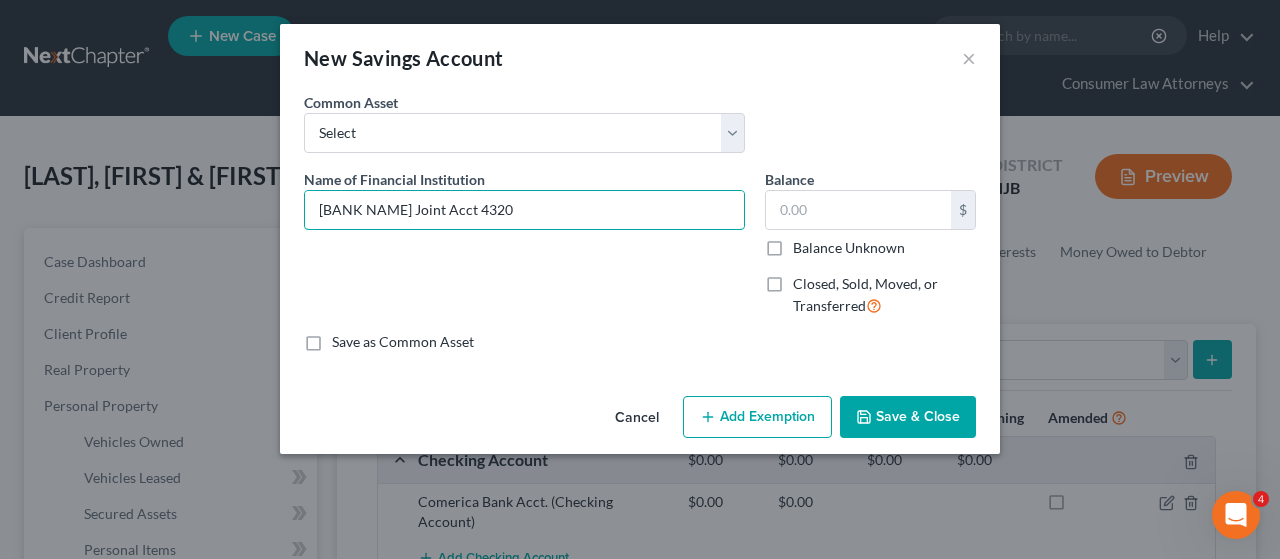 type on "[BANK NAME] Joint Acct 4320" 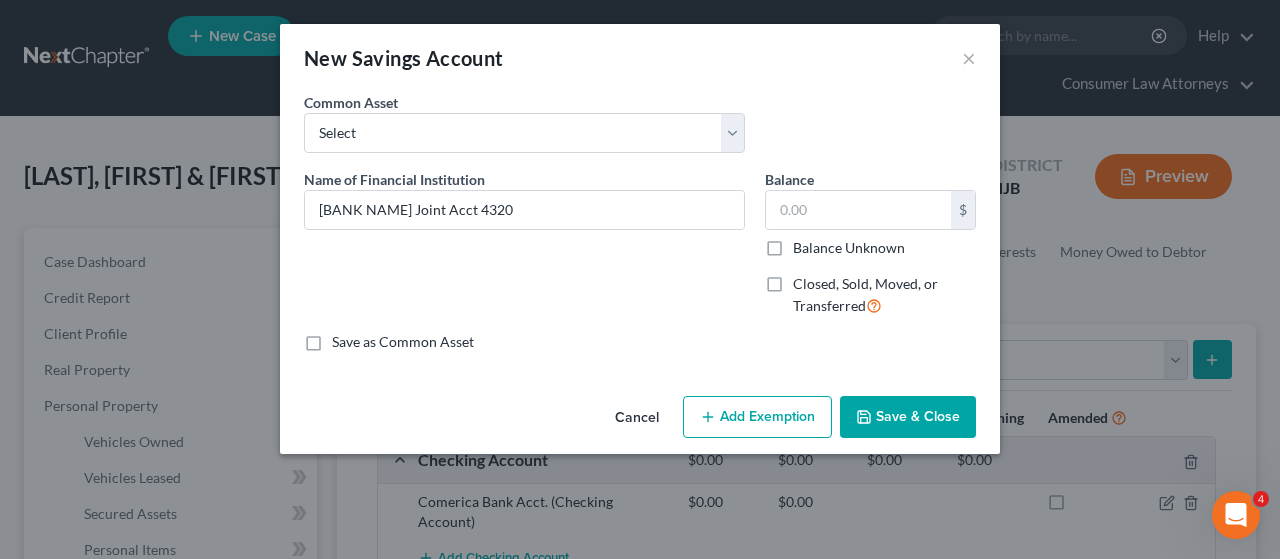 click on "Save & Close" at bounding box center (908, 417) 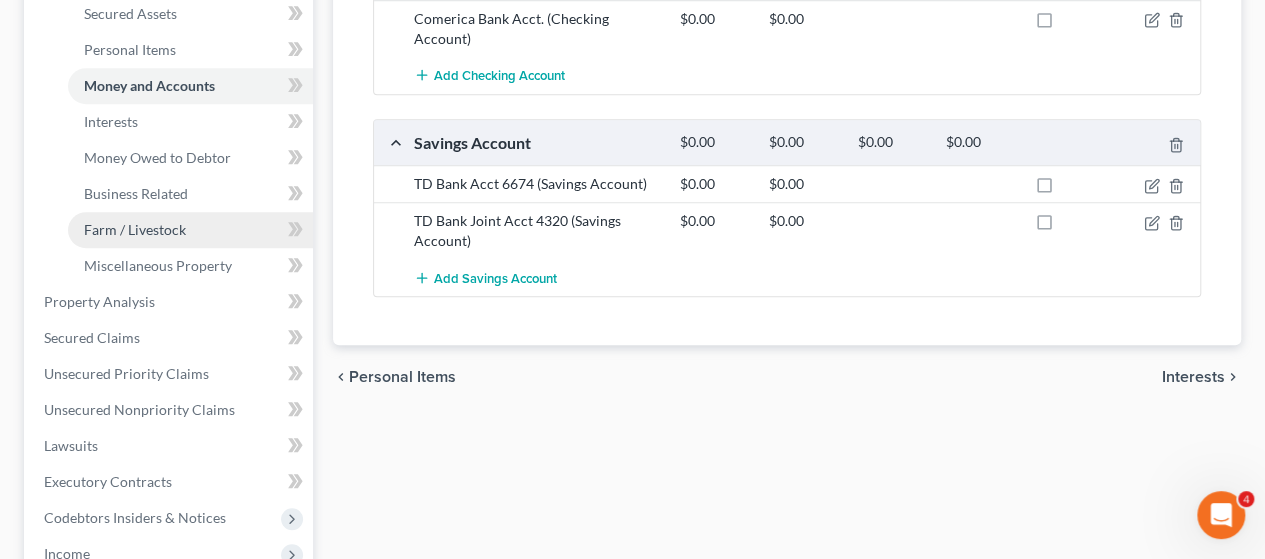 scroll, scrollTop: 600, scrollLeft: 0, axis: vertical 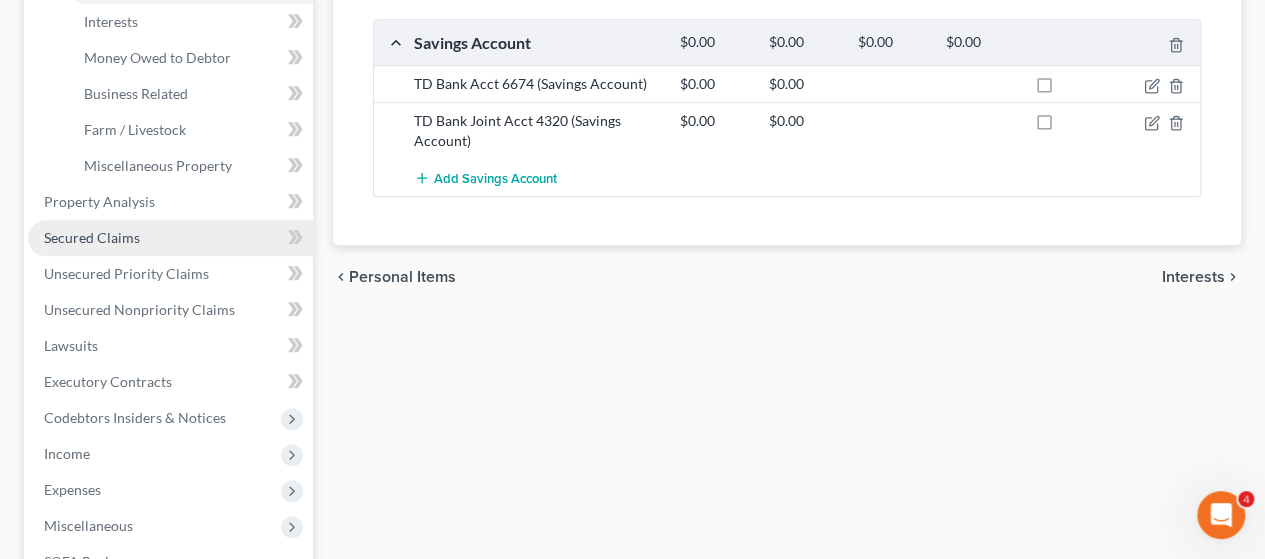 click on "Secured Claims" at bounding box center (92, 237) 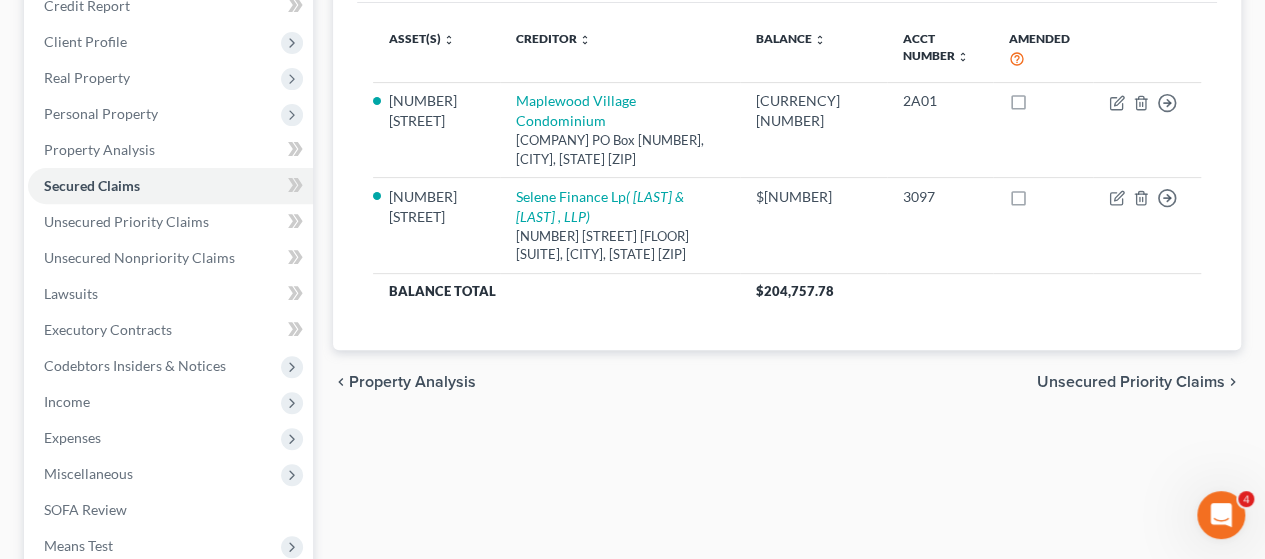 scroll, scrollTop: 300, scrollLeft: 0, axis: vertical 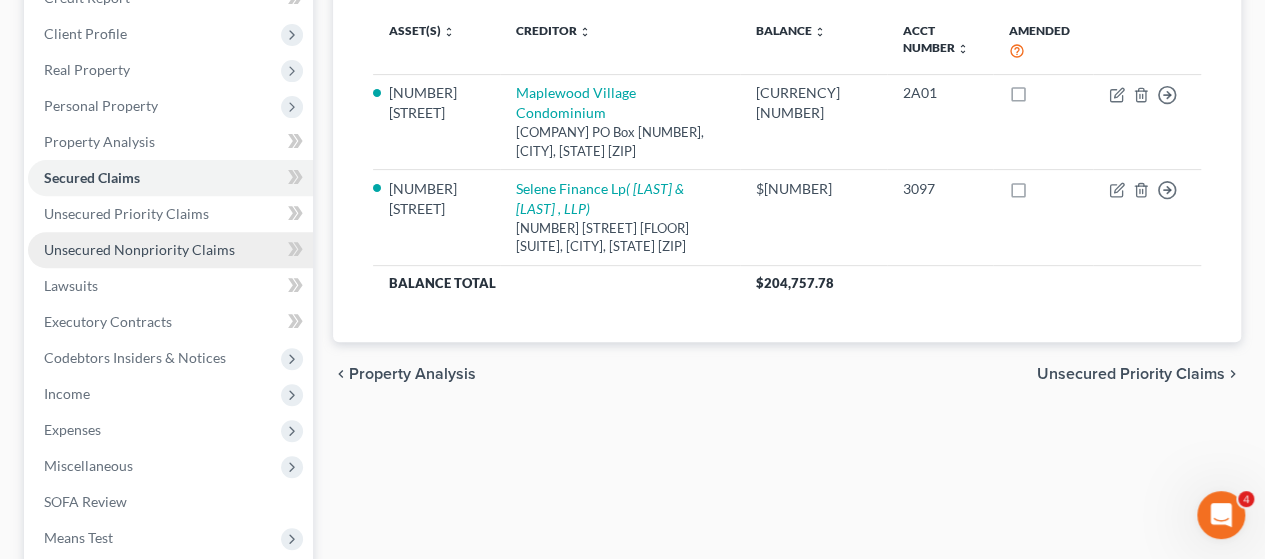 click on "Unsecured Nonpriority Claims" at bounding box center (139, 249) 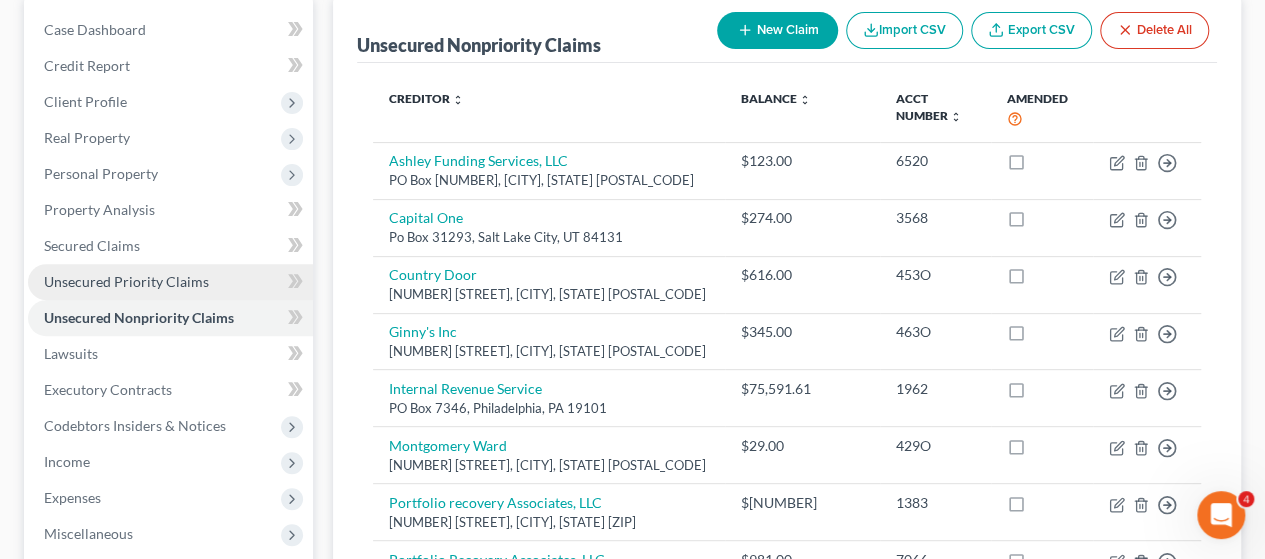 scroll, scrollTop: 272, scrollLeft: 0, axis: vertical 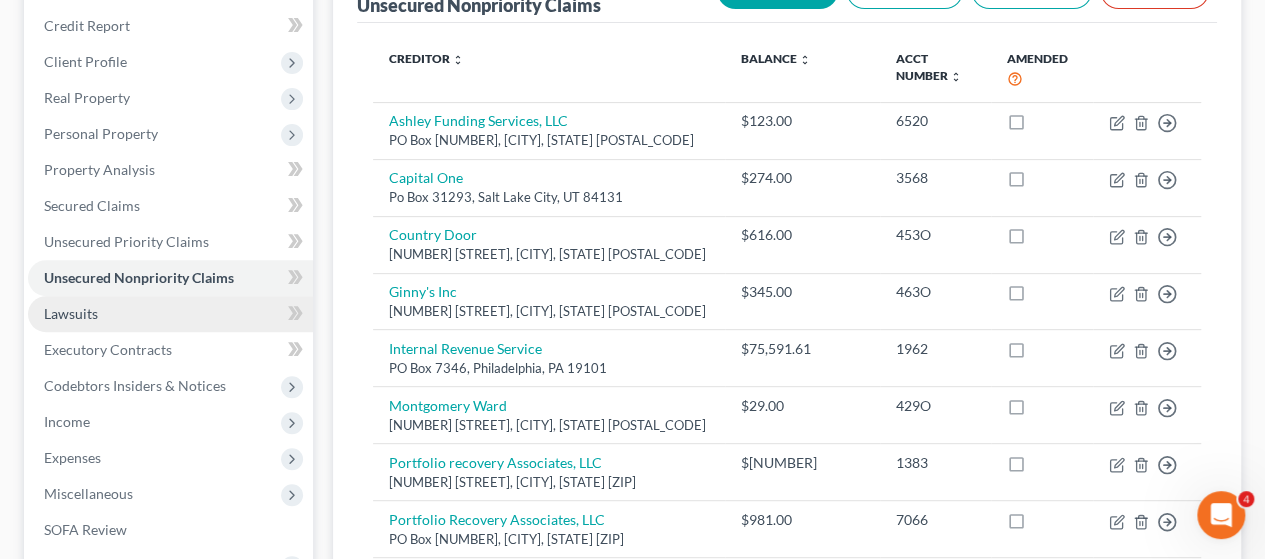 click on "Lawsuits" at bounding box center (71, 313) 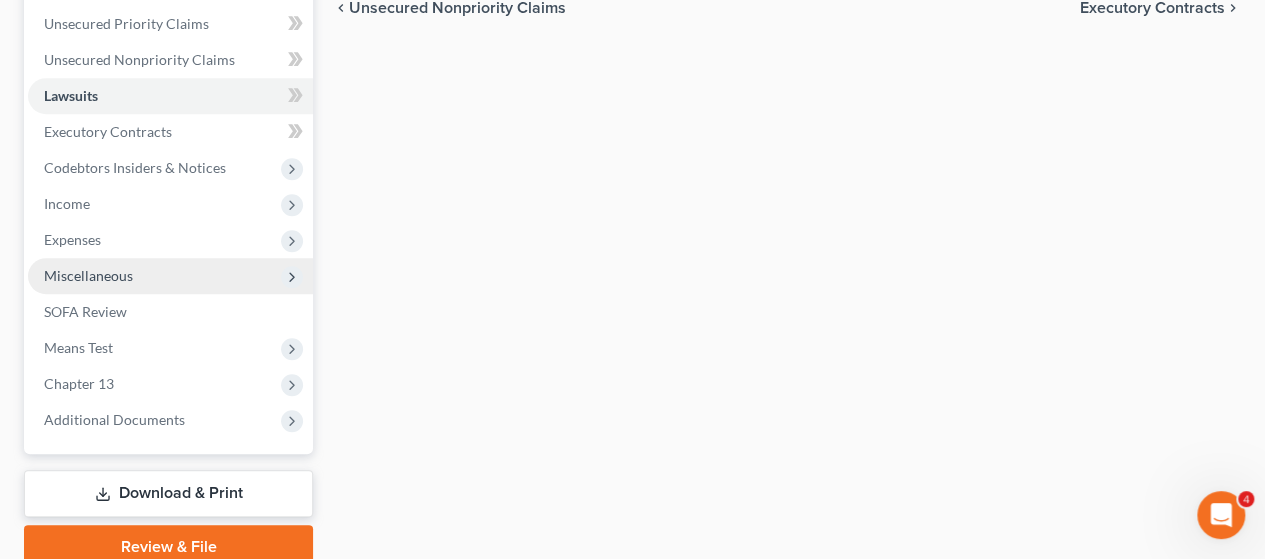 scroll, scrollTop: 272, scrollLeft: 0, axis: vertical 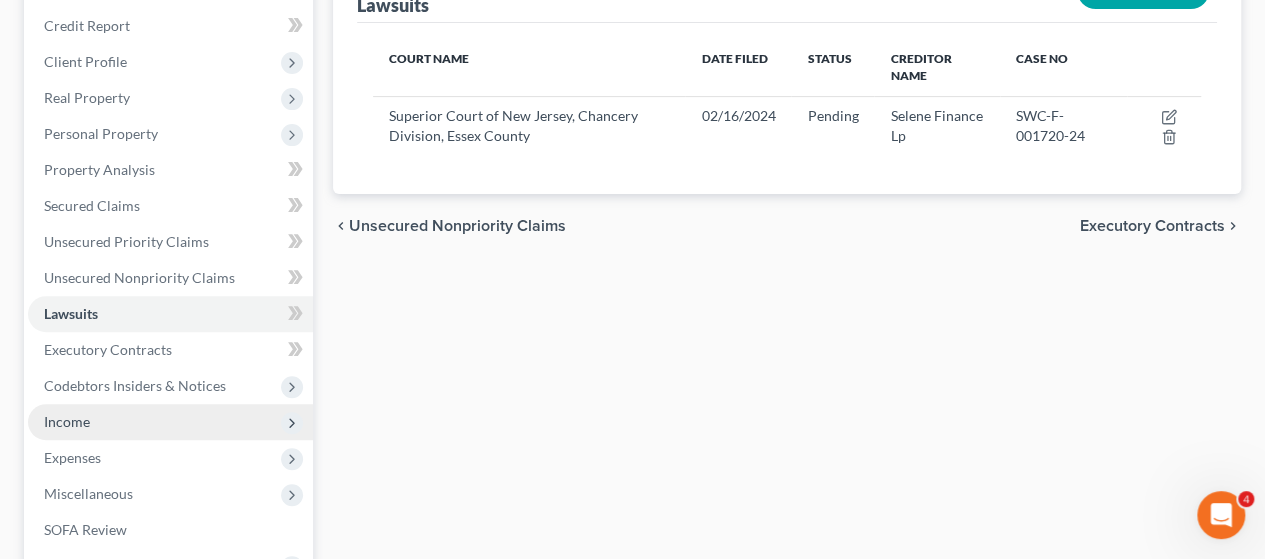 click on "Income" at bounding box center [170, 422] 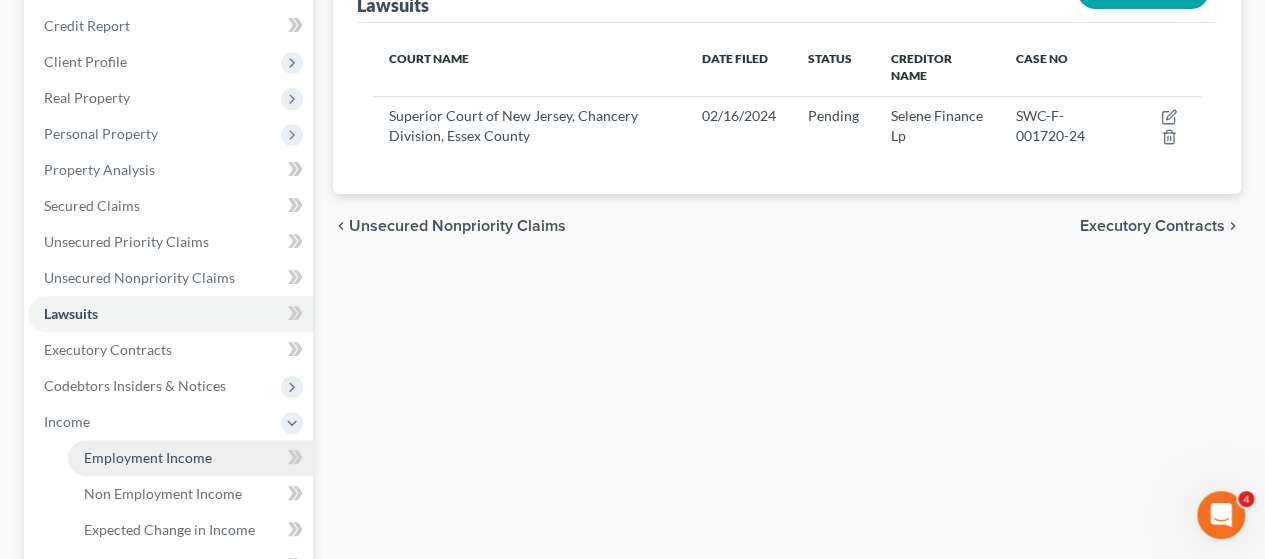click on "Employment Income" at bounding box center (190, 458) 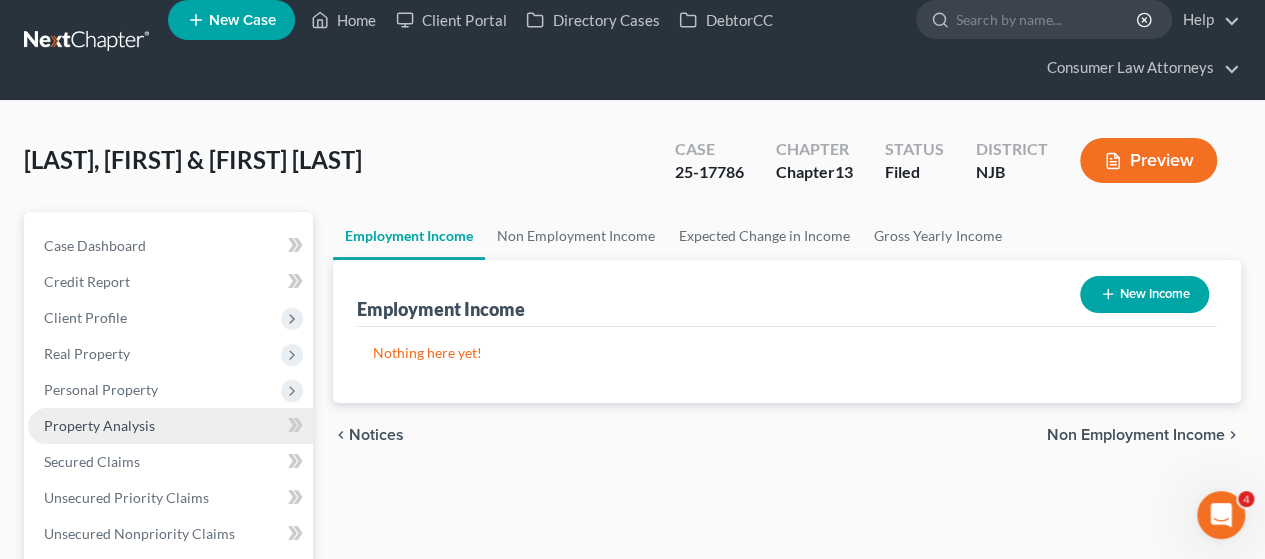 scroll, scrollTop: 0, scrollLeft: 0, axis: both 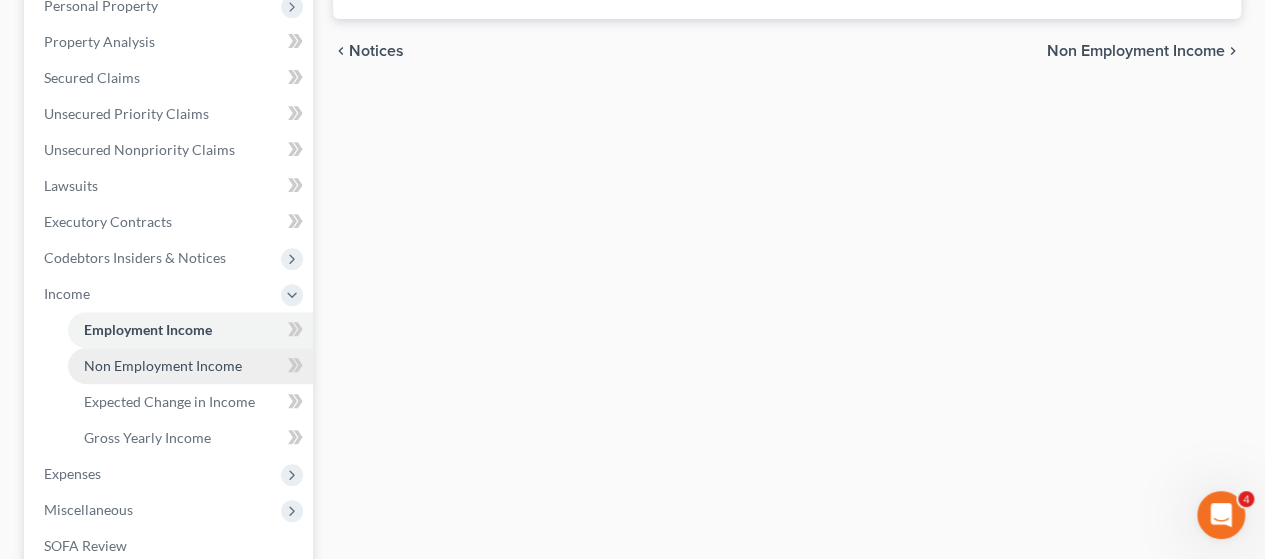 click on "Non Employment Income" at bounding box center (163, 365) 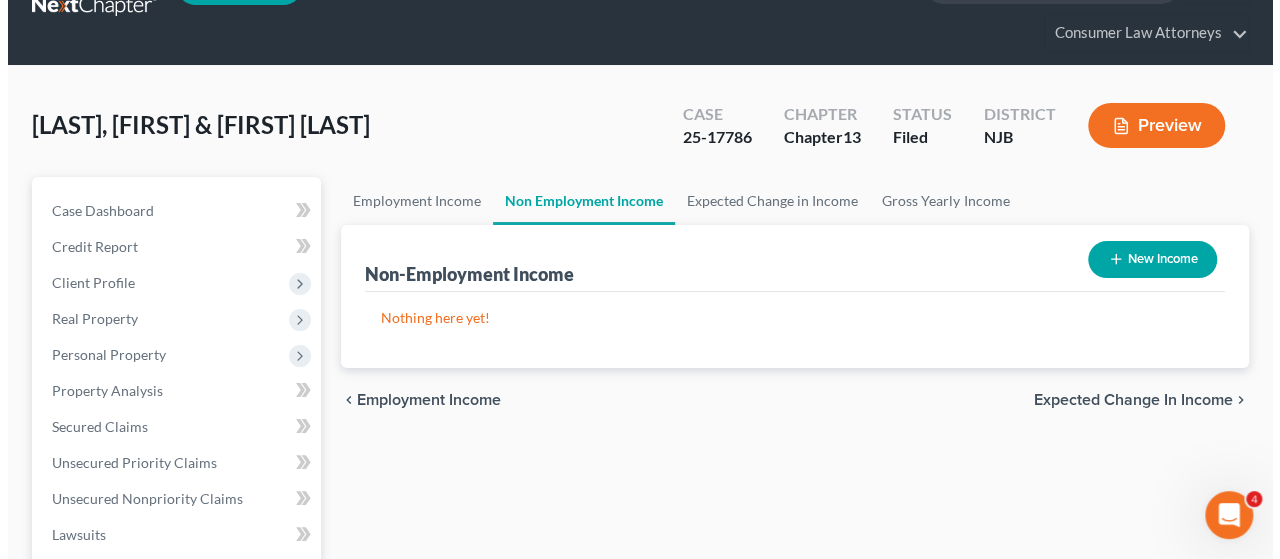 scroll, scrollTop: 0, scrollLeft: 0, axis: both 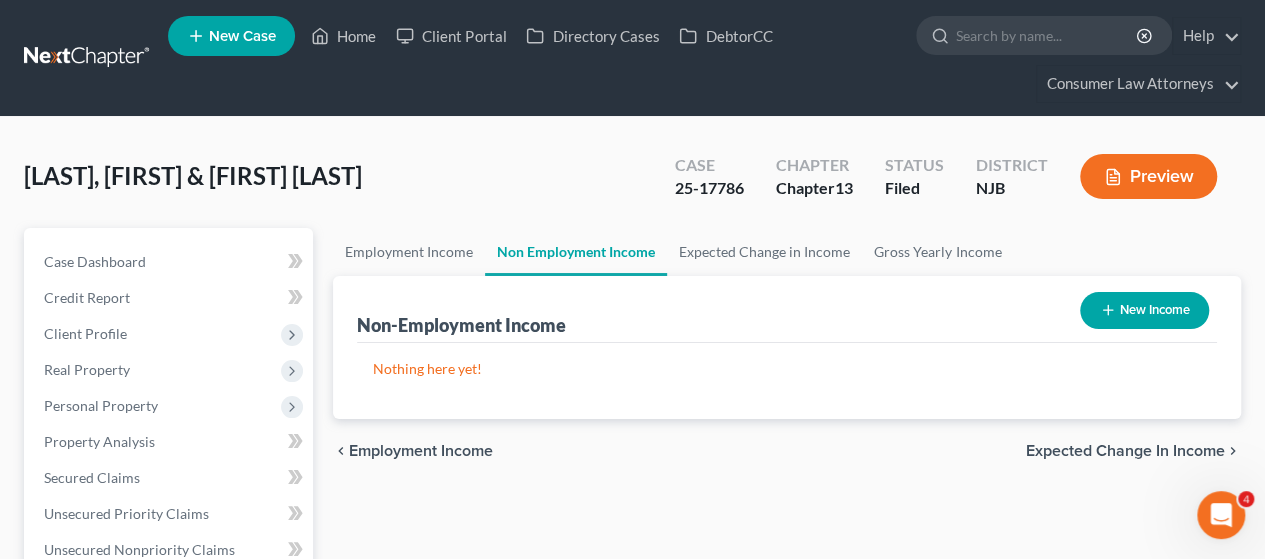 click on "New Income" at bounding box center [1144, 310] 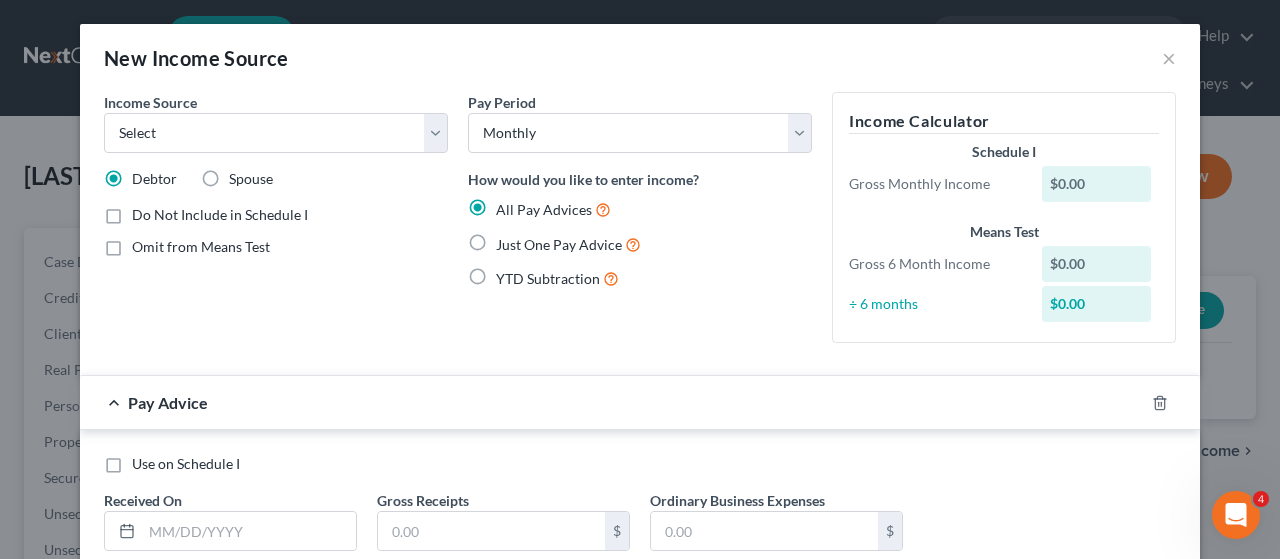 click on "Spouse" at bounding box center [251, 179] 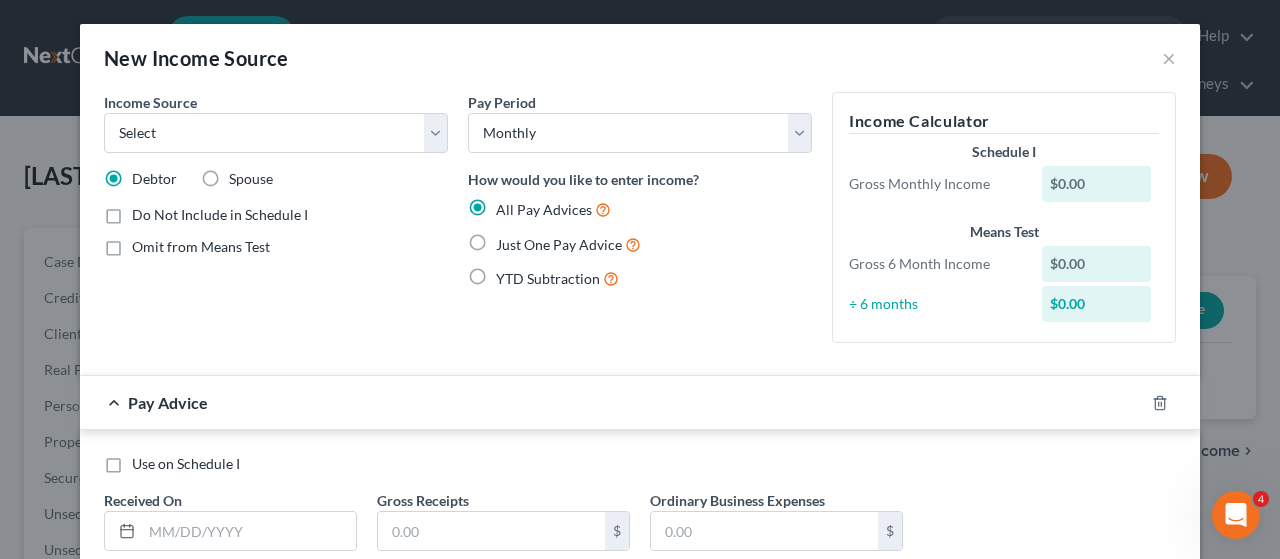 radio on "true" 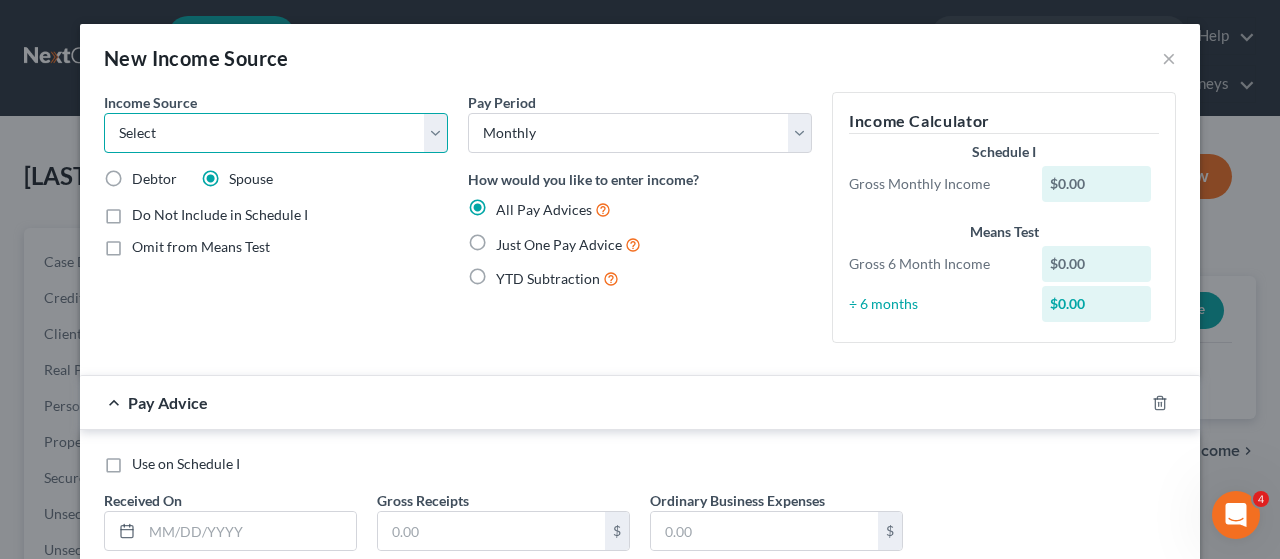 click on "Select Unemployment Disability (from employer) Pension Retirement Social Security / Social Security Disability Other Government Assistance Interests, Dividends or Royalties Child / Family Support Contributions to Household Property / Rental Business, Professional or Farm Alimony / Maintenance Payments Military Disability Benefits Other Monthly Income" at bounding box center (276, 133) 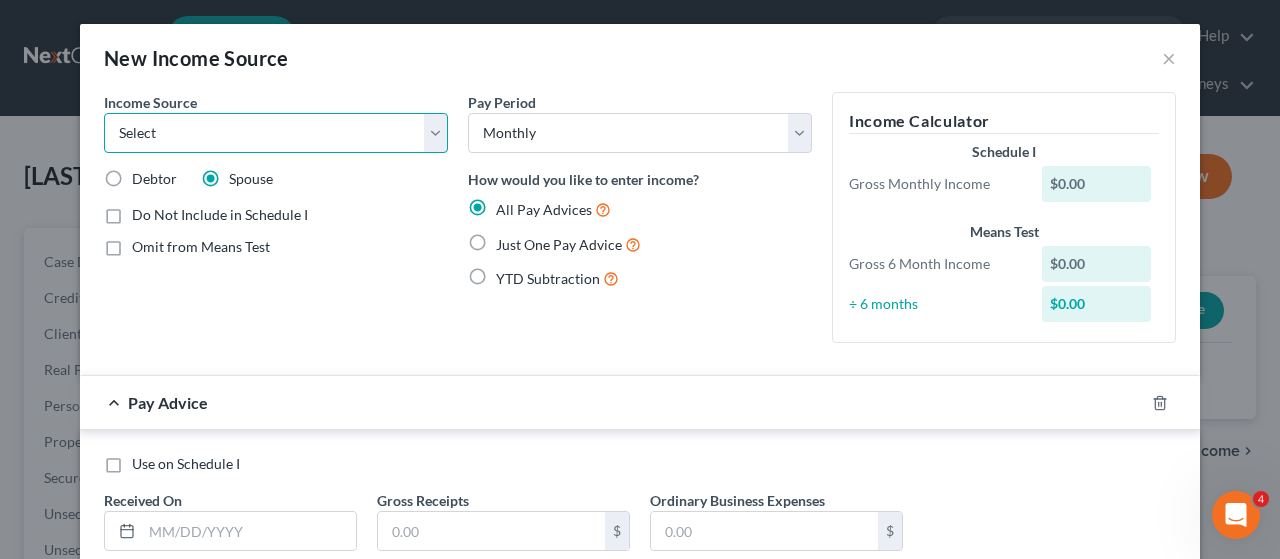 click on "Select Unemployment Disability (from employer) Pension Retirement Social Security / Social Security Disability Other Government Assistance Interests, Dividends or Royalties Child / Family Support Contributions to Household Property / Rental Business, Professional or Farm Alimony / Maintenance Payments Military Disability Benefits Other Monthly Income" at bounding box center [276, 133] 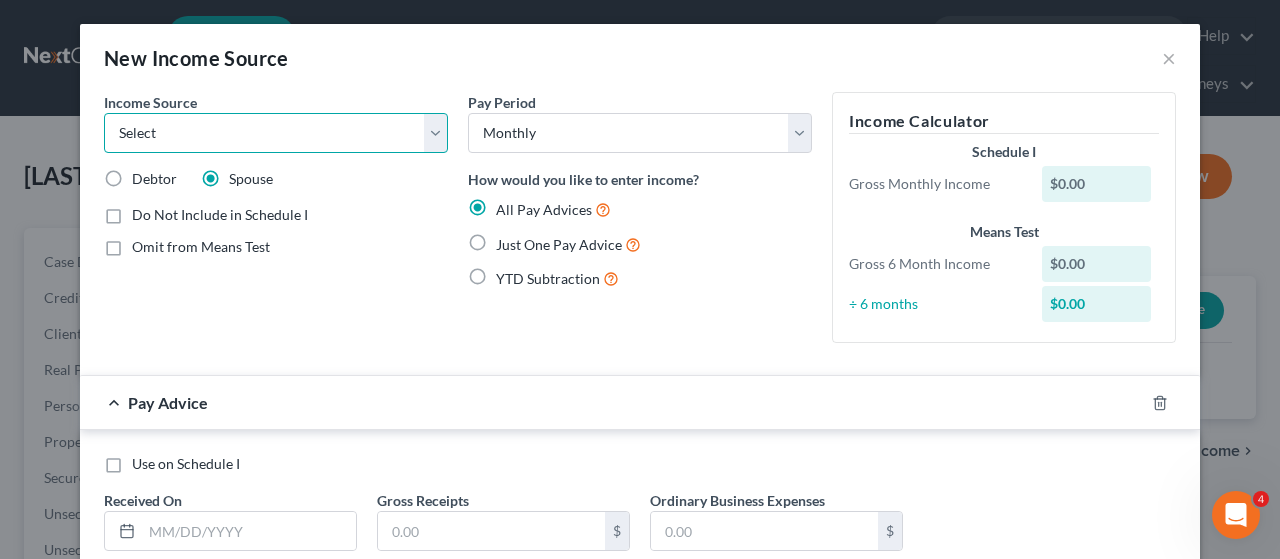 select on "4" 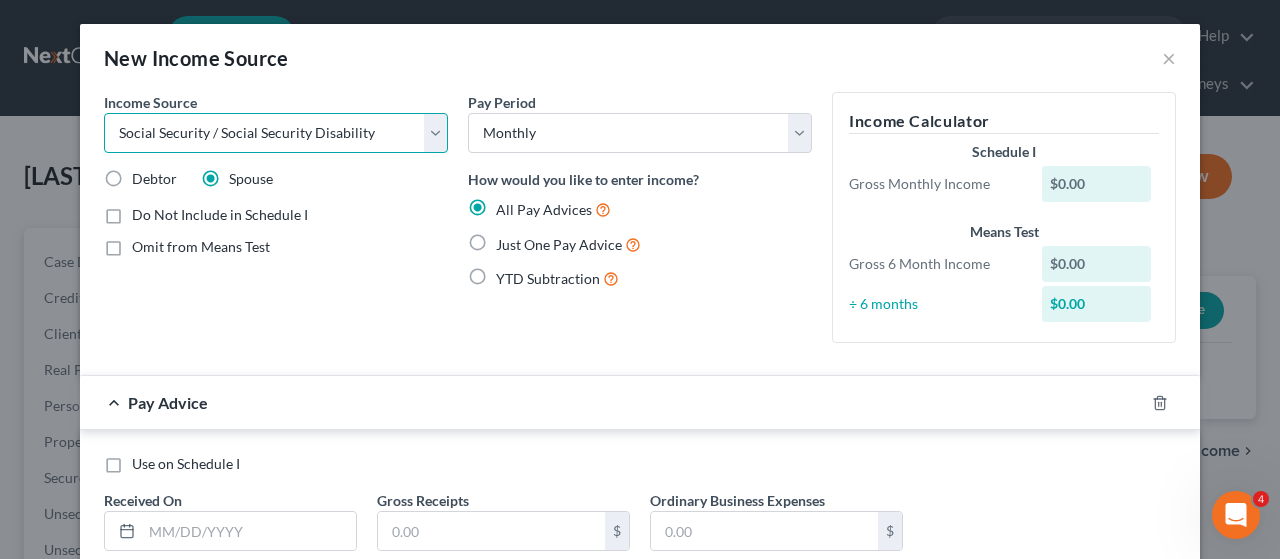 click on "Select Unemployment Disability (from employer) Pension Retirement Social Security / Social Security Disability Other Government Assistance Interests, Dividends or Royalties Child / Family Support Contributions to Household Property / Rental Business, Professional or Farm Alimony / Maintenance Payments Military Disability Benefits Other Monthly Income" at bounding box center [276, 133] 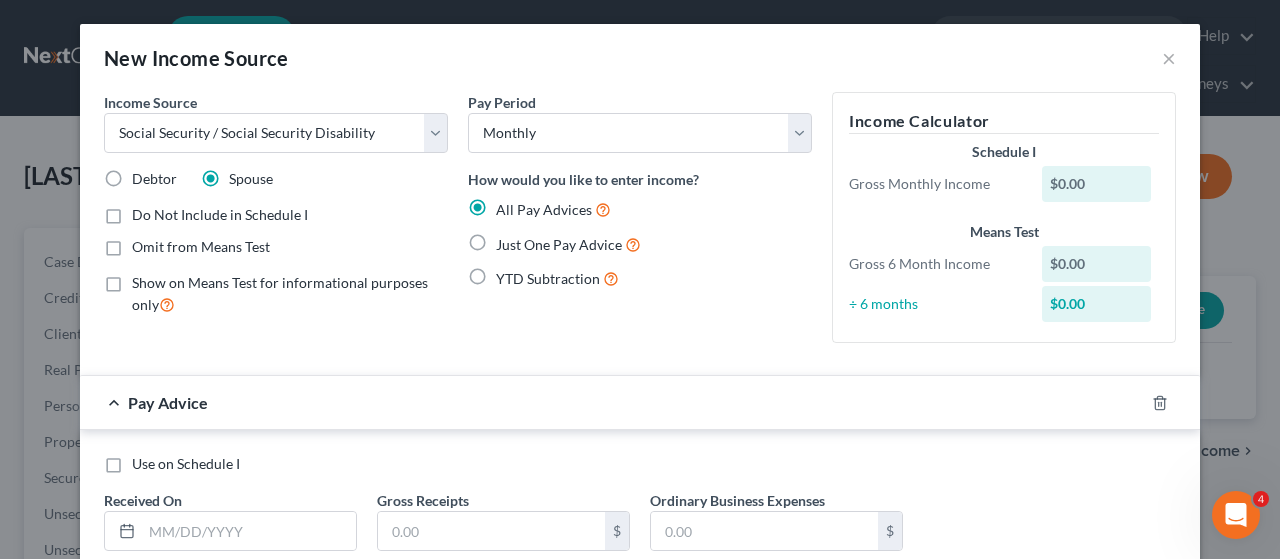 click on "Just One Pay Advice" at bounding box center [568, 244] 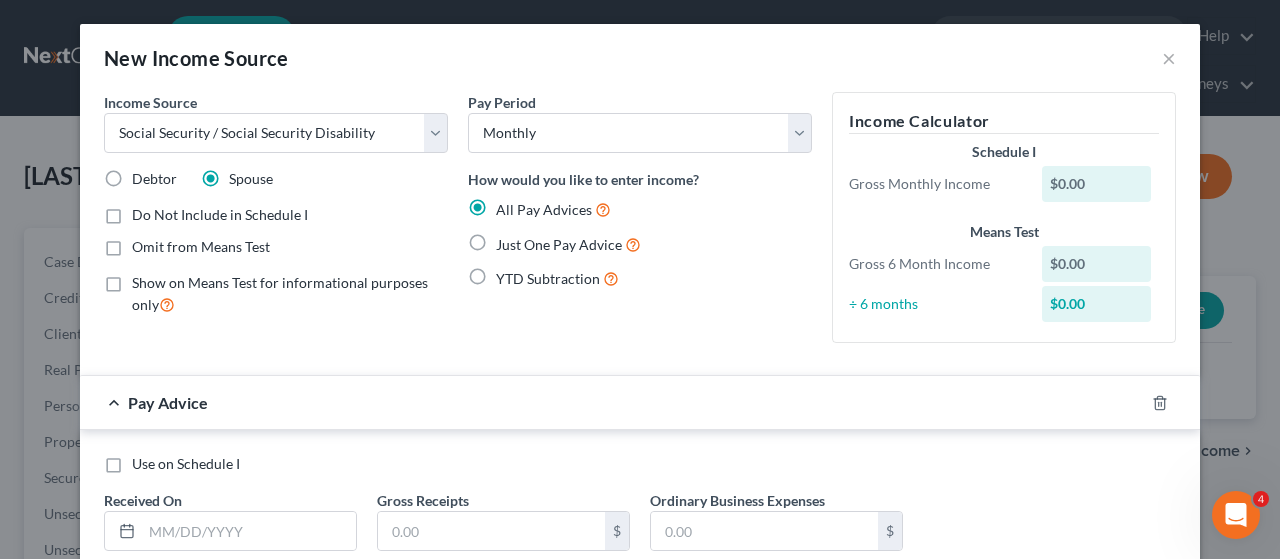 click on "Just One Pay Advice" at bounding box center (510, 239) 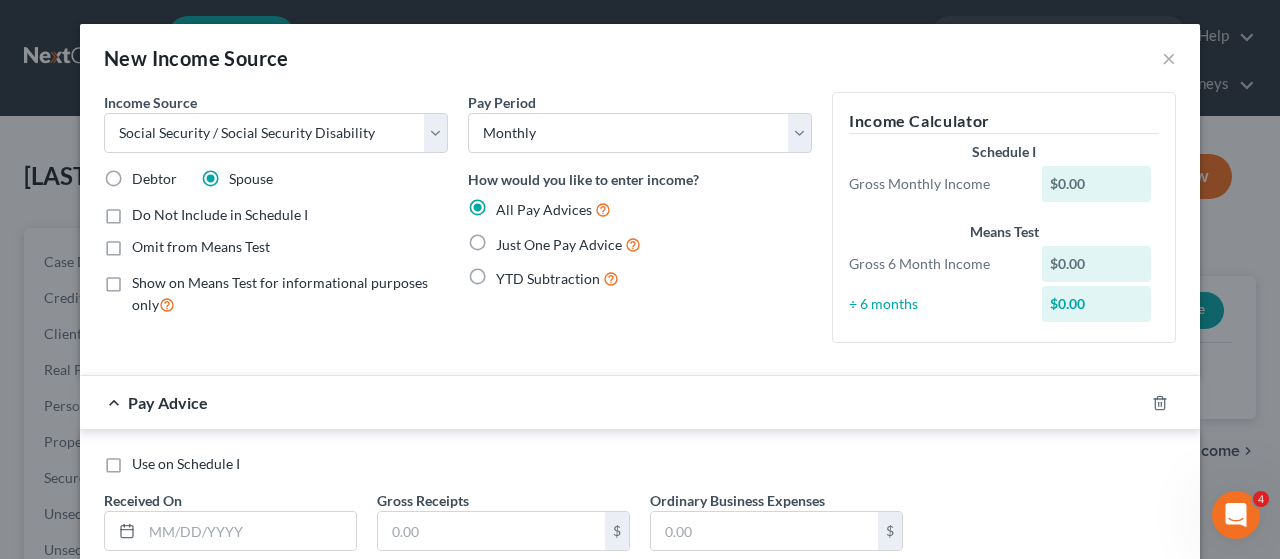 radio on "true" 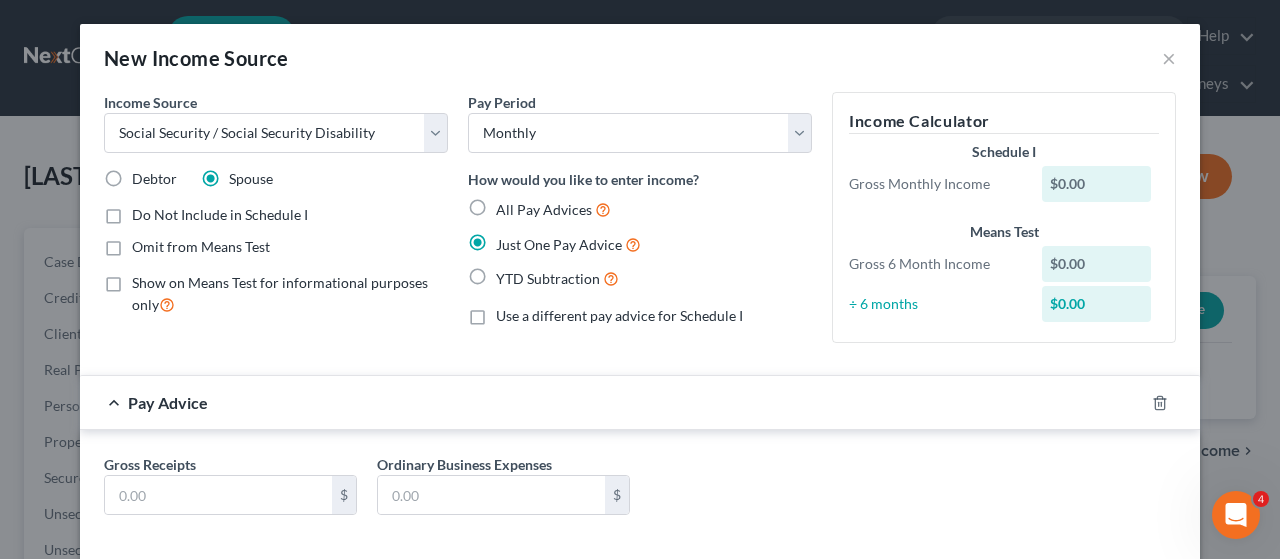 scroll, scrollTop: 95, scrollLeft: 0, axis: vertical 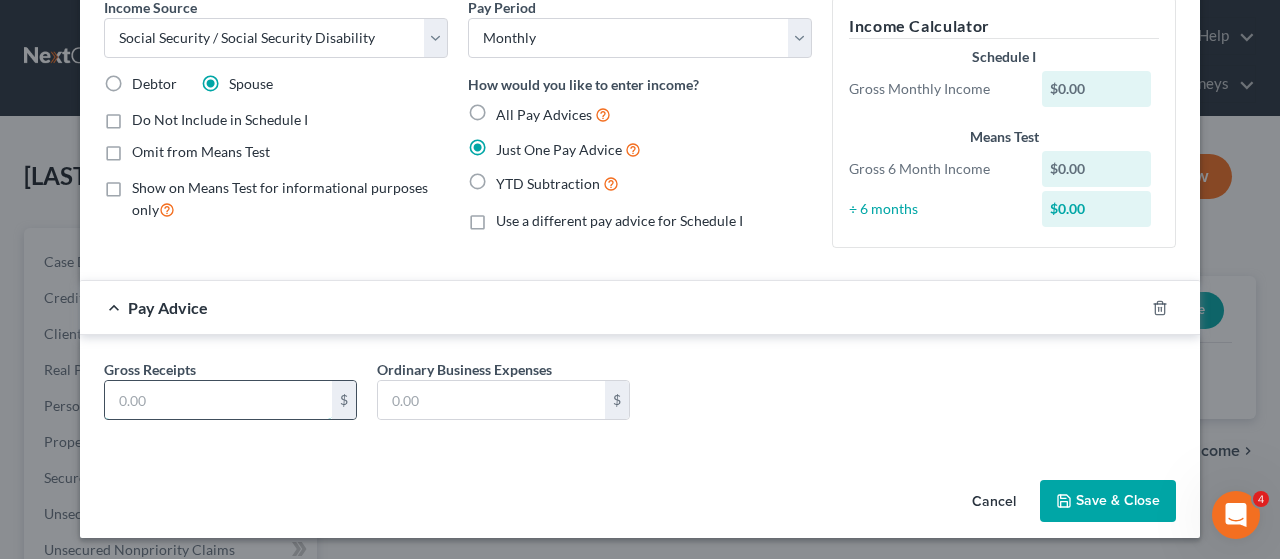 drag, startPoint x: 235, startPoint y: 393, endPoint x: 304, endPoint y: 385, distance: 69.46222 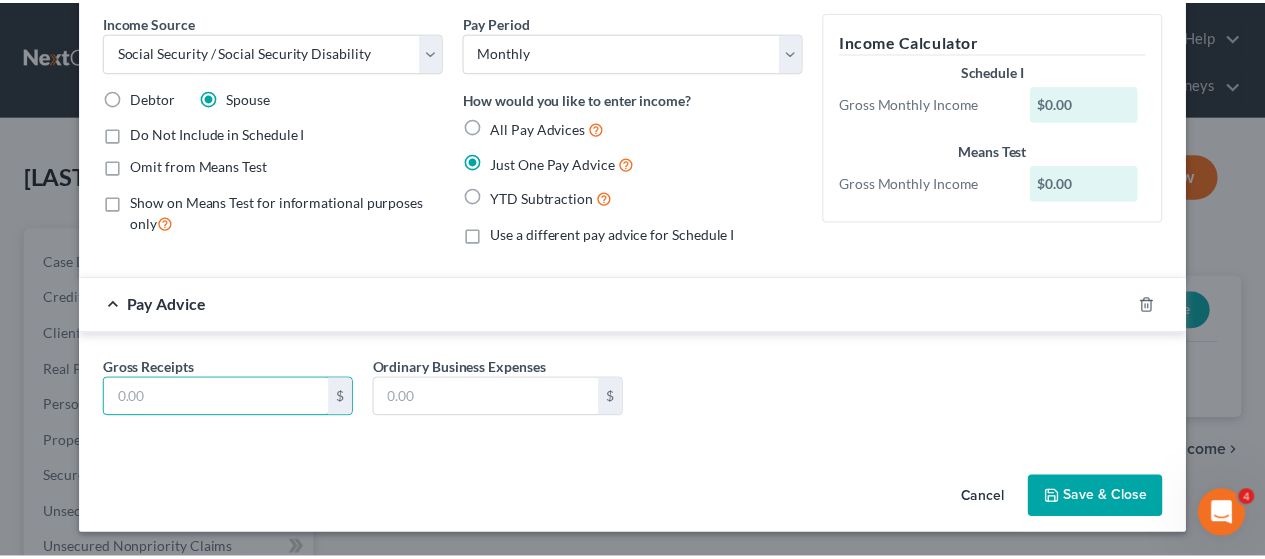 scroll, scrollTop: 78, scrollLeft: 0, axis: vertical 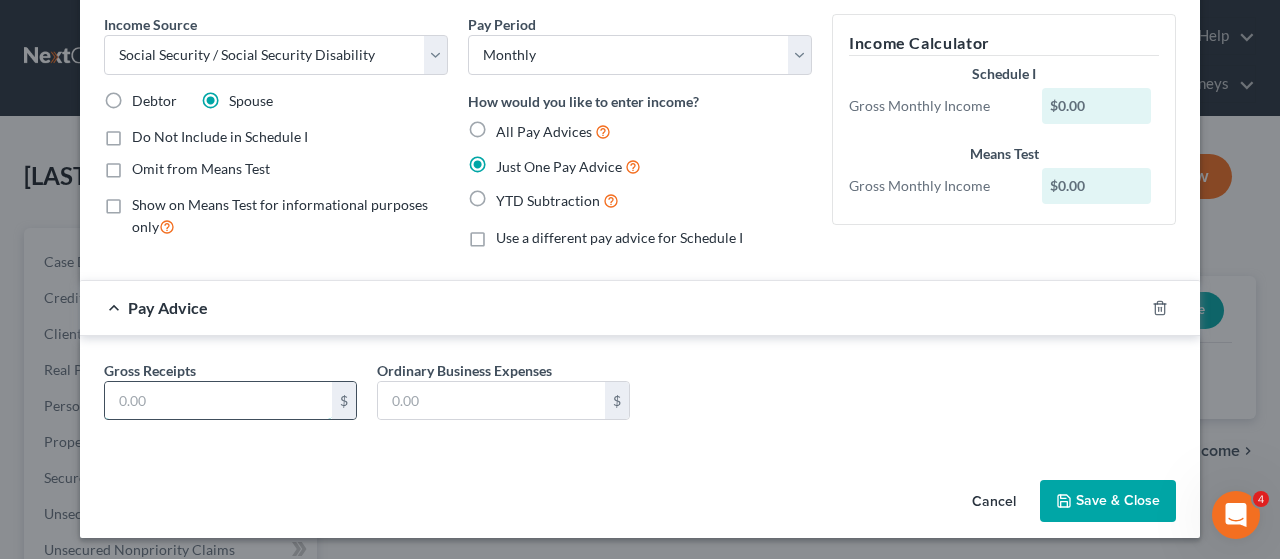 click at bounding box center (218, 401) 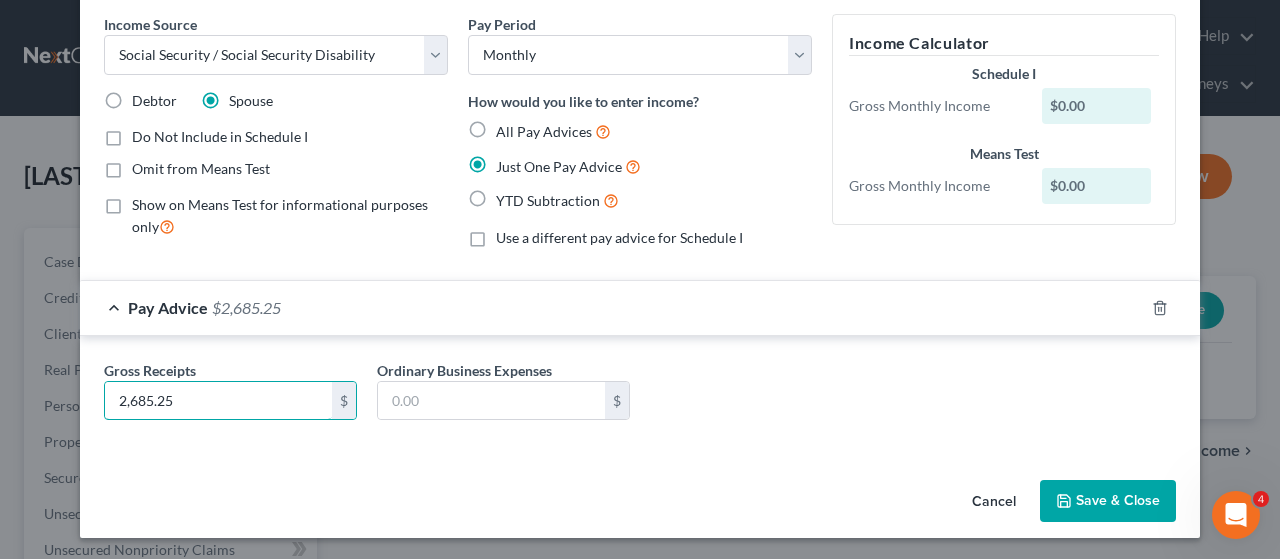 type on "2,685.25" 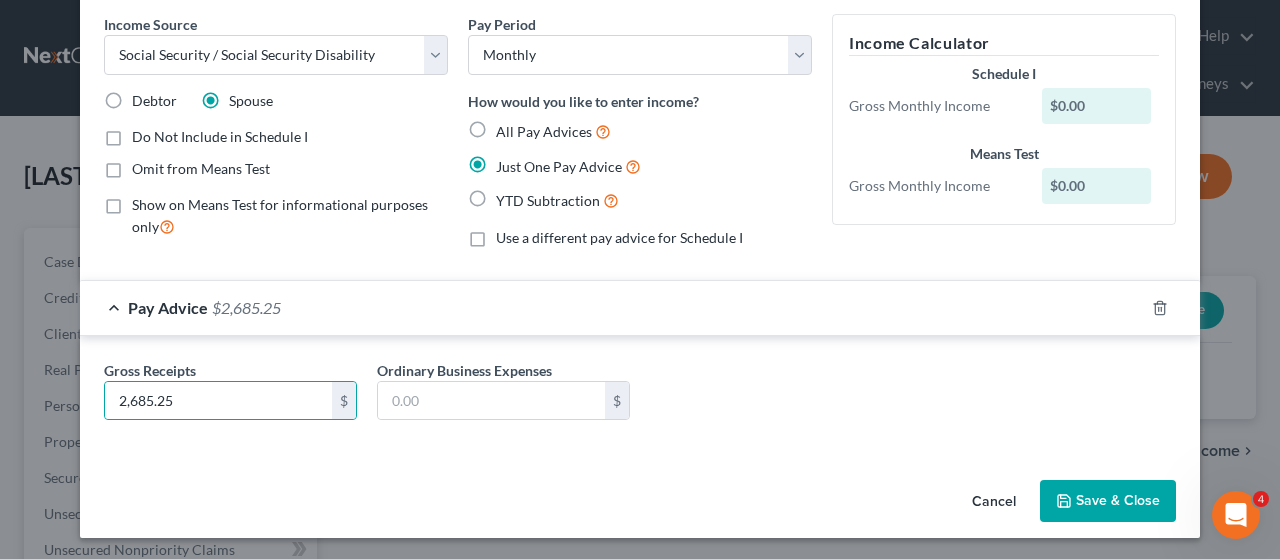 click on "Save & Close" at bounding box center (1108, 501) 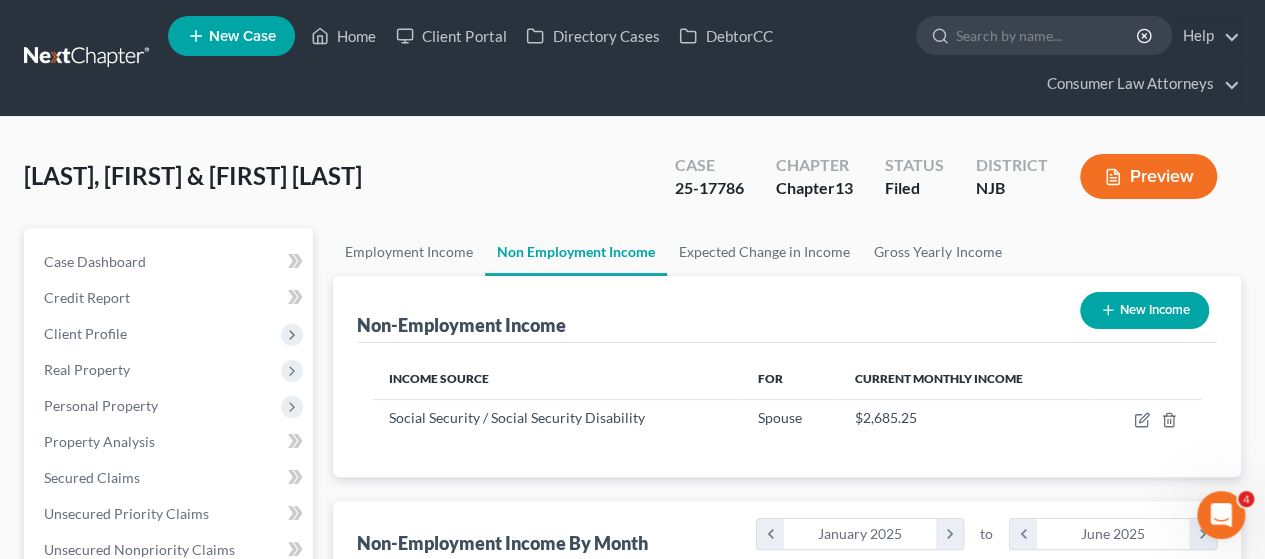 scroll, scrollTop: 999644, scrollLeft: 999494, axis: both 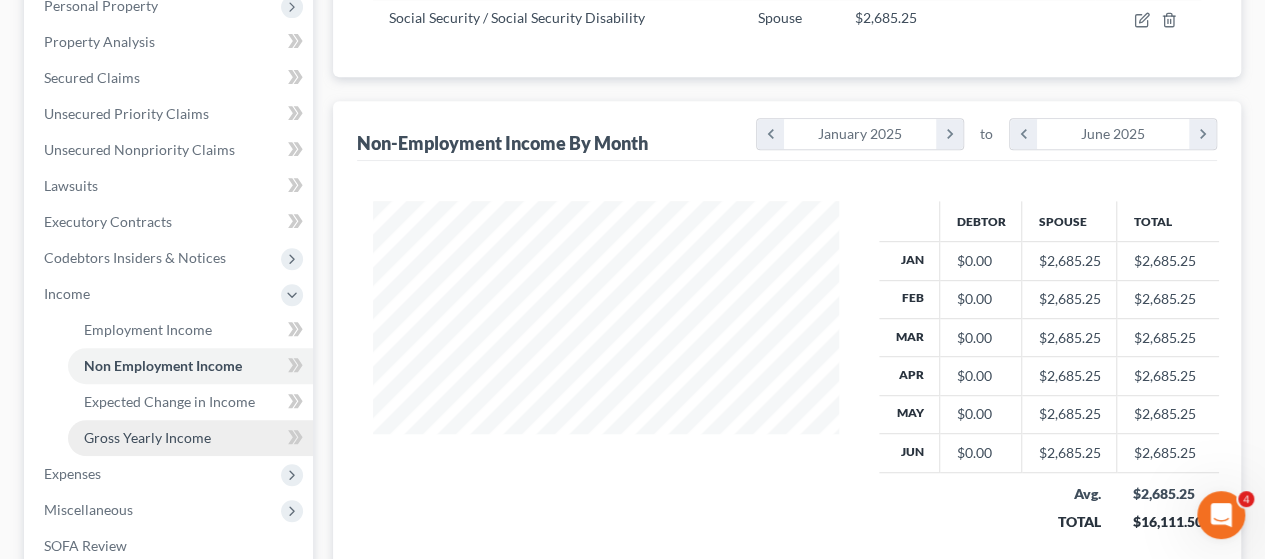 click on "Gross Yearly Income" at bounding box center (147, 437) 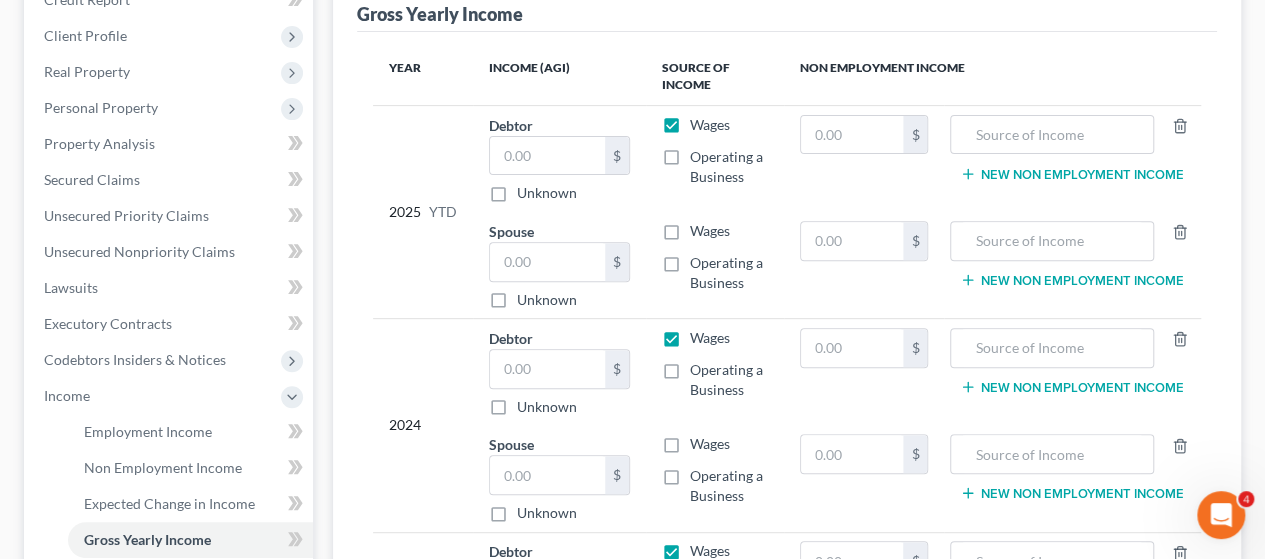 scroll, scrollTop: 300, scrollLeft: 0, axis: vertical 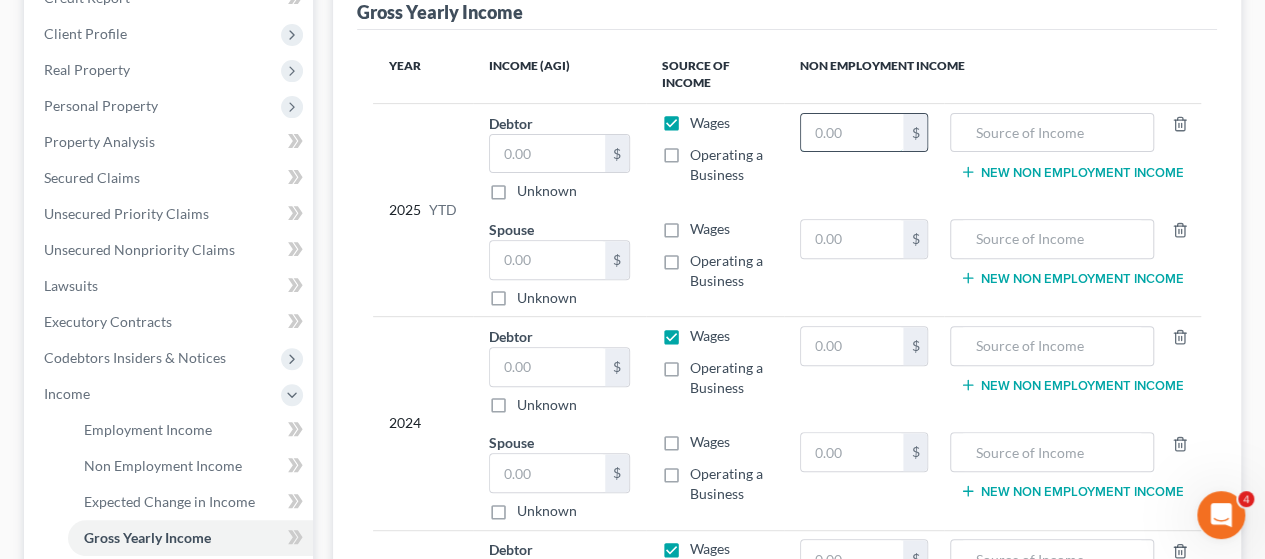 click at bounding box center (852, 133) 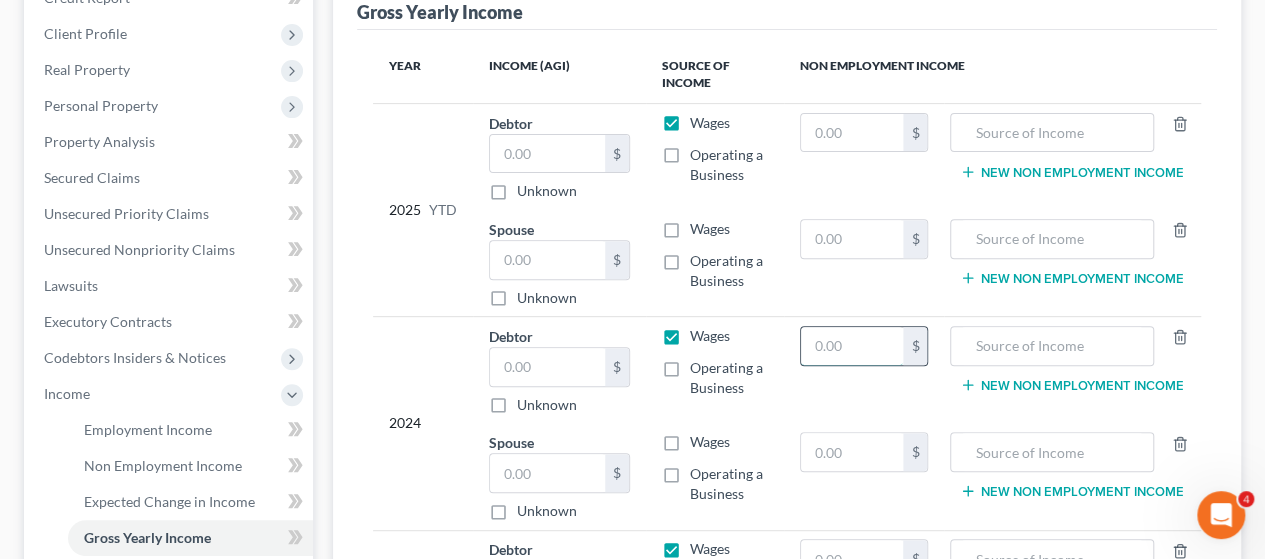 click at bounding box center (852, 346) 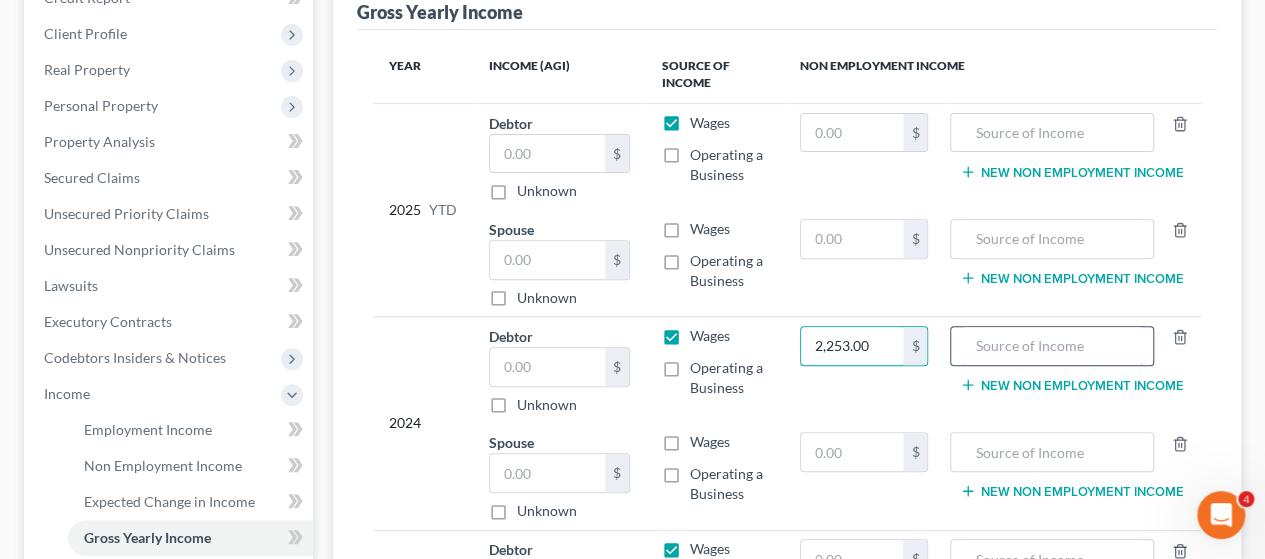 type on "2,253.00" 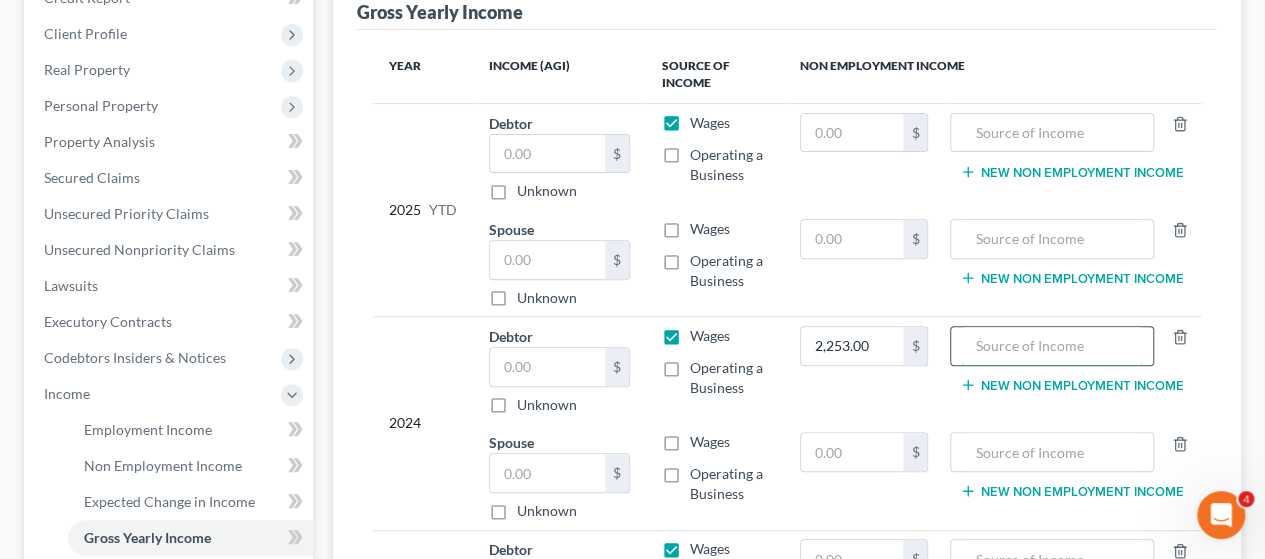click at bounding box center (1052, 346) 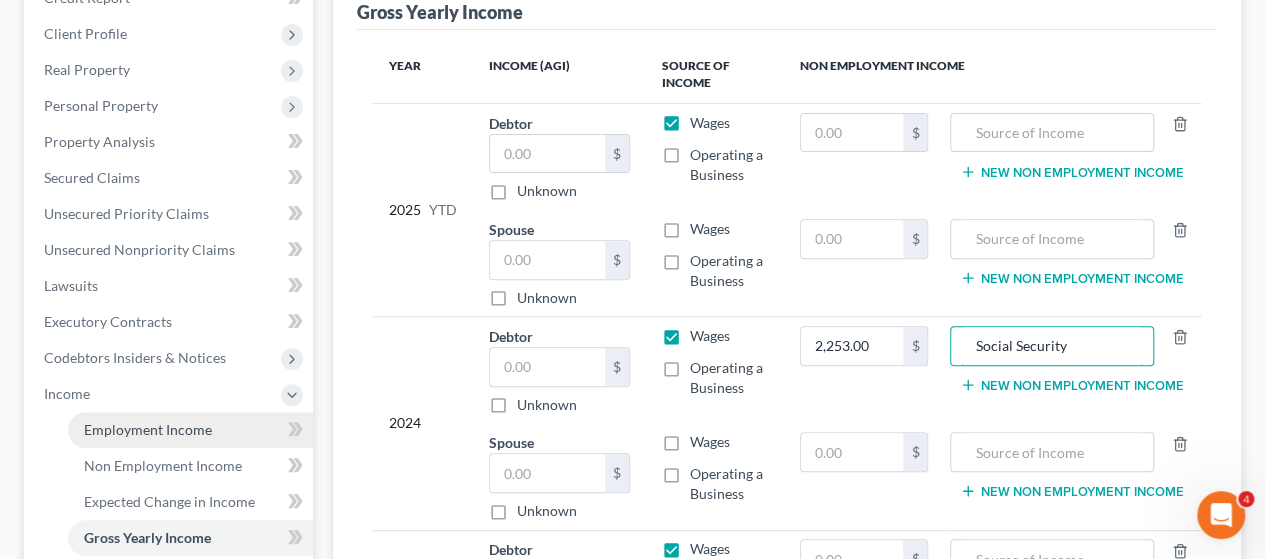 type on "Social Security" 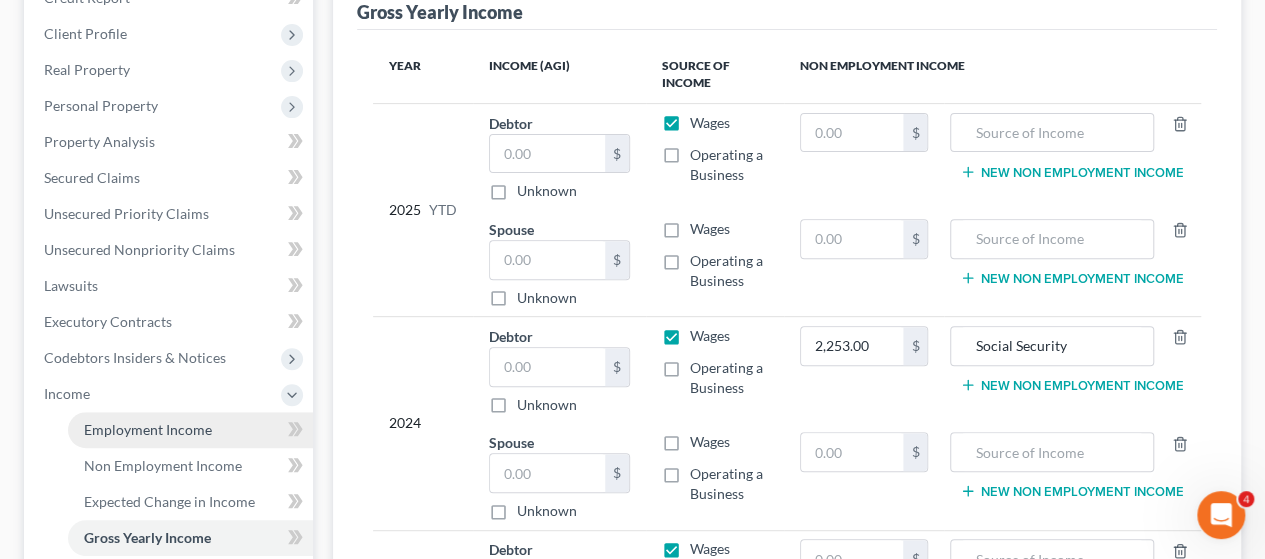 click on "Employment Income" at bounding box center [148, 429] 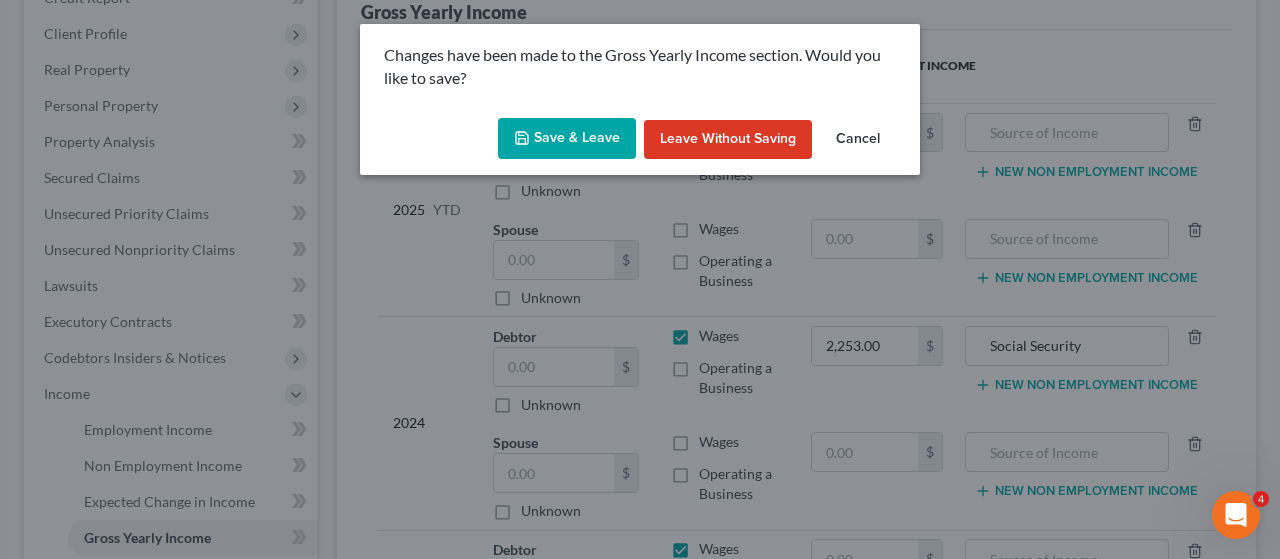 click on "Leave without Saving" at bounding box center (728, 140) 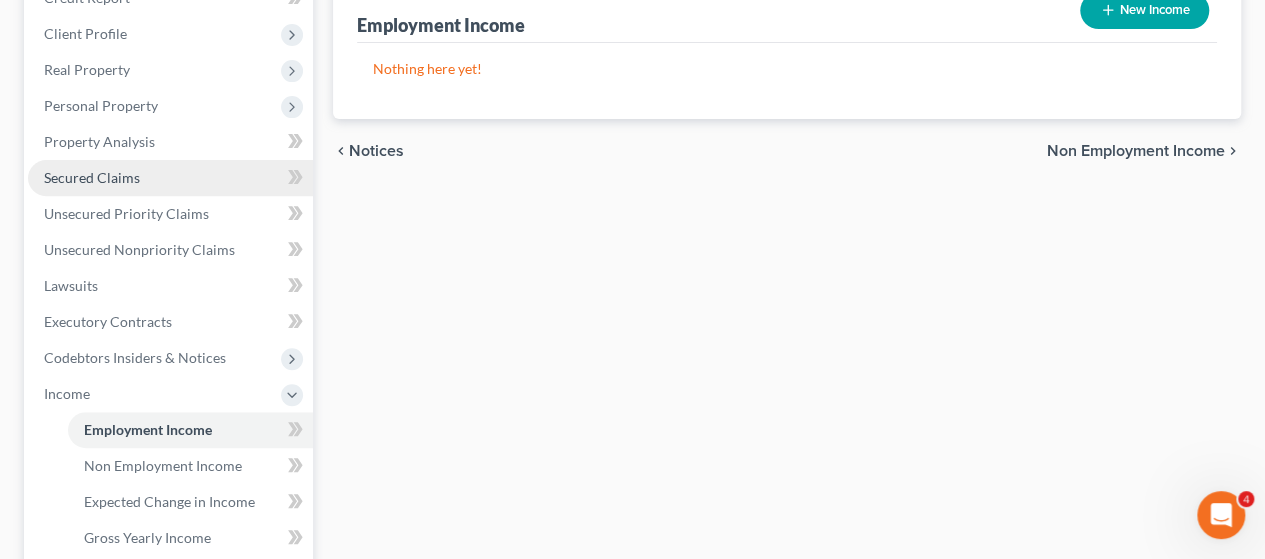 scroll, scrollTop: 400, scrollLeft: 0, axis: vertical 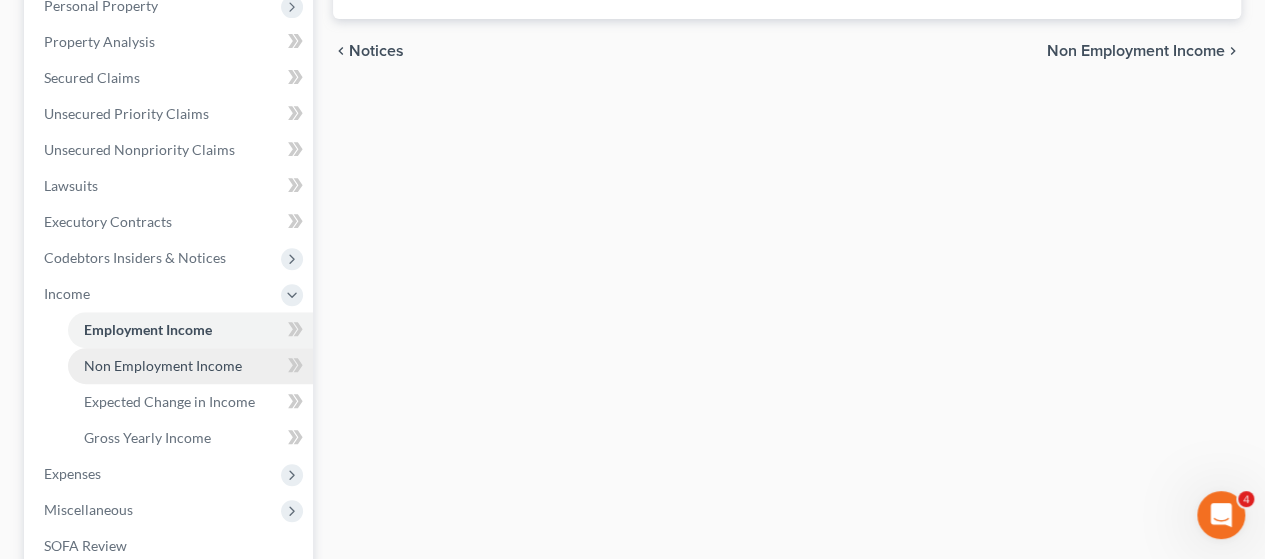 click on "Non Employment Income" at bounding box center (163, 365) 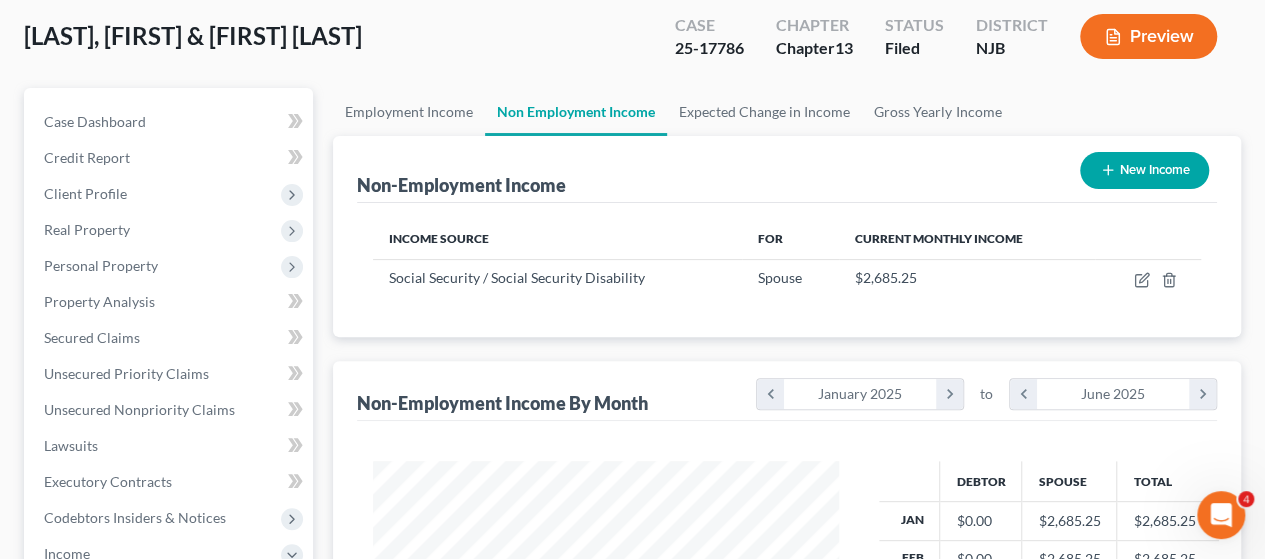 scroll, scrollTop: 27, scrollLeft: 0, axis: vertical 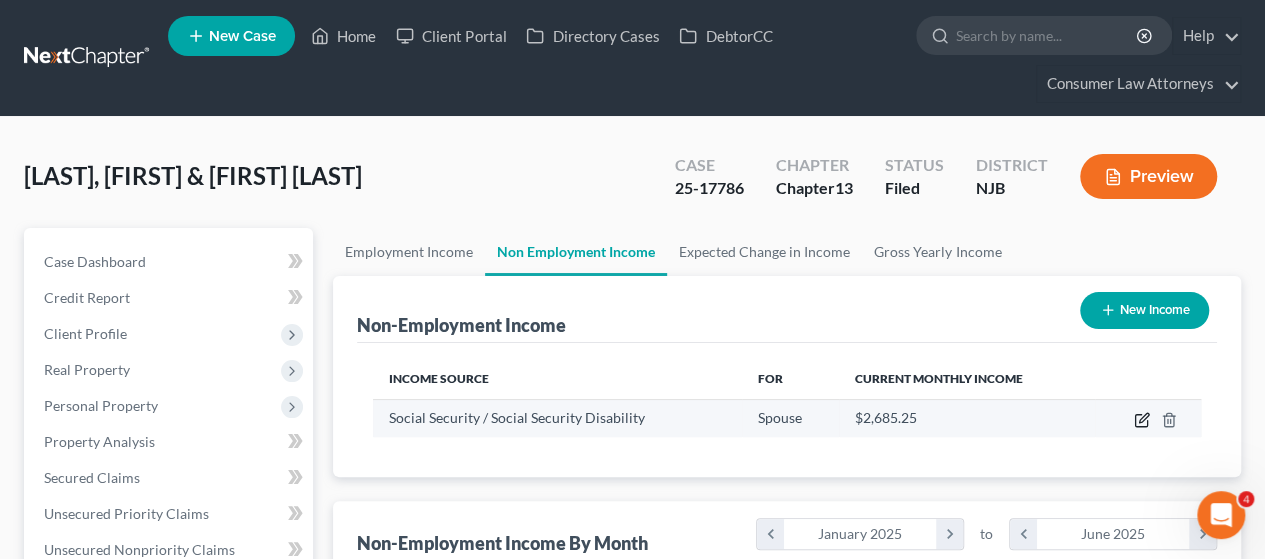 click 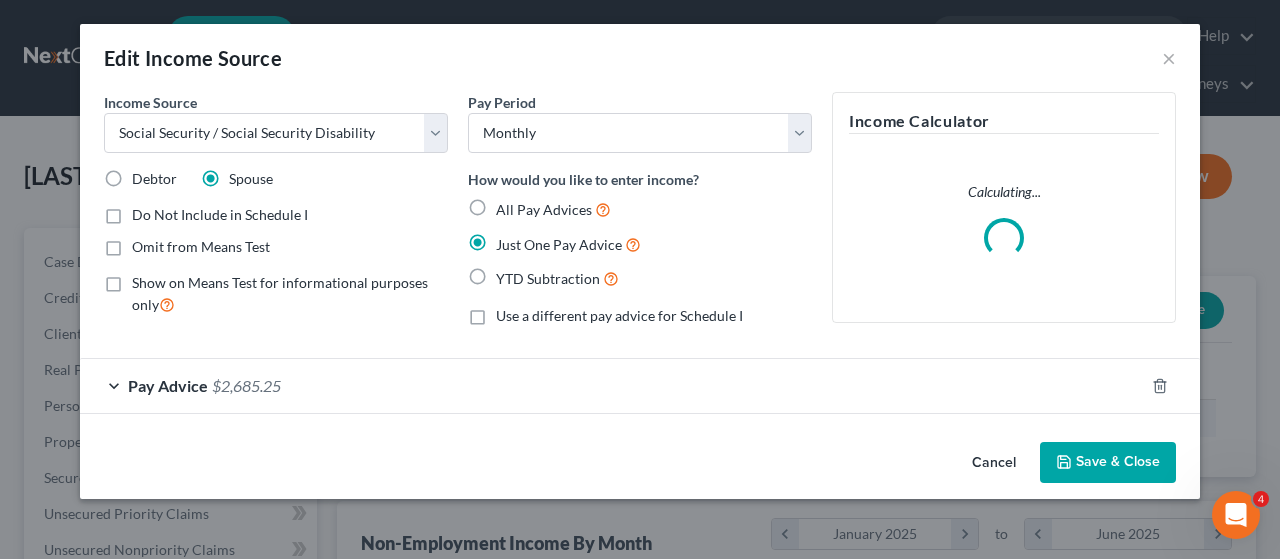 scroll, scrollTop: 999644, scrollLeft: 999487, axis: both 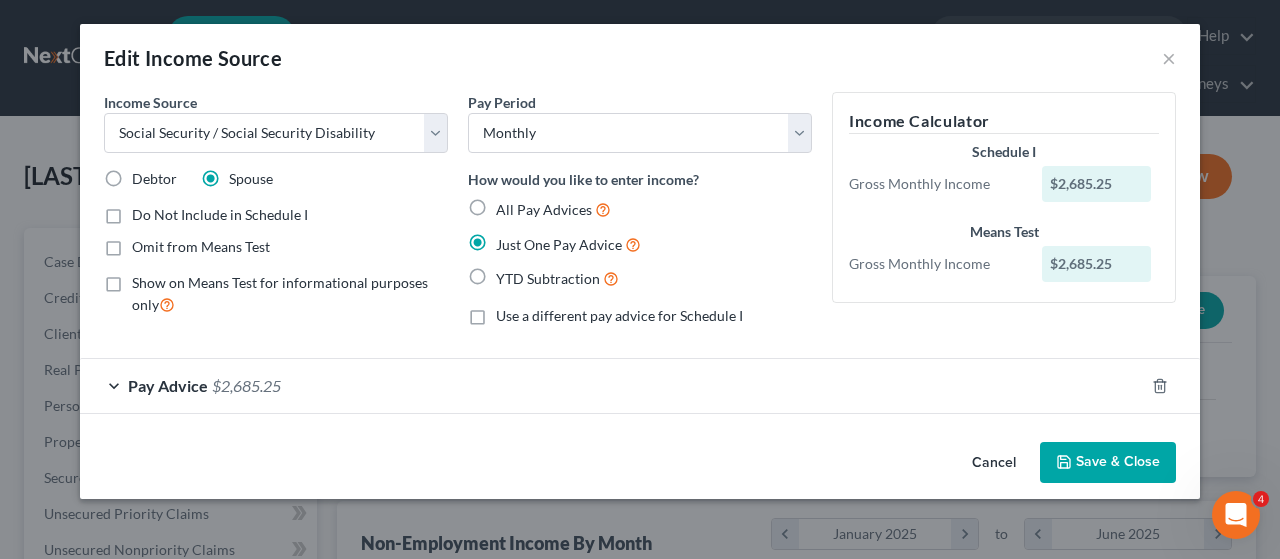 click on "Pay Advice" at bounding box center [168, 385] 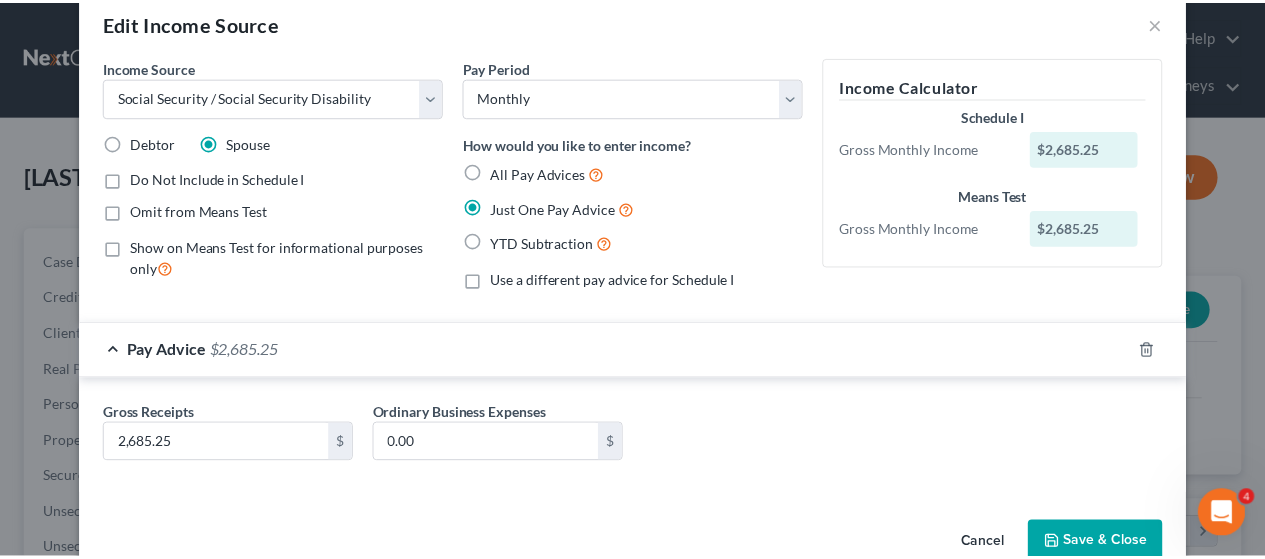 scroll, scrollTop: 78, scrollLeft: 0, axis: vertical 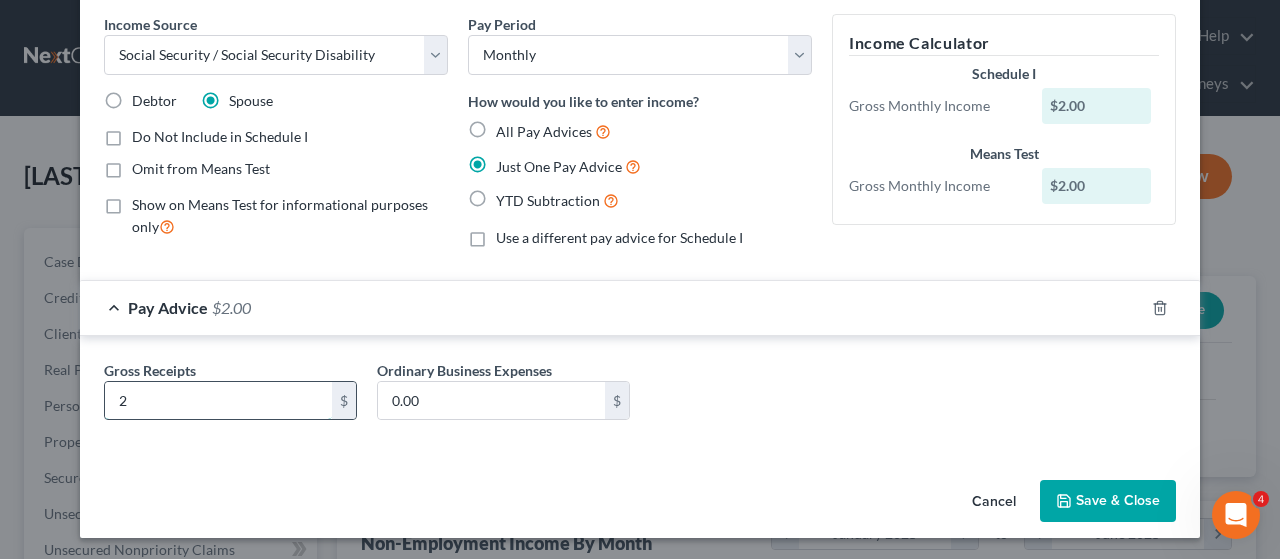 click on "2" at bounding box center [218, 401] 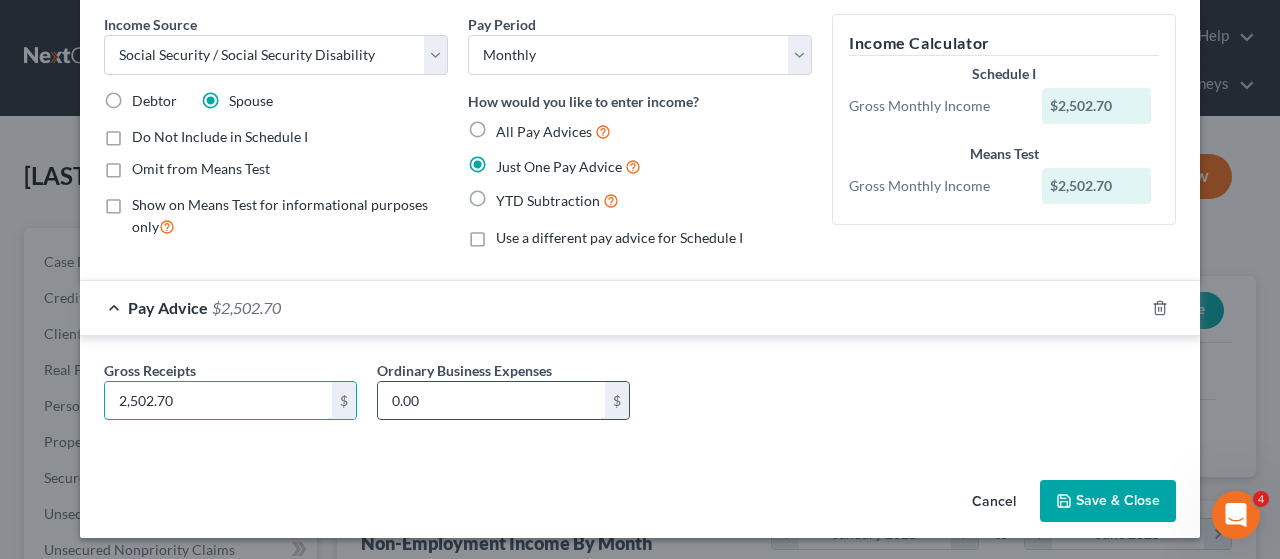 type on "2,502.70" 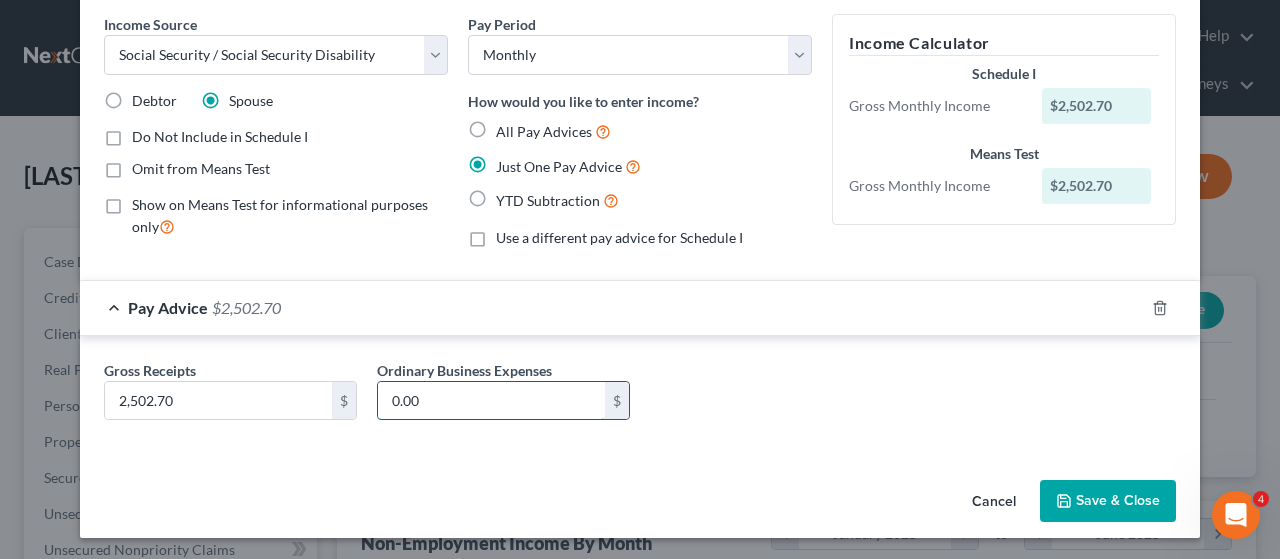 click on "0.00" at bounding box center (491, 401) 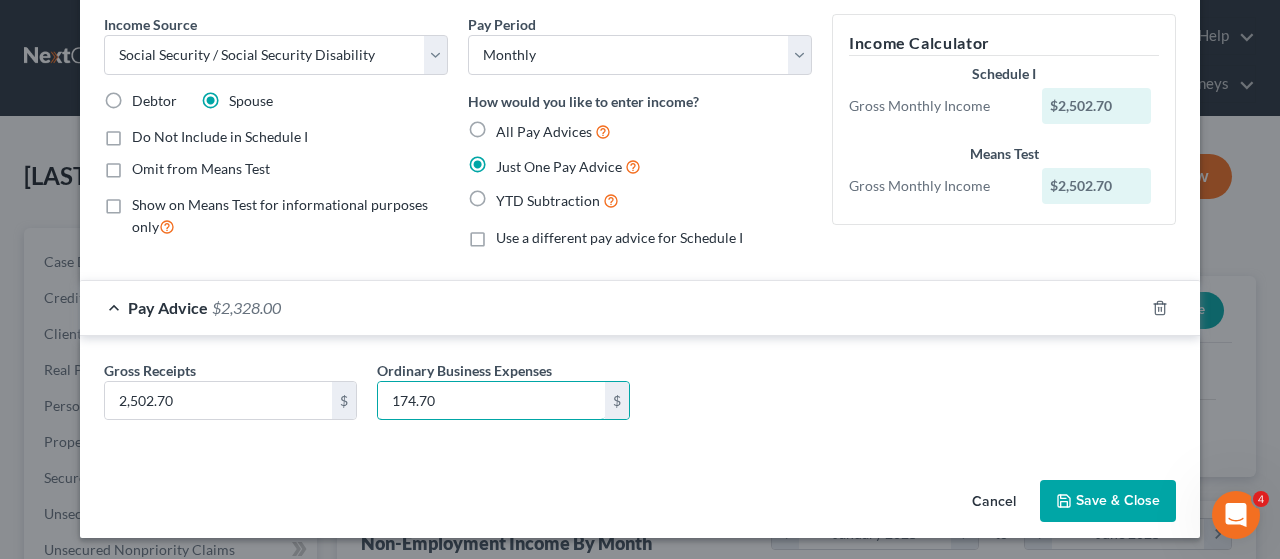 type on "174.70" 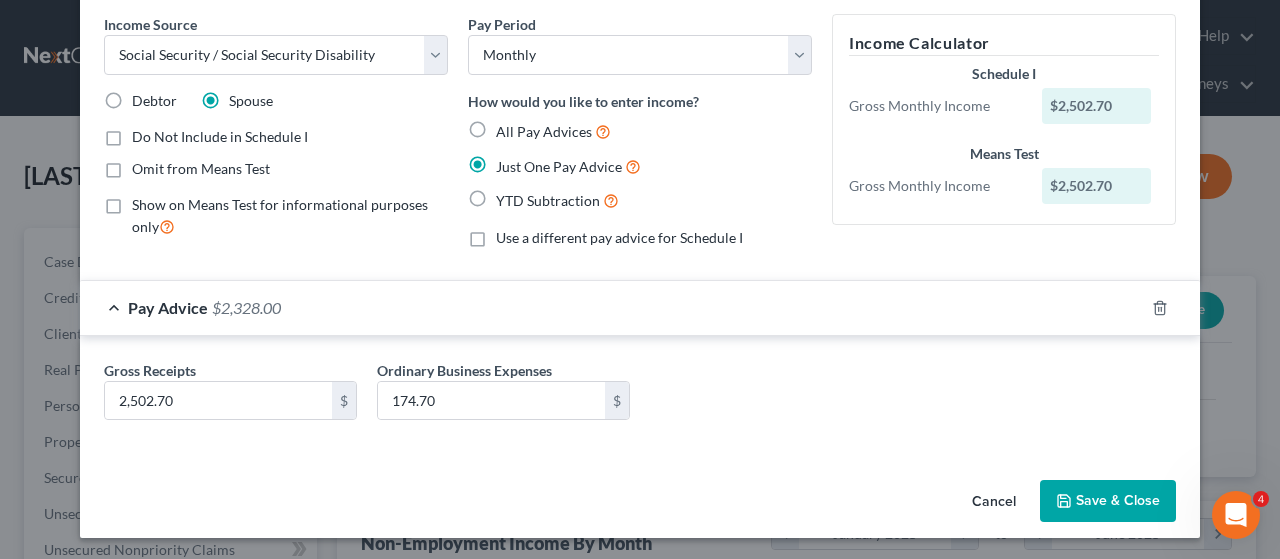click on "Save & Close" at bounding box center (1108, 501) 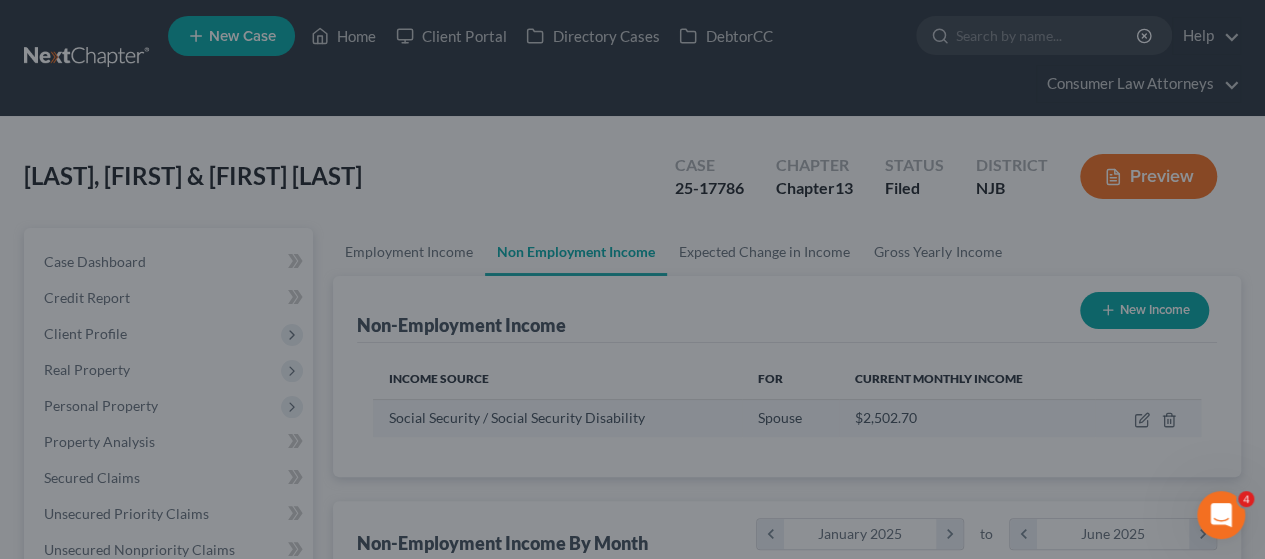 scroll, scrollTop: 356, scrollLeft: 506, axis: both 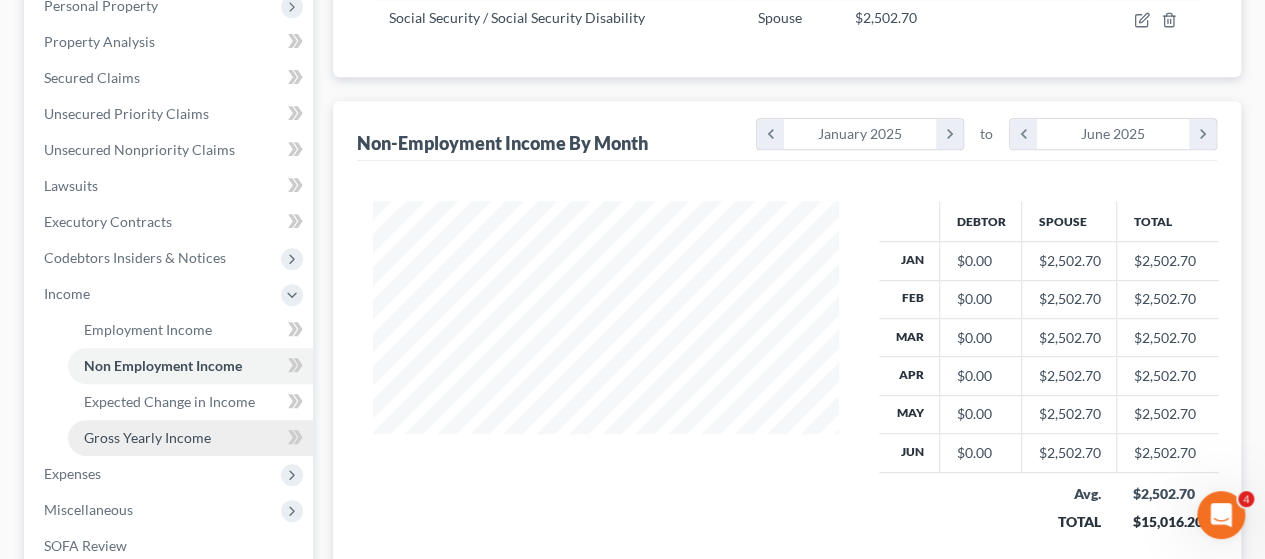 click on "Gross Yearly Income" at bounding box center [190, 438] 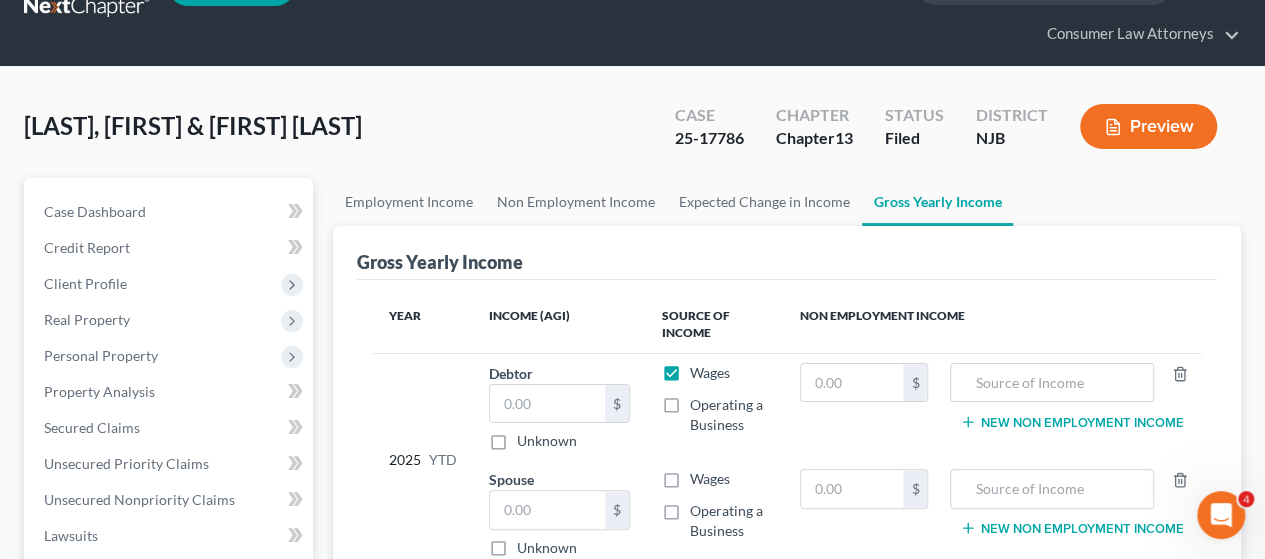 scroll, scrollTop: 100, scrollLeft: 0, axis: vertical 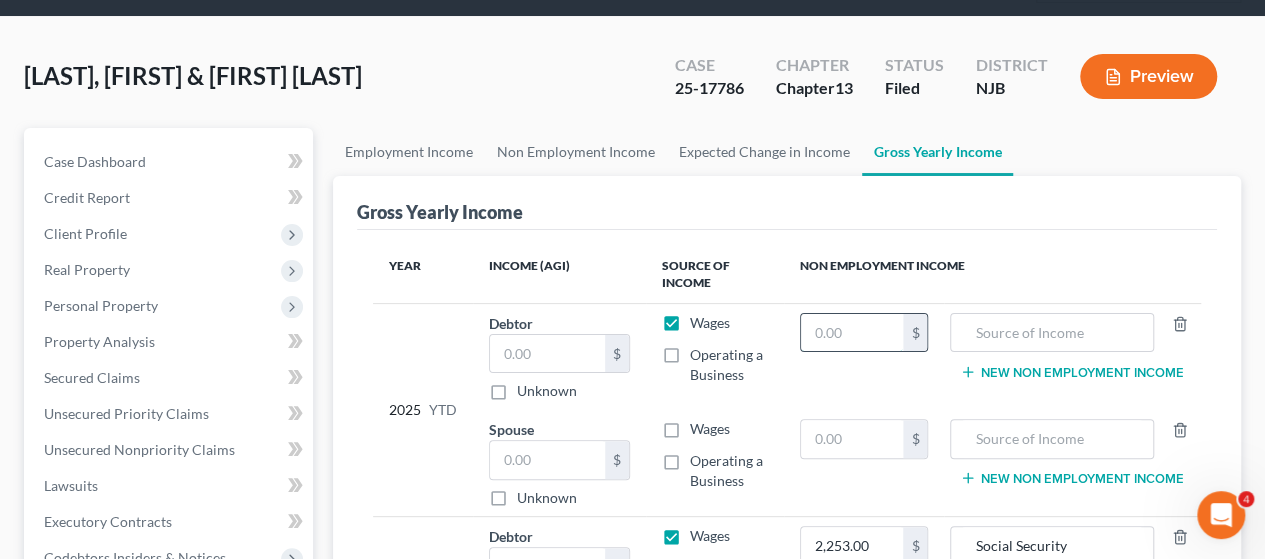 click at bounding box center [852, 333] 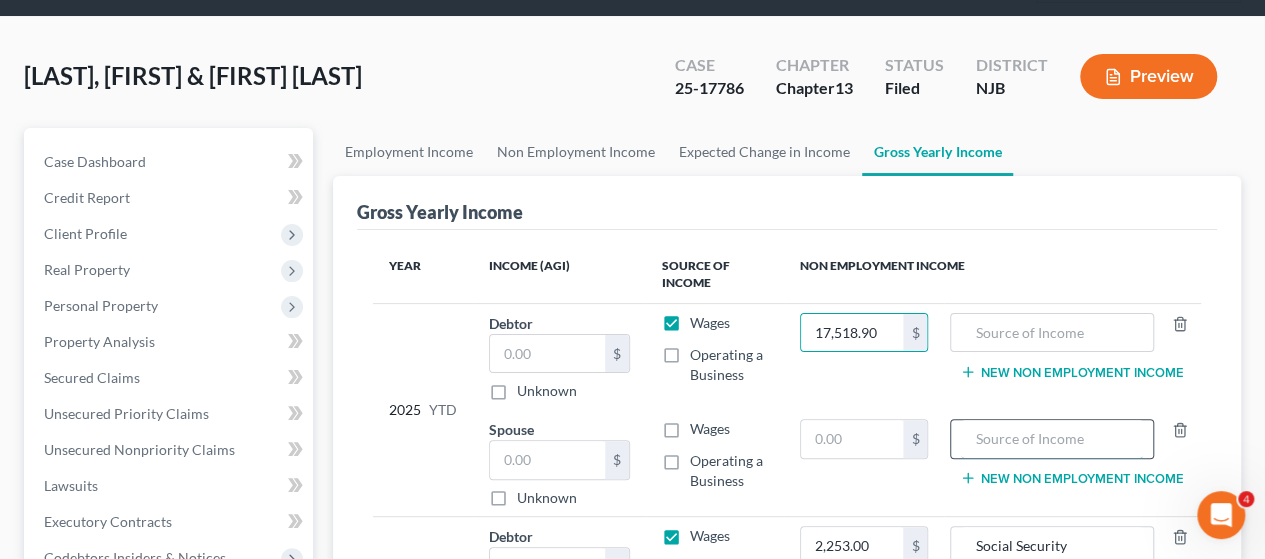 click at bounding box center [1052, 439] 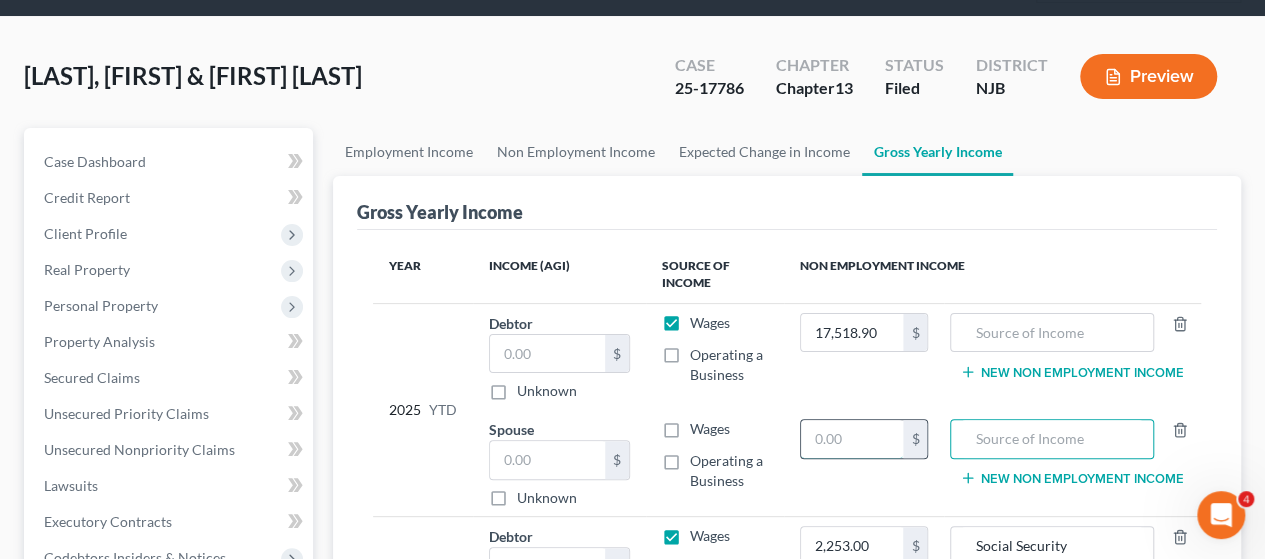click at bounding box center (852, 439) 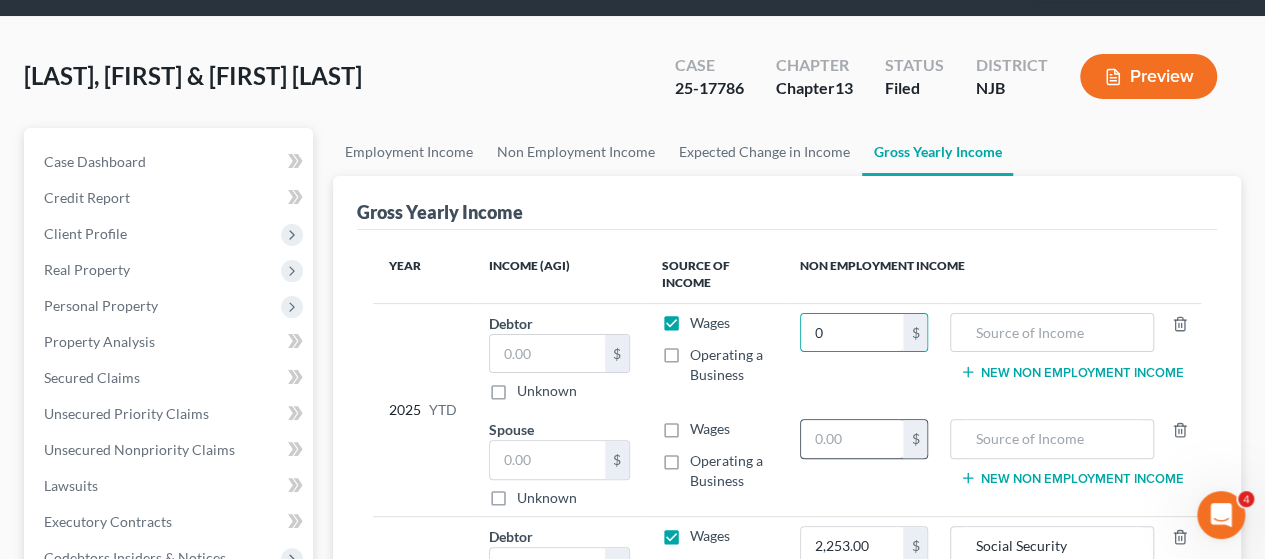 type on "0" 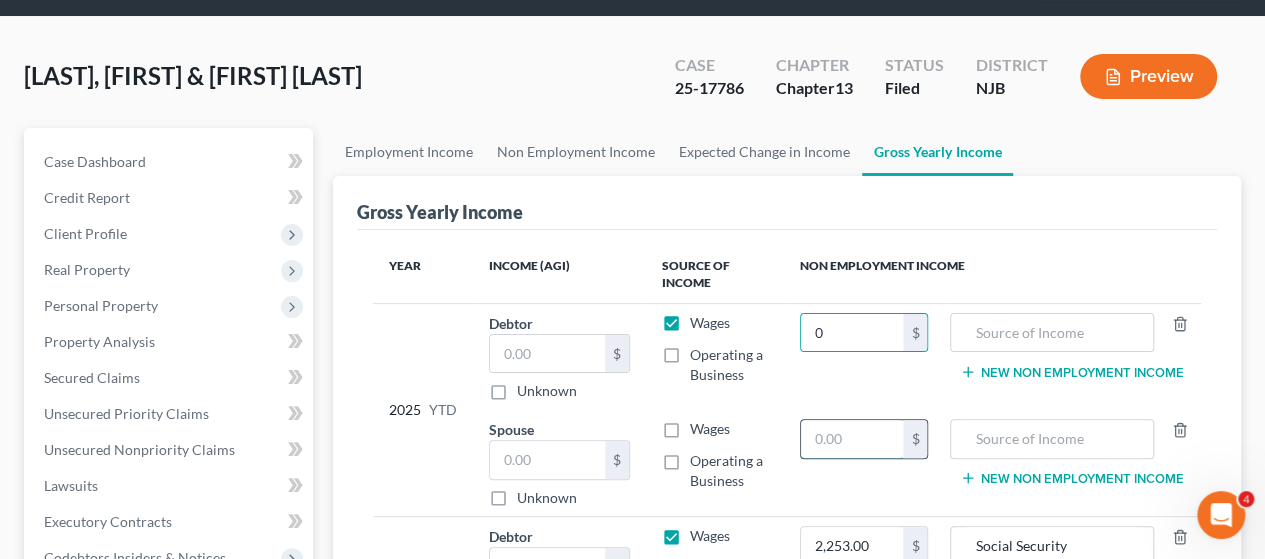 click at bounding box center [852, 439] 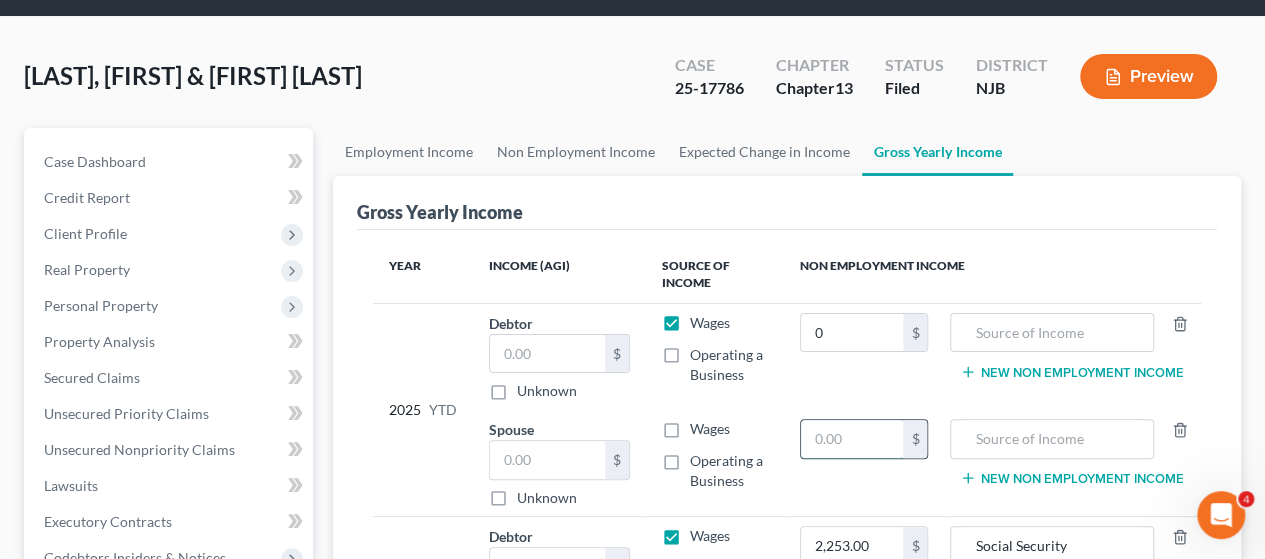 paste on "17,518.90" 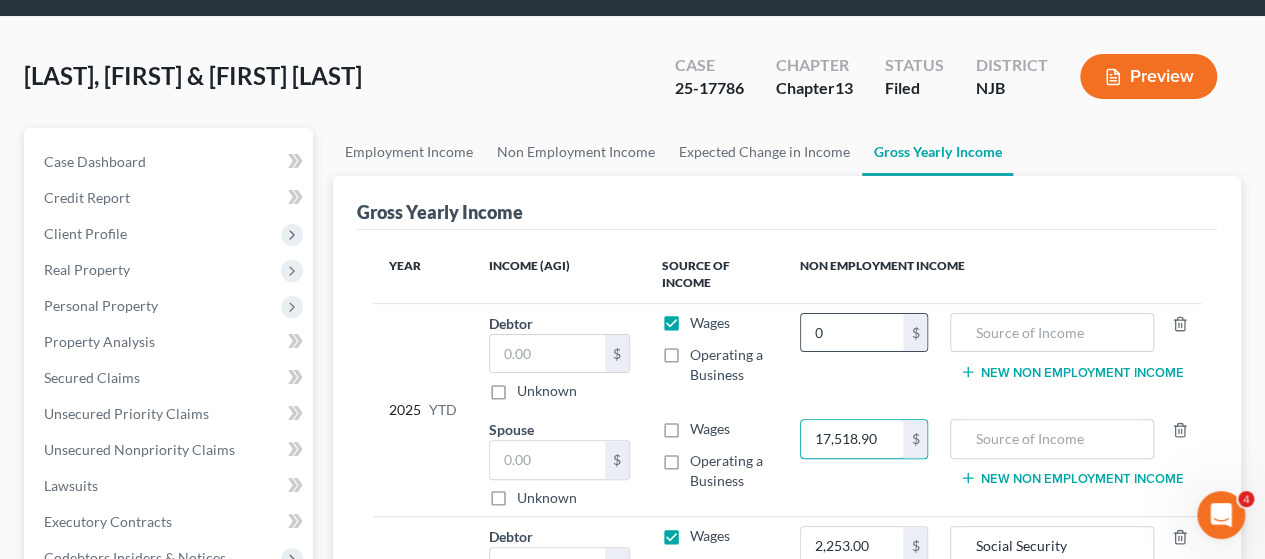 type on "17,518.90" 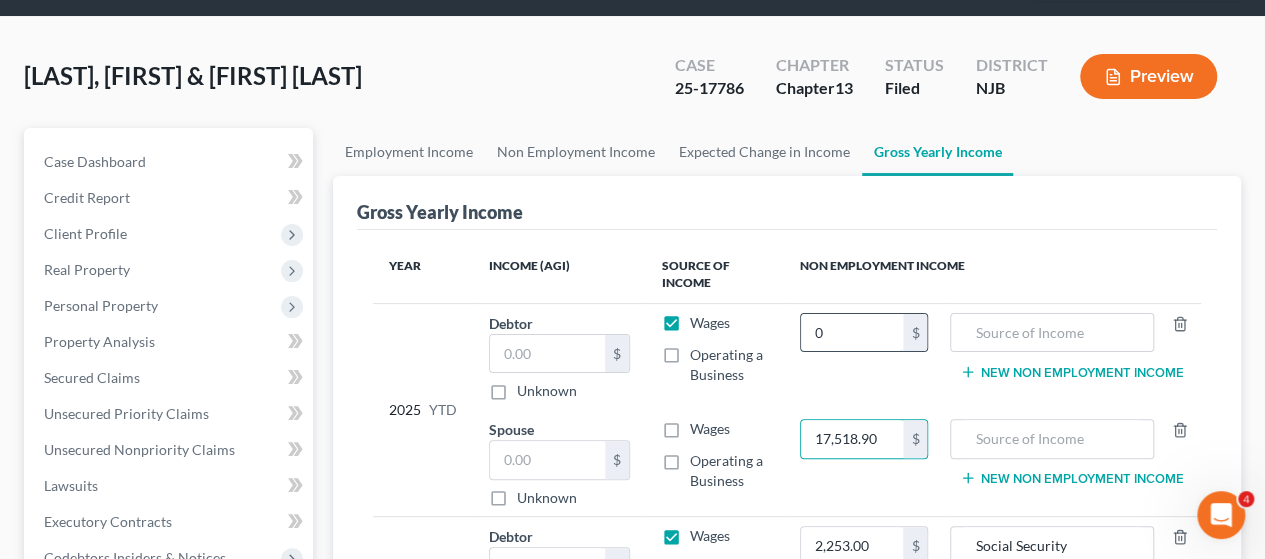 click on "0" at bounding box center (852, 333) 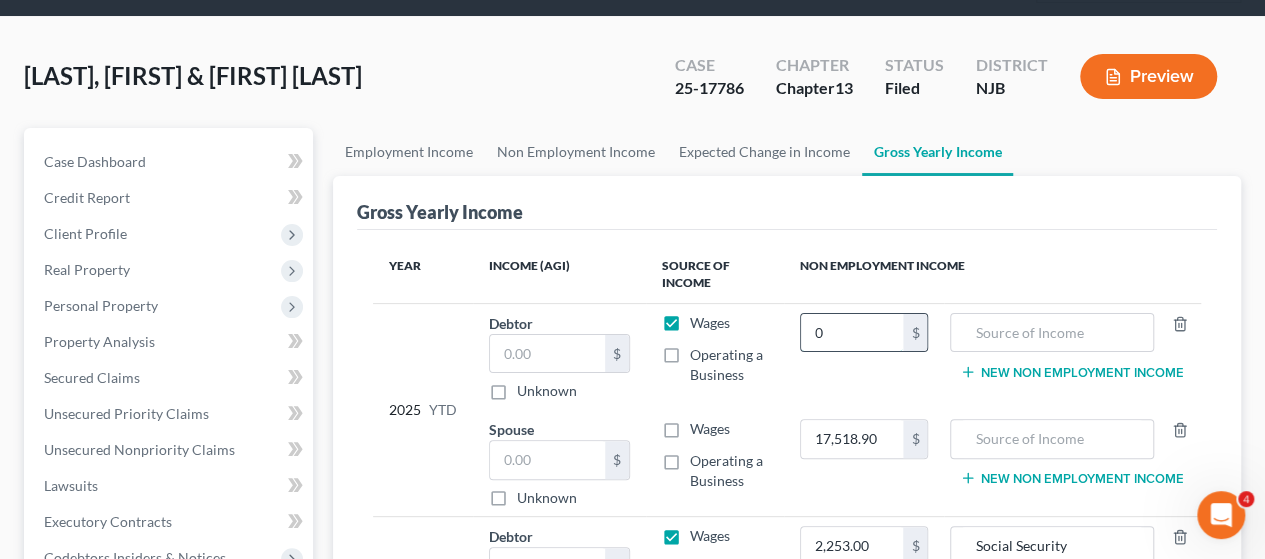 drag, startPoint x: 838, startPoint y: 330, endPoint x: 801, endPoint y: 329, distance: 37.01351 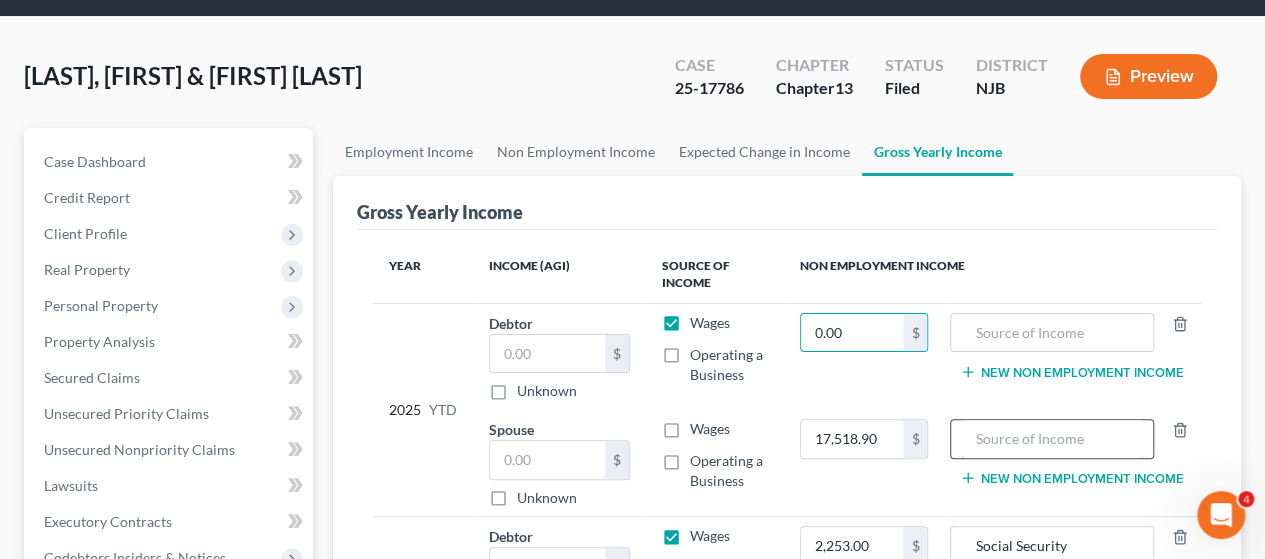 type on "0.00" 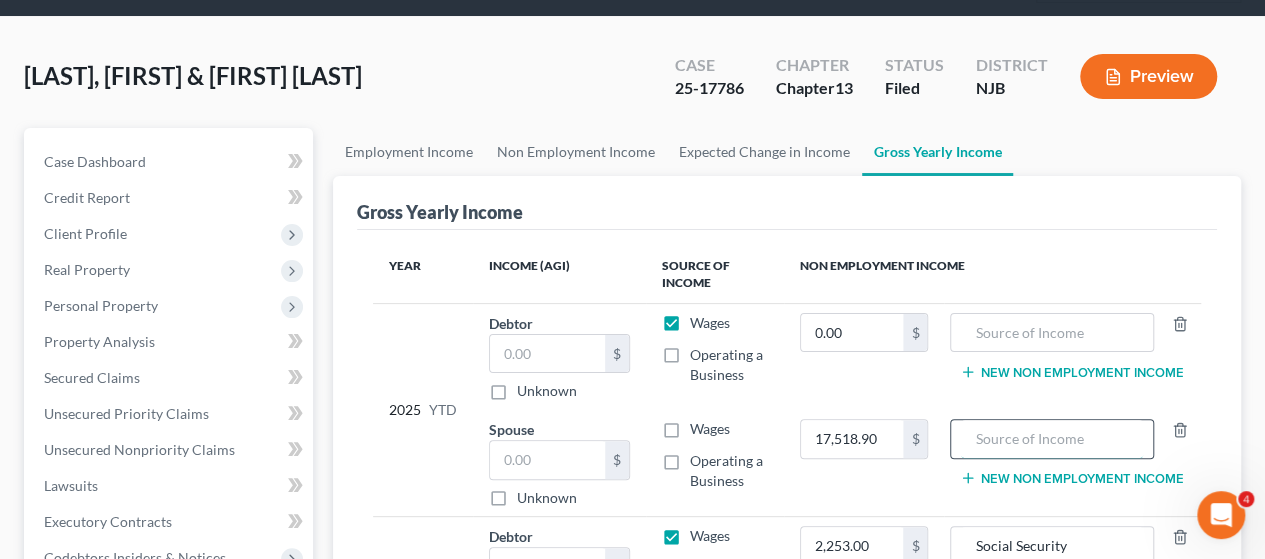 click at bounding box center (1052, 439) 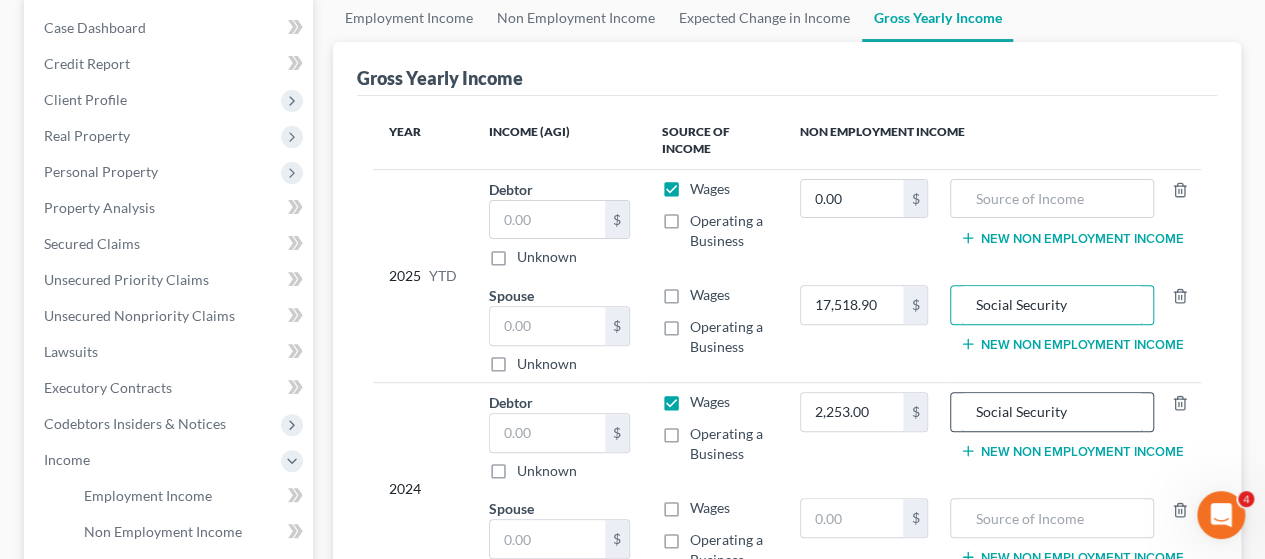scroll, scrollTop: 400, scrollLeft: 0, axis: vertical 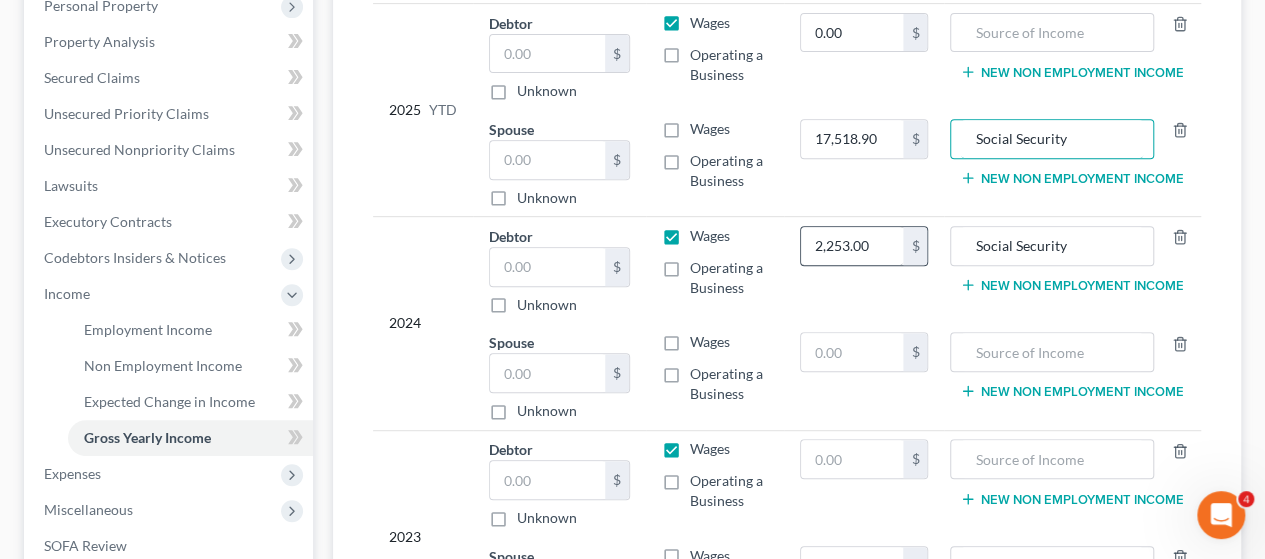 type on "Social Security" 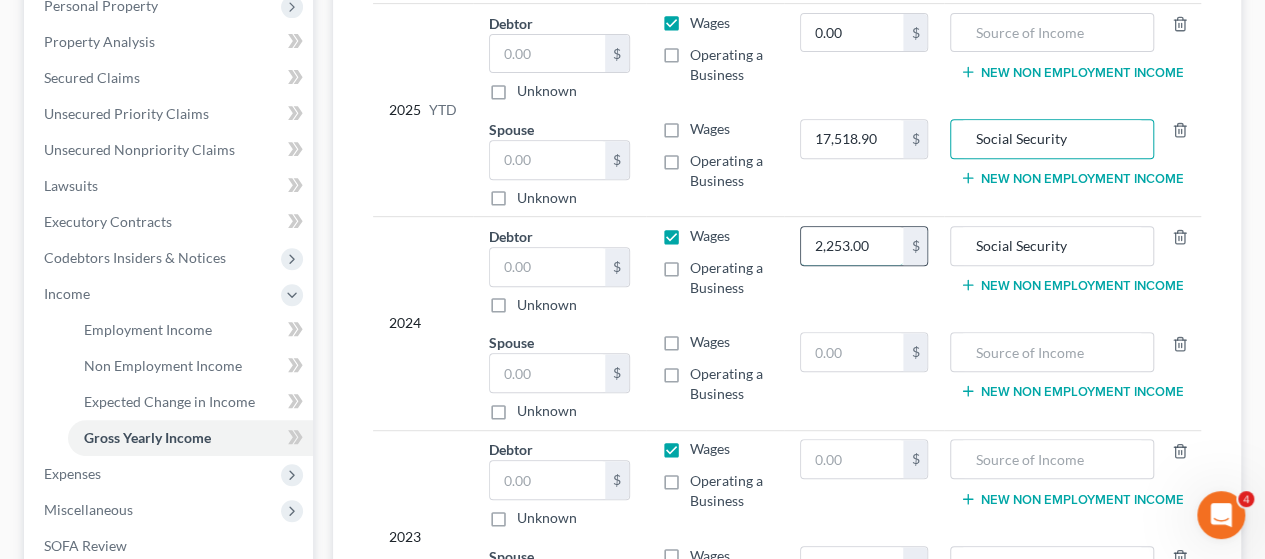 click on "2,253.00" at bounding box center (852, 246) 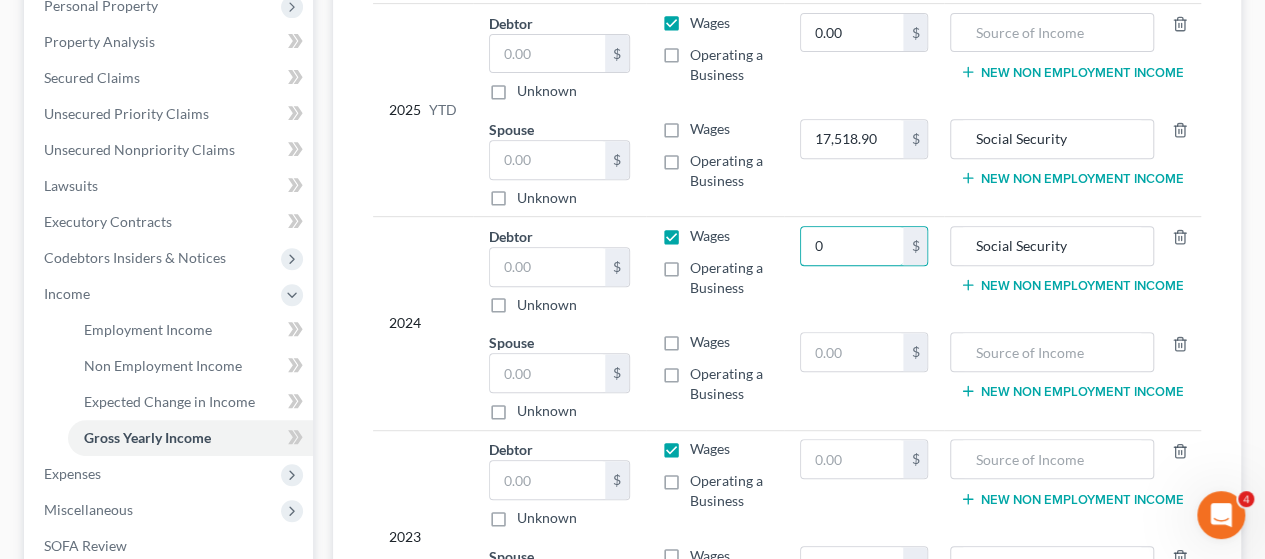type on "0" 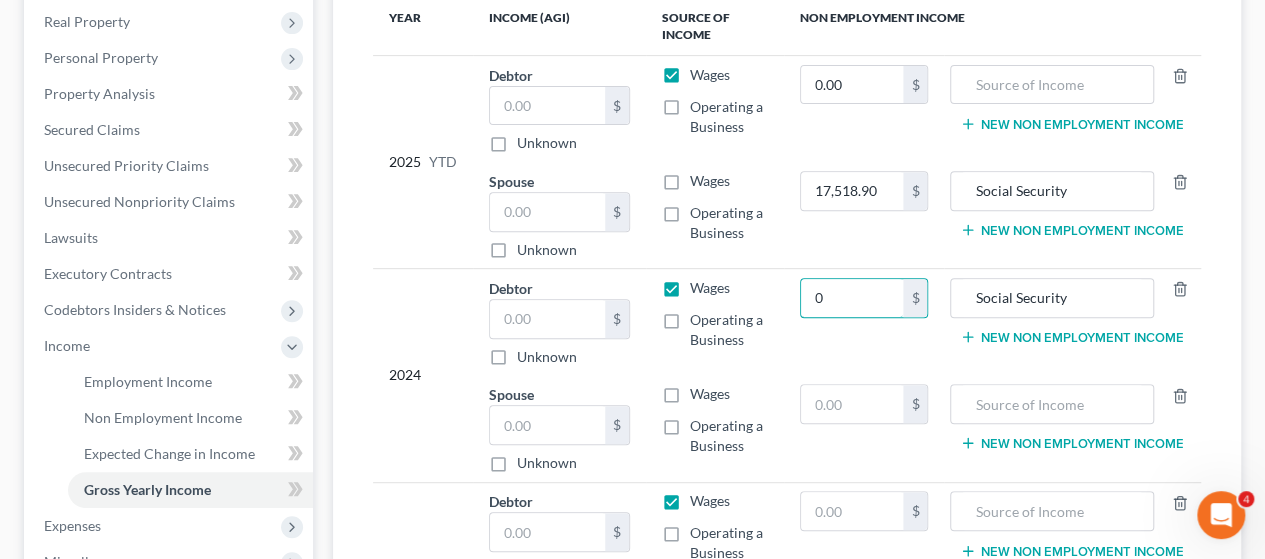 scroll, scrollTop: 400, scrollLeft: 0, axis: vertical 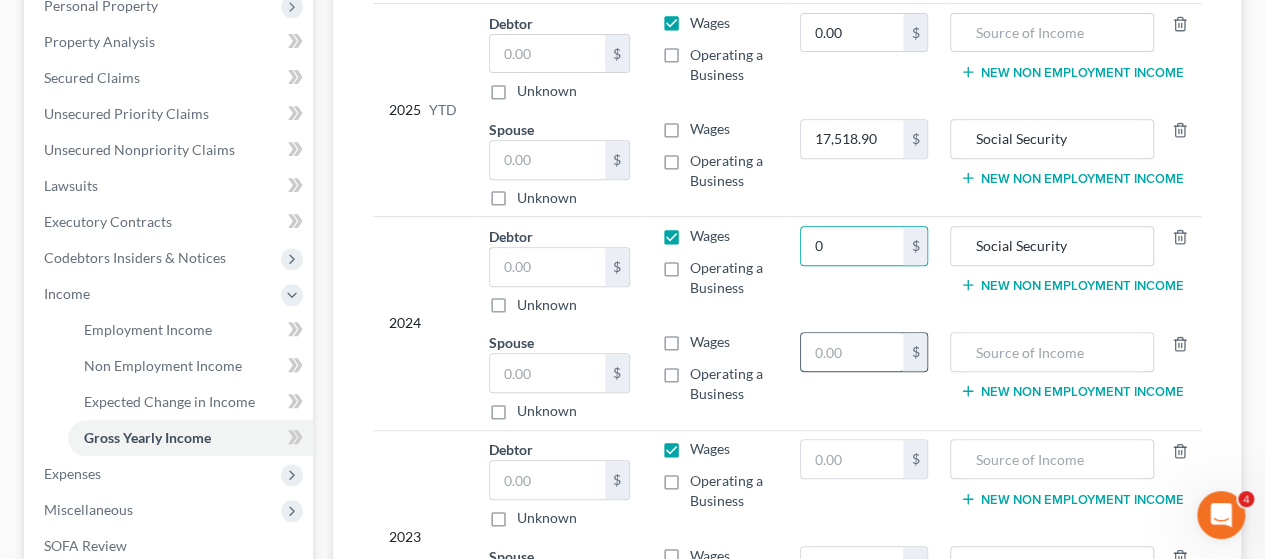 click at bounding box center (852, 352) 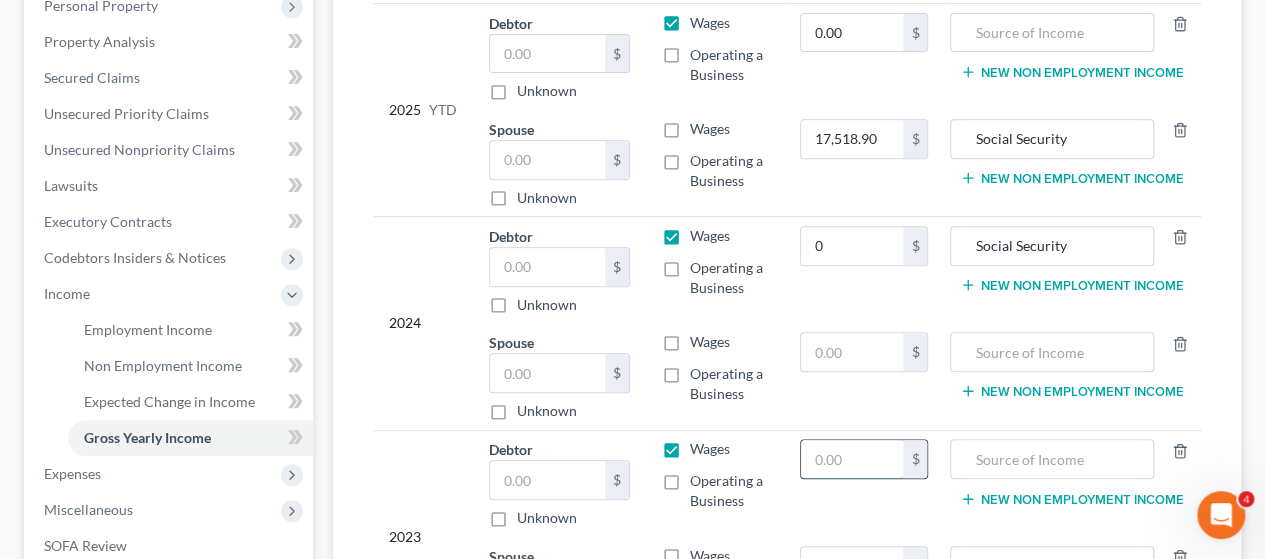 click at bounding box center [852, 459] 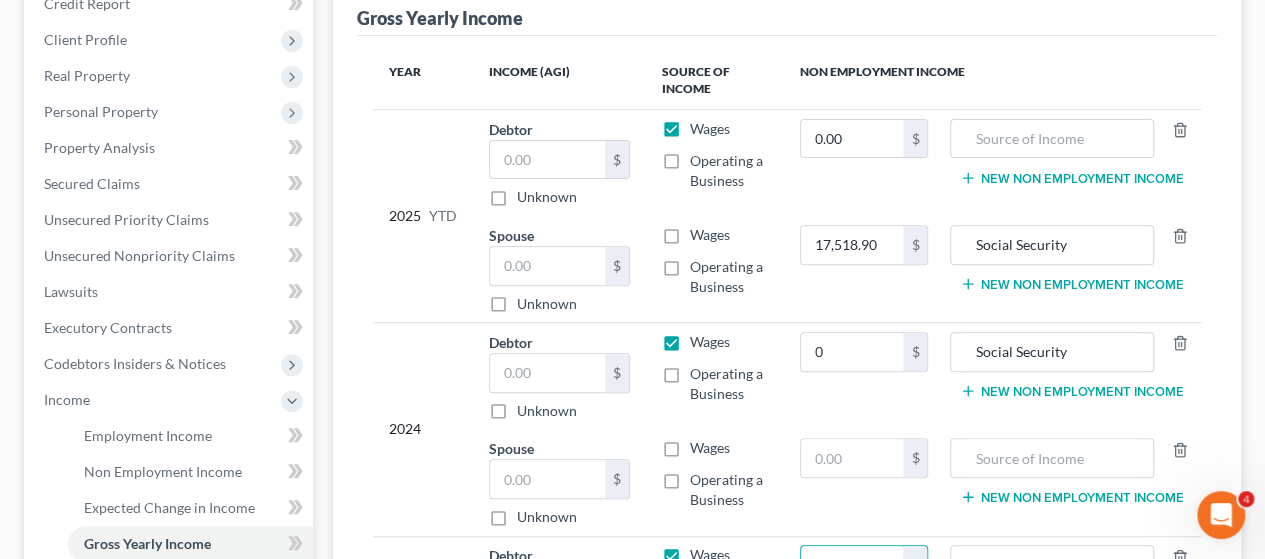 scroll, scrollTop: 300, scrollLeft: 0, axis: vertical 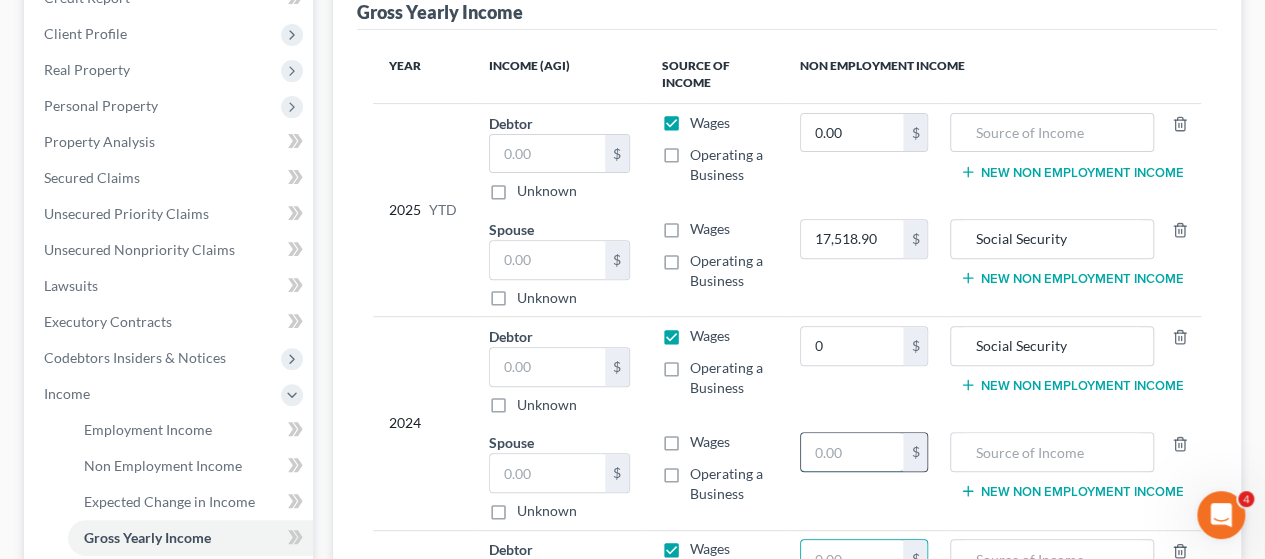 click at bounding box center [852, 452] 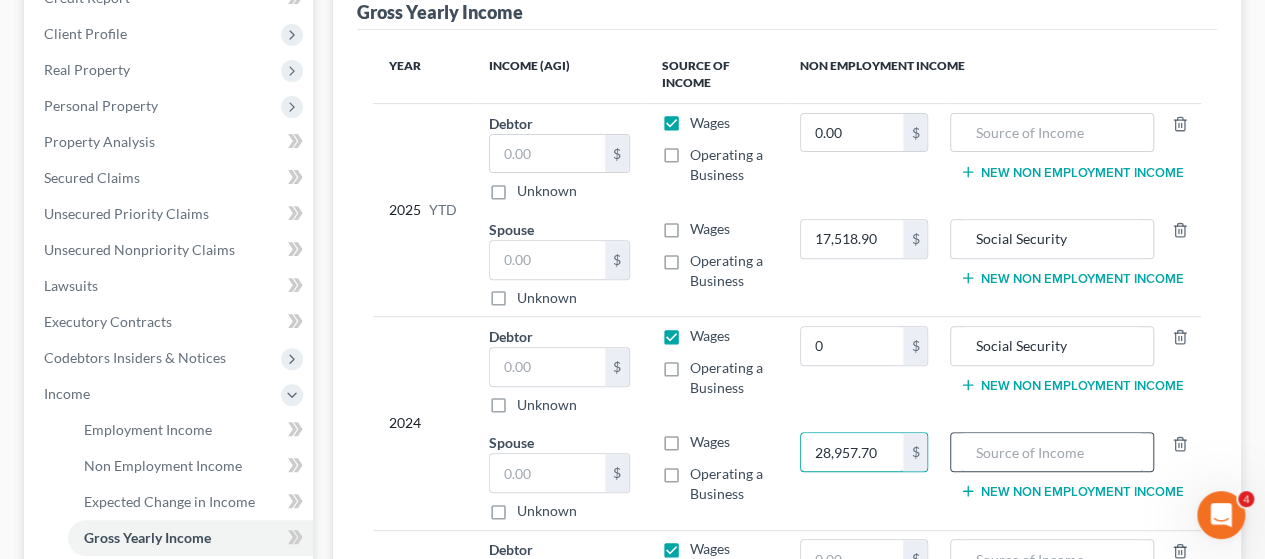 type on "28,957.70" 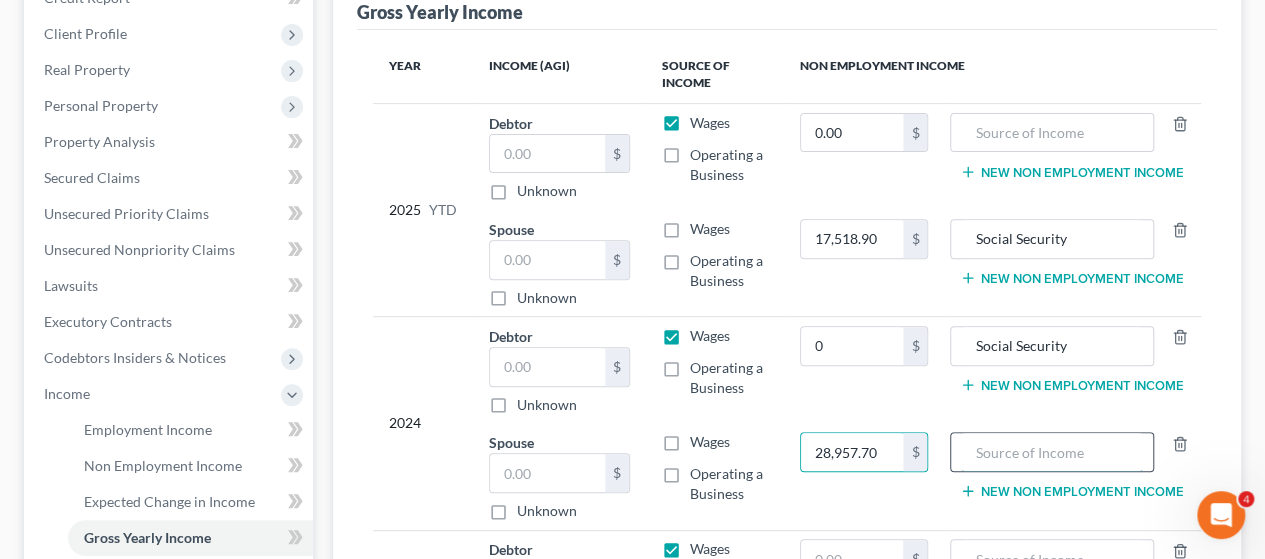 click at bounding box center [1052, 452] 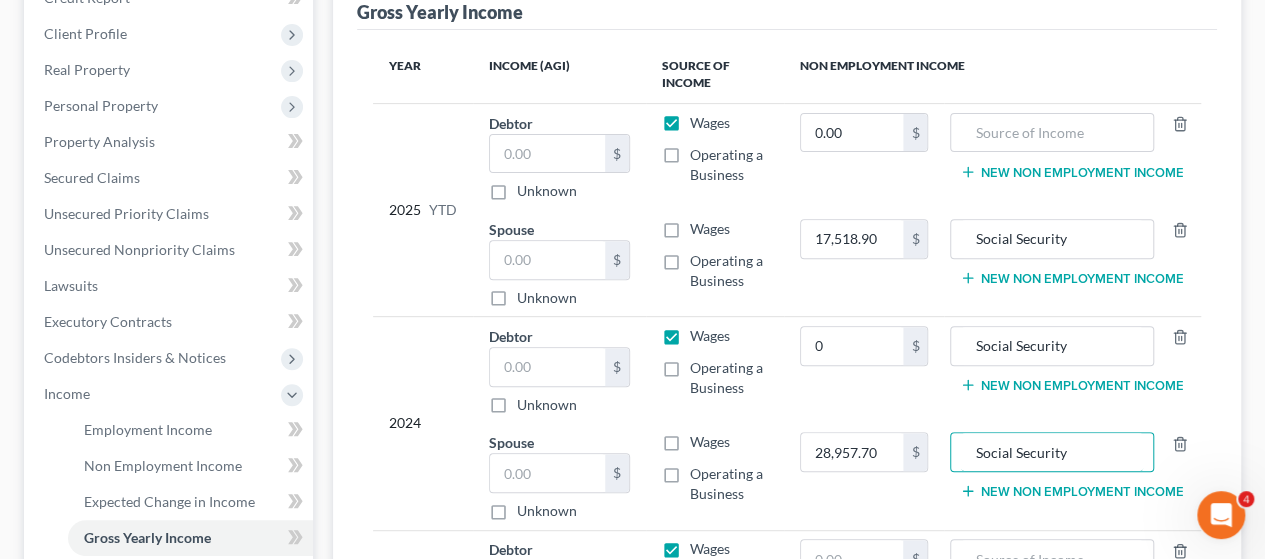 type on "Social Security" 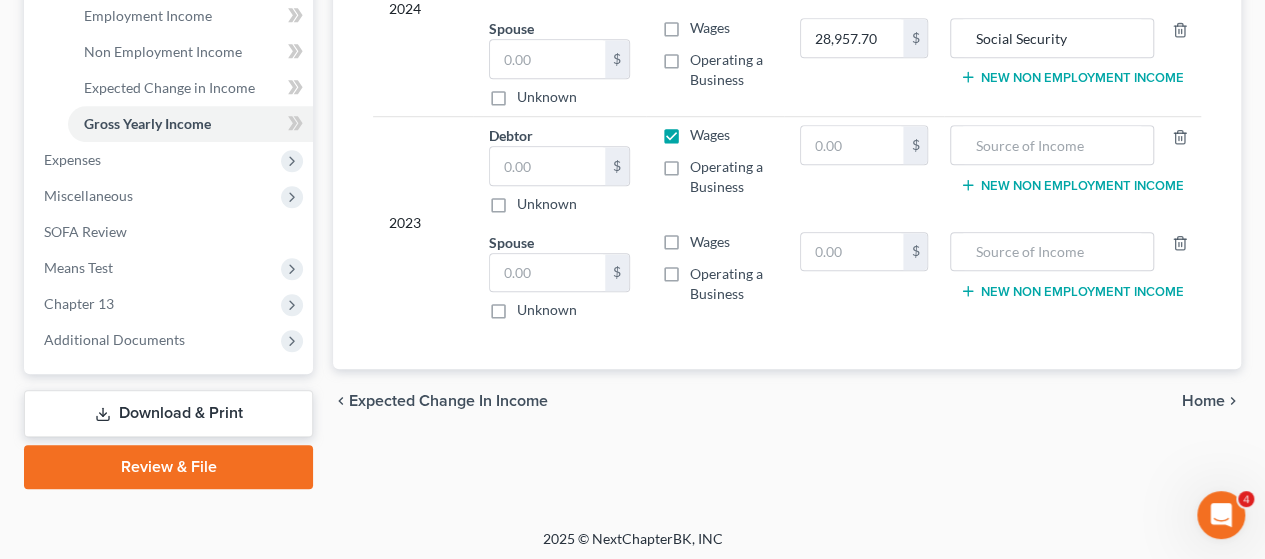 scroll, scrollTop: 716, scrollLeft: 0, axis: vertical 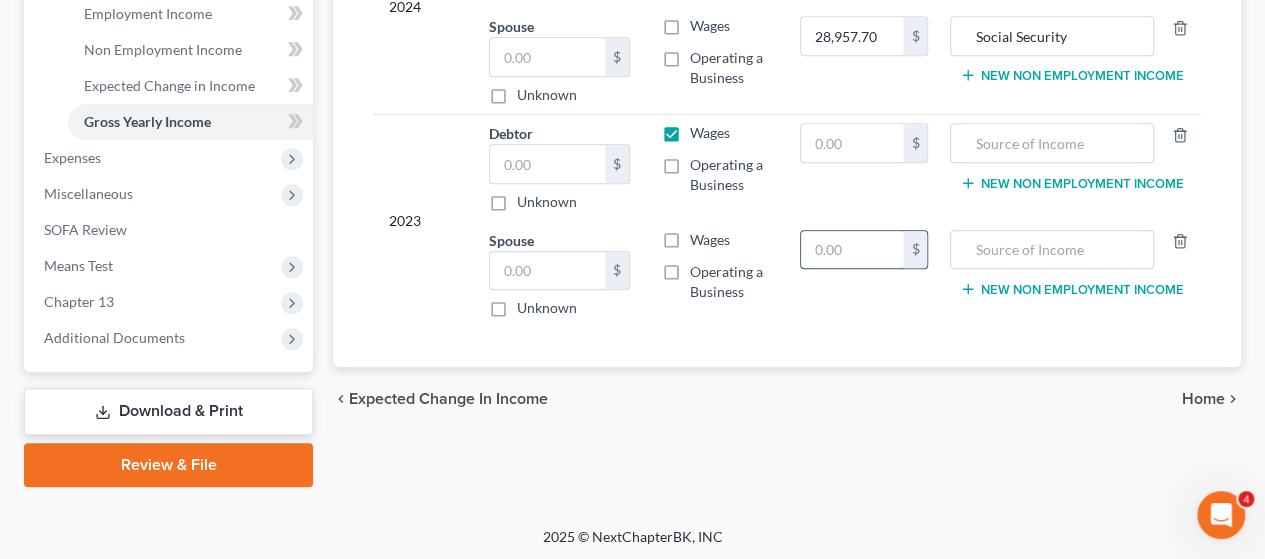 click at bounding box center [852, 250] 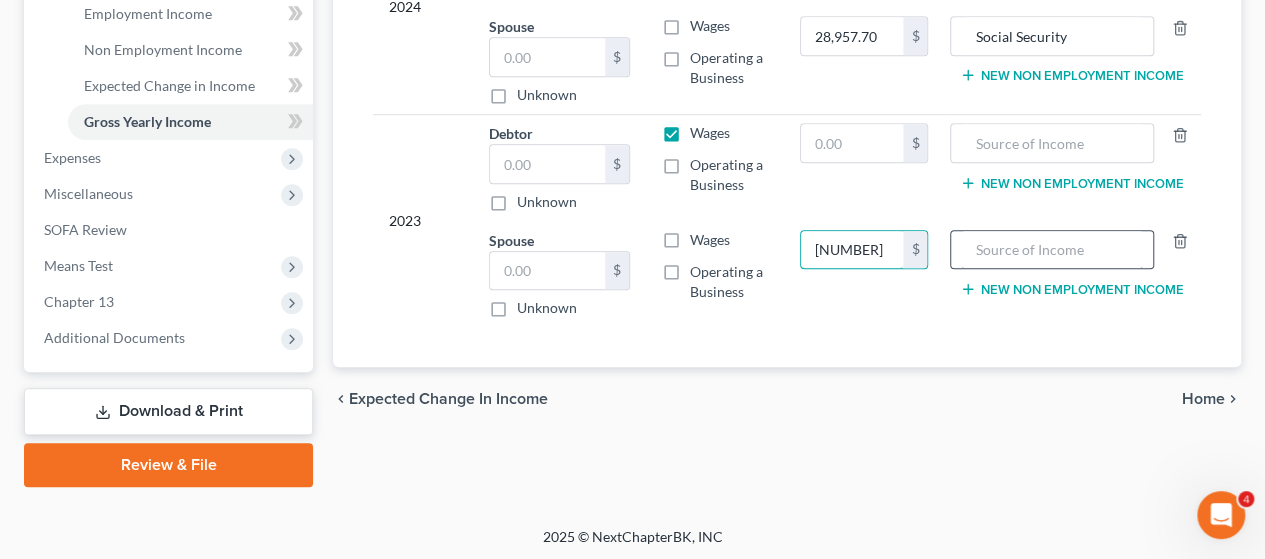 type on "[NUMBER]" 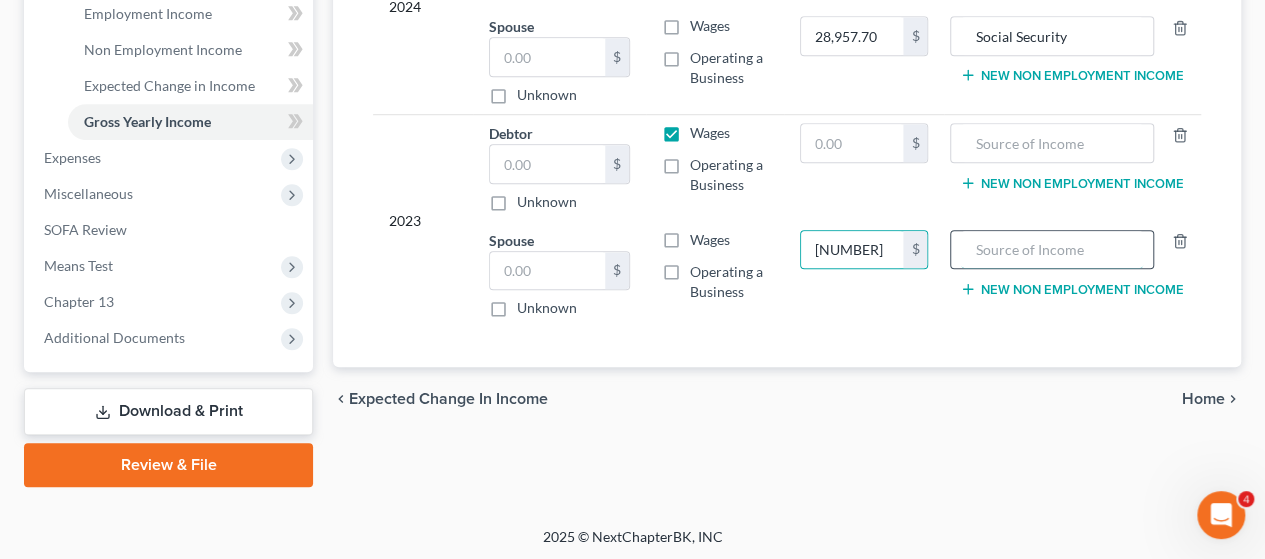 click at bounding box center [1052, 250] 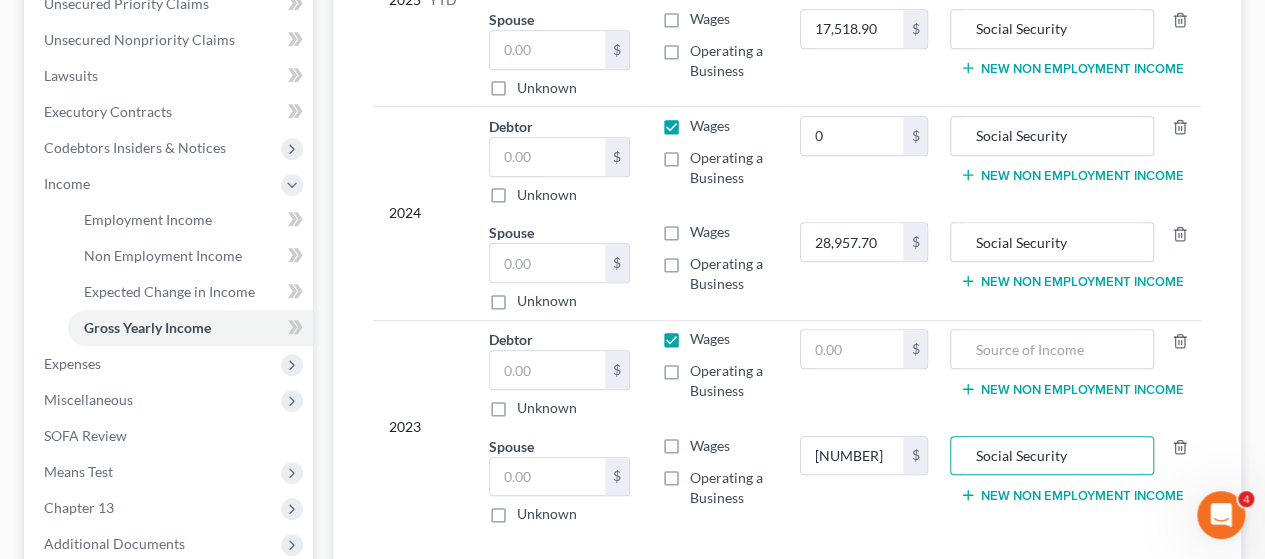 scroll, scrollTop: 516, scrollLeft: 0, axis: vertical 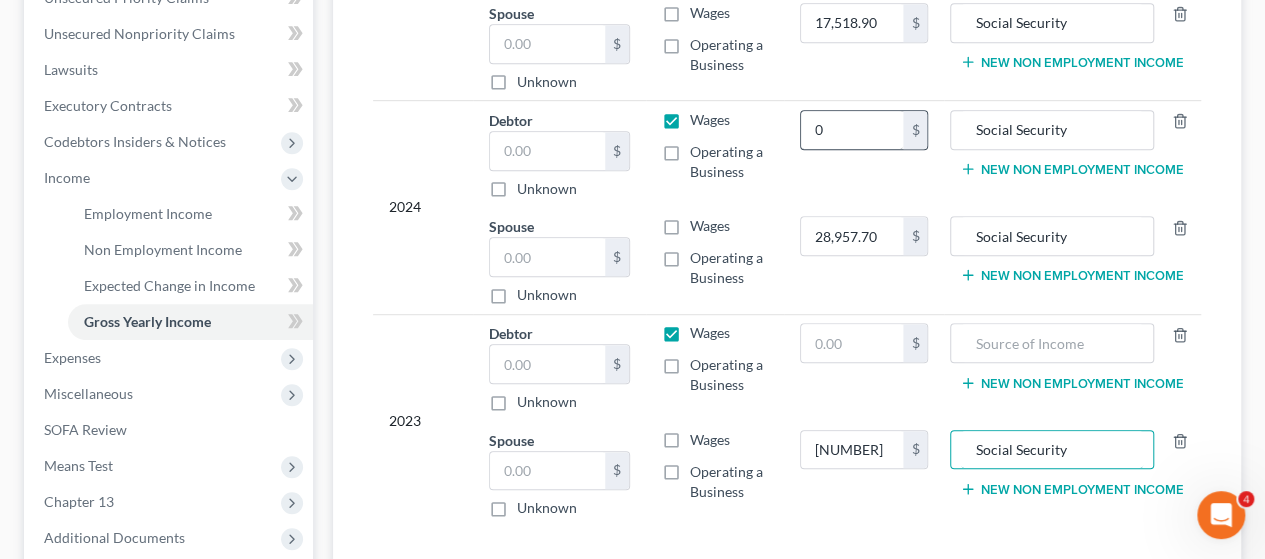 type on "Social Security" 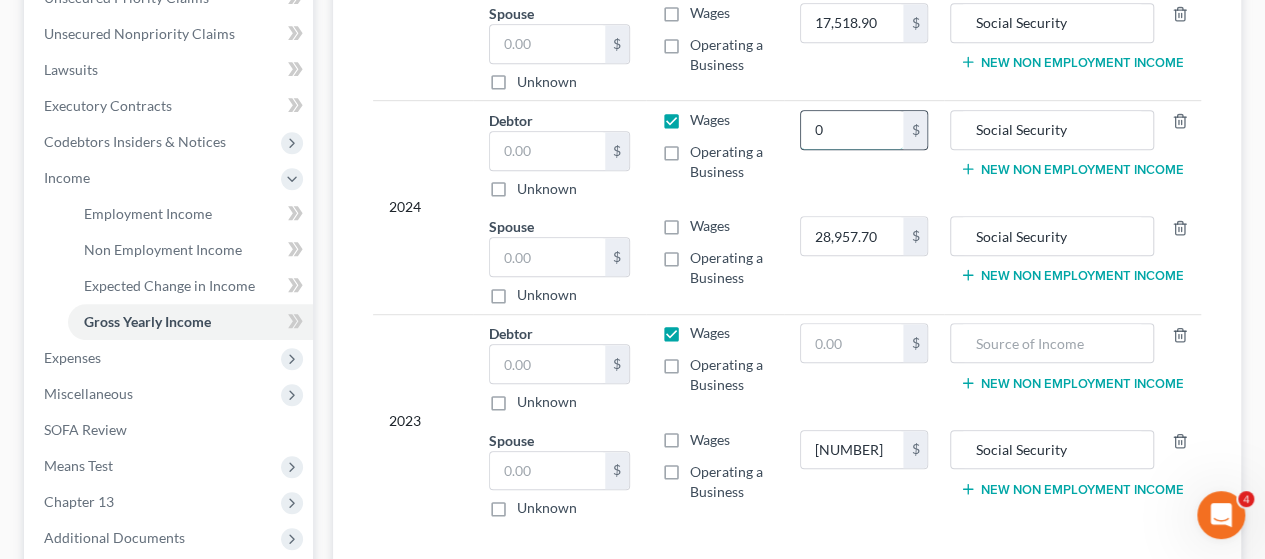 type on "0" 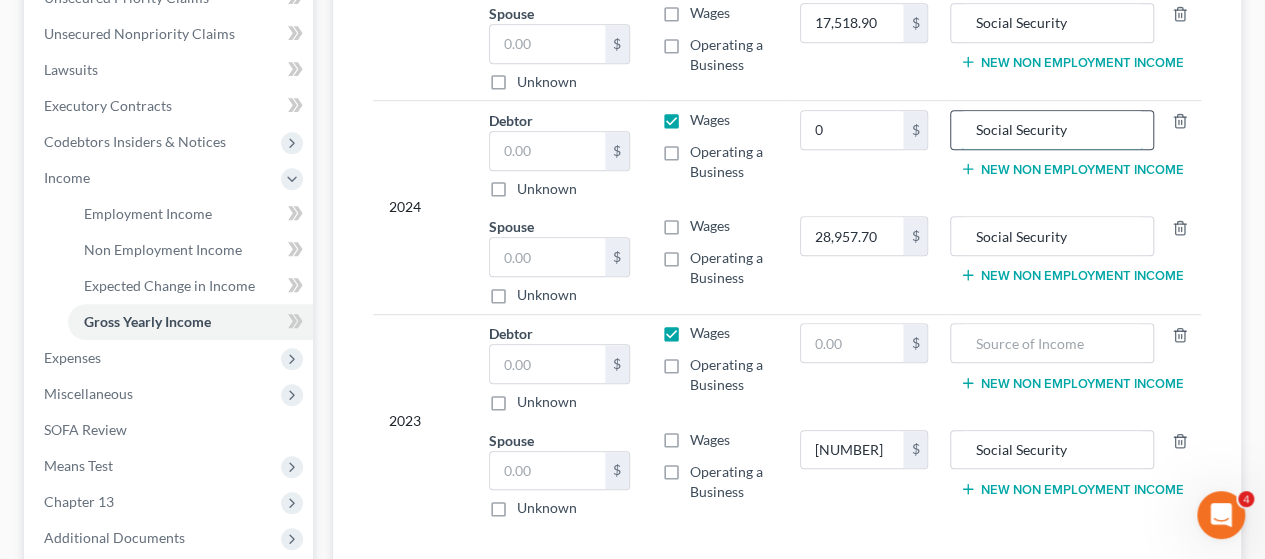 drag, startPoint x: 1096, startPoint y: 122, endPoint x: 963, endPoint y: 121, distance: 133.00375 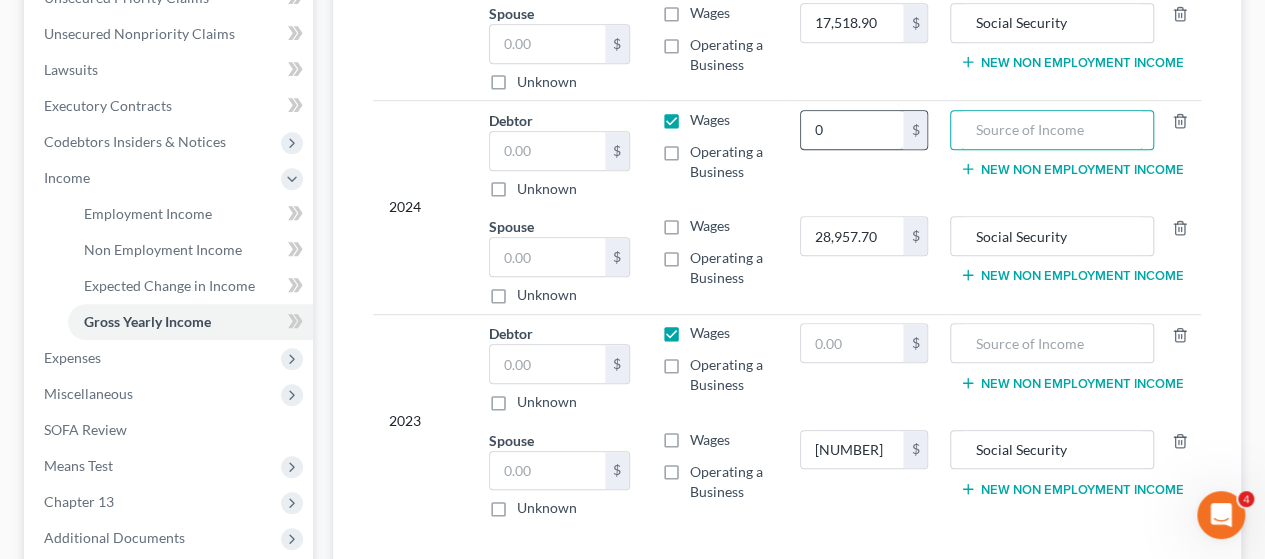 type 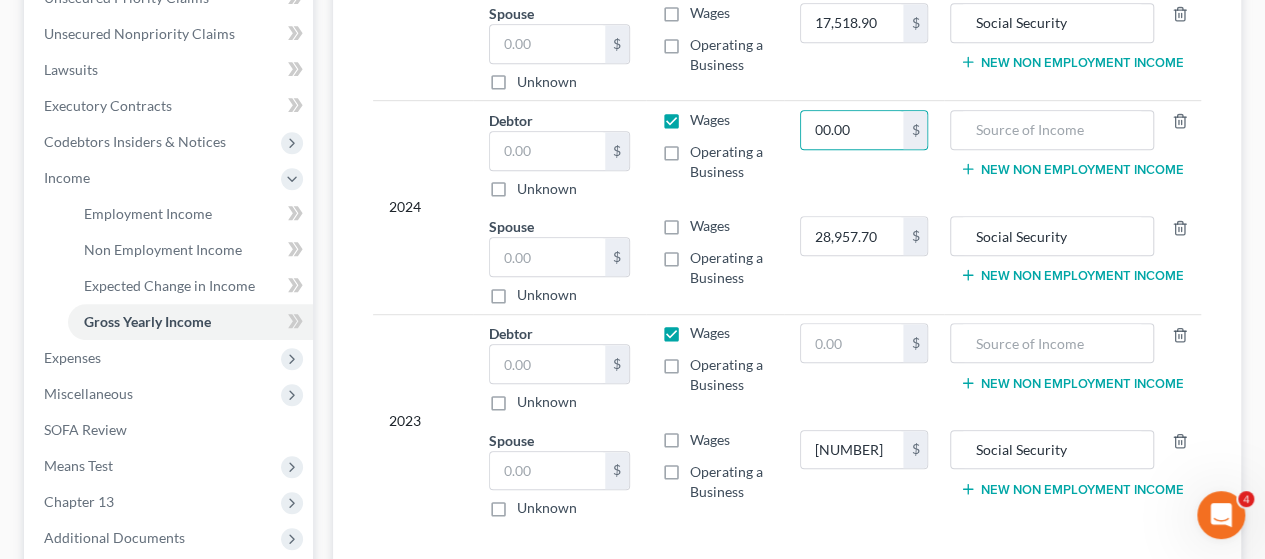 click on "00.00 $" at bounding box center (864, 154) 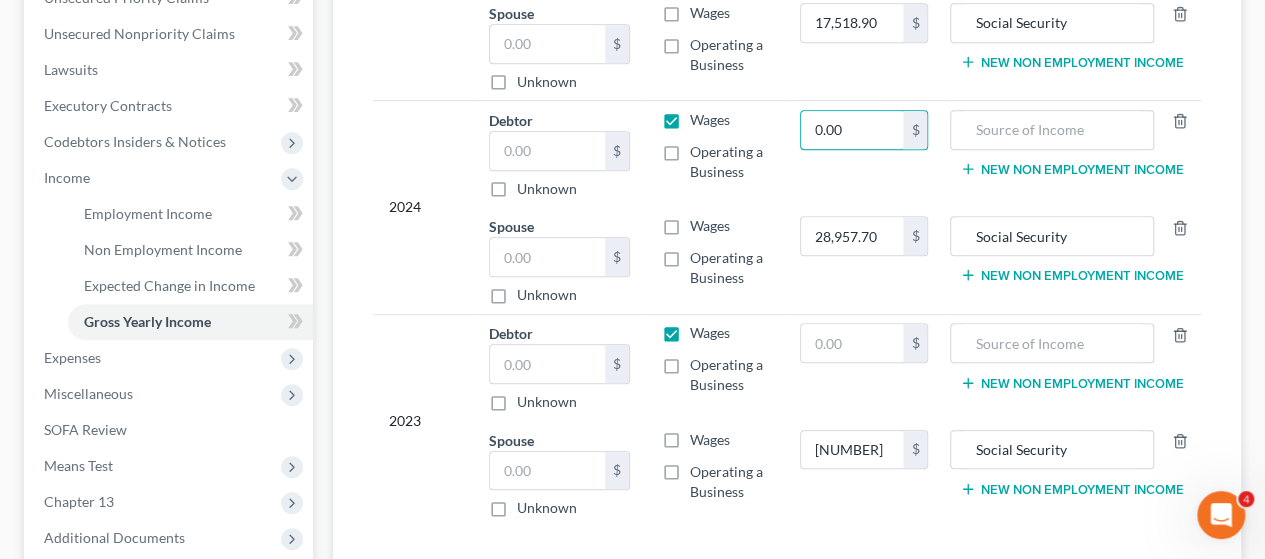 type on "0.00" 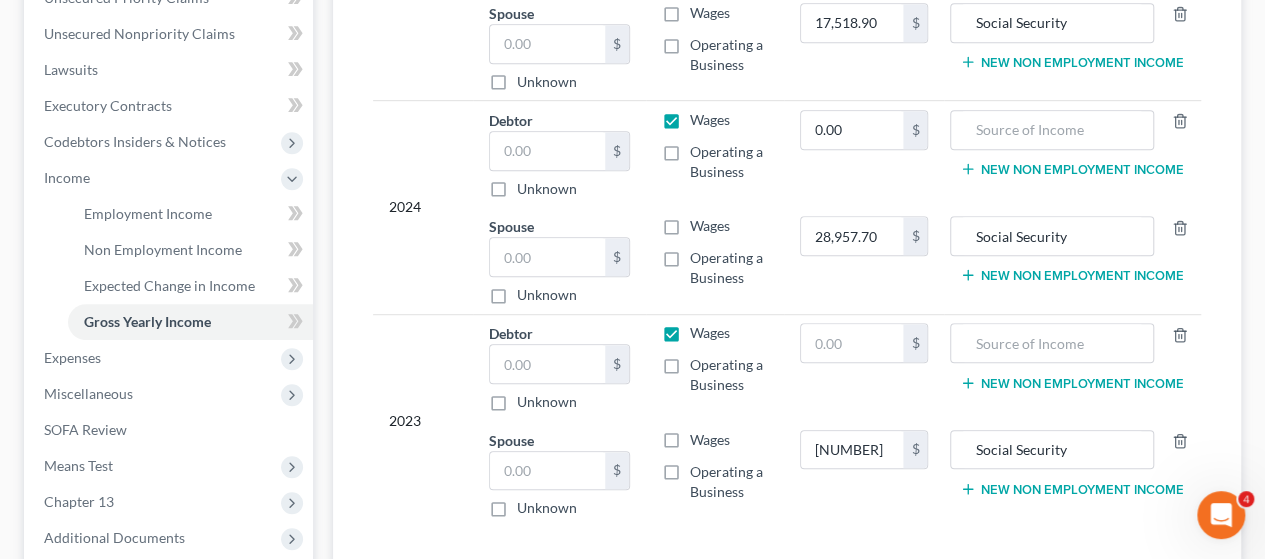 click on "0.00 $" at bounding box center [864, 154] 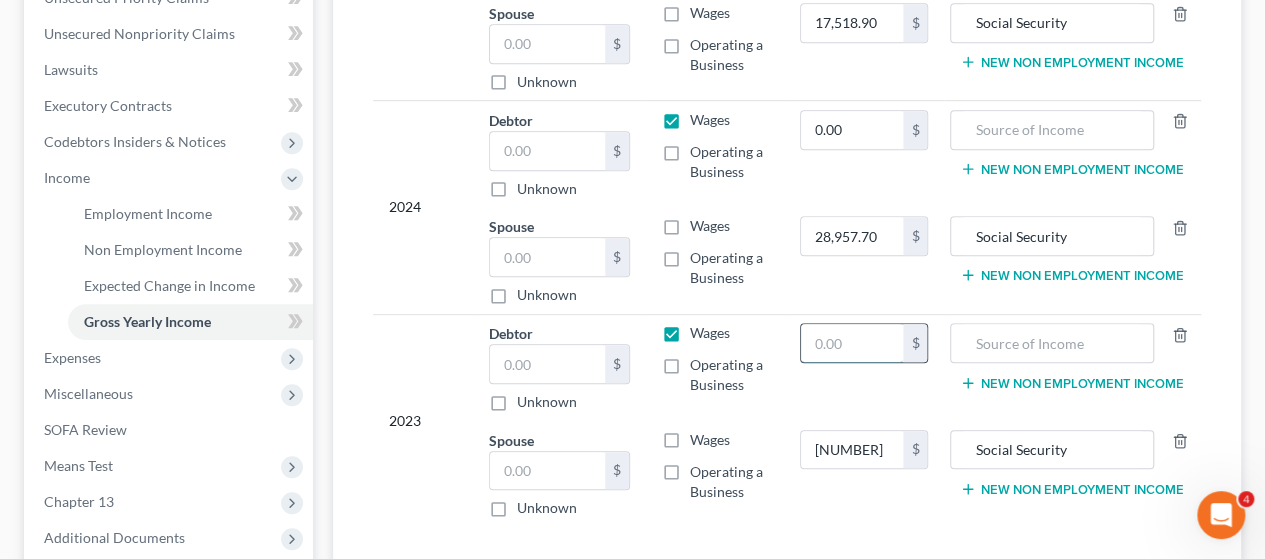 click at bounding box center [852, 343] 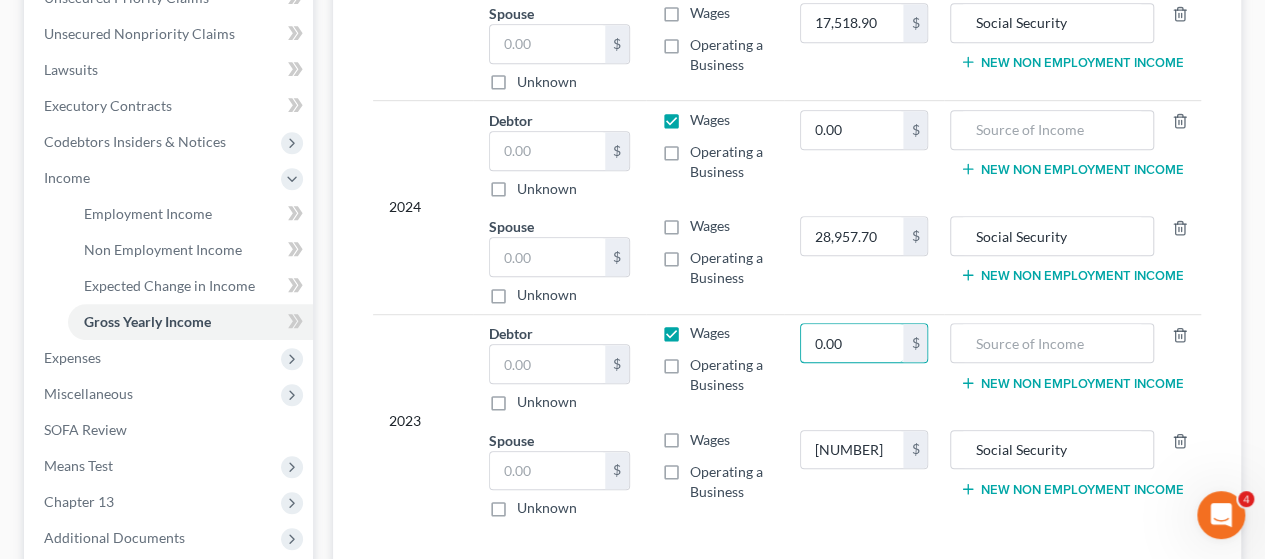 type on "0.00" 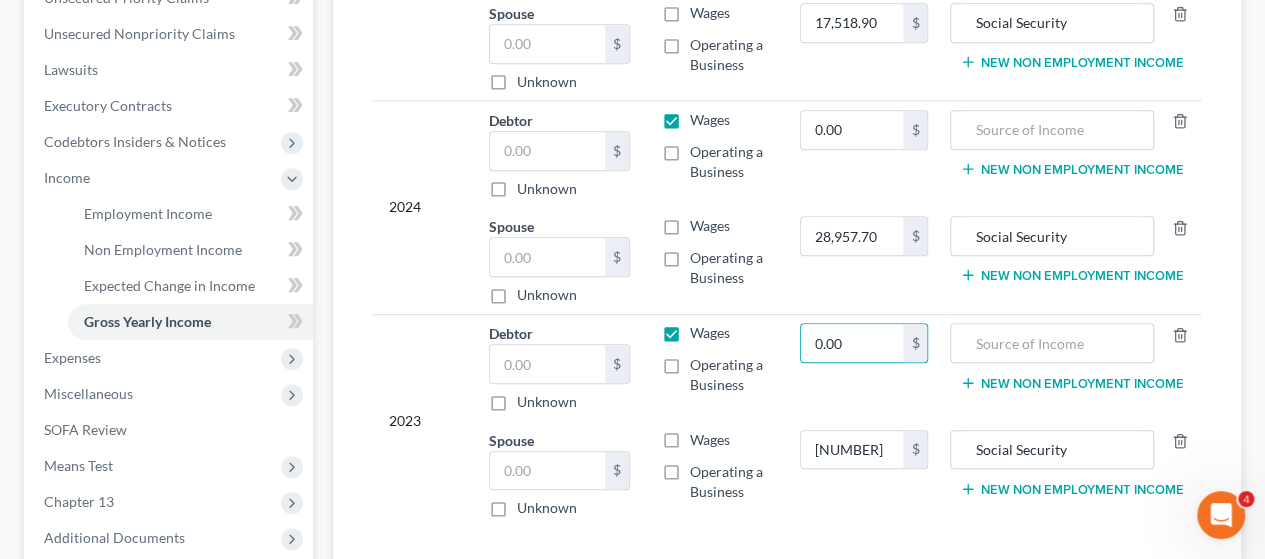 click on "28,957.70 $" at bounding box center (864, 260) 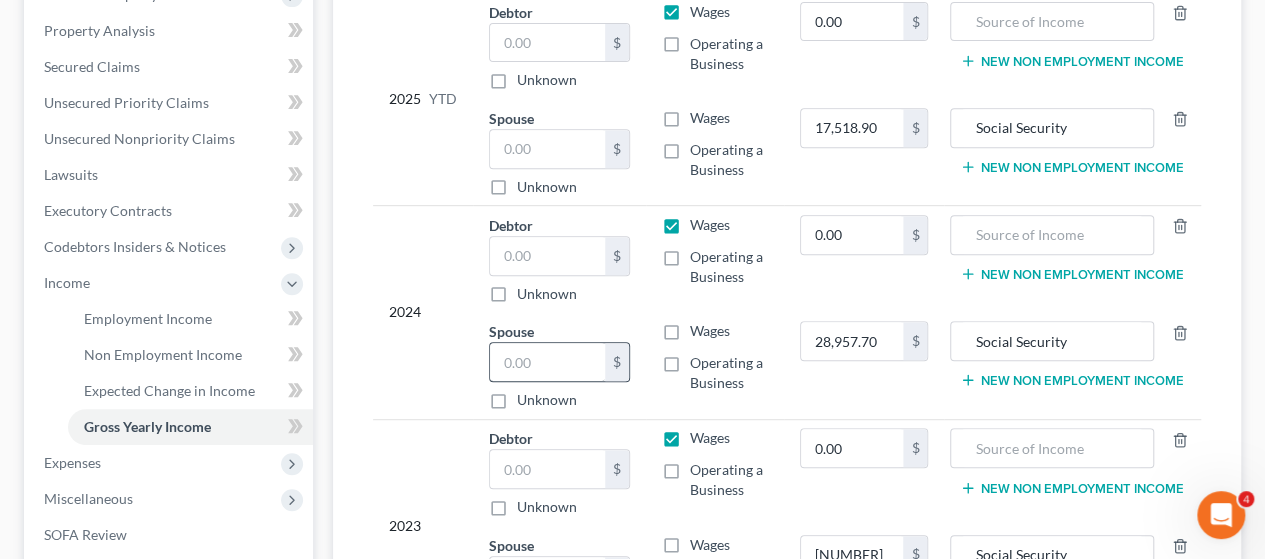 scroll, scrollTop: 416, scrollLeft: 0, axis: vertical 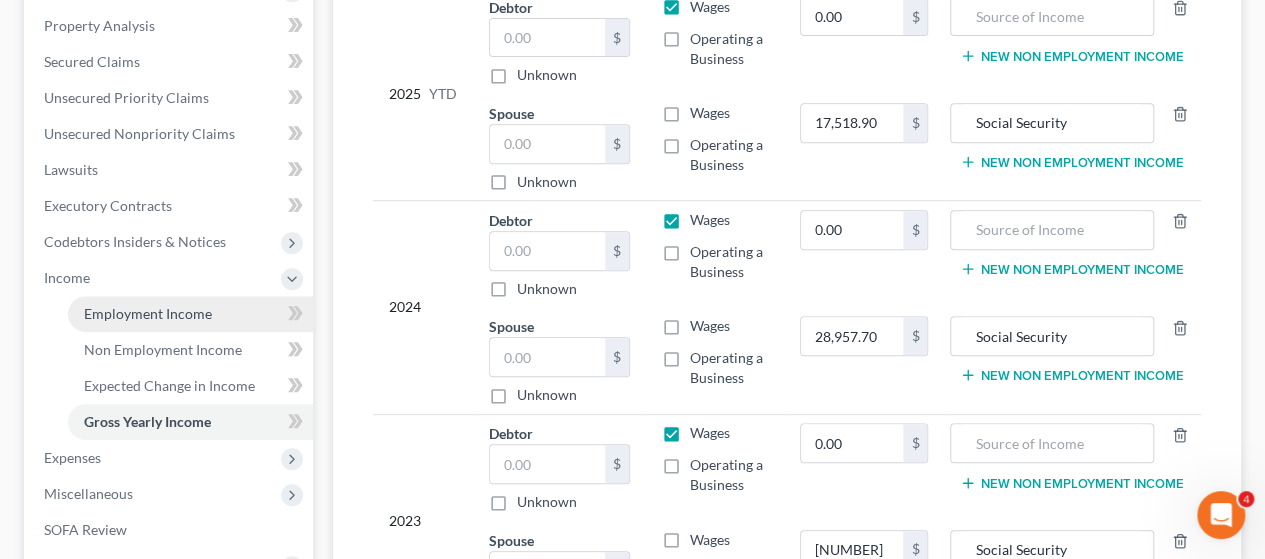 click on "Employment Income" at bounding box center [148, 313] 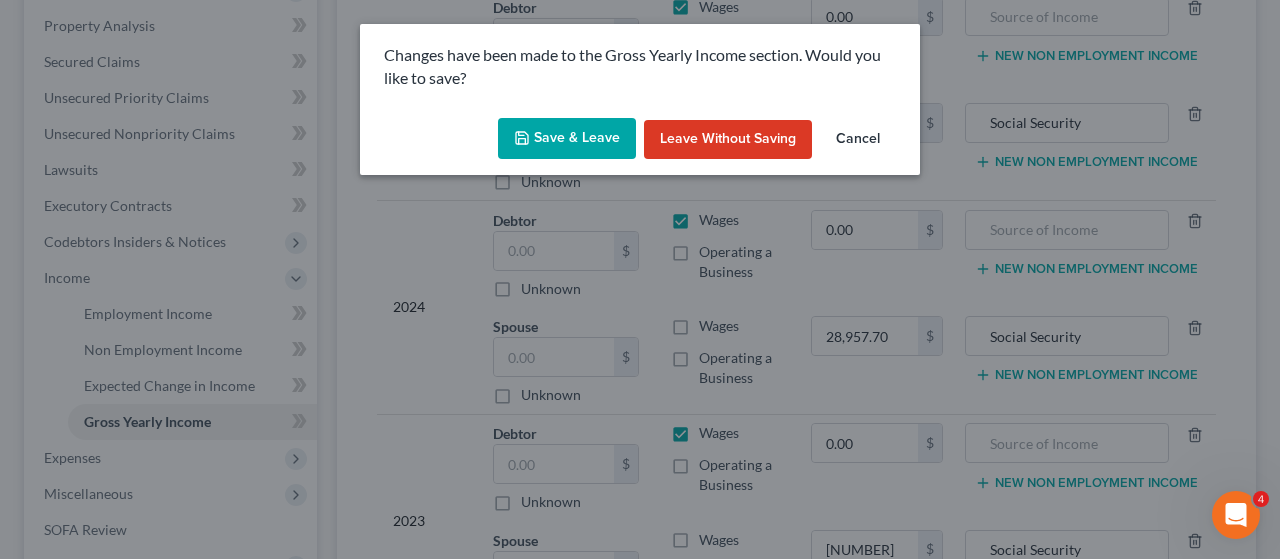 click on "Save & Leave" at bounding box center [567, 139] 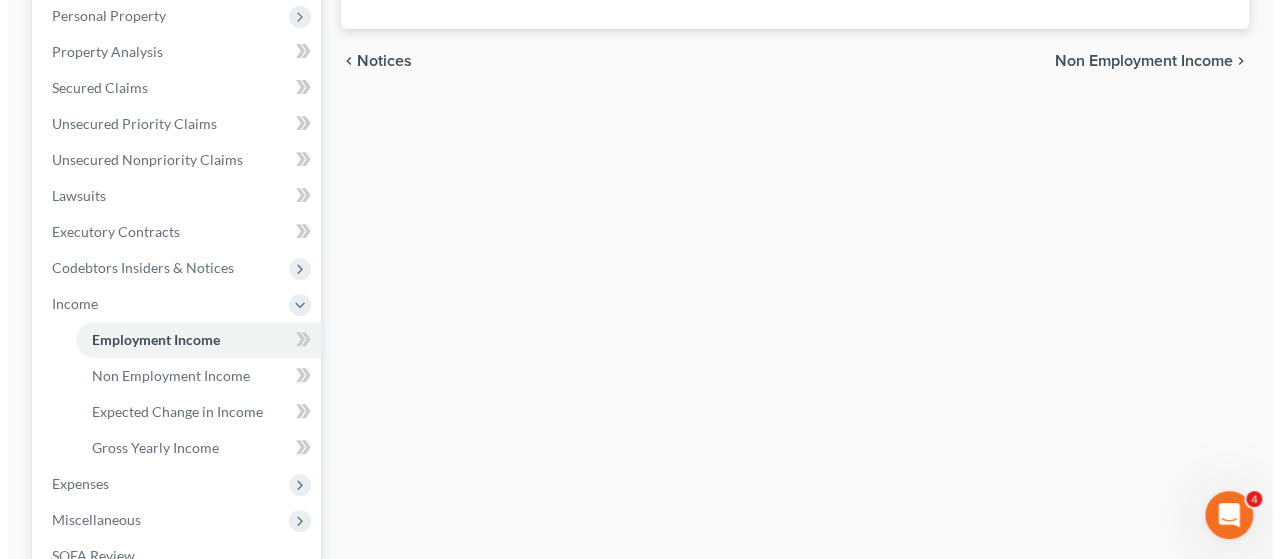 scroll, scrollTop: 400, scrollLeft: 0, axis: vertical 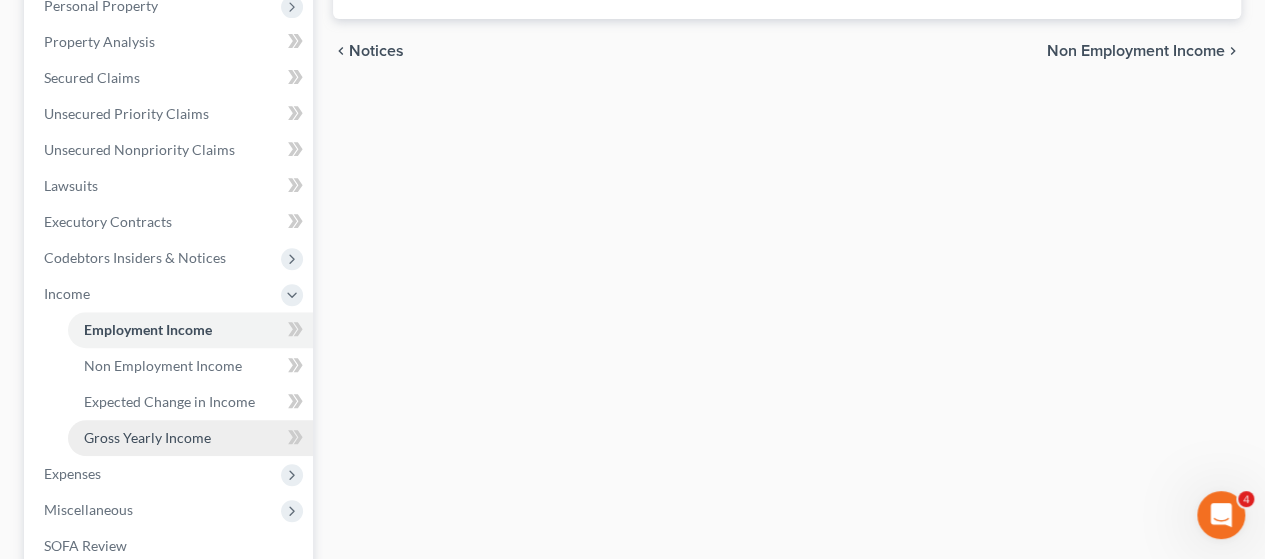 drag, startPoint x: 140, startPoint y: 433, endPoint x: 225, endPoint y: 430, distance: 85.052925 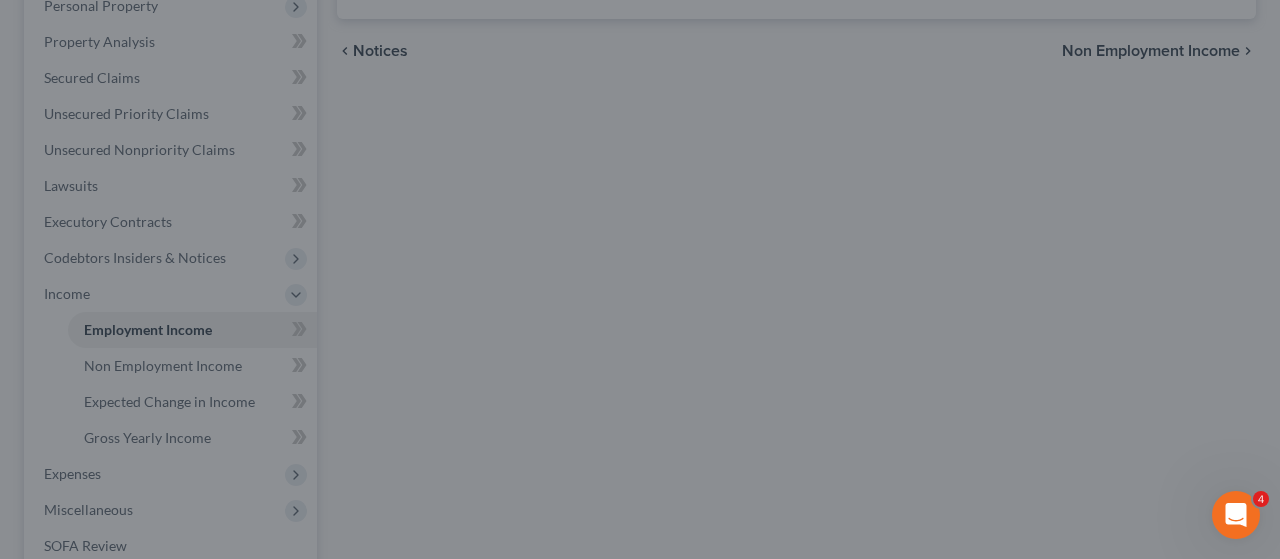click at bounding box center (640, 279) 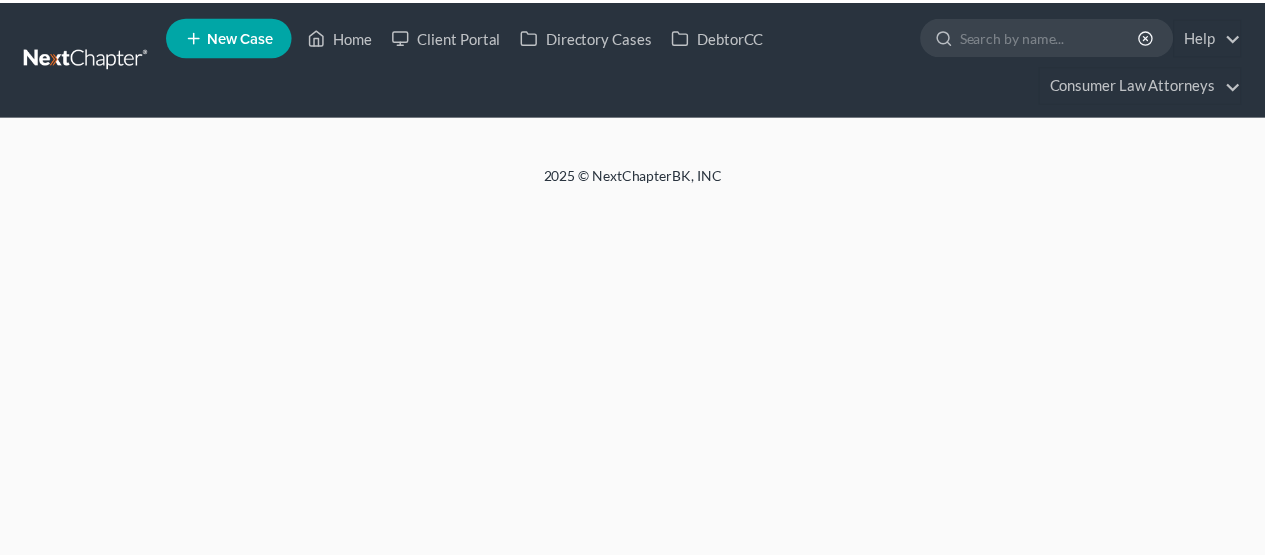 scroll, scrollTop: 0, scrollLeft: 0, axis: both 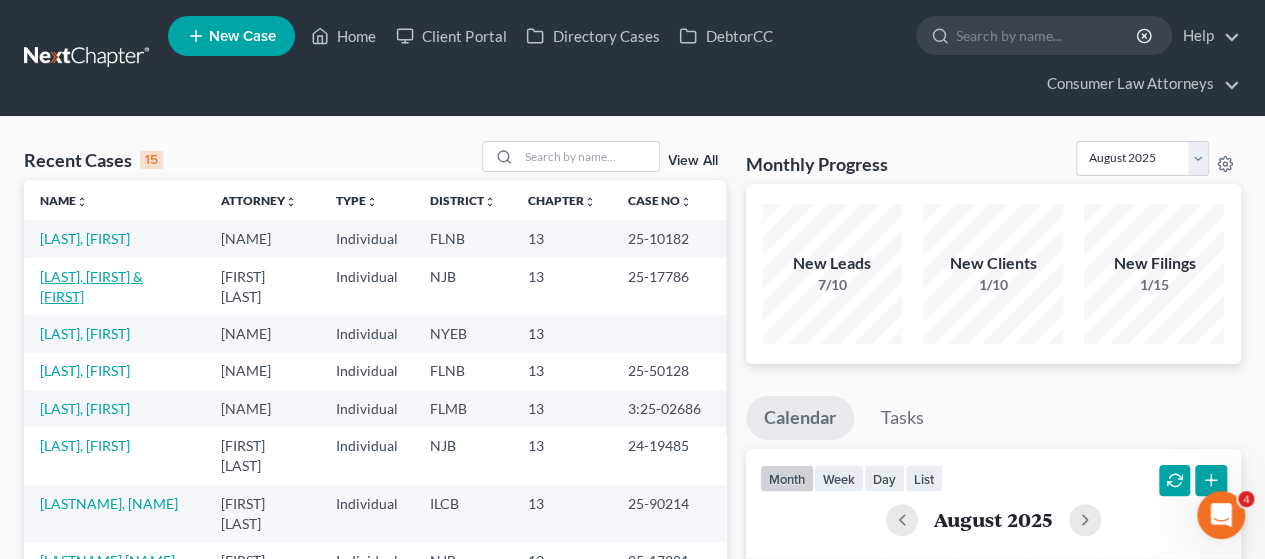 click on "[LAST], [FIRST] & [FIRST] [LAST]" at bounding box center [91, 286] 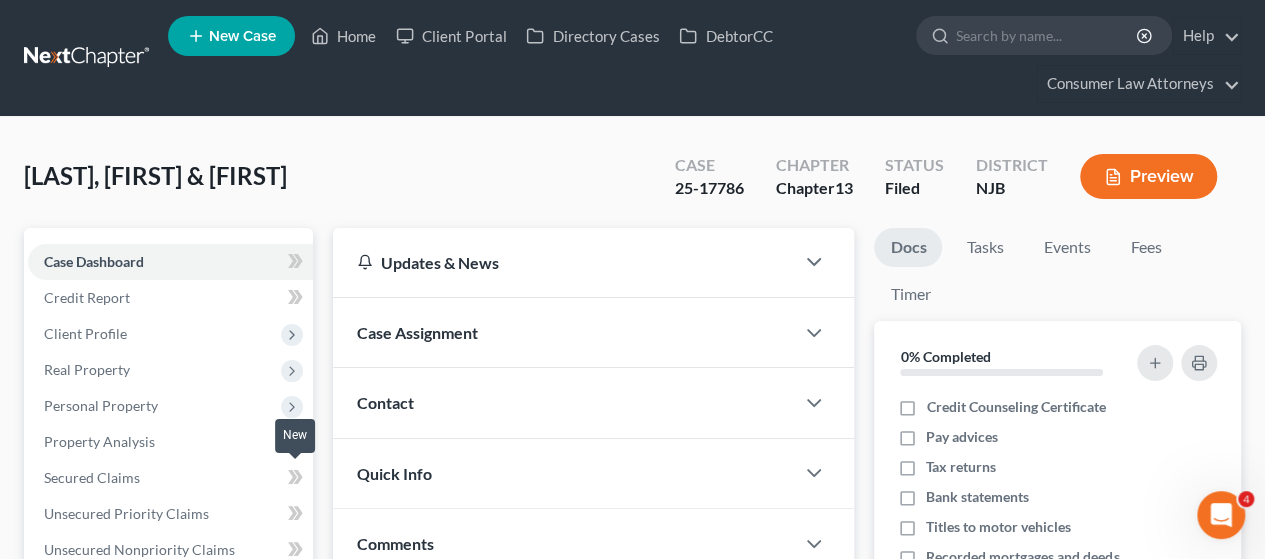 scroll, scrollTop: 573, scrollLeft: 0, axis: vertical 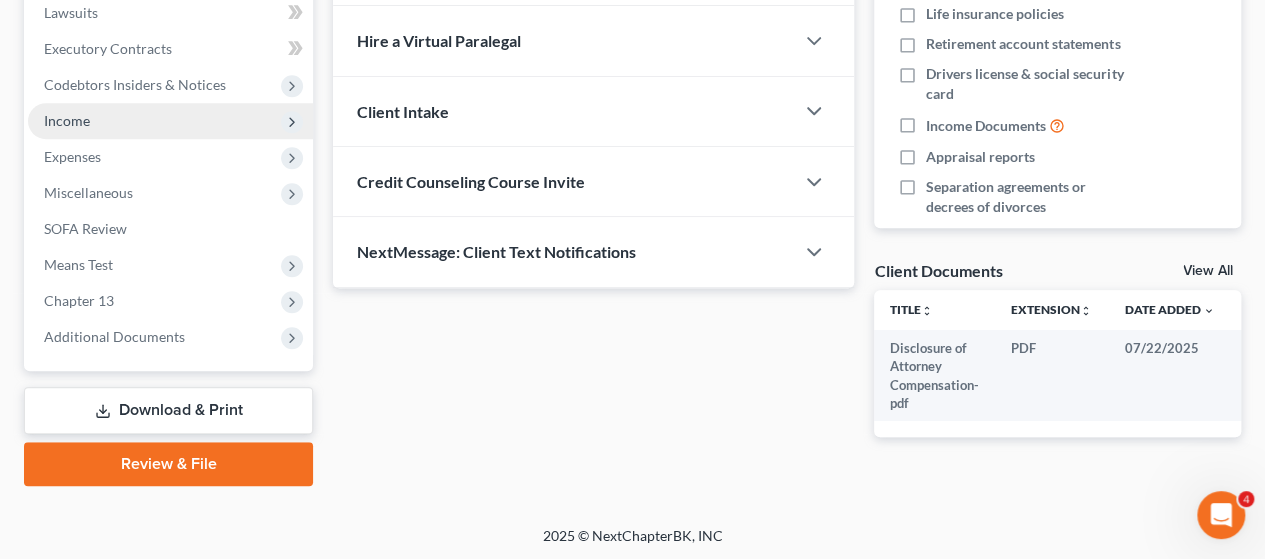 click on "Income" at bounding box center [67, 120] 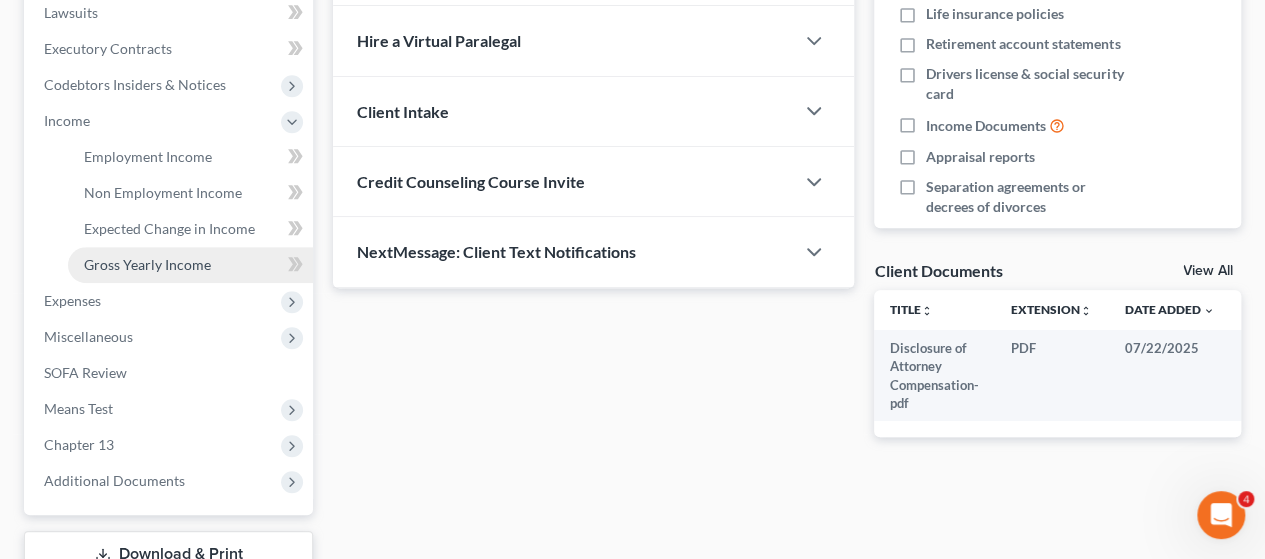 click on "Gross Yearly Income" at bounding box center (147, 264) 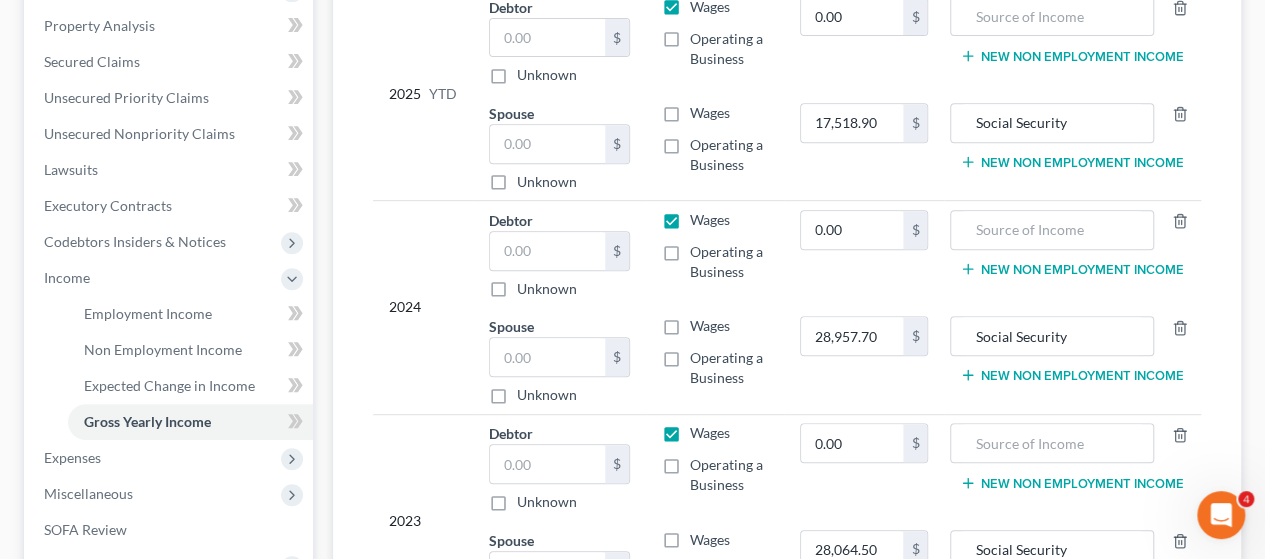 scroll, scrollTop: 700, scrollLeft: 0, axis: vertical 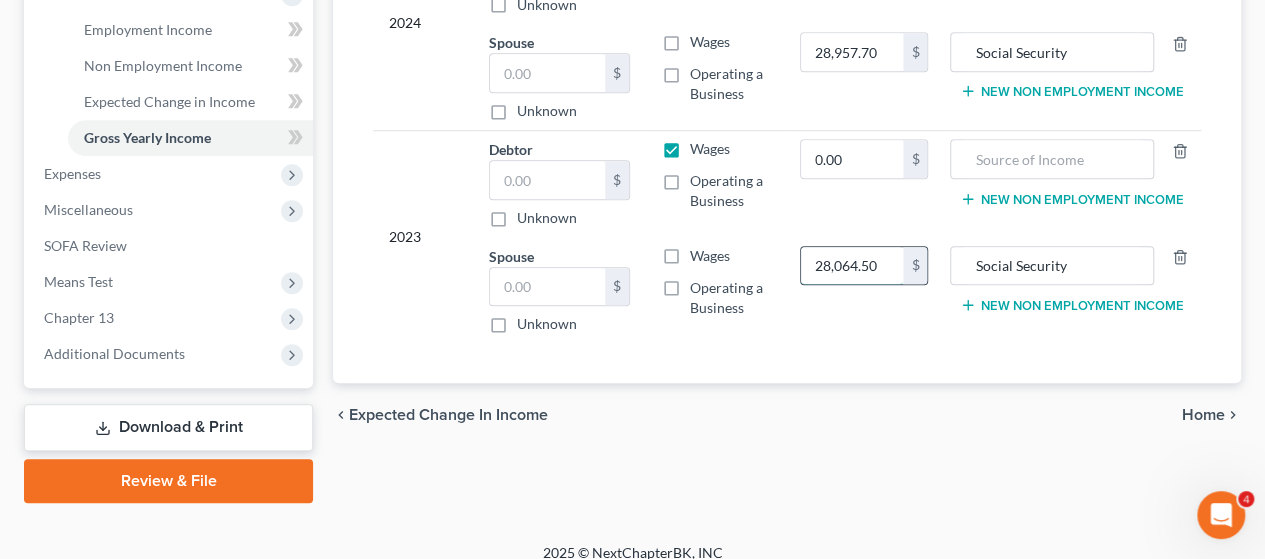 click on "[NUMBER]" at bounding box center (852, 266) 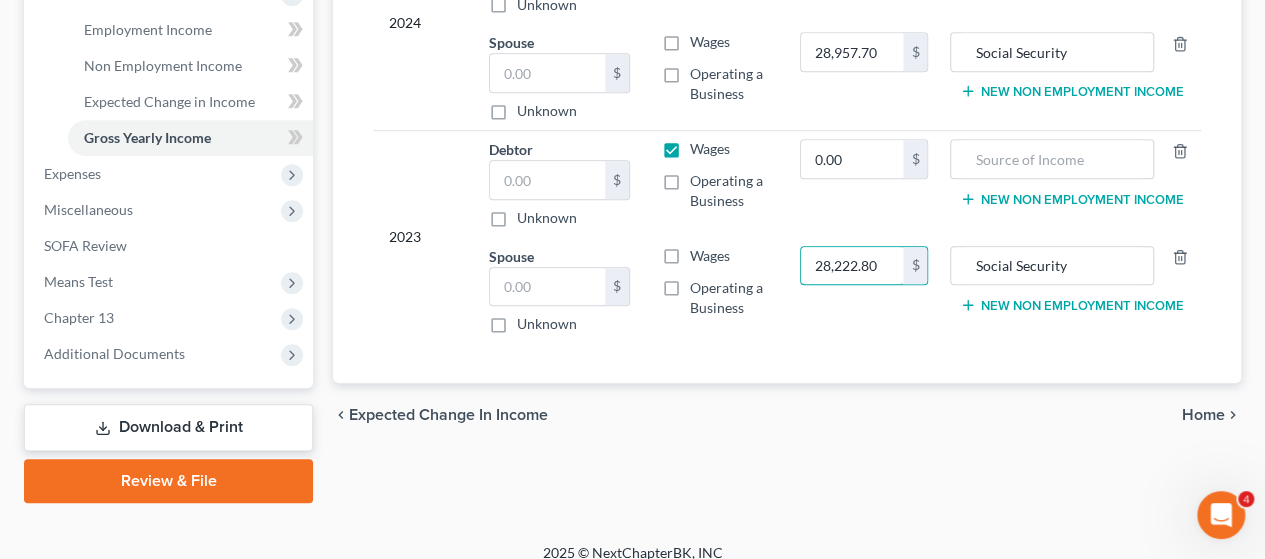 type on "28,222.80" 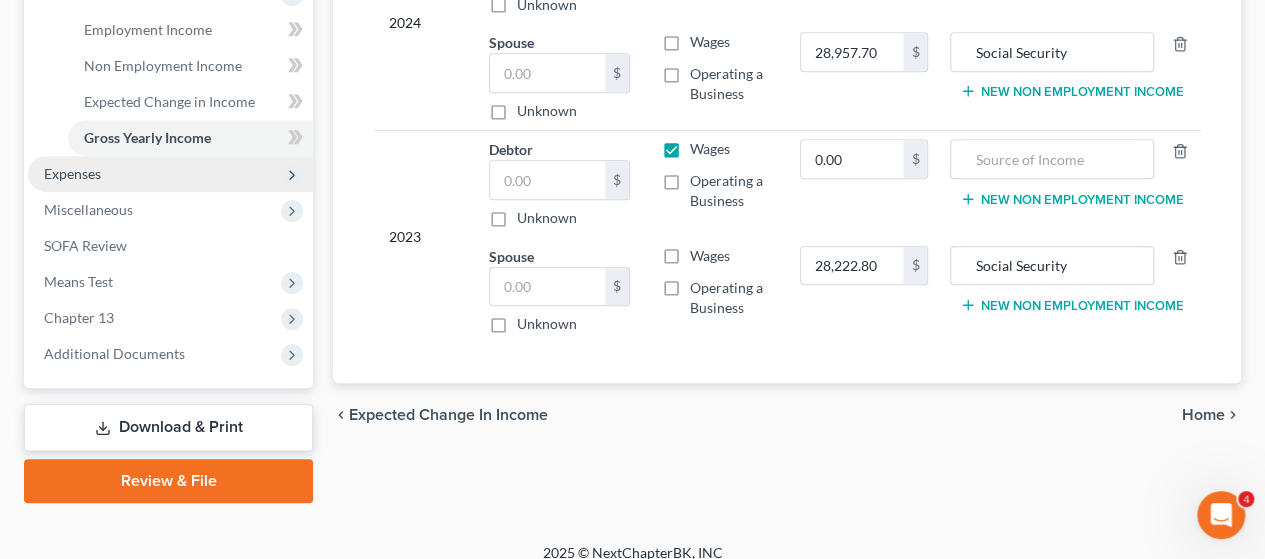 click on "Expenses" at bounding box center (72, 173) 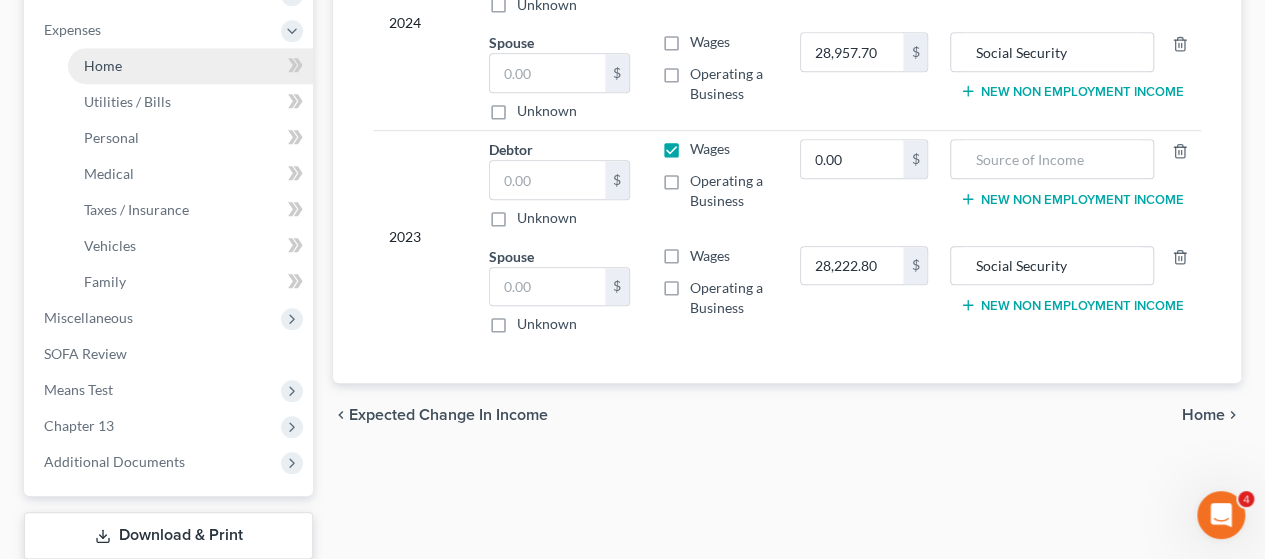 click on "Home" at bounding box center [103, 65] 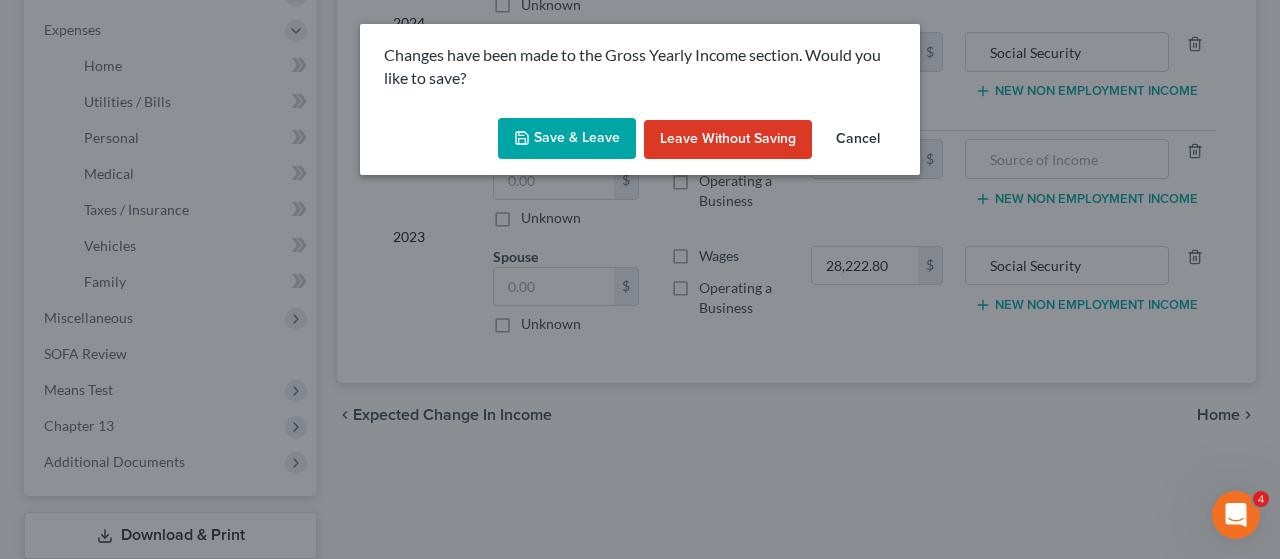 click on "Save & Leave" at bounding box center [567, 139] 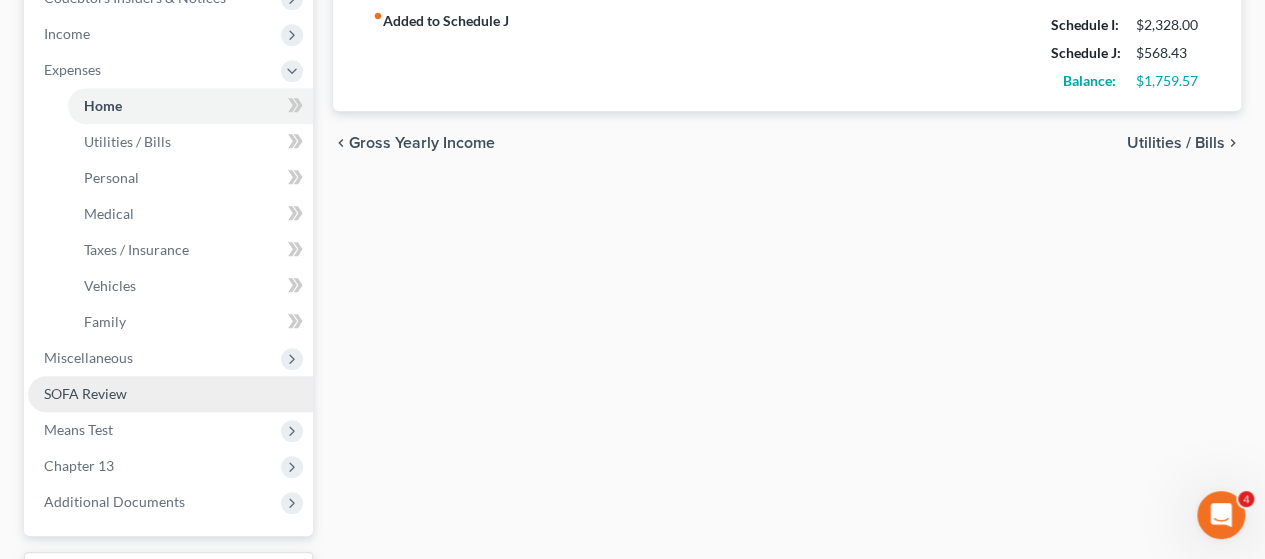 scroll, scrollTop: 700, scrollLeft: 0, axis: vertical 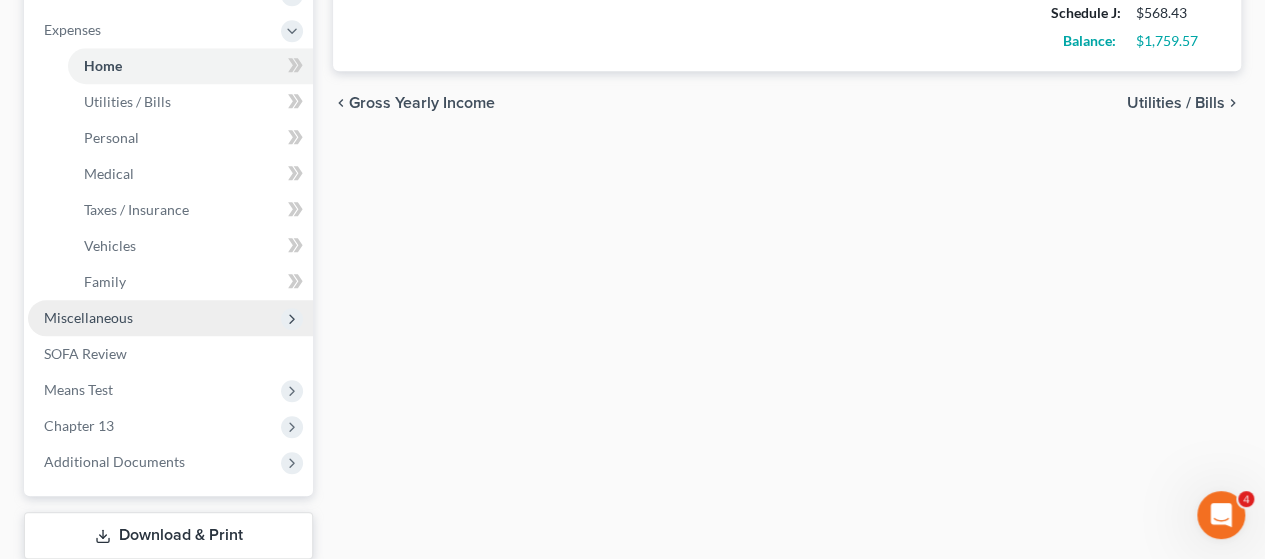 click on "Miscellaneous" at bounding box center [88, 317] 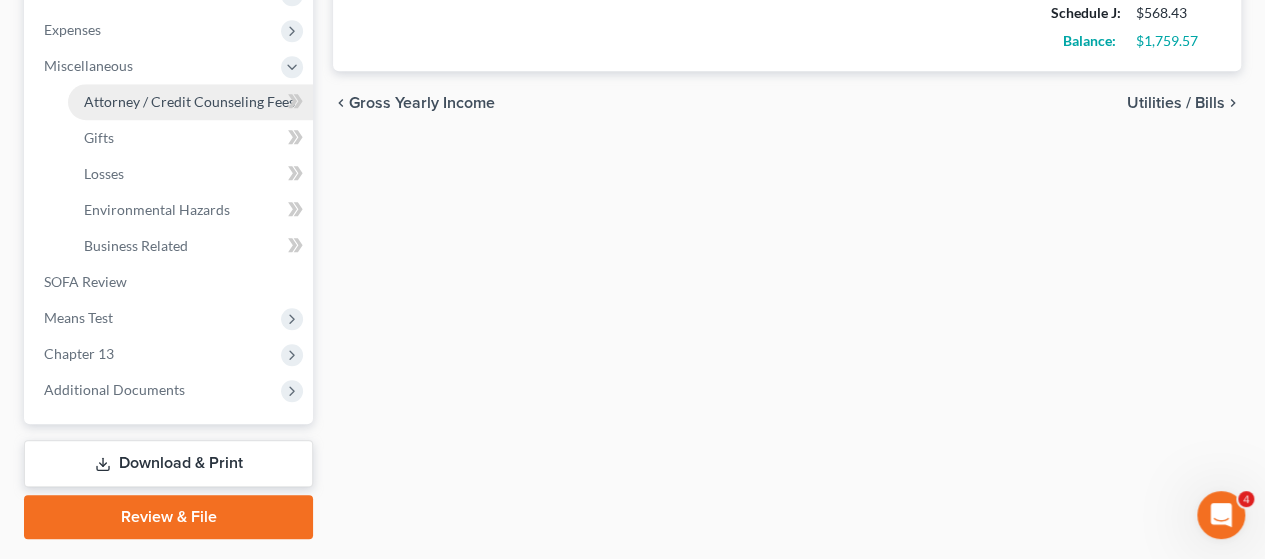 click on "Attorney / Credit Counseling Fees" at bounding box center [189, 101] 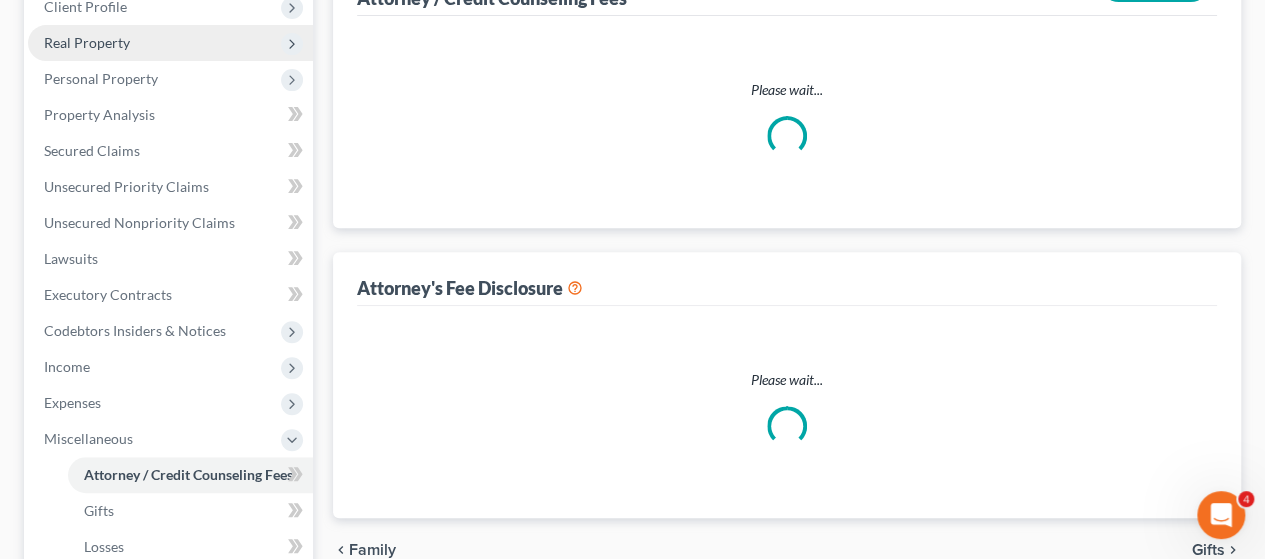 select on "2" 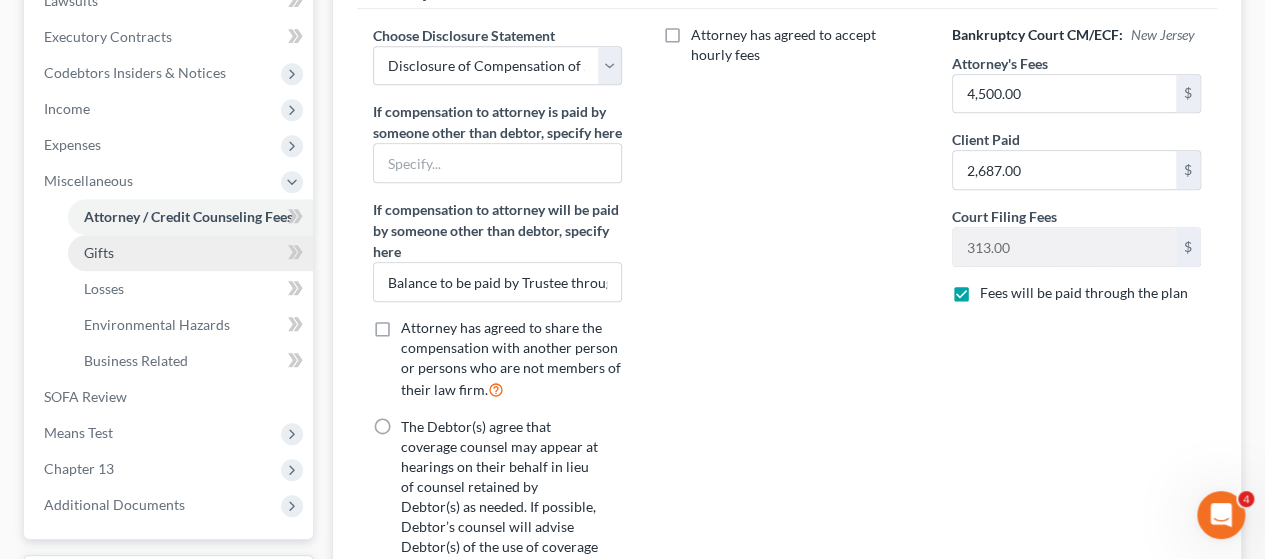 scroll, scrollTop: 600, scrollLeft: 0, axis: vertical 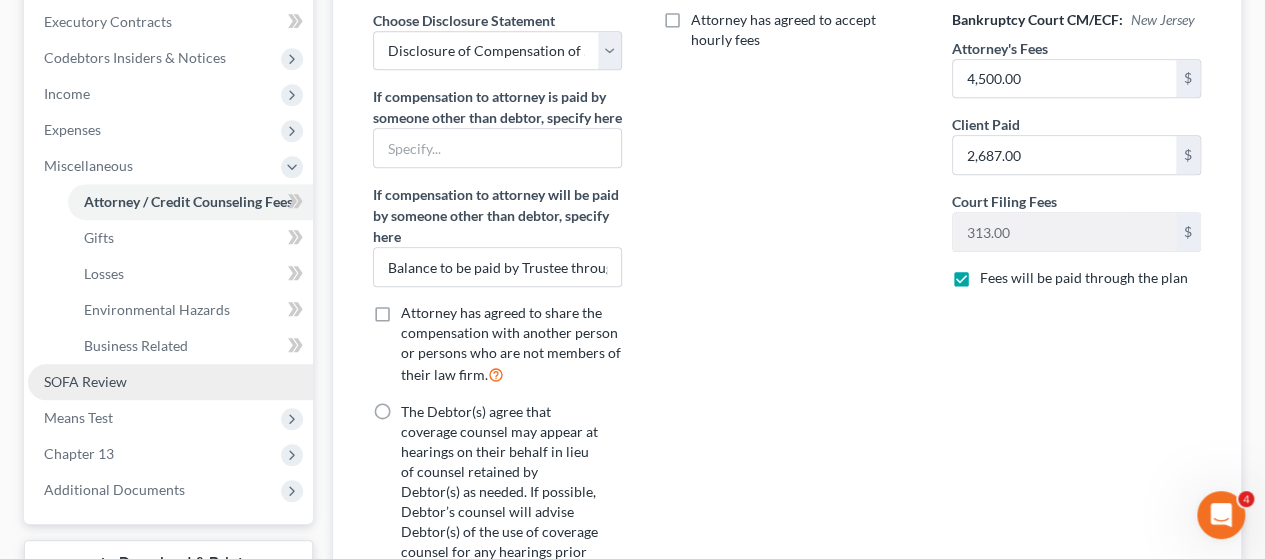 click on "SOFA Review" at bounding box center (85, 381) 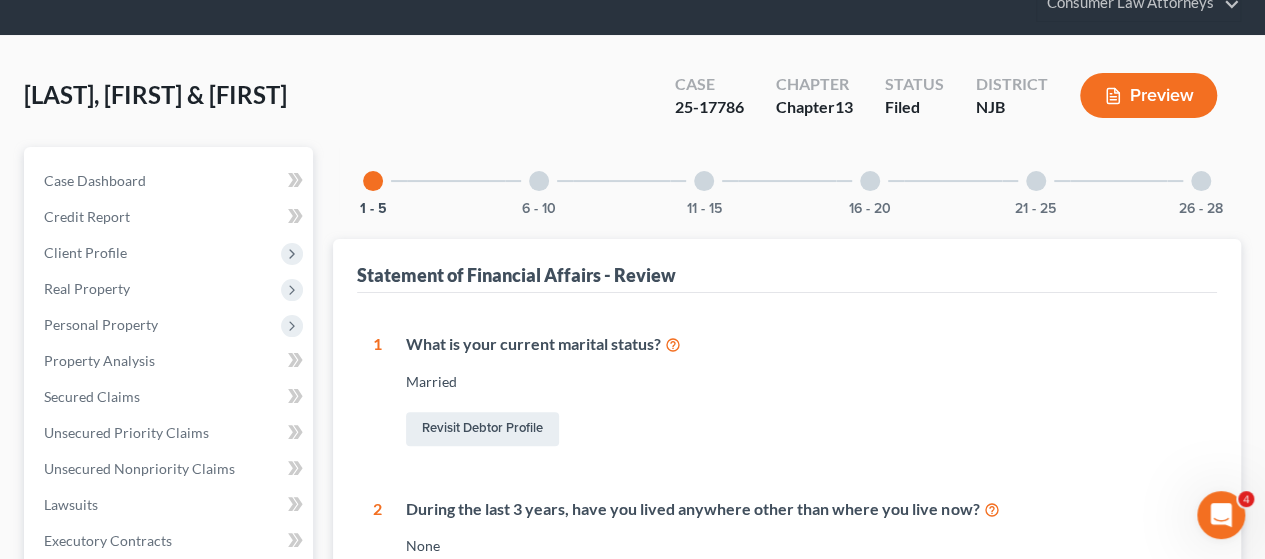 scroll, scrollTop: 0, scrollLeft: 0, axis: both 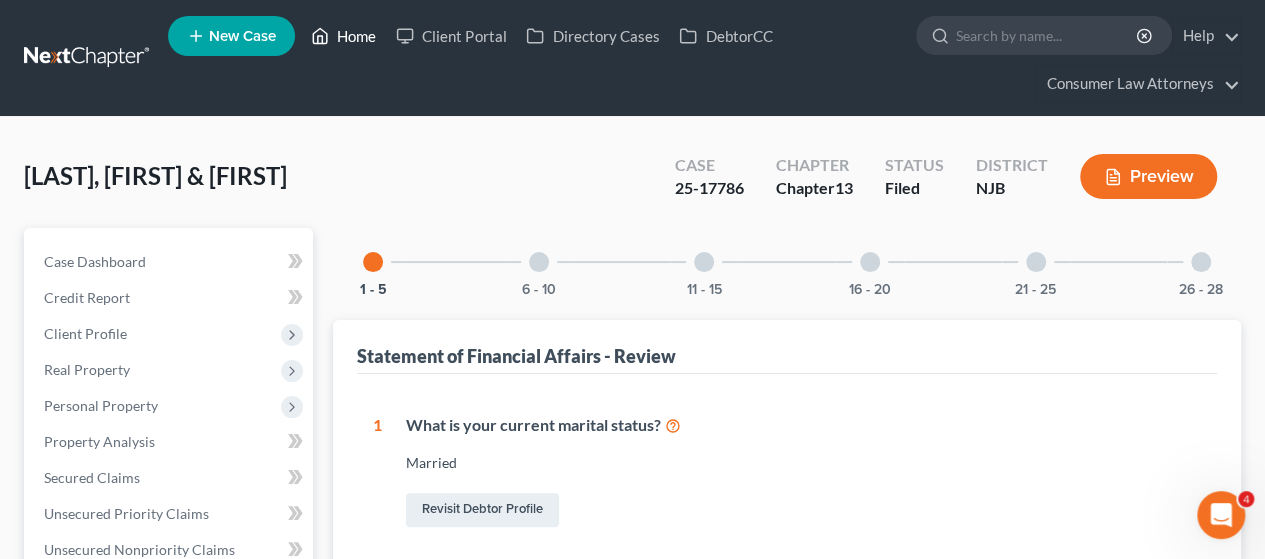 click on "Home" at bounding box center [343, 36] 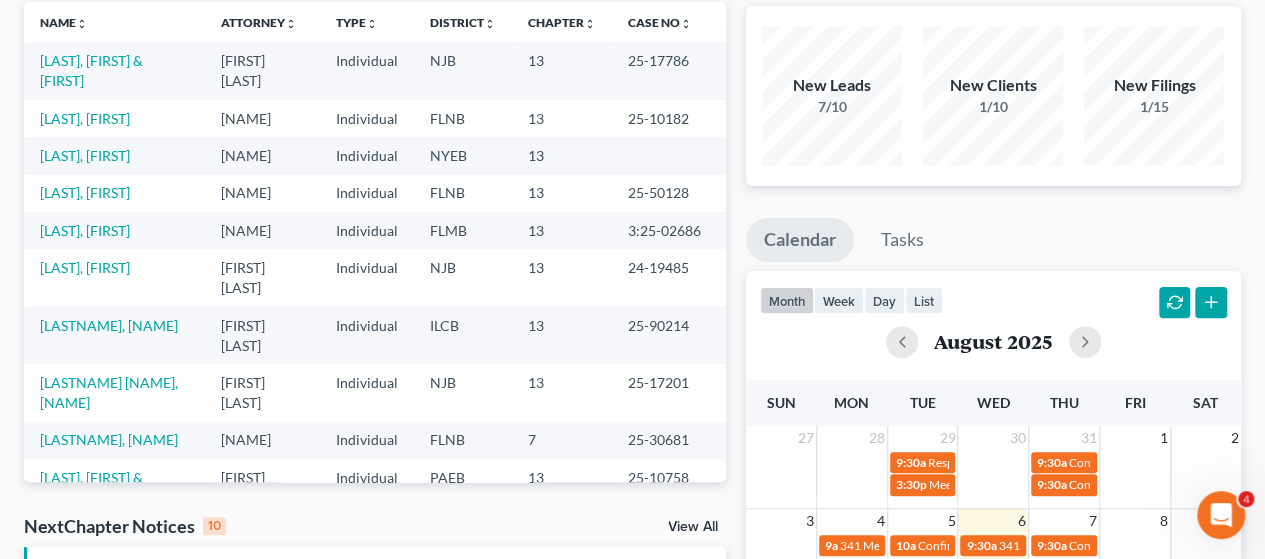 scroll, scrollTop: 0, scrollLeft: 0, axis: both 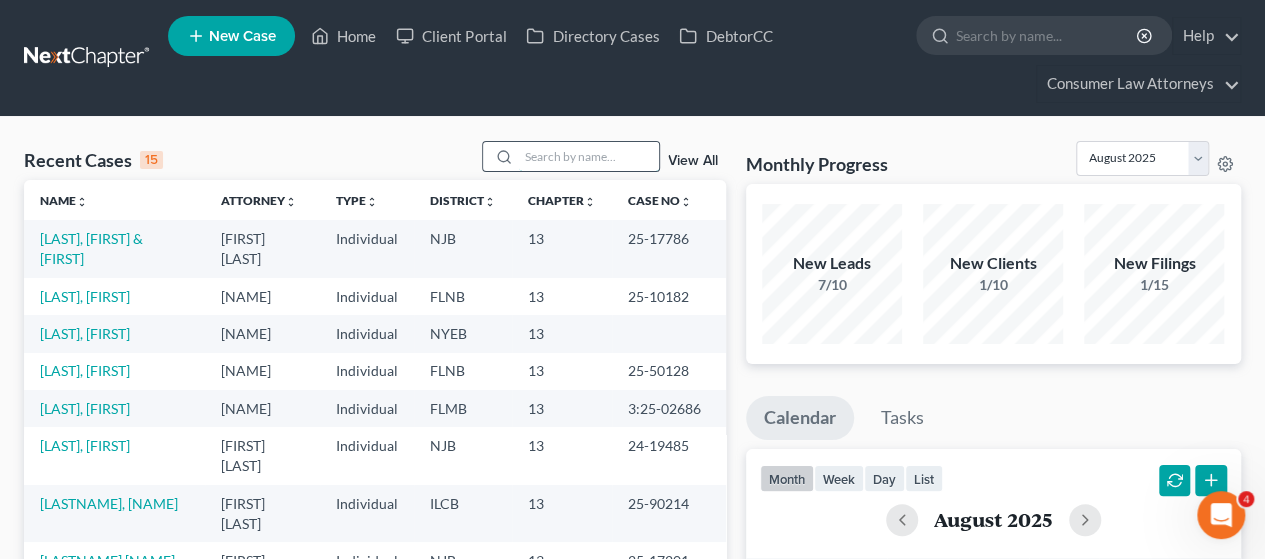 click at bounding box center [589, 156] 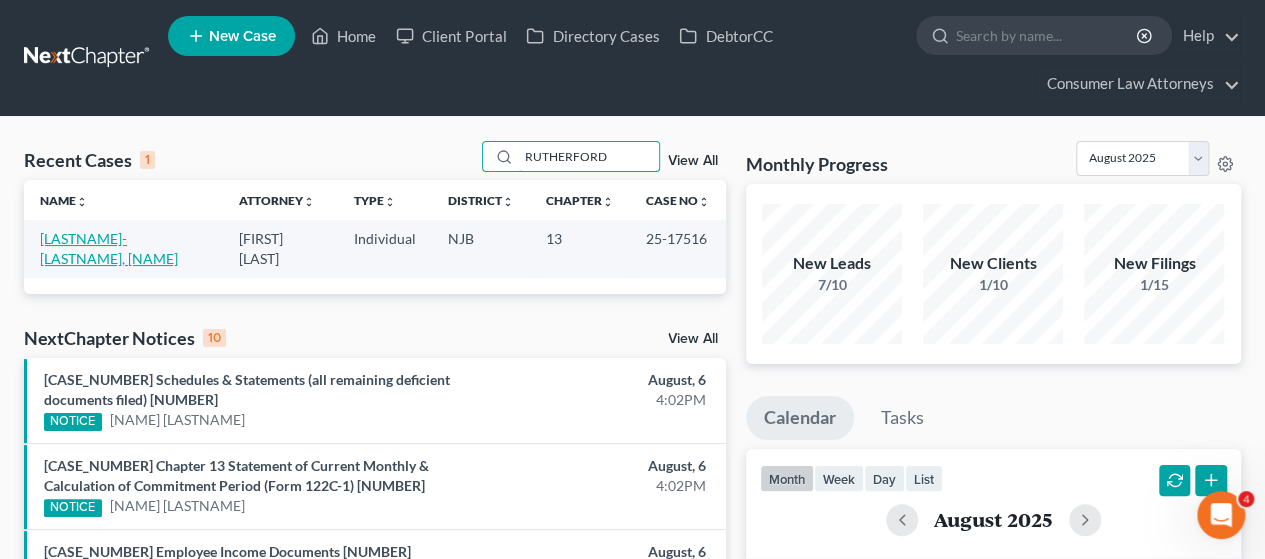type on "RUTHERFORD" 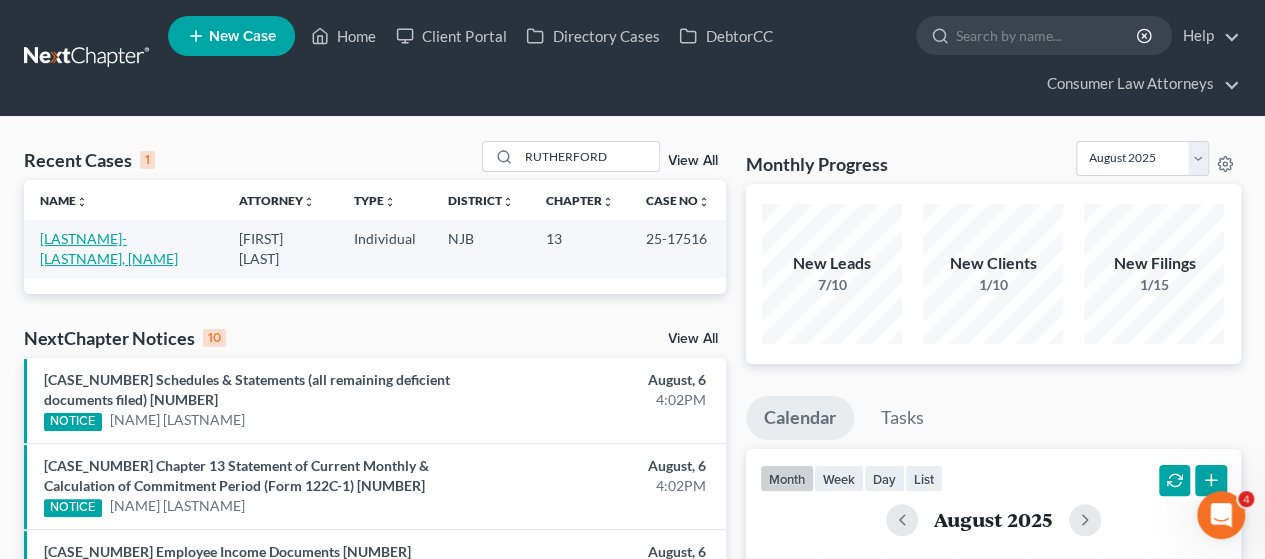 click on "Holman-Rutherford, Linda" at bounding box center (109, 248) 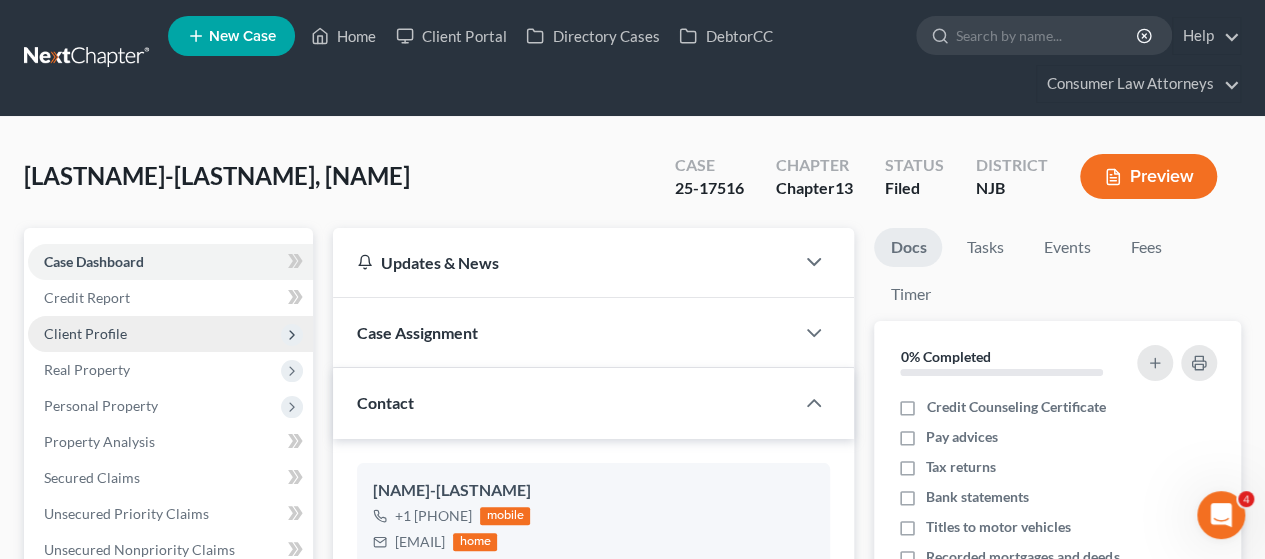 click on "Client Profile" at bounding box center [85, 333] 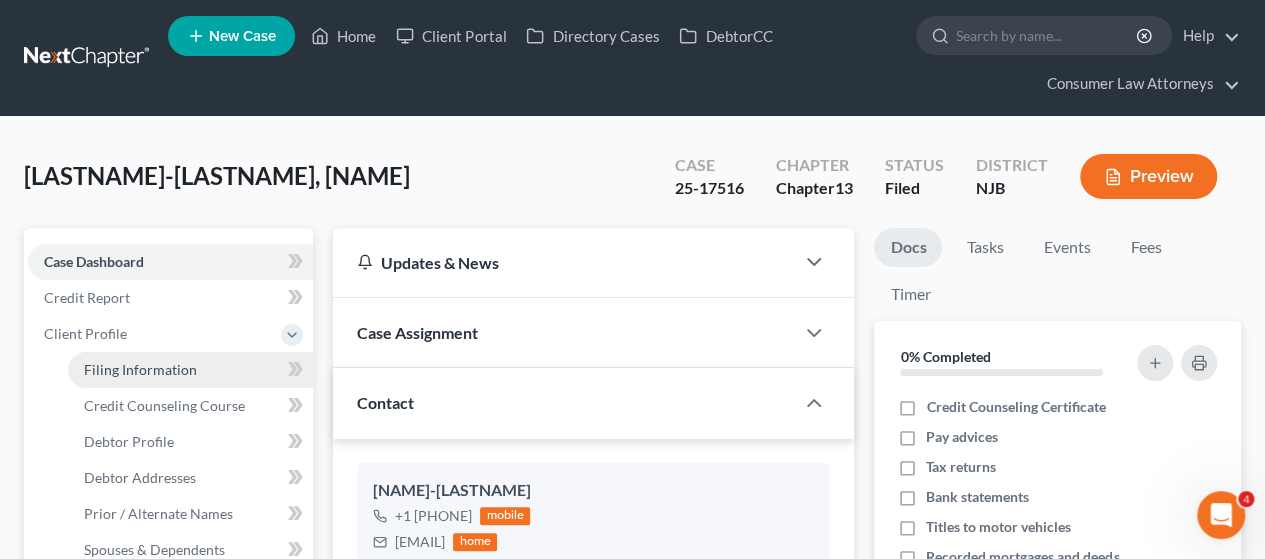 click on "Filing Information" at bounding box center (140, 369) 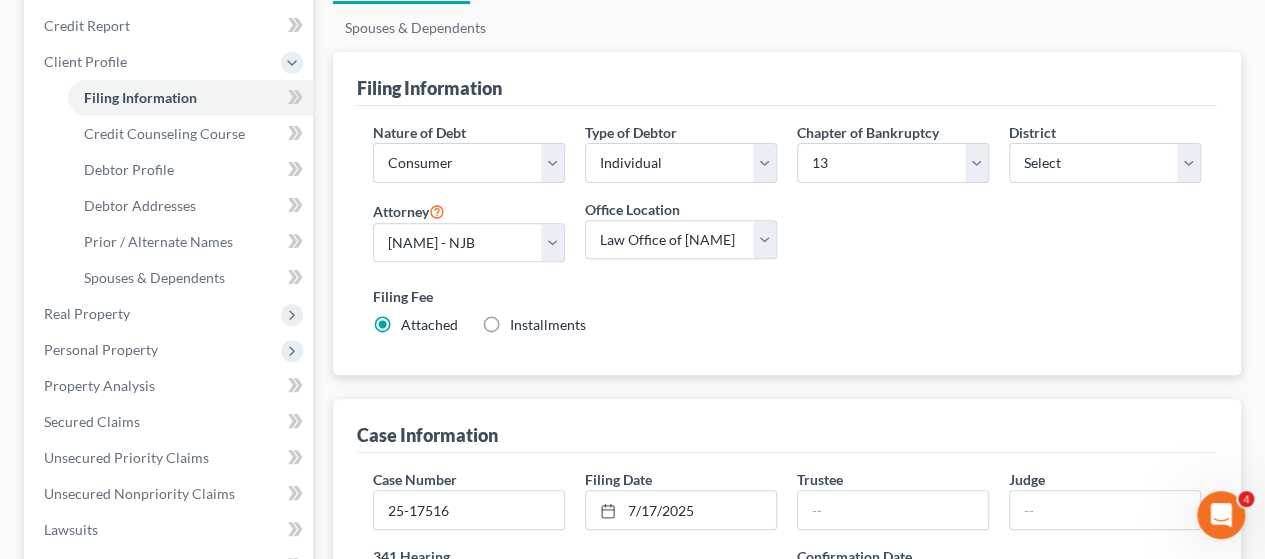 scroll, scrollTop: 300, scrollLeft: 0, axis: vertical 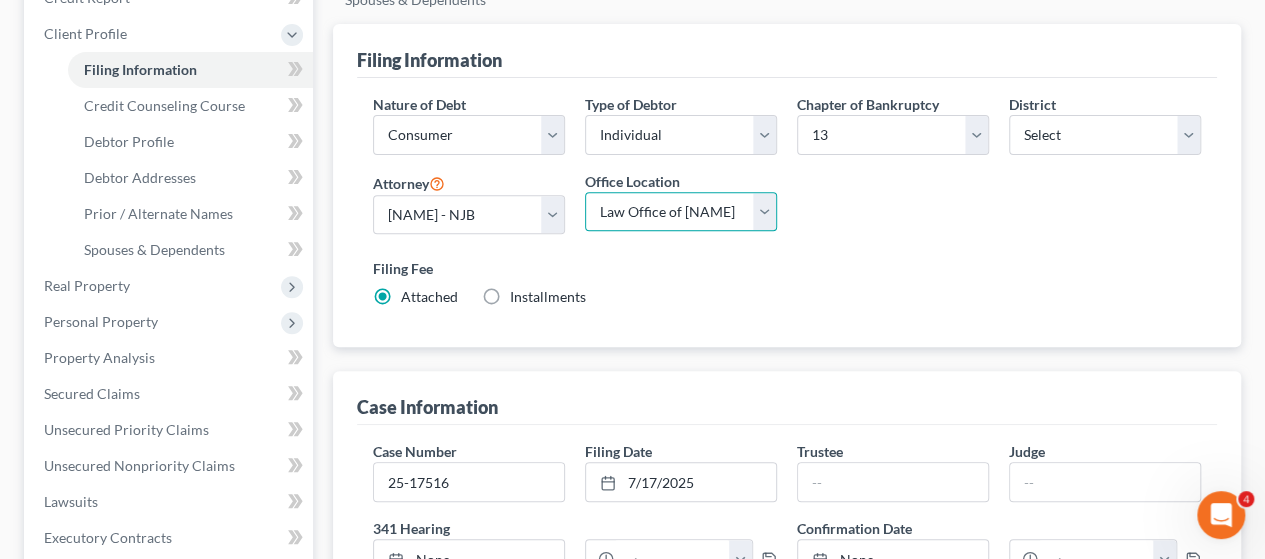 click on "Main Office Oklahoma Office Consumer Law Attorneys Ginsburg Law Group, P.C. Law Office of Lesley A. Hoenig Melville NY Address Inga Dorchelle Lewis-Shannon Cherry Hill Address Ohio Office West Johnson Flourtown Office Indianapolis PA Law Office of Matthew Gross" at bounding box center (681, 212) 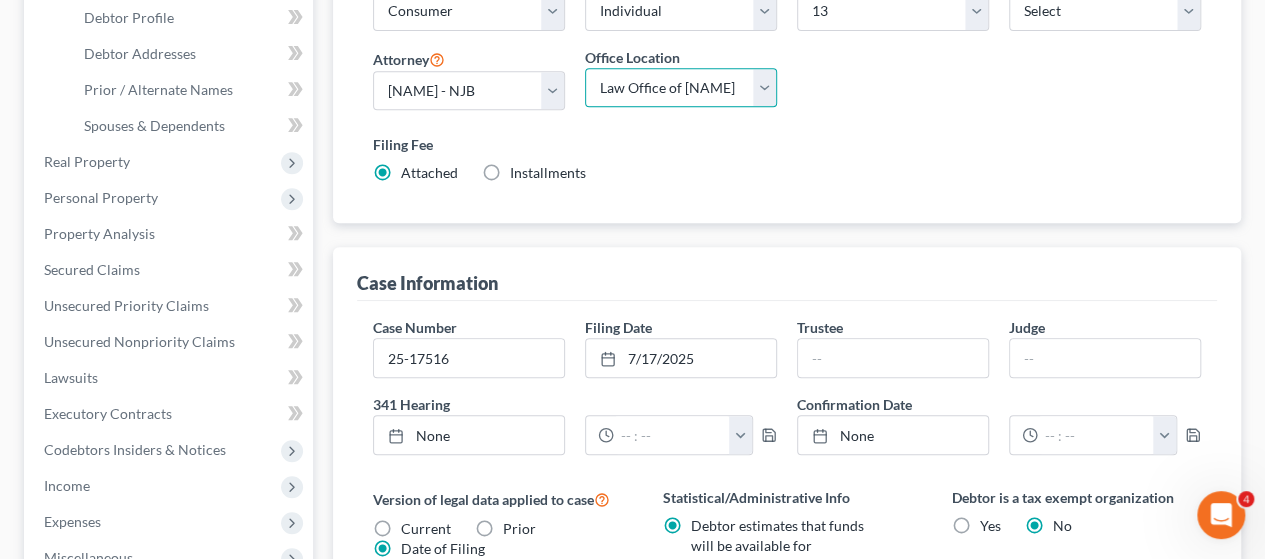 scroll, scrollTop: 200, scrollLeft: 0, axis: vertical 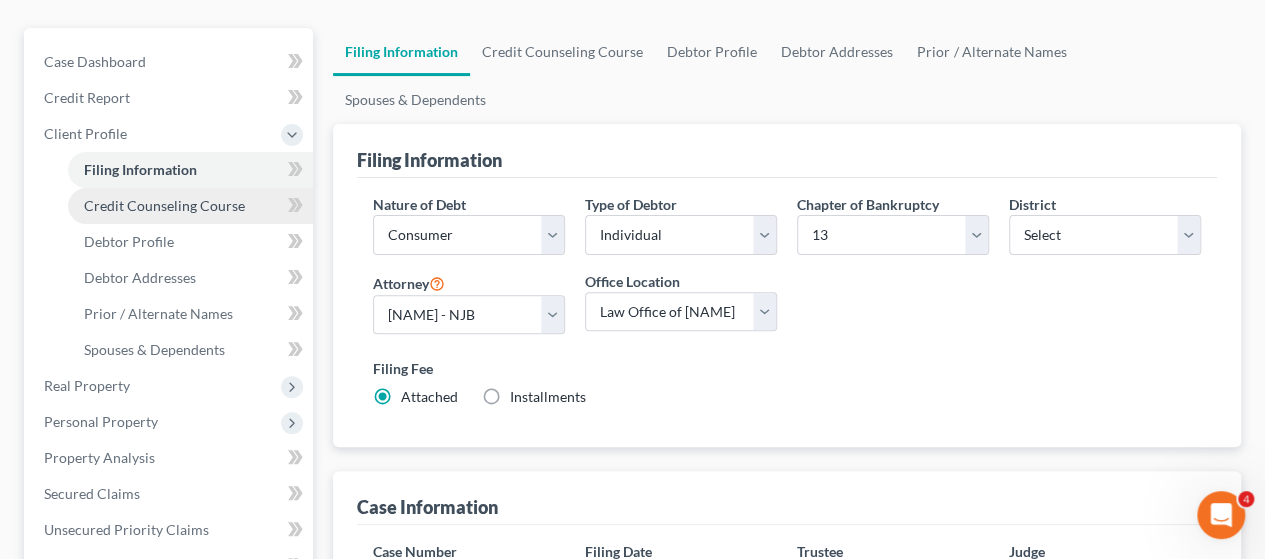 click on "Credit Counseling Course" at bounding box center (164, 205) 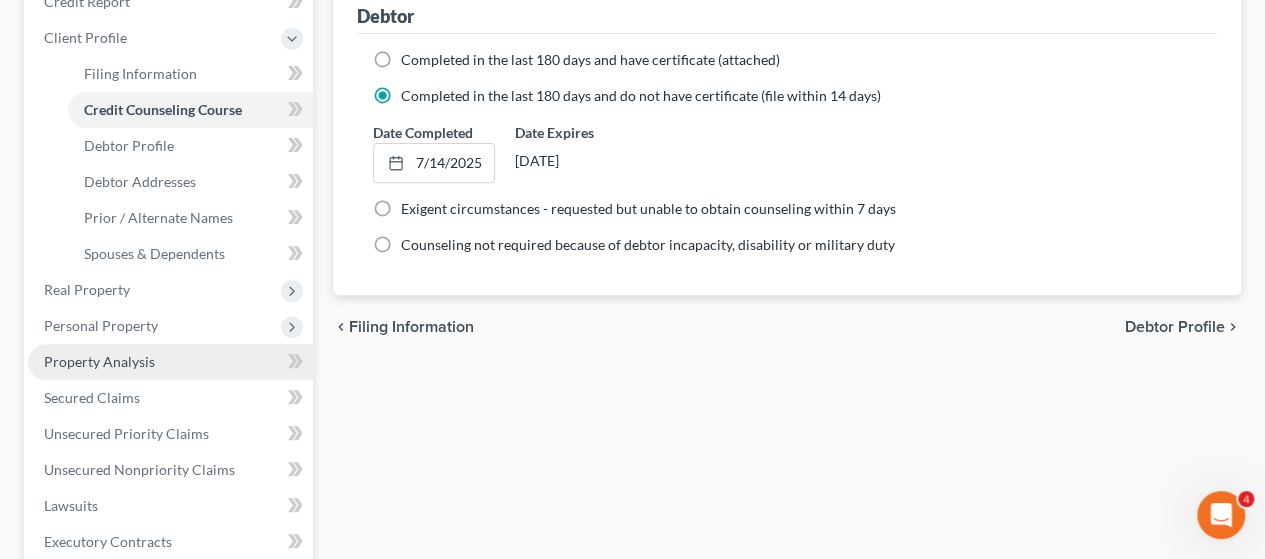 scroll, scrollTop: 400, scrollLeft: 0, axis: vertical 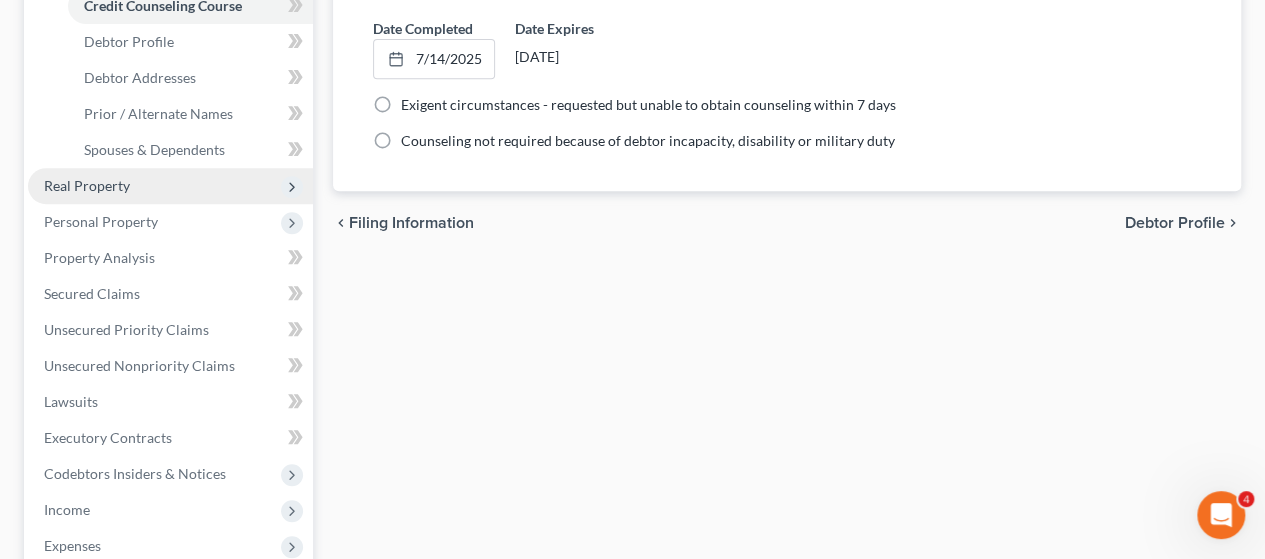 click on "Real Property" at bounding box center [170, 186] 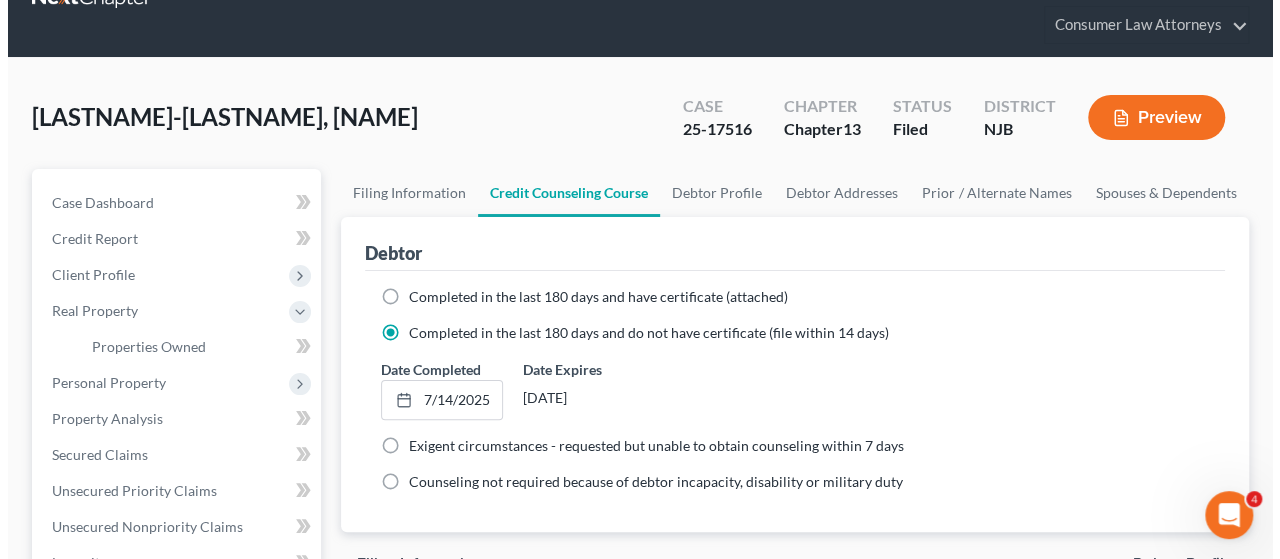 scroll, scrollTop: 0, scrollLeft: 0, axis: both 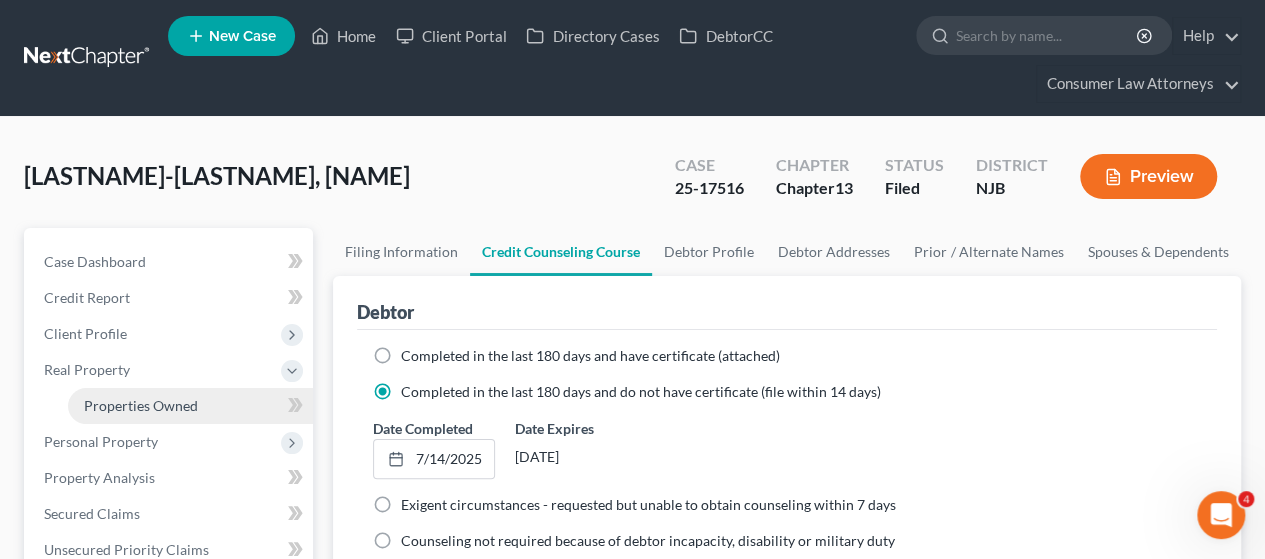 click on "Properties Owned" at bounding box center (141, 405) 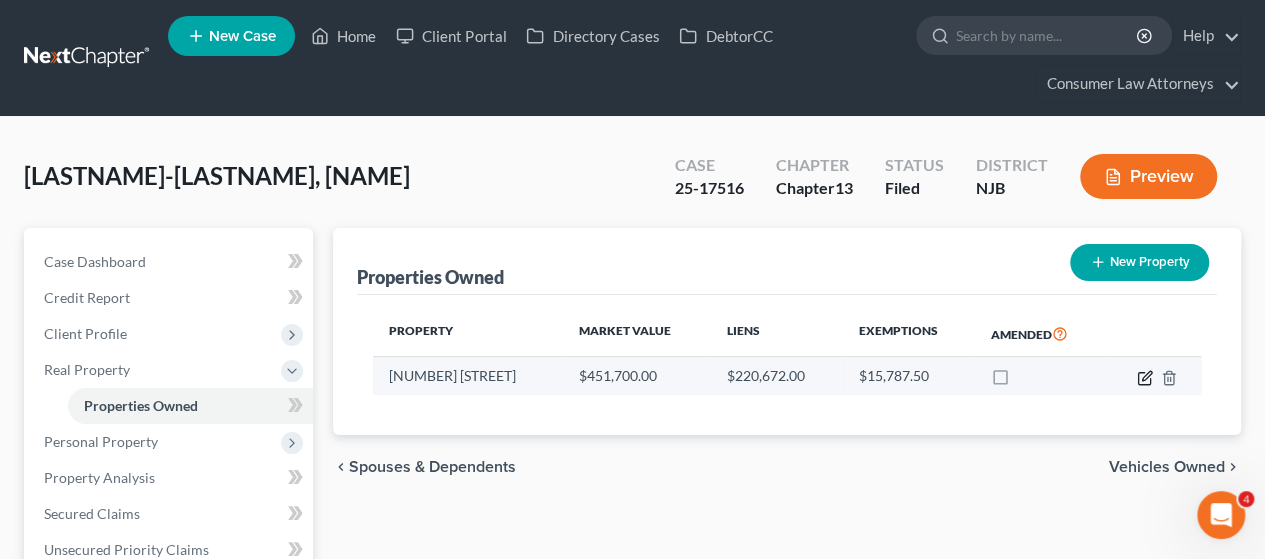 click 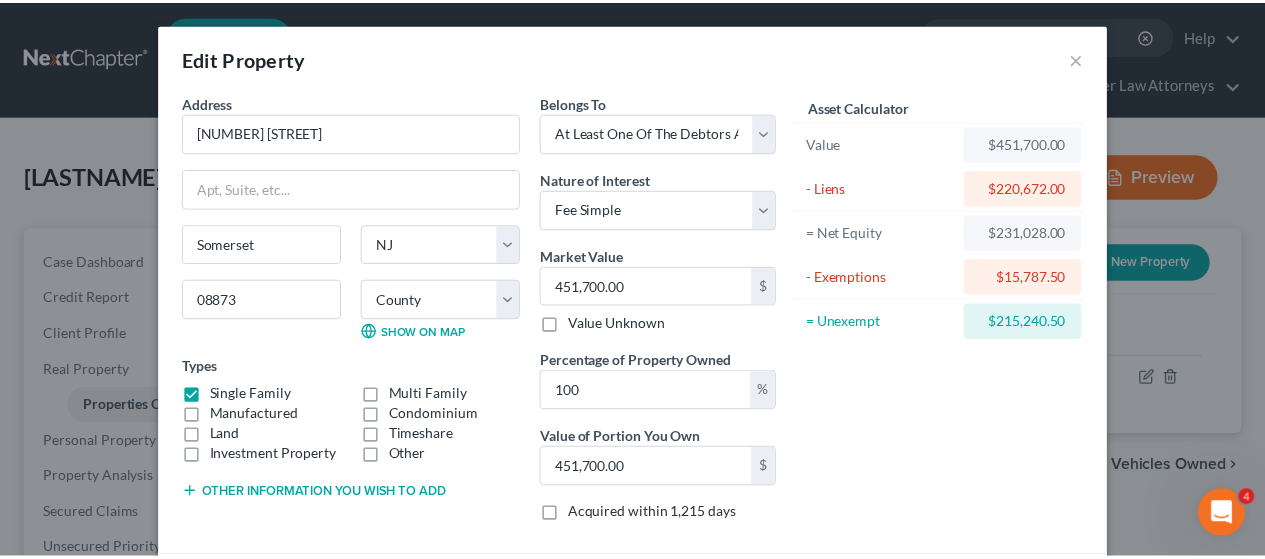 scroll, scrollTop: 265, scrollLeft: 0, axis: vertical 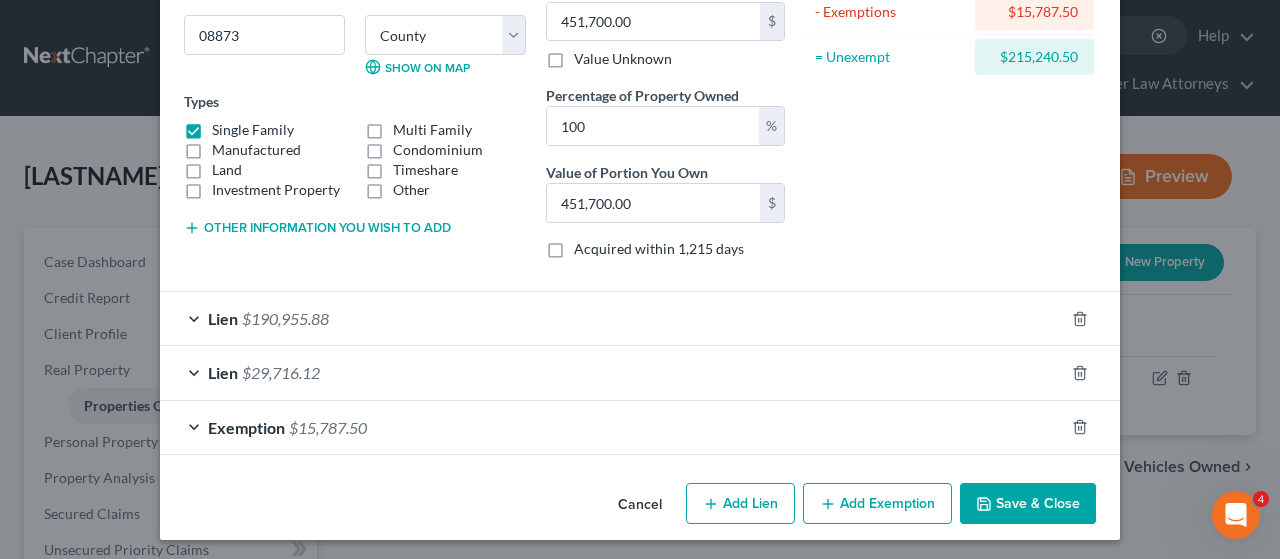 click on "Save & Close" at bounding box center (1028, 504) 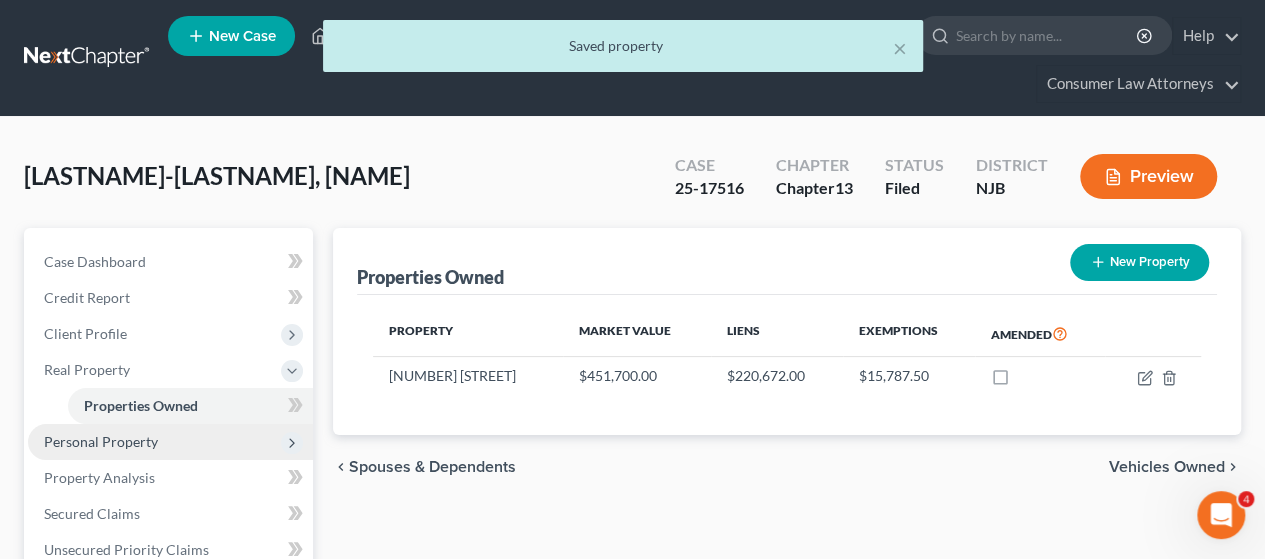click on "Personal Property" at bounding box center (101, 441) 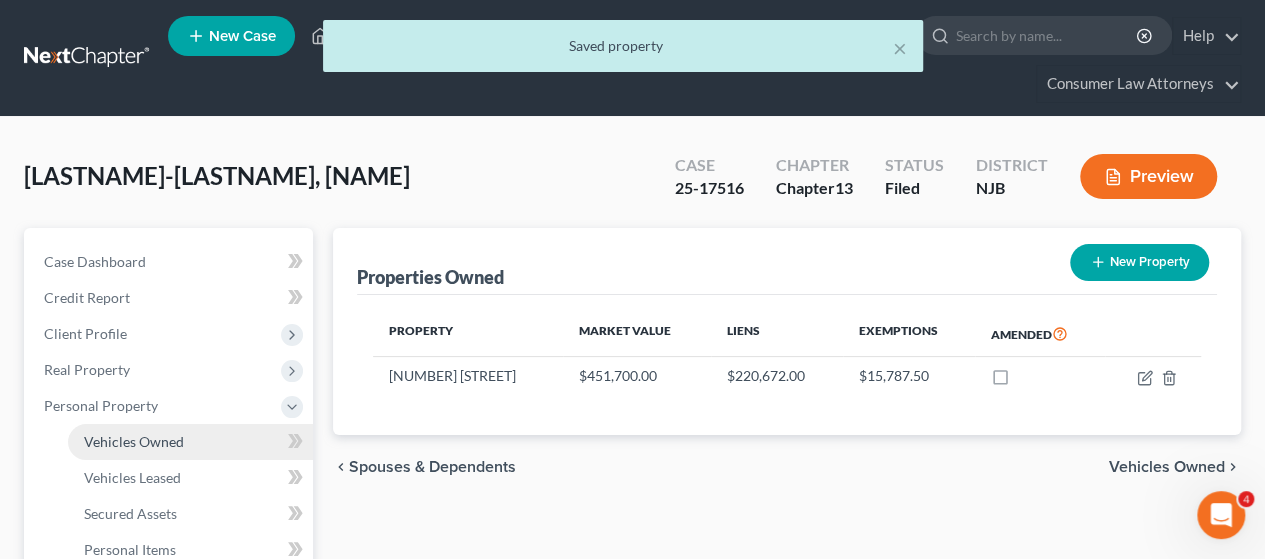 click on "Vehicles Owned" at bounding box center [134, 441] 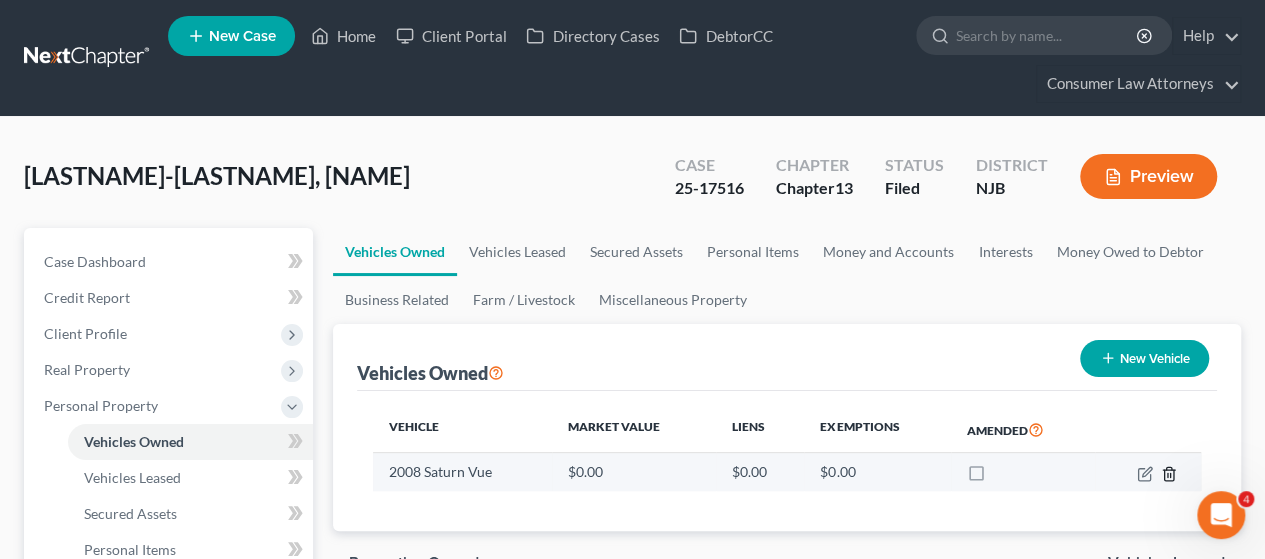 click 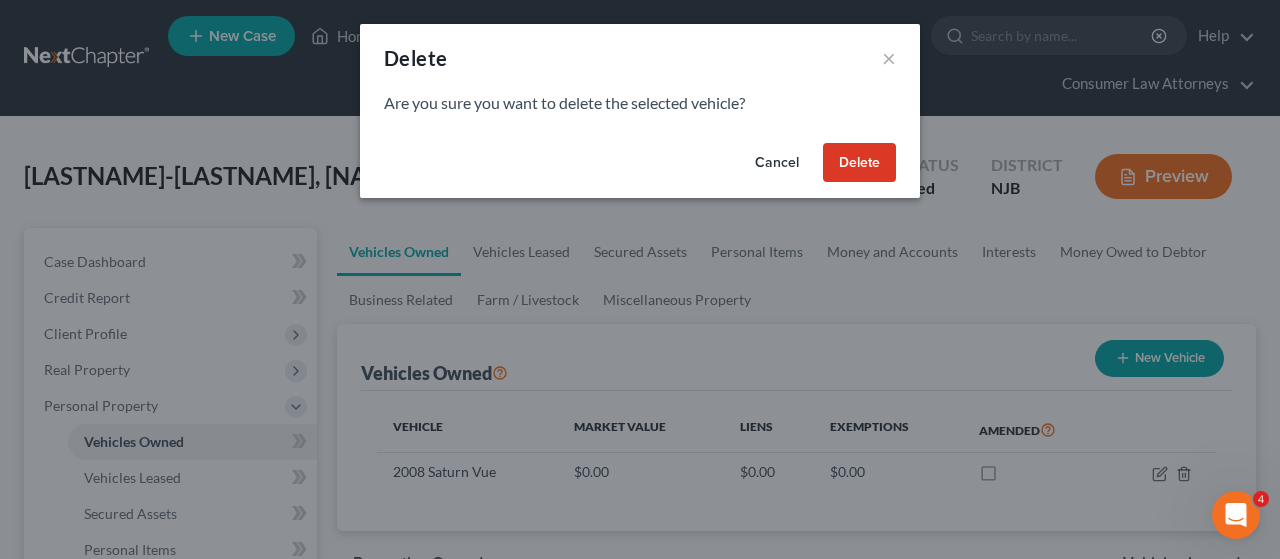 click on "Delete" at bounding box center (859, 163) 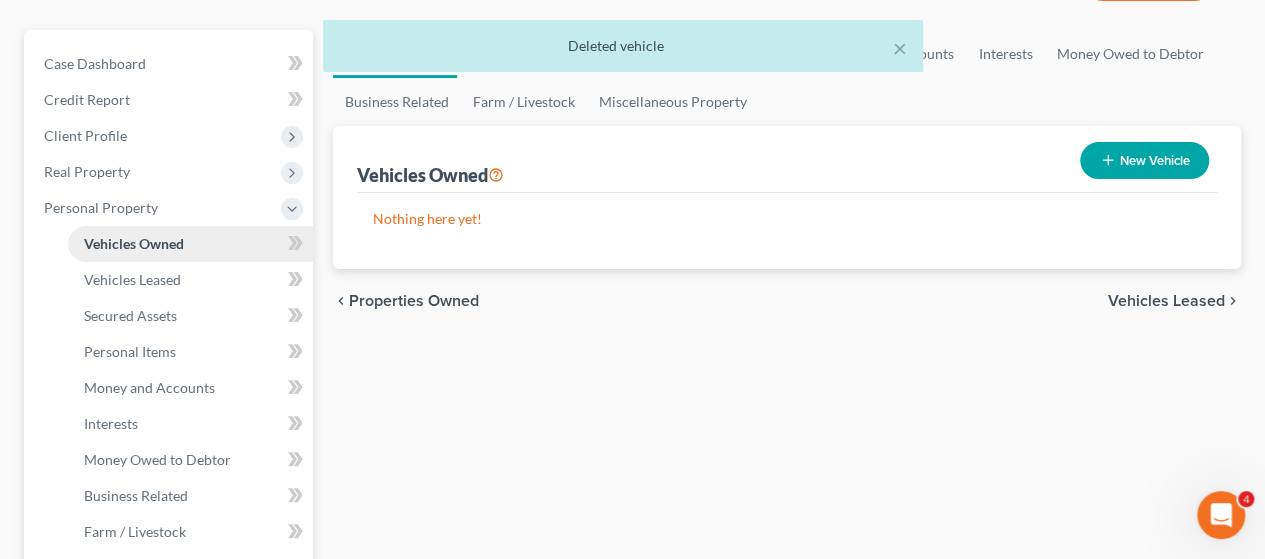 scroll, scrollTop: 200, scrollLeft: 0, axis: vertical 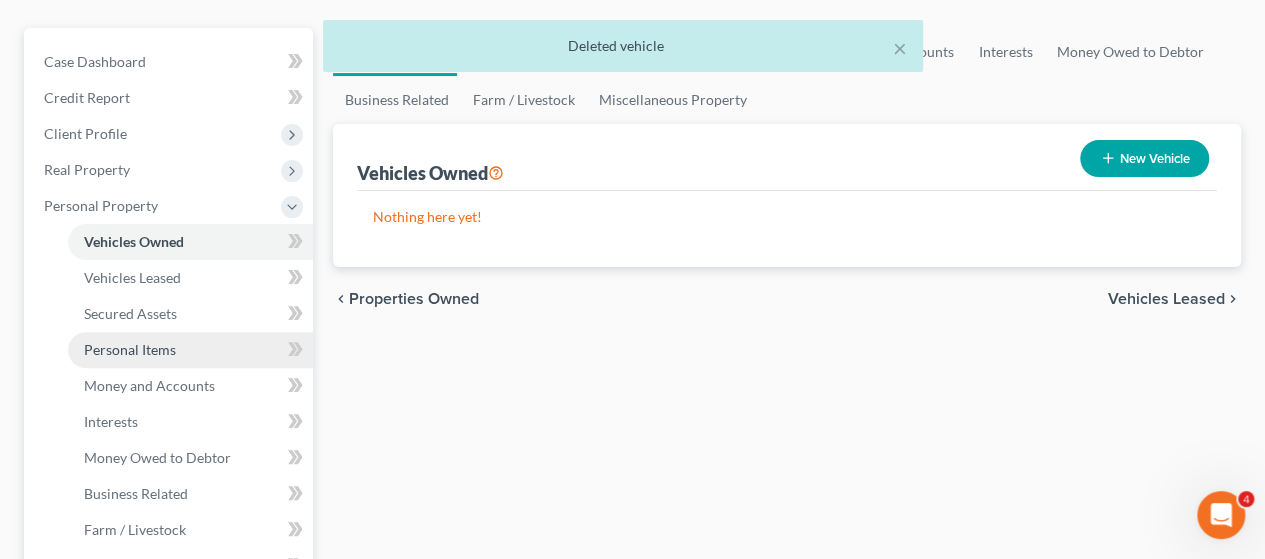 click on "Personal Items" at bounding box center (130, 349) 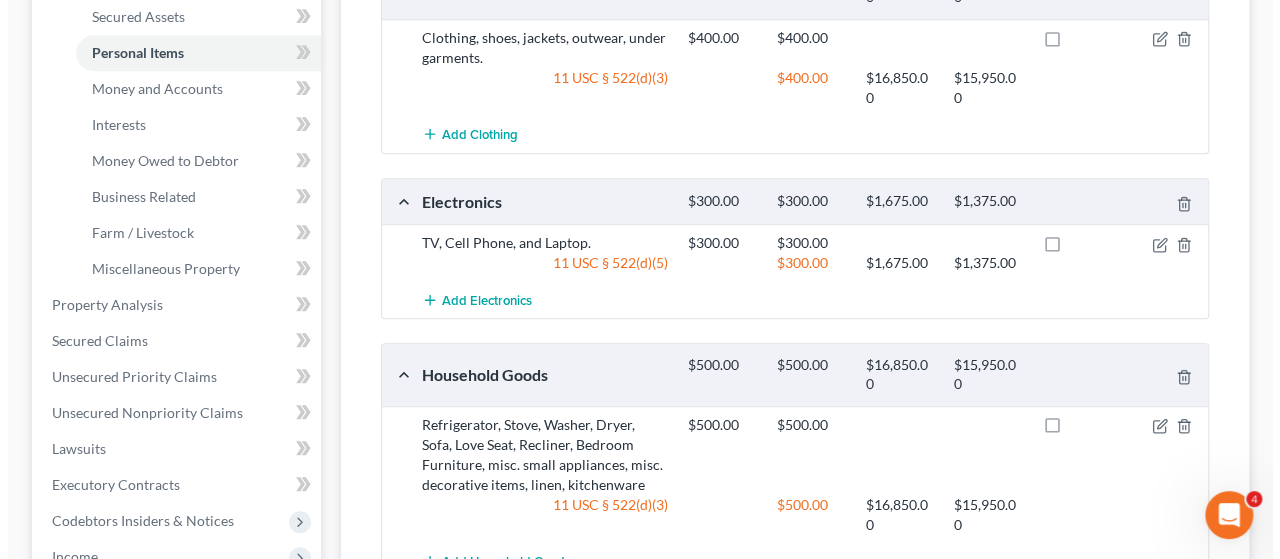 scroll, scrollTop: 500, scrollLeft: 0, axis: vertical 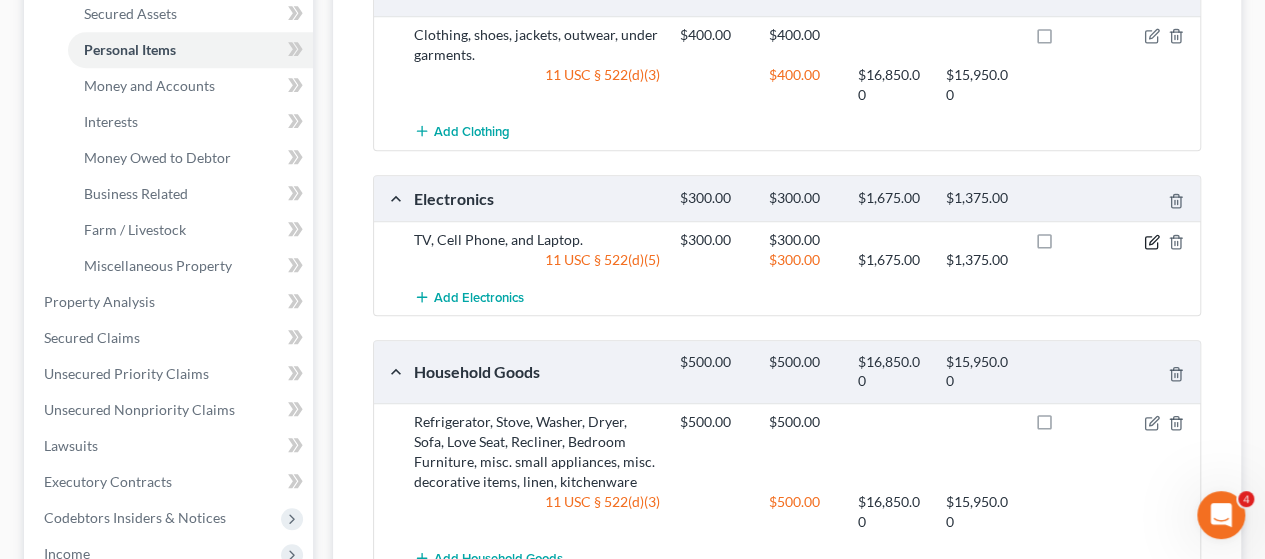 click 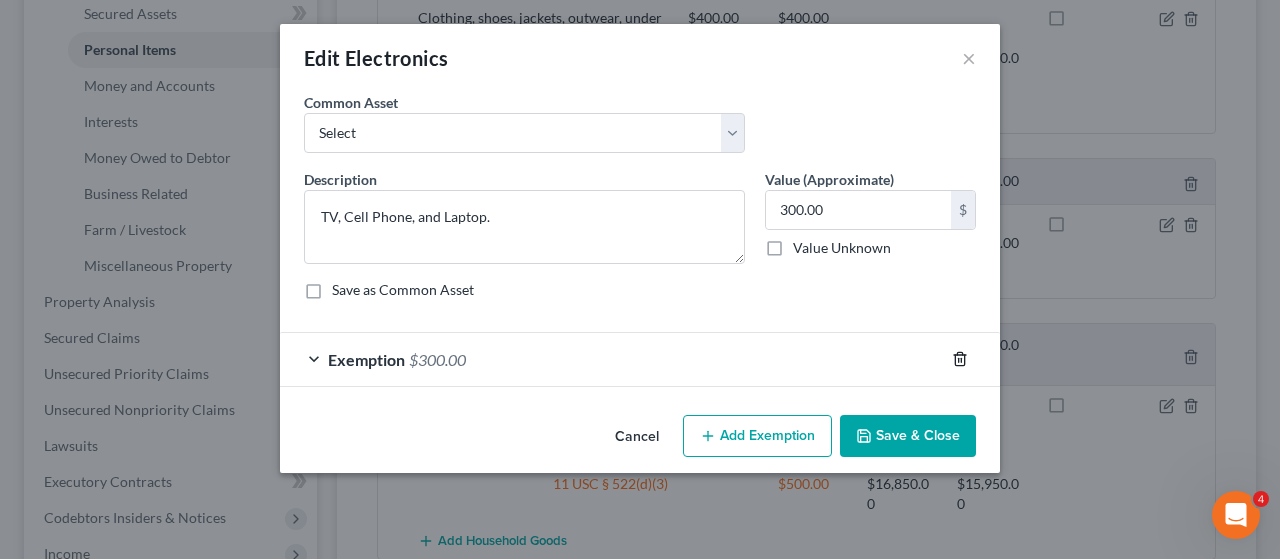 click 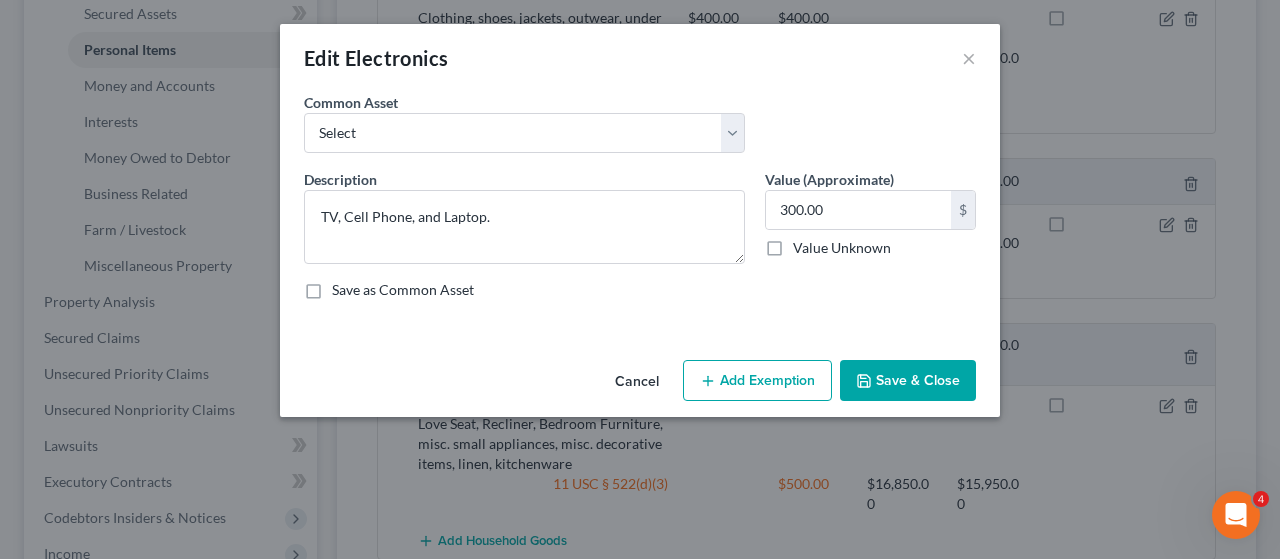 click on "Add Exemption" at bounding box center [757, 381] 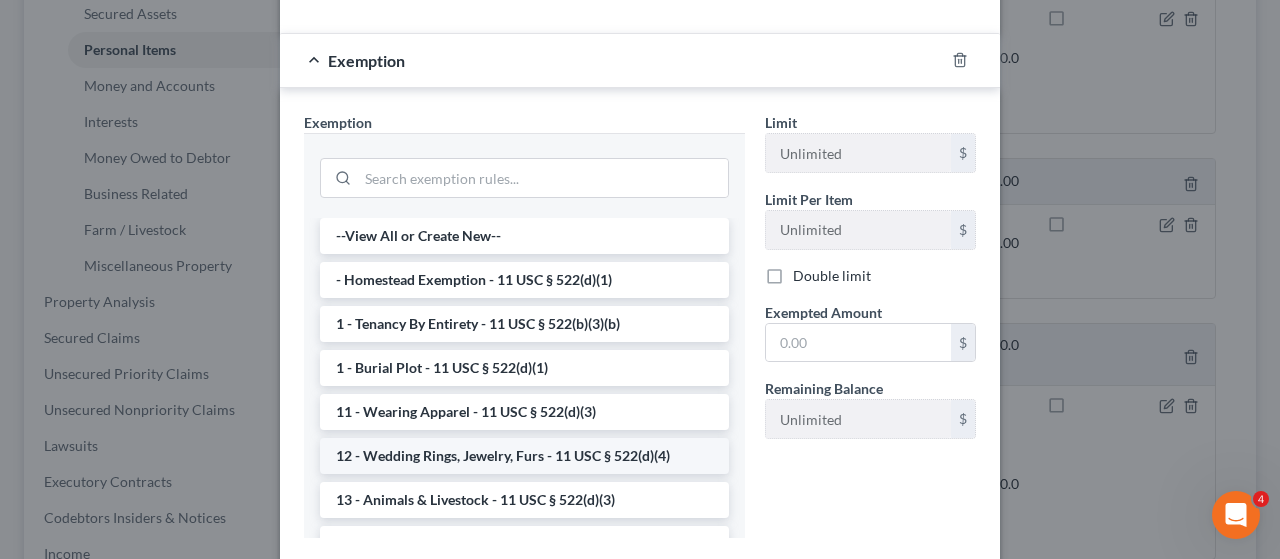 scroll, scrollTop: 300, scrollLeft: 0, axis: vertical 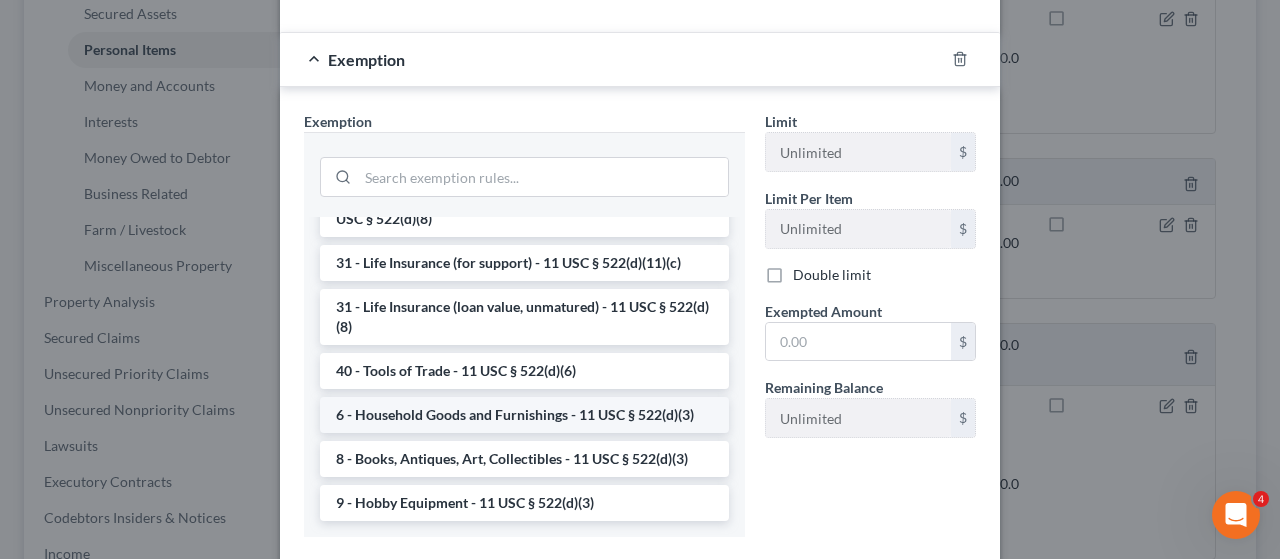 click on "6 - Household Goods and Furnishings - 11 USC § 522(d)(3)" at bounding box center [524, 415] 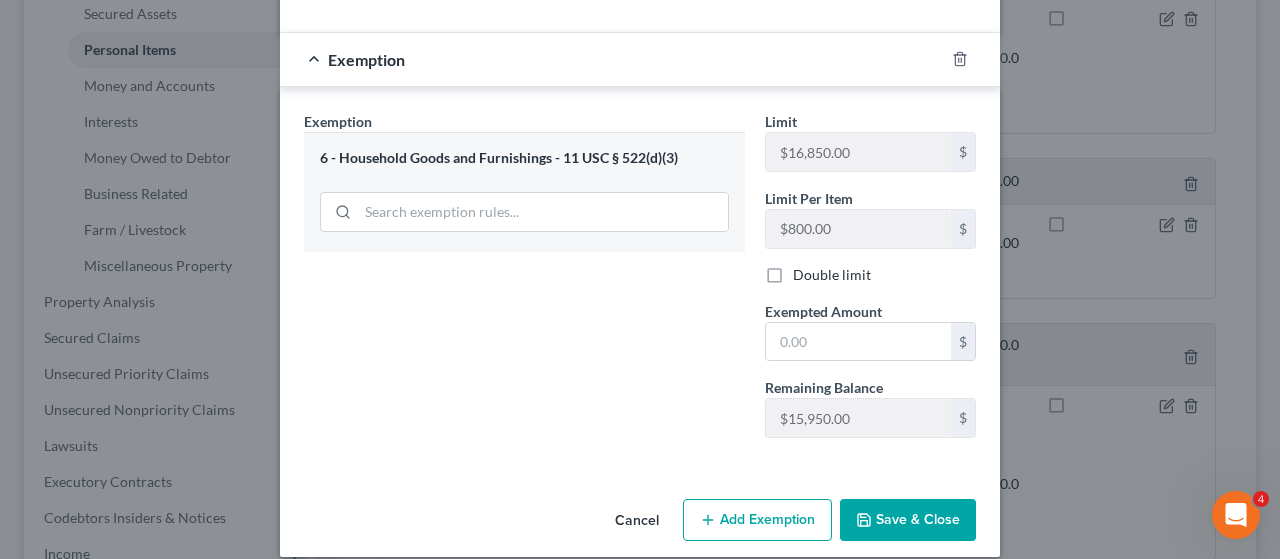 click on "Save & Close" at bounding box center (908, 520) 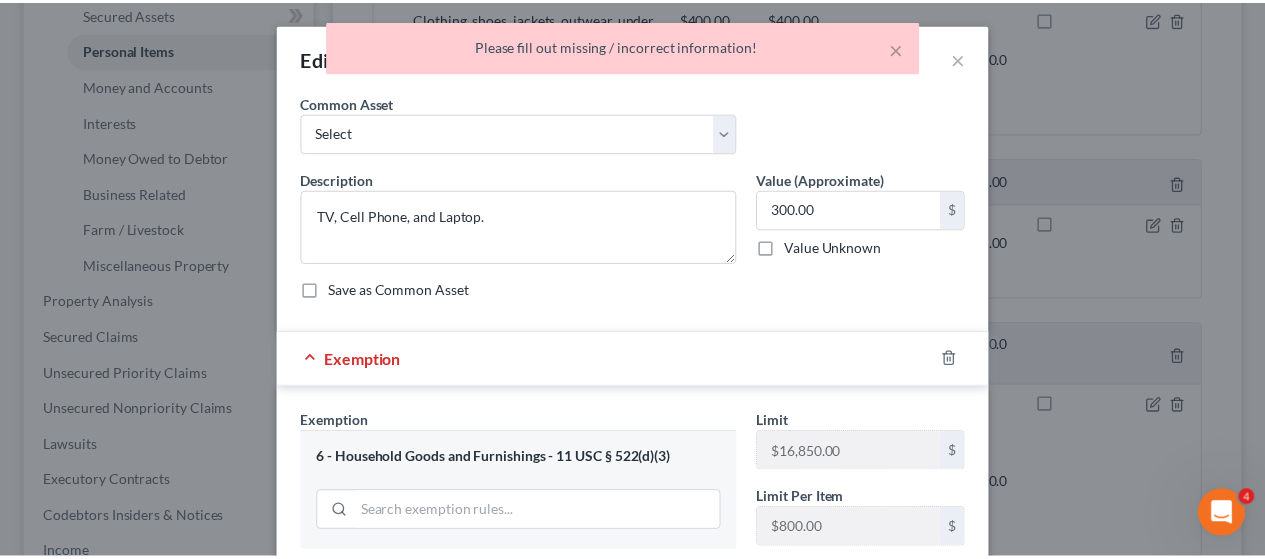 scroll, scrollTop: 300, scrollLeft: 0, axis: vertical 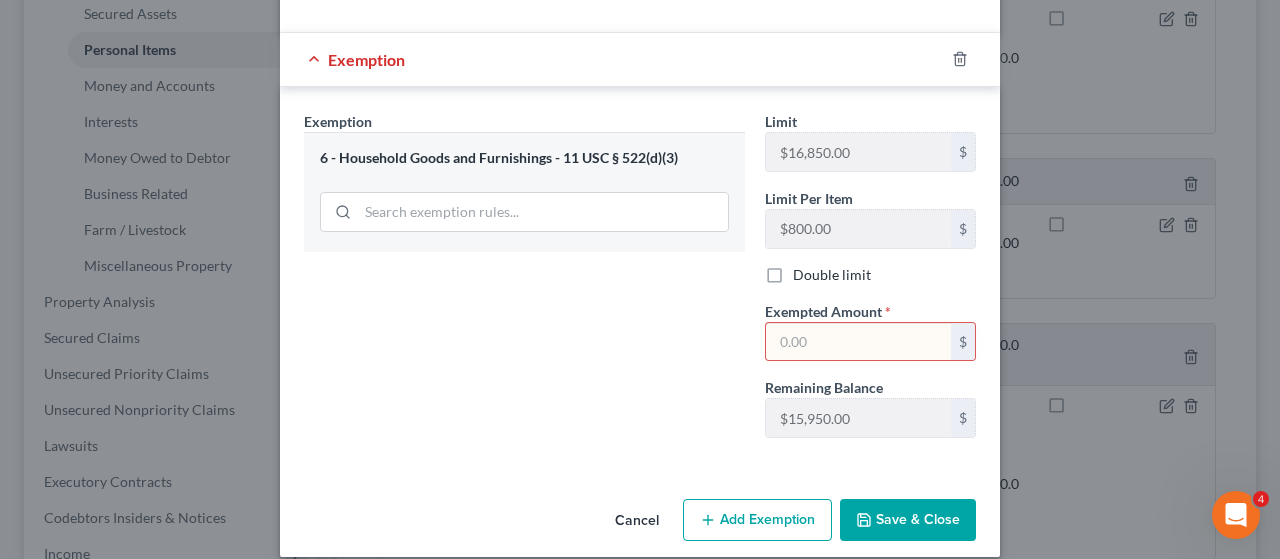 click at bounding box center [858, 342] 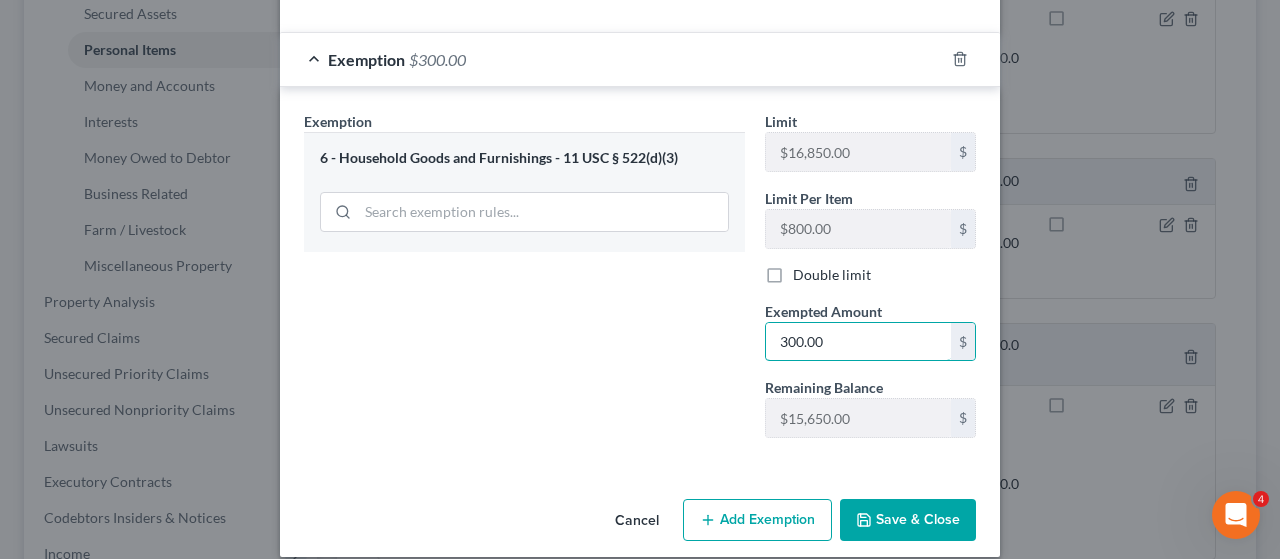 type on "300.00" 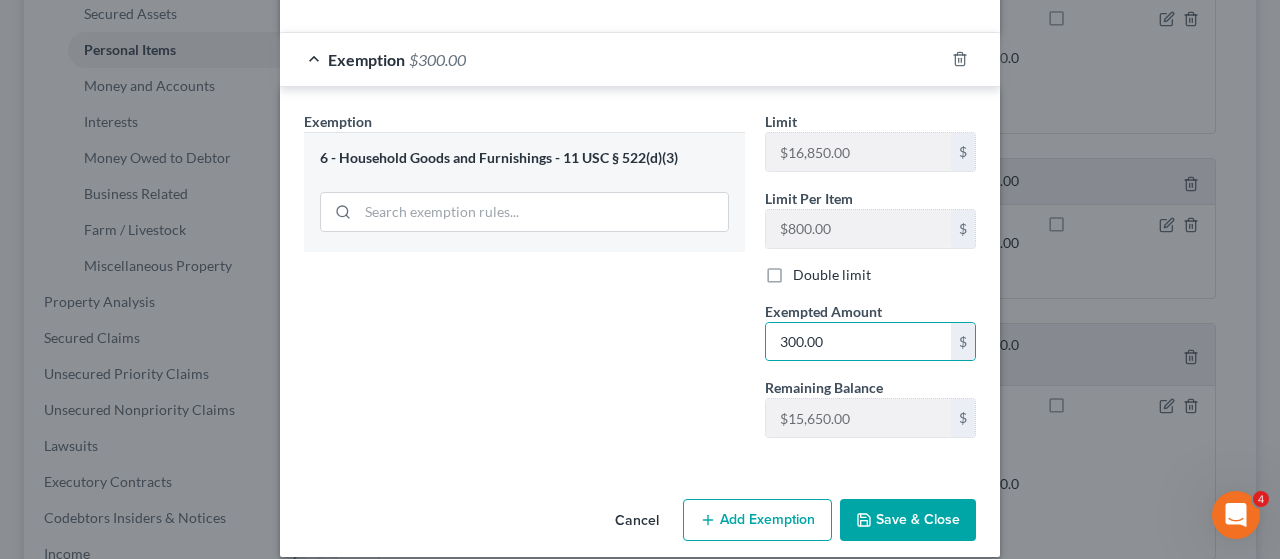 click on "Save & Close" at bounding box center (908, 520) 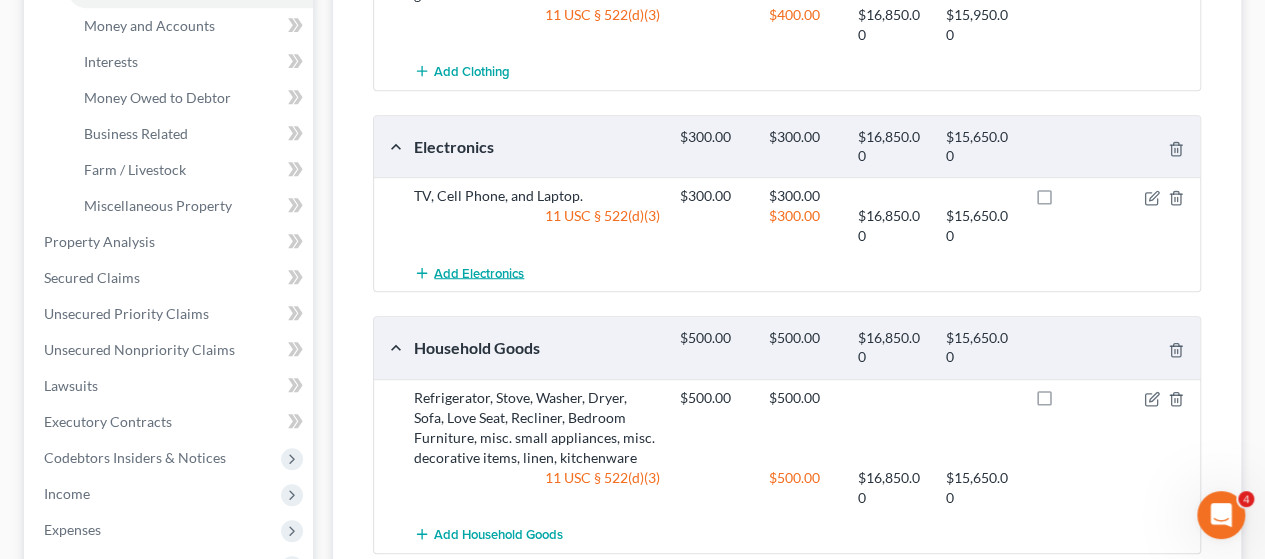 scroll, scrollTop: 600, scrollLeft: 0, axis: vertical 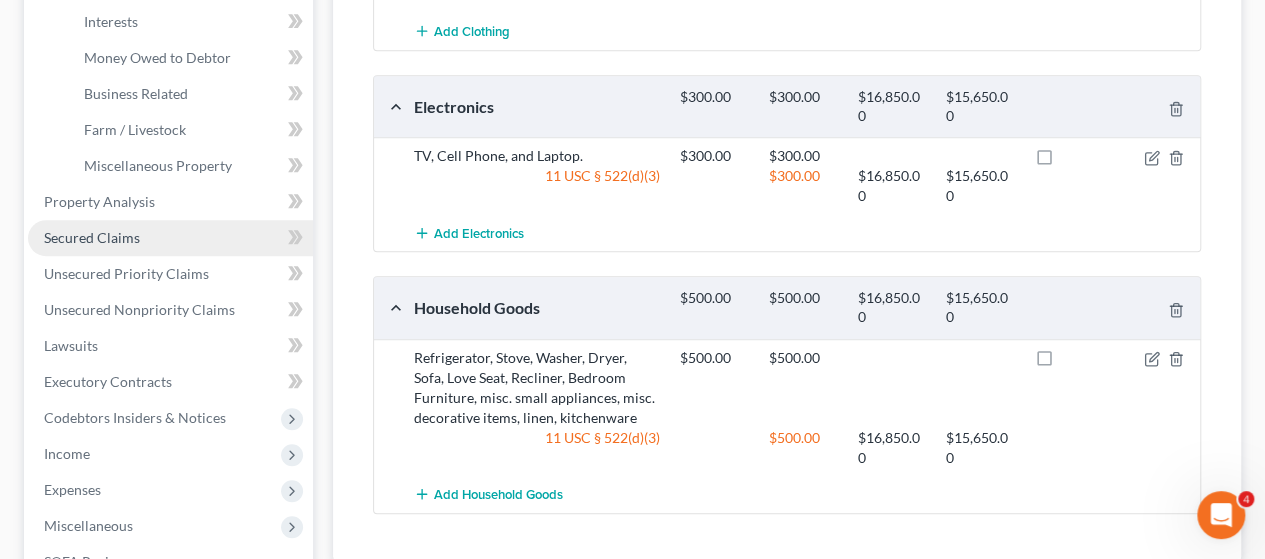 click on "Secured Claims" at bounding box center [92, 237] 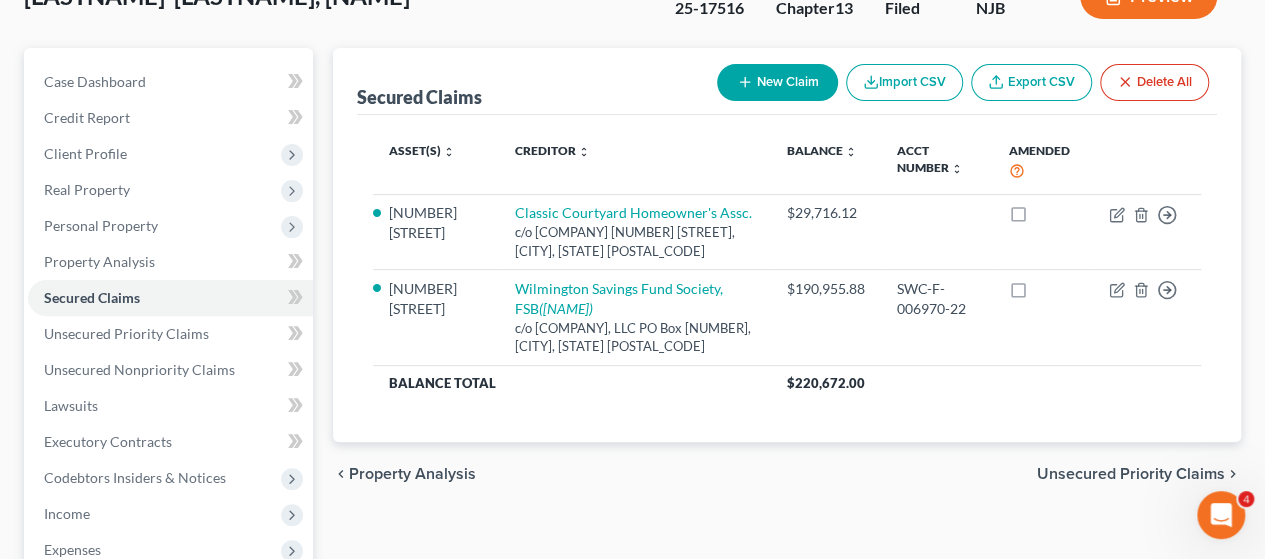 scroll, scrollTop: 200, scrollLeft: 0, axis: vertical 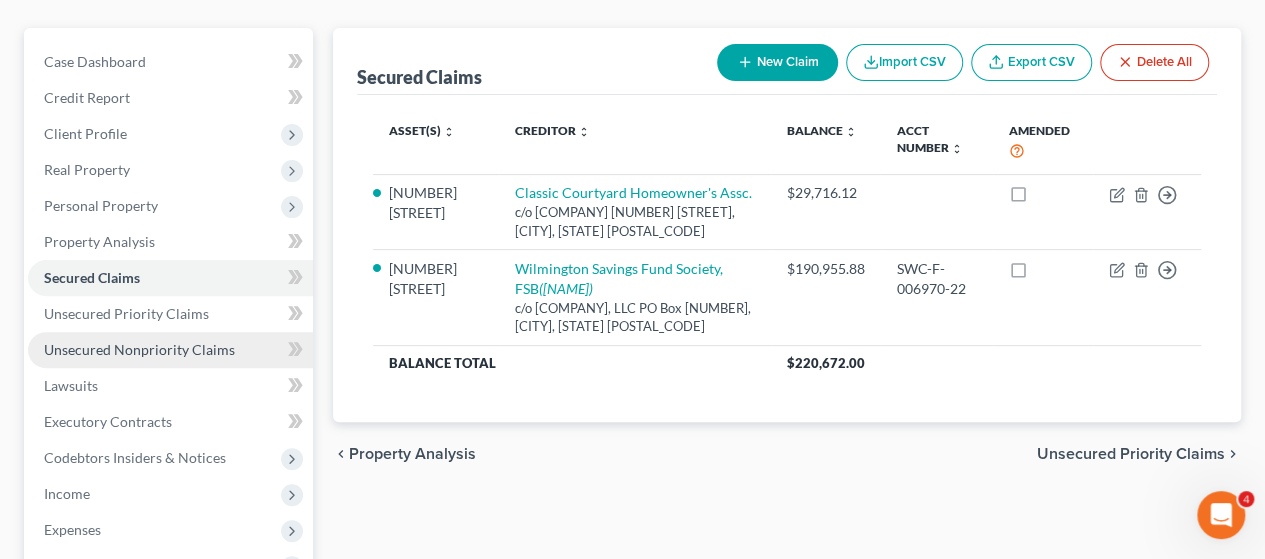 click on "Unsecured Nonpriority Claims" at bounding box center [139, 349] 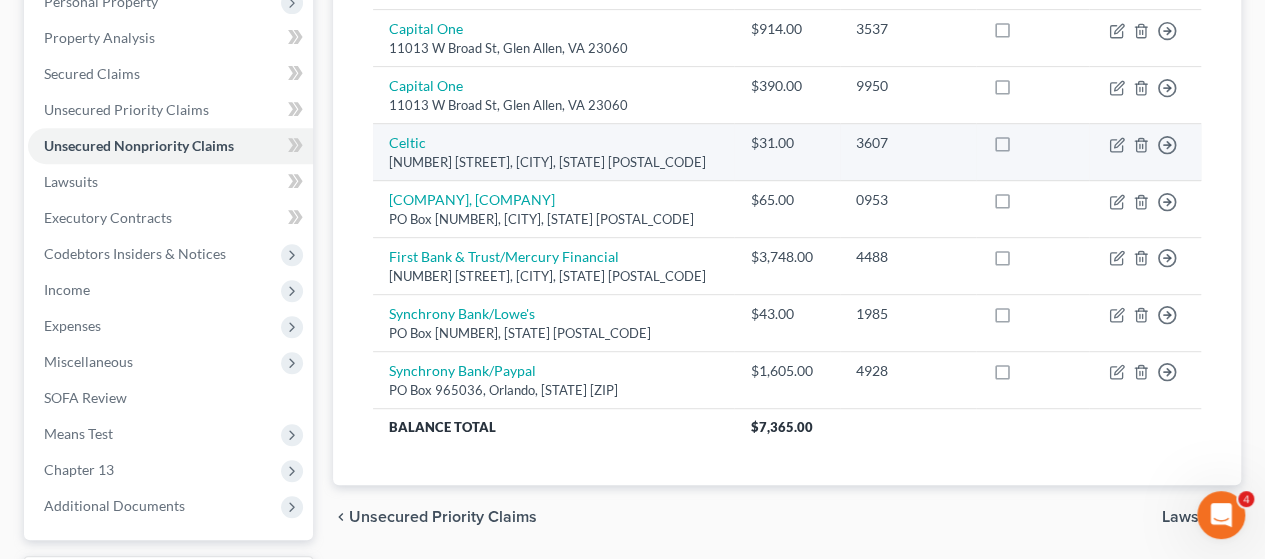 scroll, scrollTop: 500, scrollLeft: 0, axis: vertical 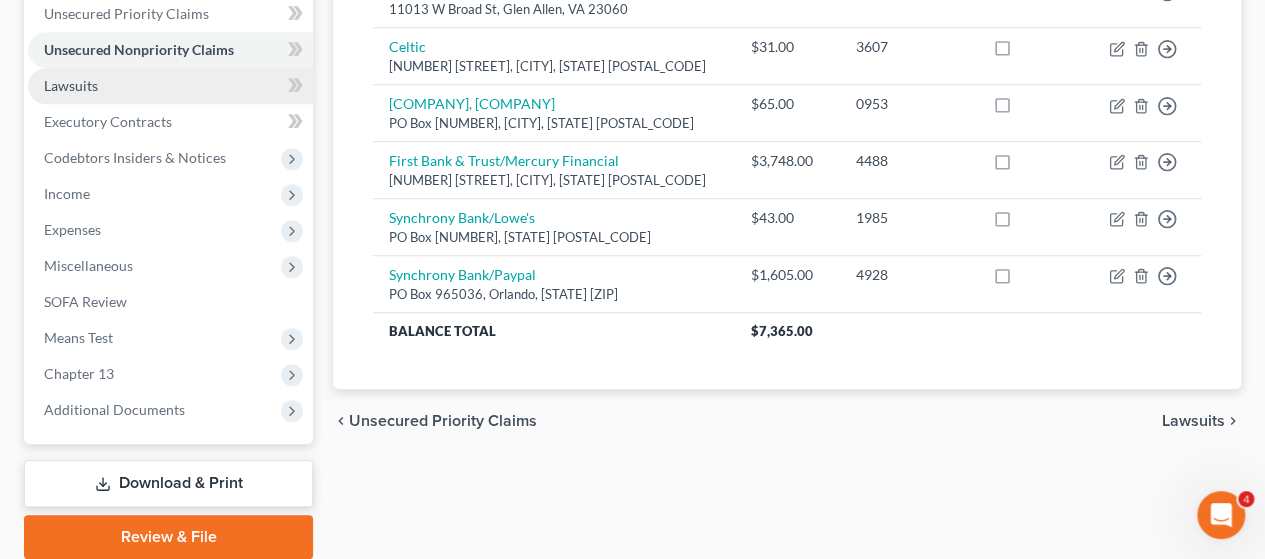 click on "Lawsuits" at bounding box center (71, 85) 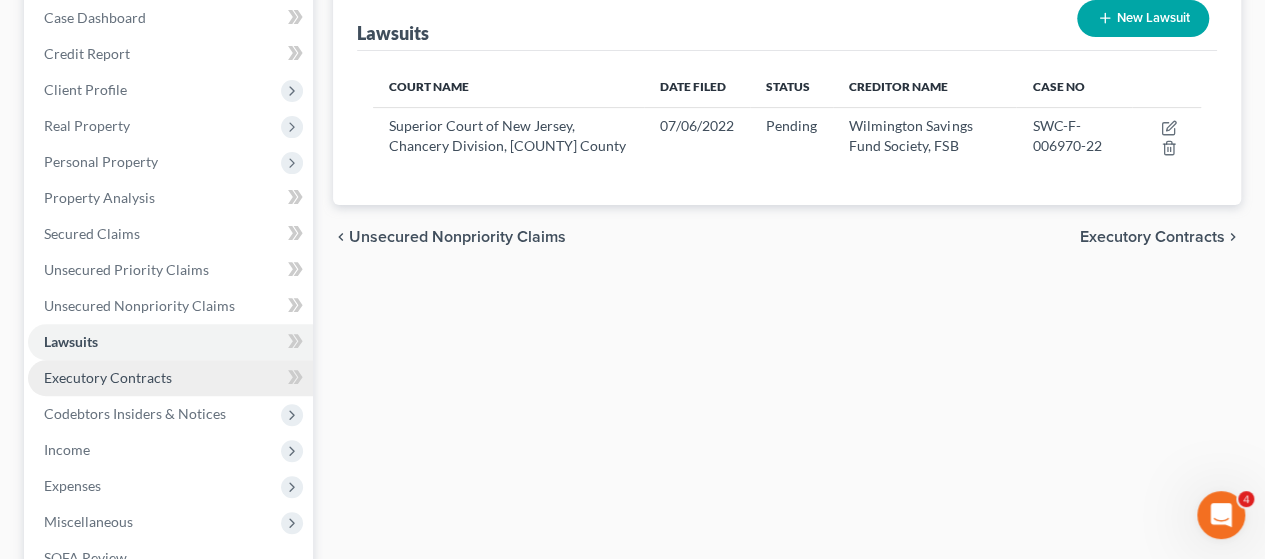 scroll, scrollTop: 300, scrollLeft: 0, axis: vertical 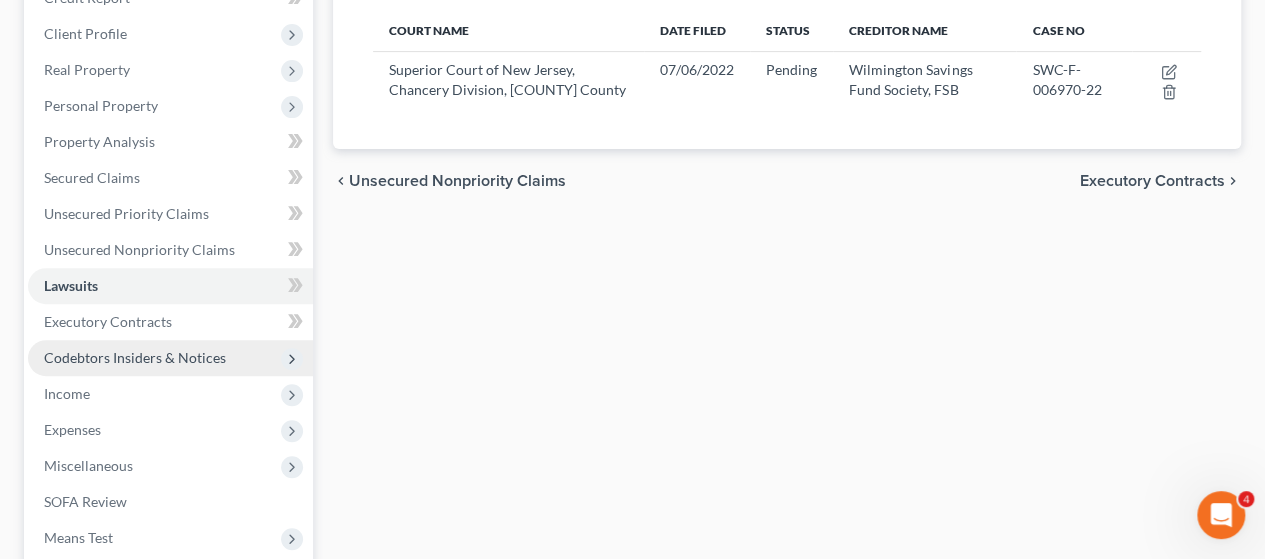 click on "Codebtors Insiders & Notices" at bounding box center (135, 357) 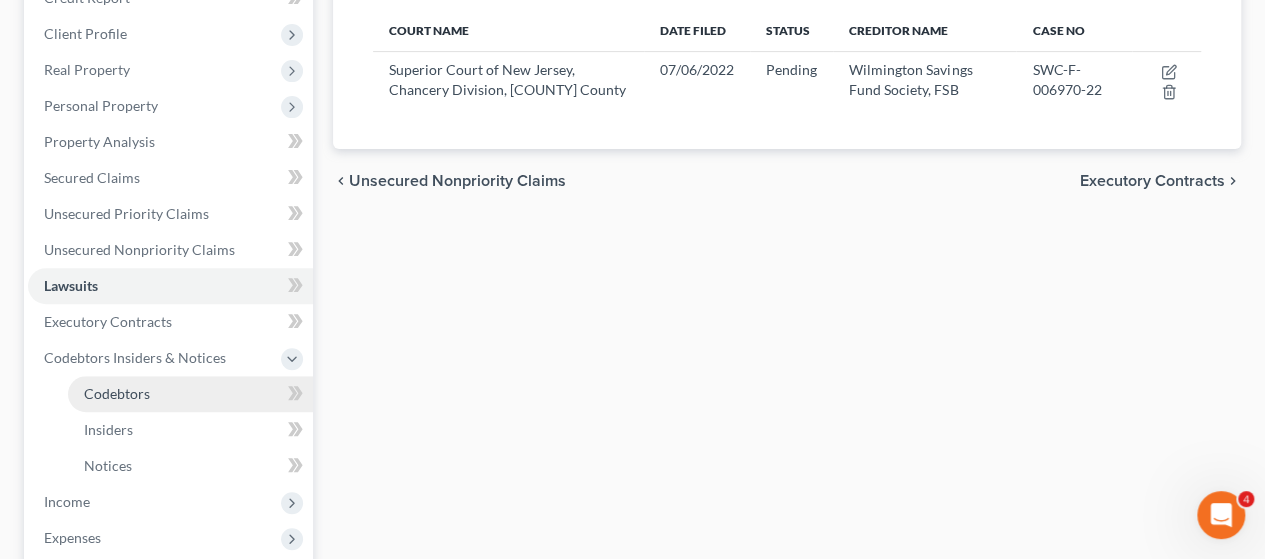 click on "Codebtors" at bounding box center (117, 393) 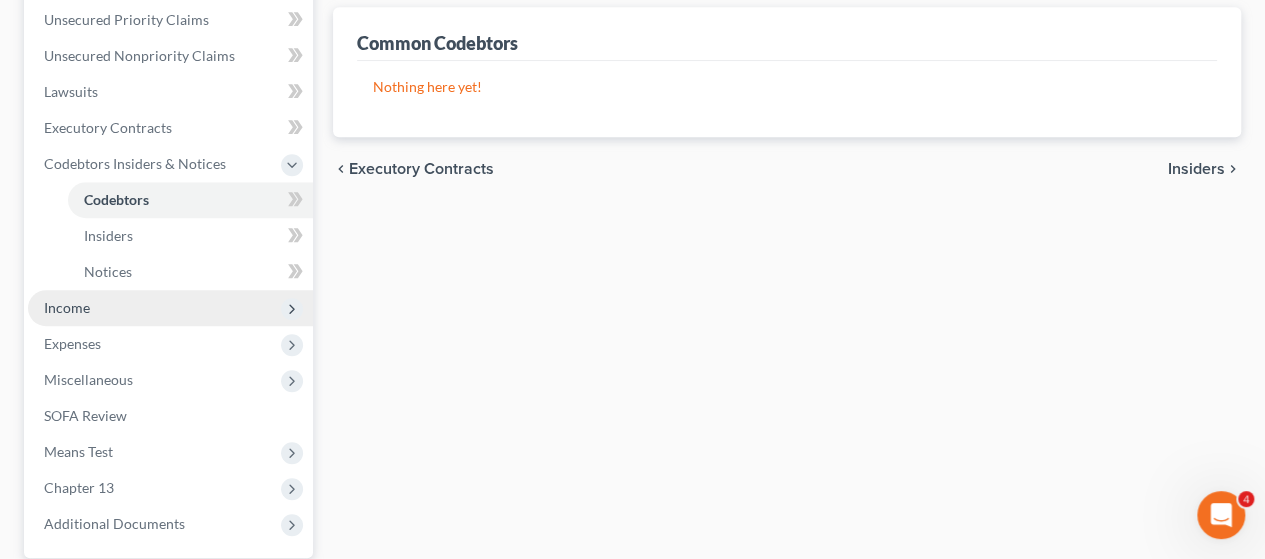 scroll, scrollTop: 500, scrollLeft: 0, axis: vertical 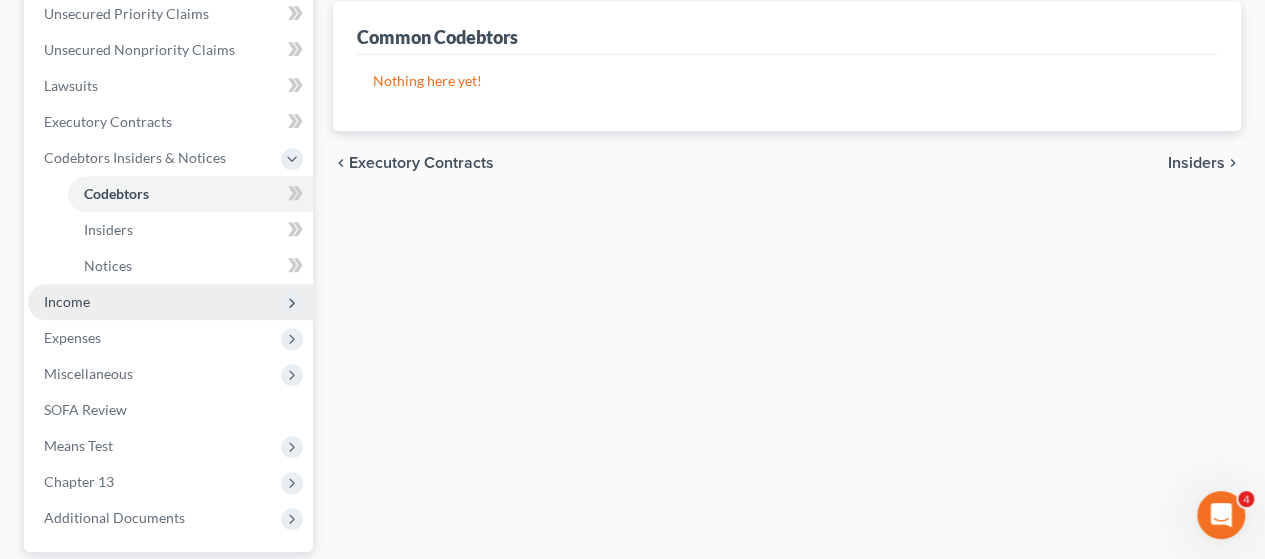click on "Income" at bounding box center [67, 301] 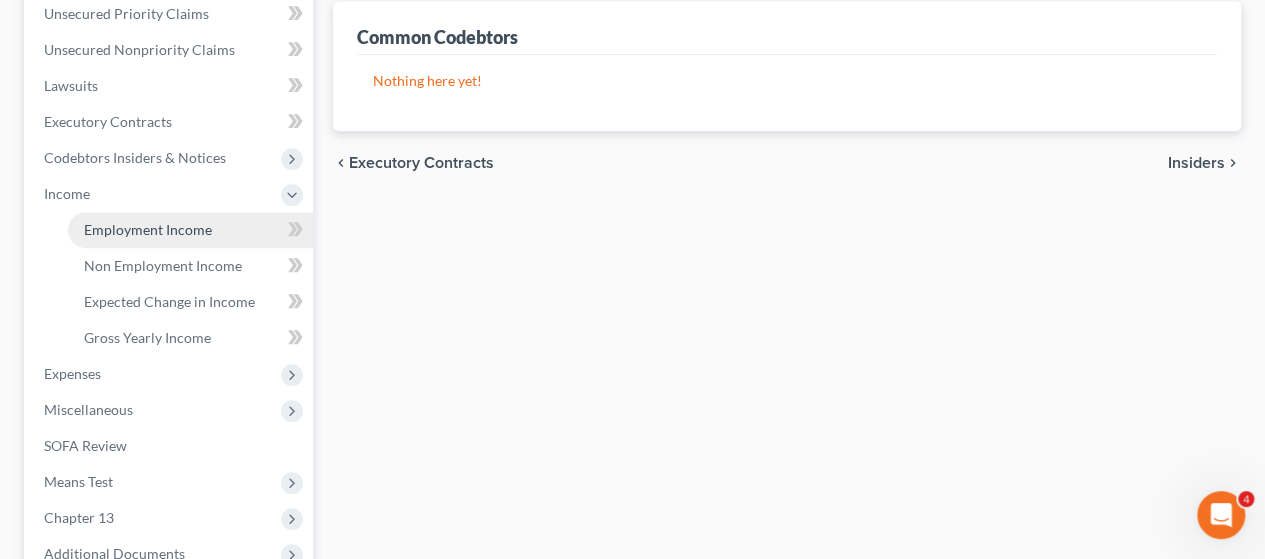 click on "Employment Income" at bounding box center (148, 229) 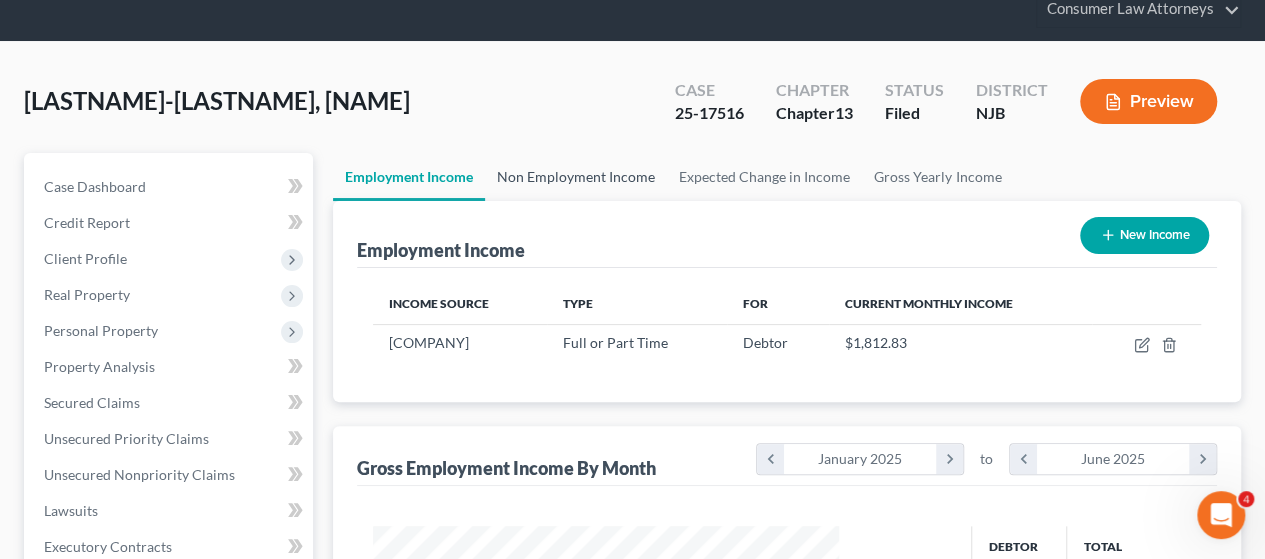 scroll, scrollTop: 0, scrollLeft: 0, axis: both 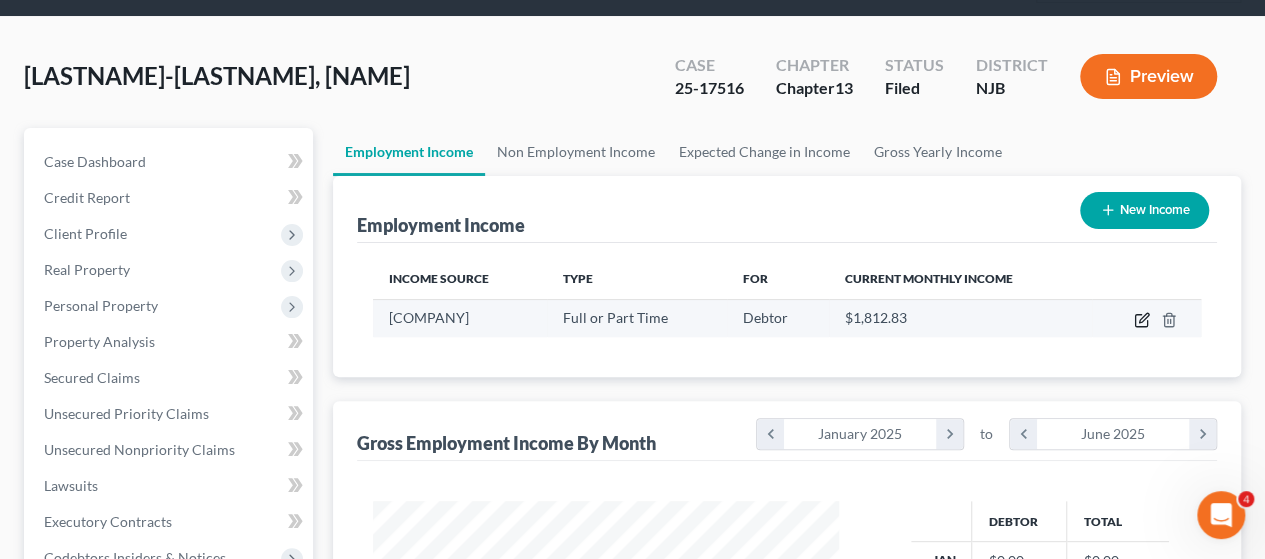 click 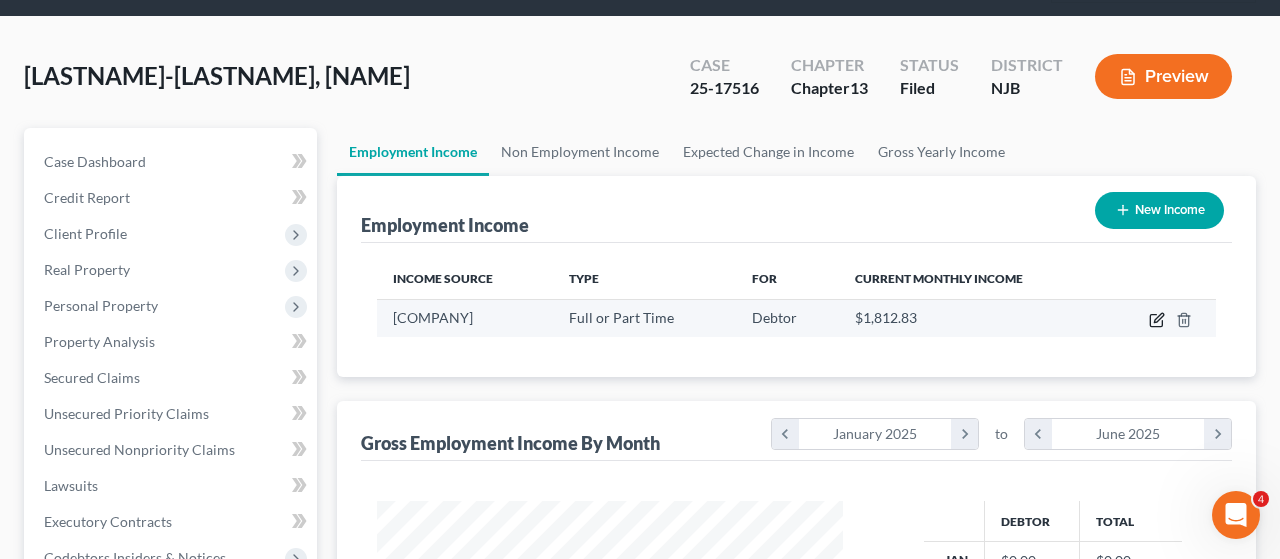 select on "0" 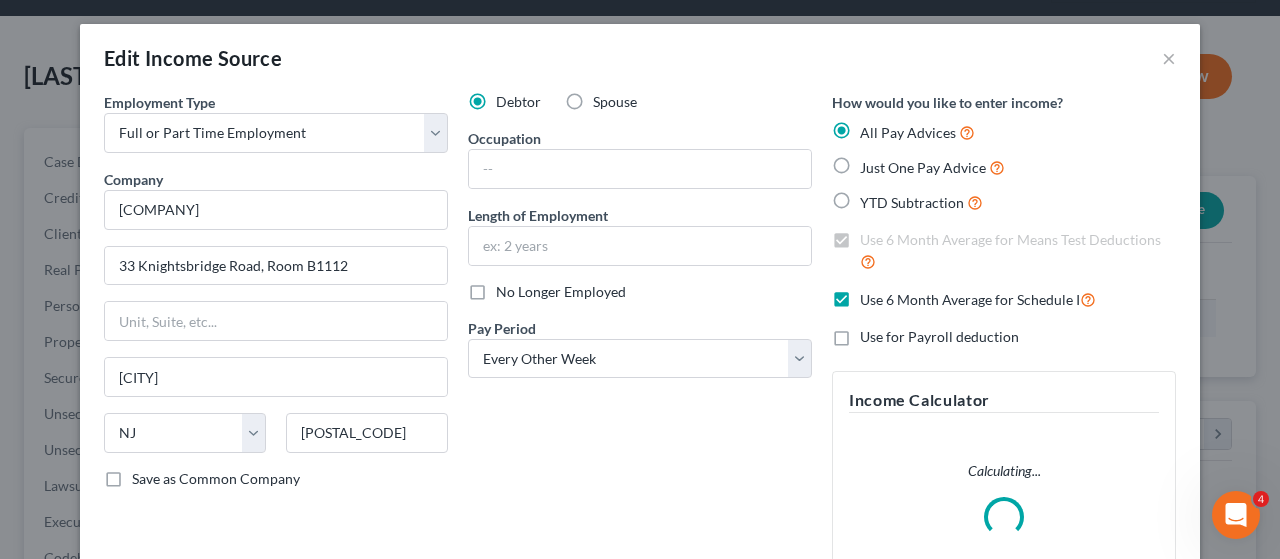 scroll, scrollTop: 999644, scrollLeft: 999487, axis: both 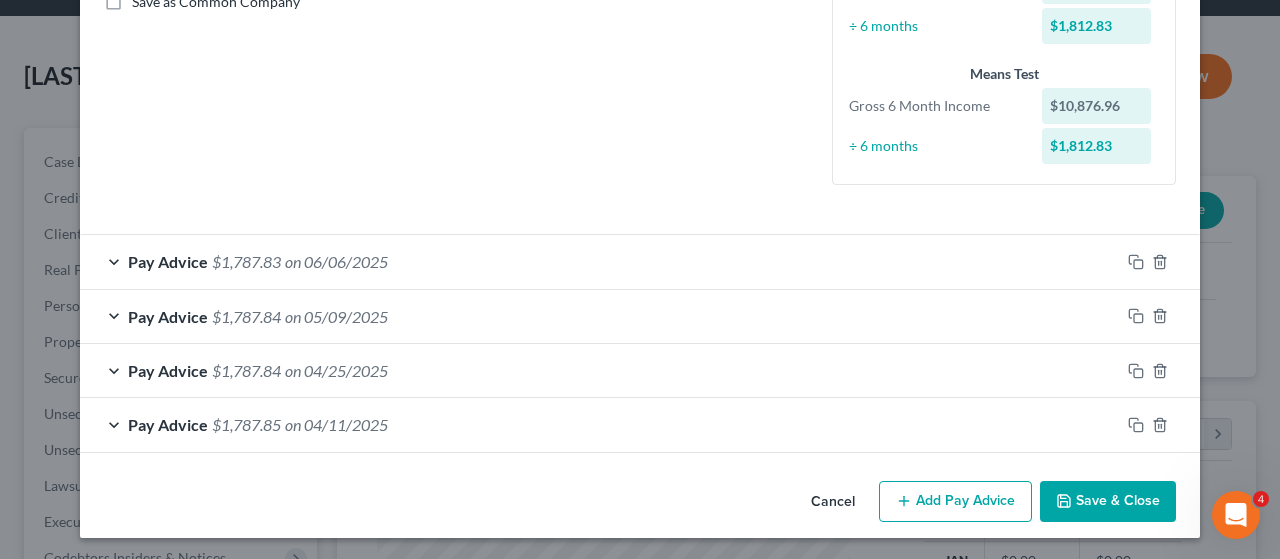 click on "Add Pay Advice" at bounding box center [955, 502] 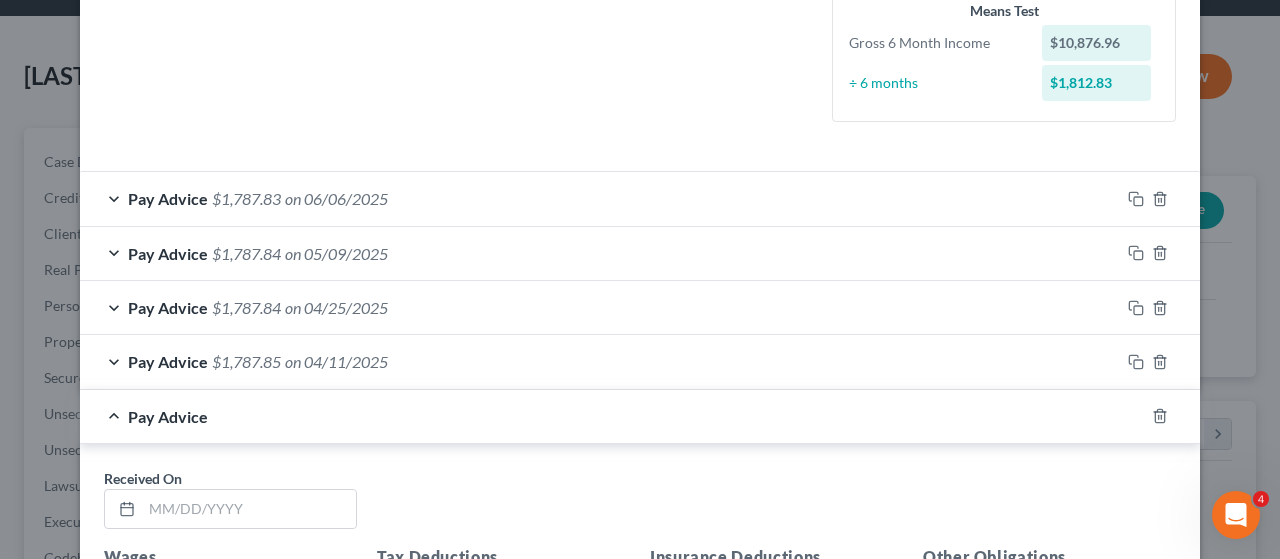 scroll, scrollTop: 677, scrollLeft: 0, axis: vertical 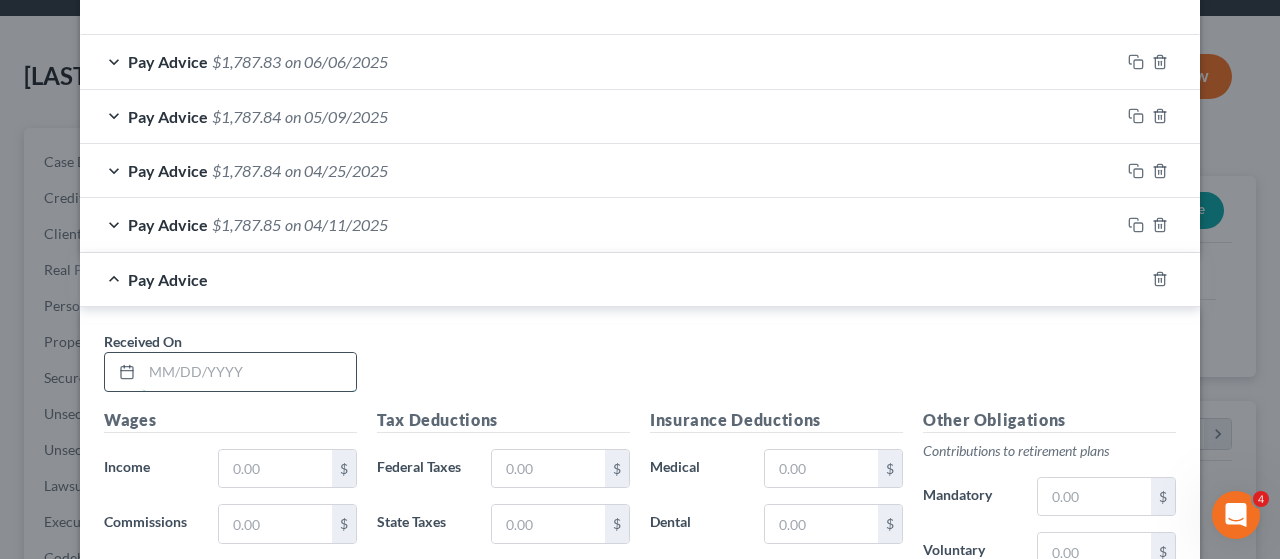 click at bounding box center (249, 372) 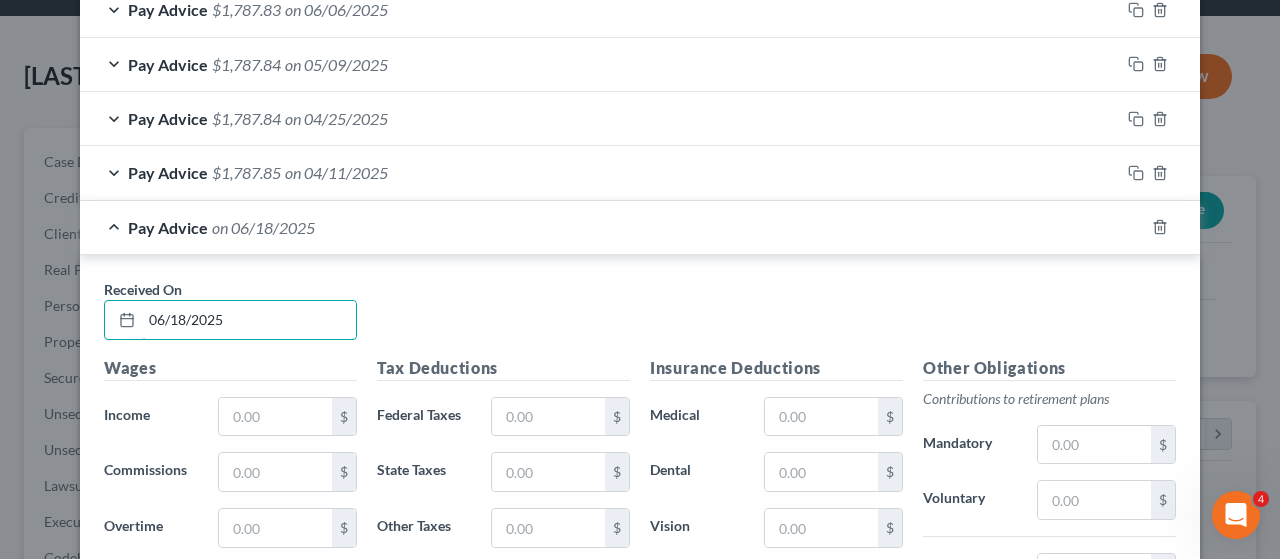 scroll, scrollTop: 977, scrollLeft: 0, axis: vertical 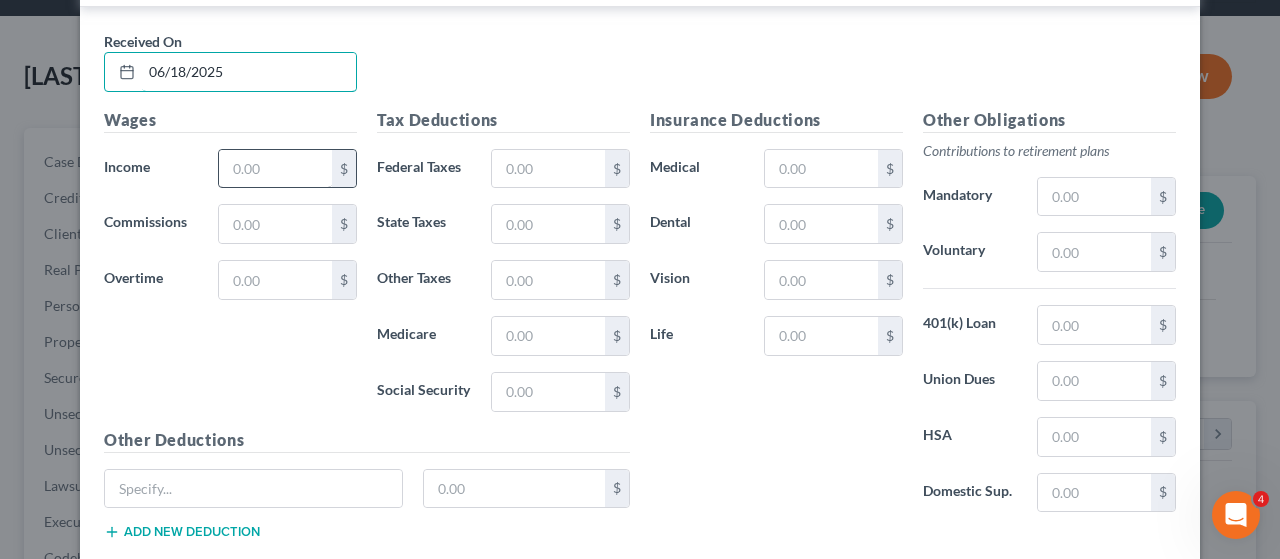 type on "06/18/2025" 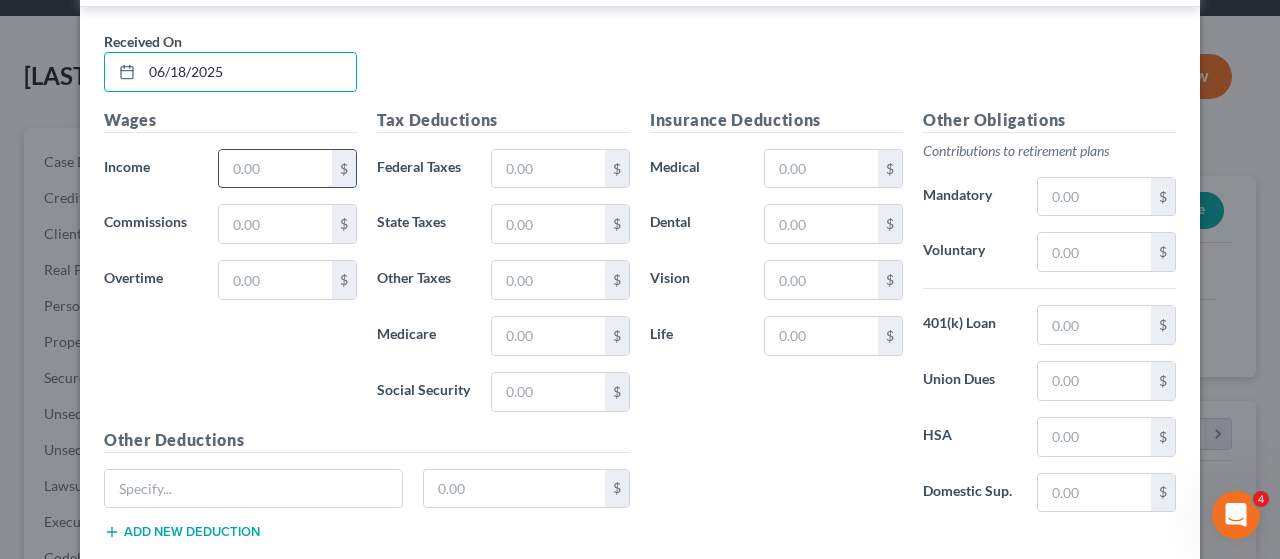 click at bounding box center [275, 169] 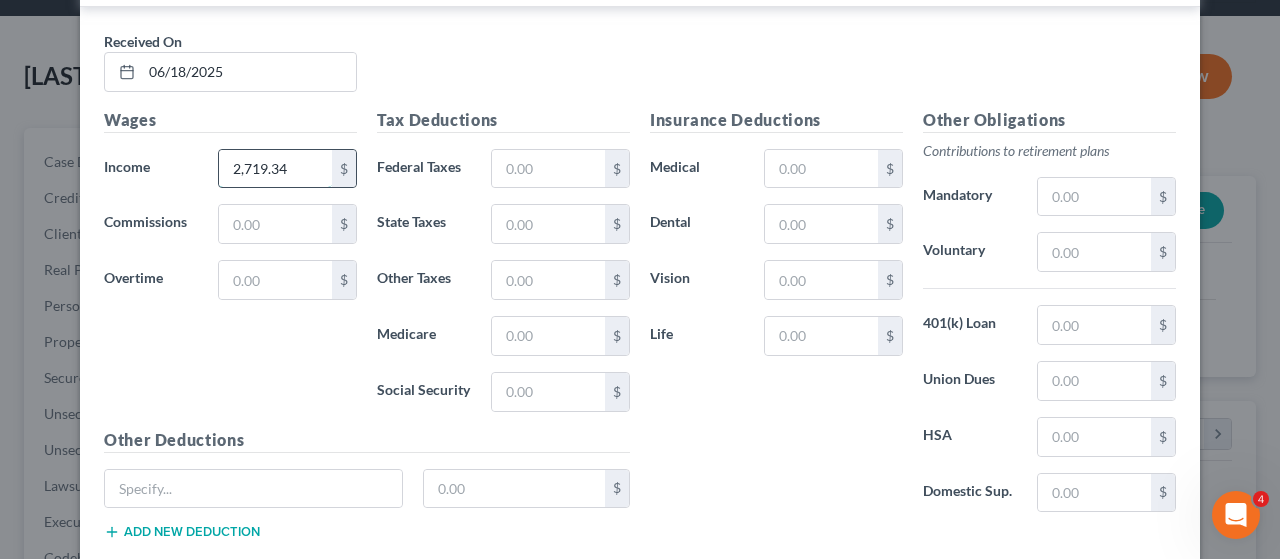 type on "2,719.34" 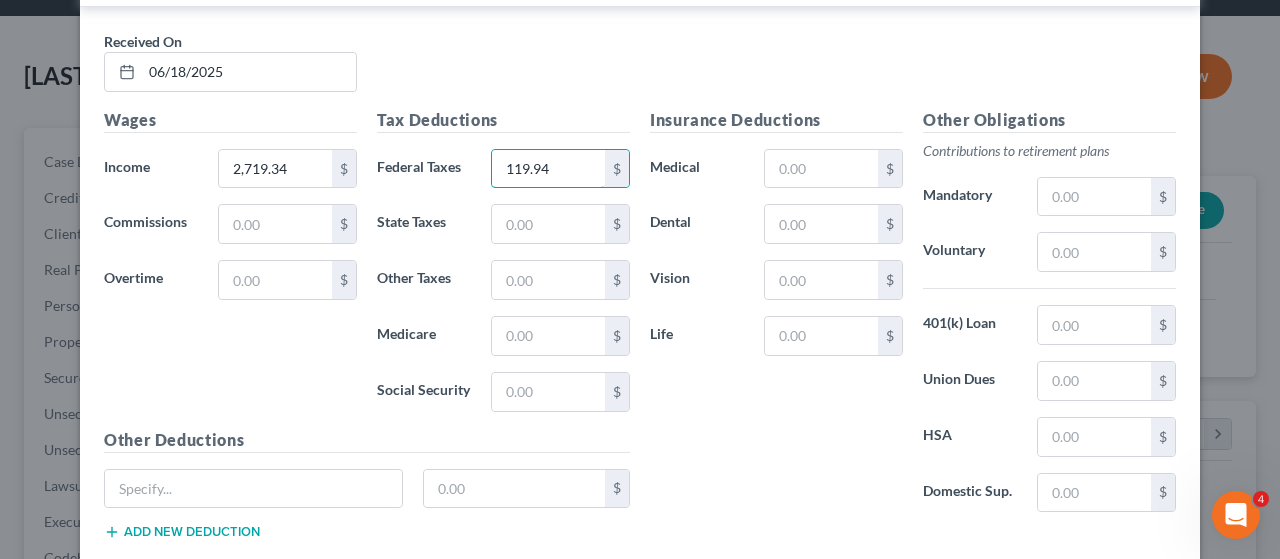 type on "119.94" 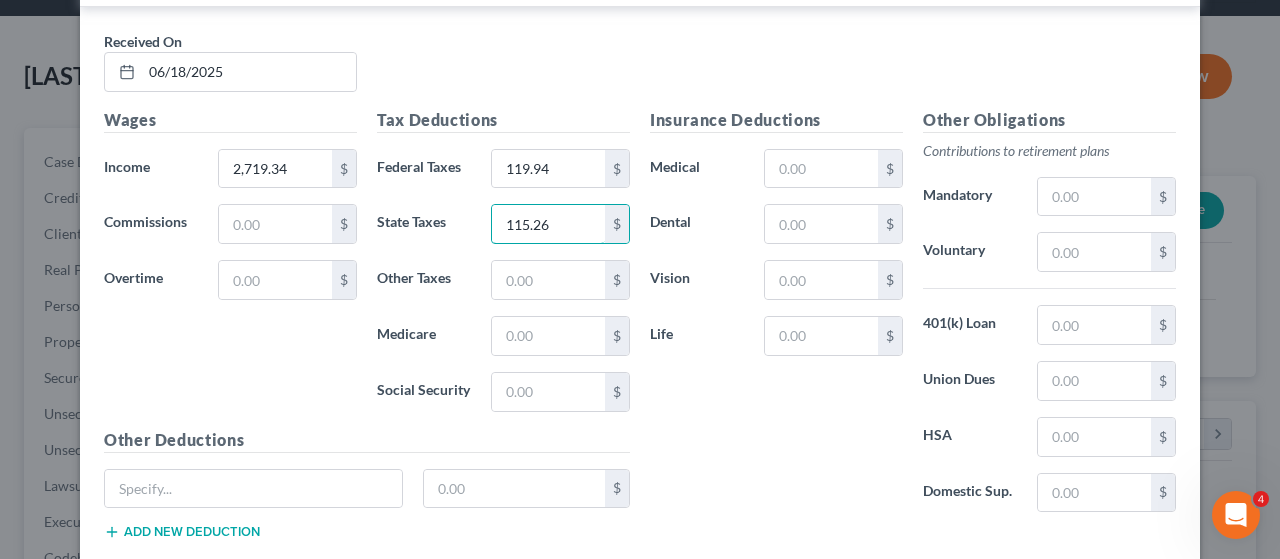 type on "115.26" 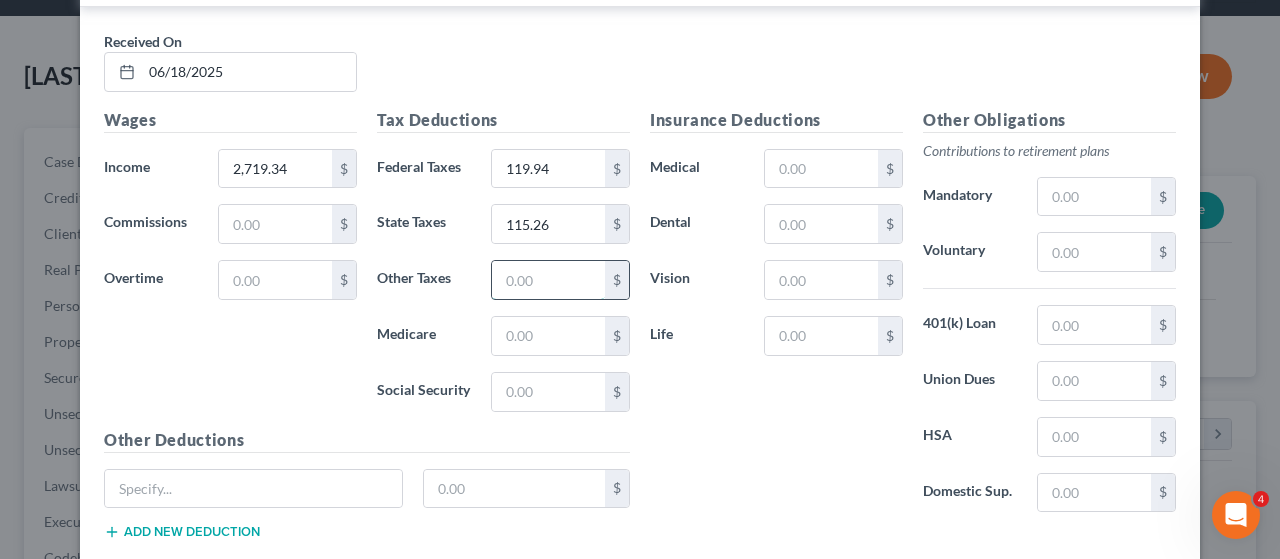 click at bounding box center [548, 280] 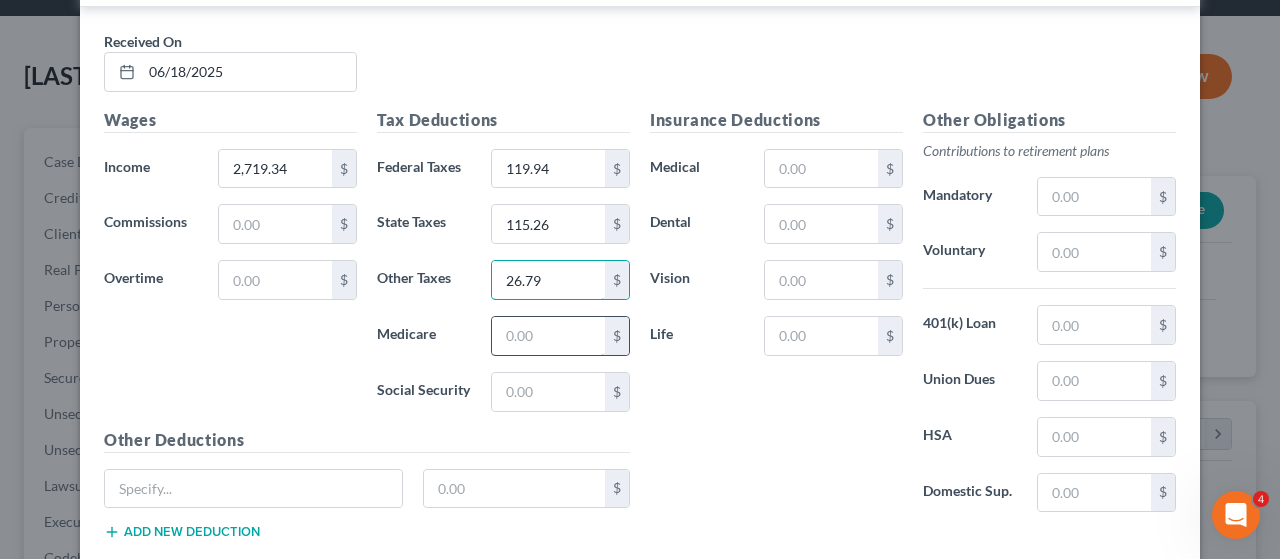 type on "26.79" 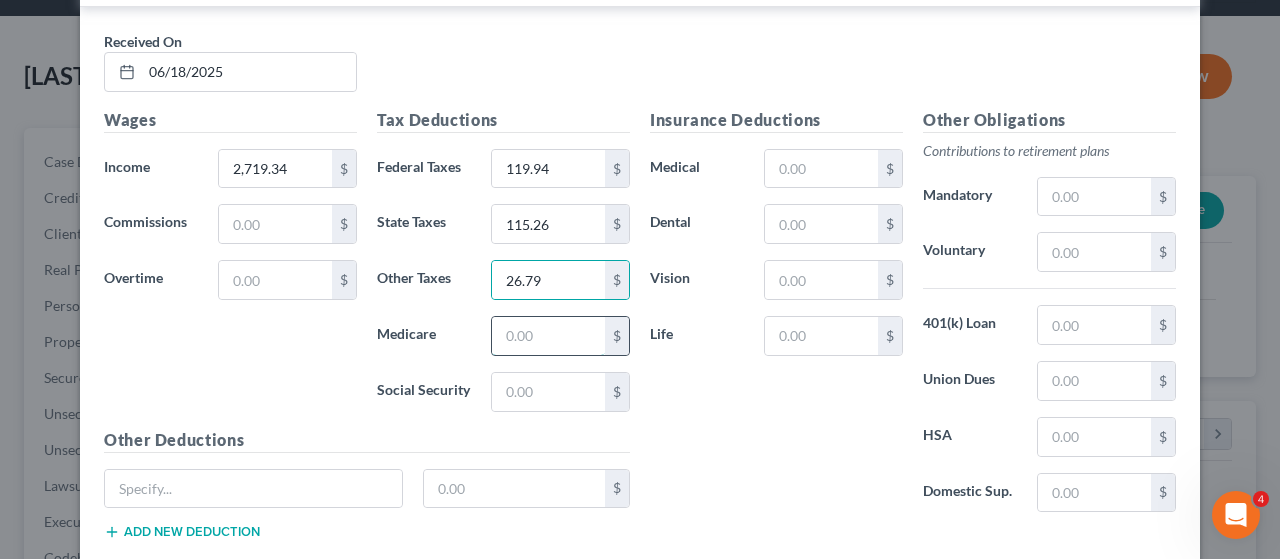 click at bounding box center (548, 336) 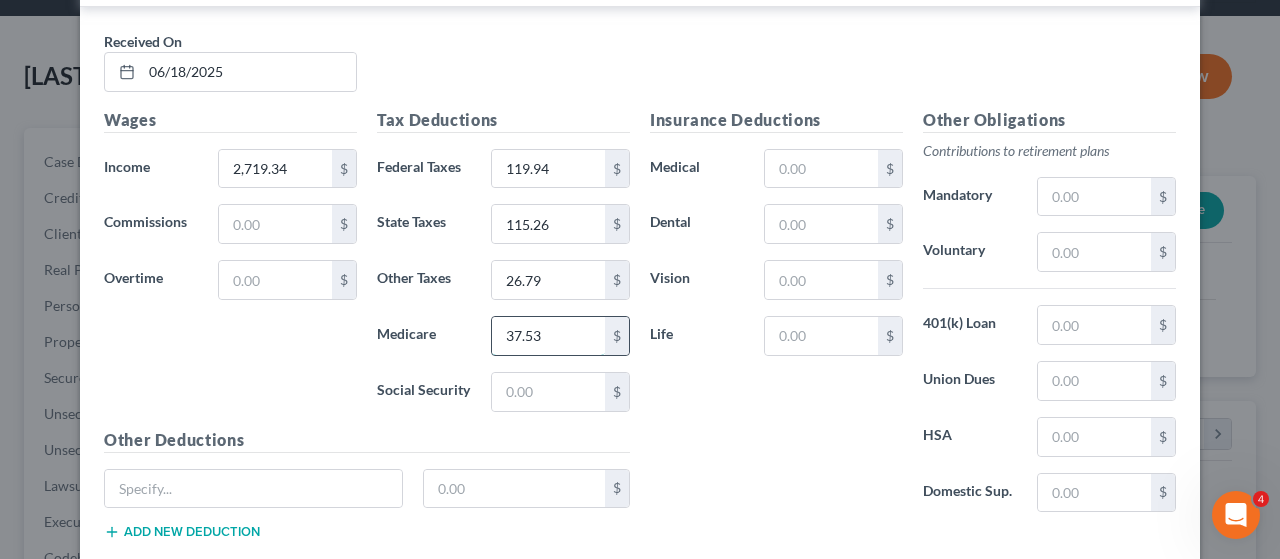type on "37.53" 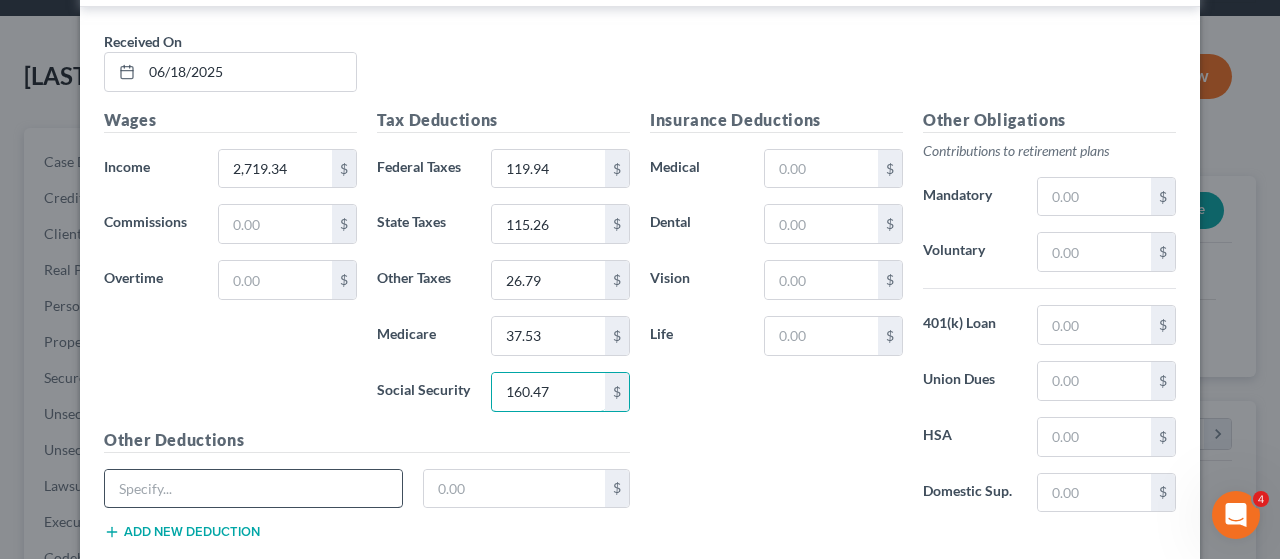 type on "160.47" 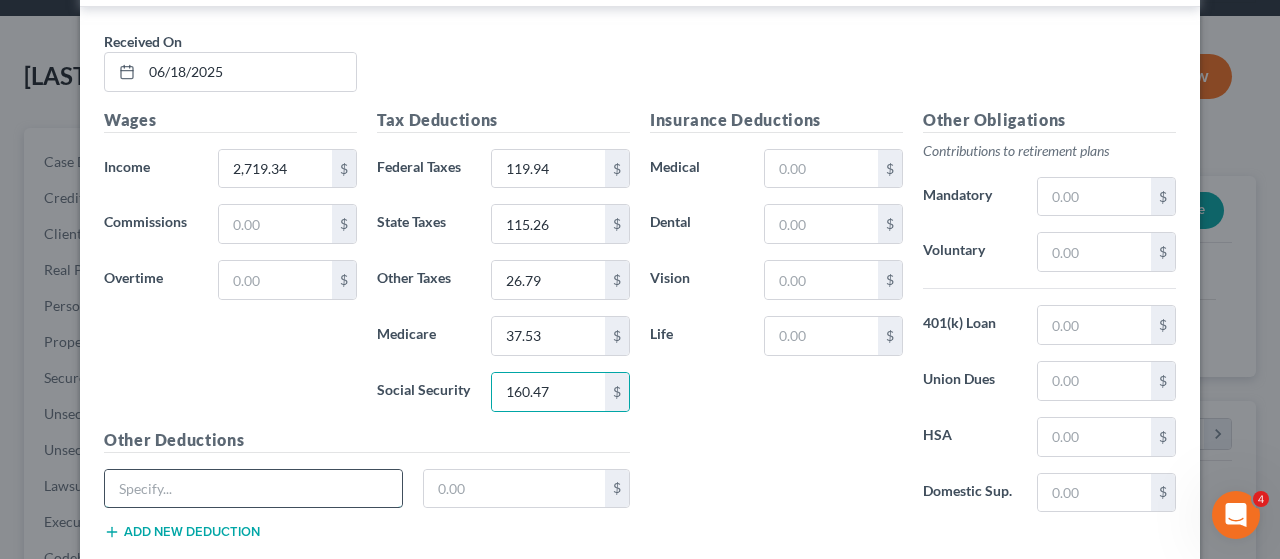 click at bounding box center [253, 489] 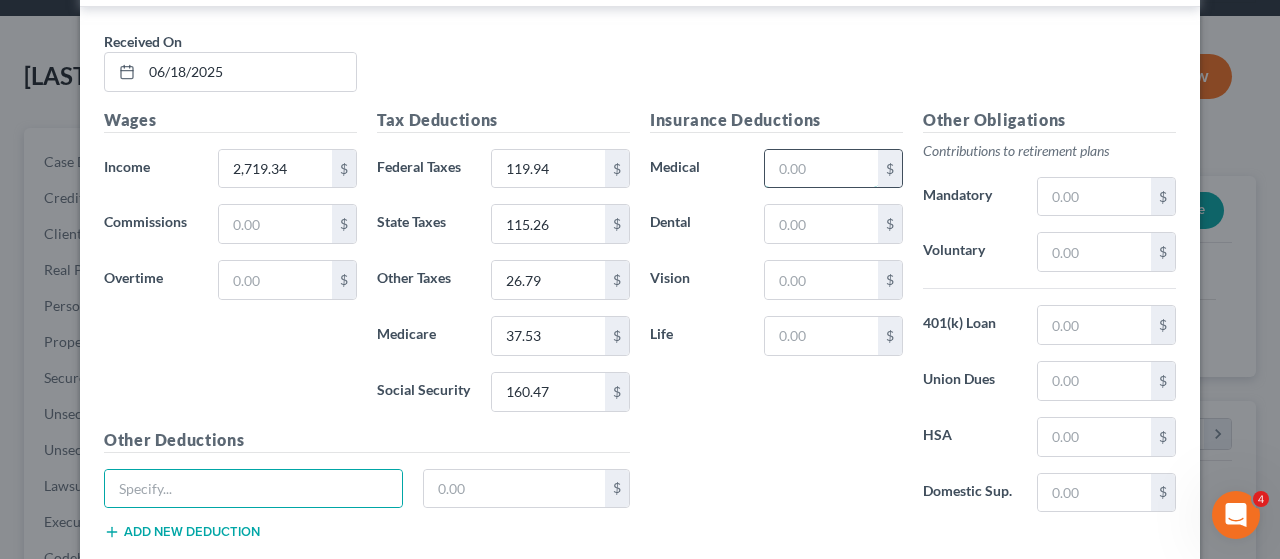 click at bounding box center (821, 169) 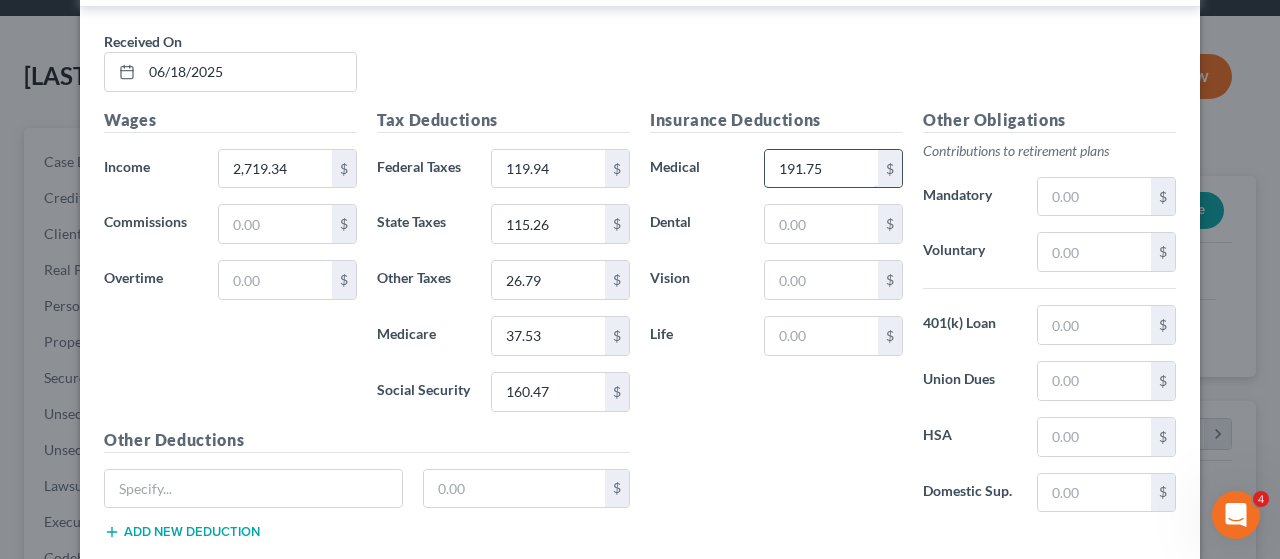 type on "191.75" 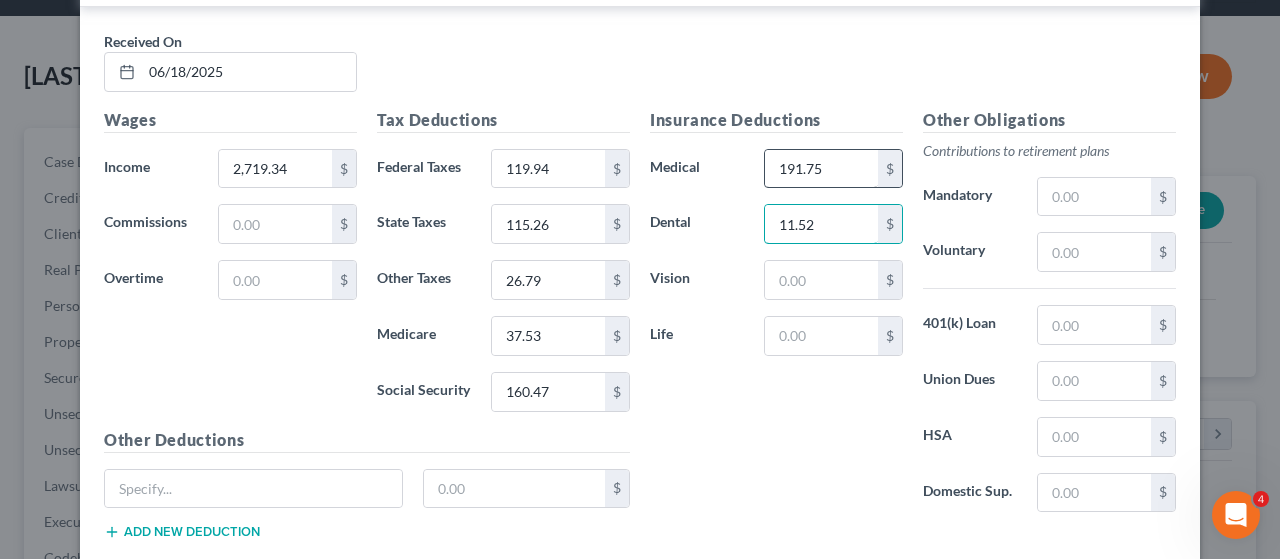 type on "11.52" 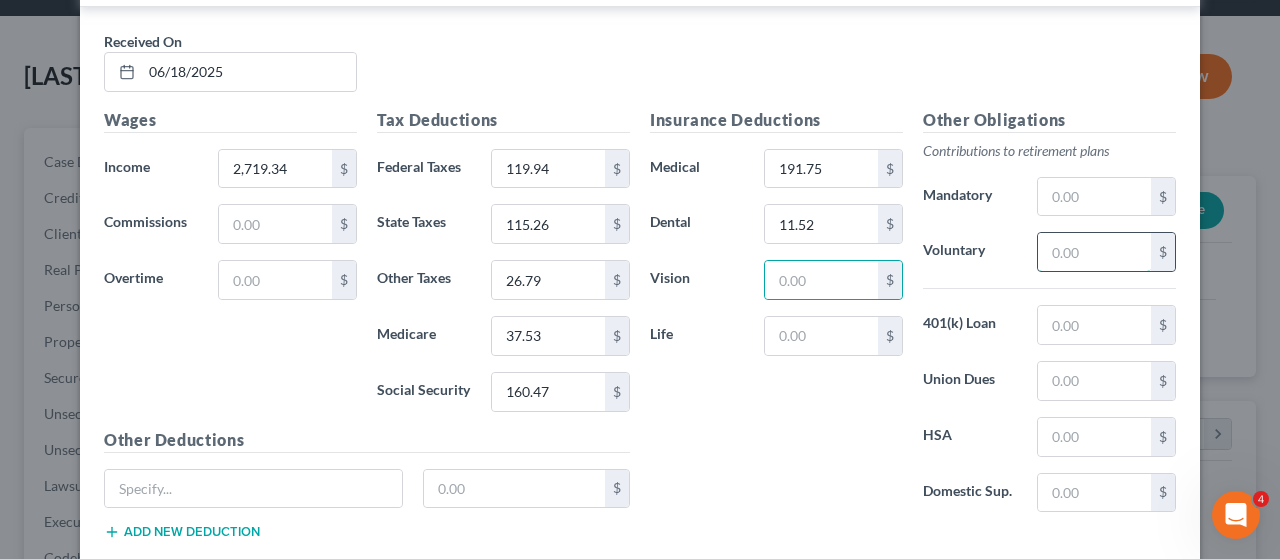 click at bounding box center [1094, 252] 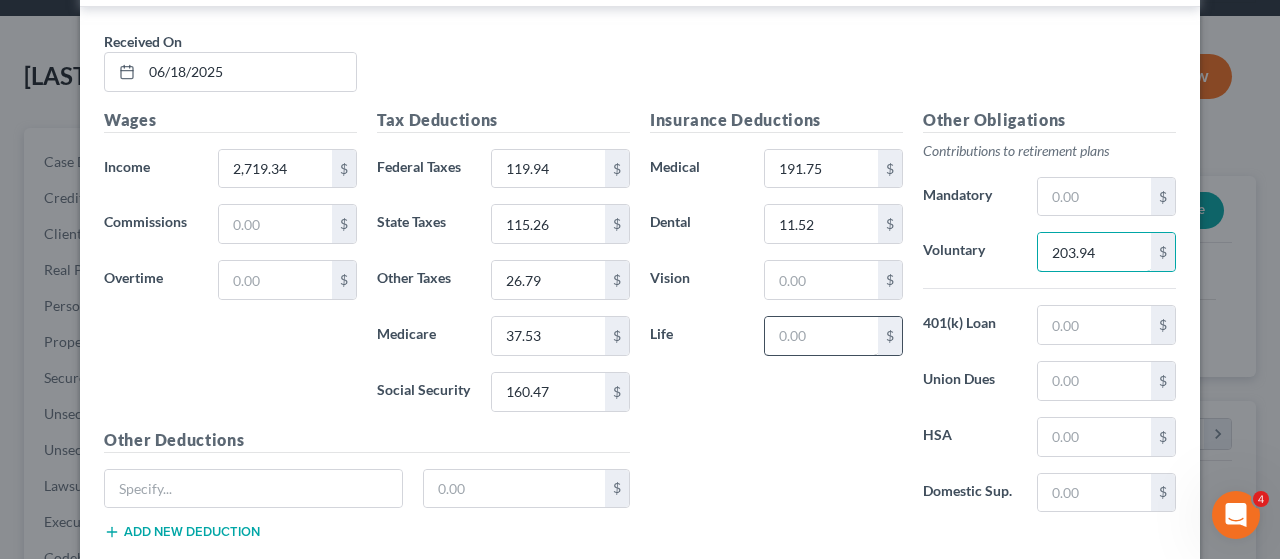 type on "203.94" 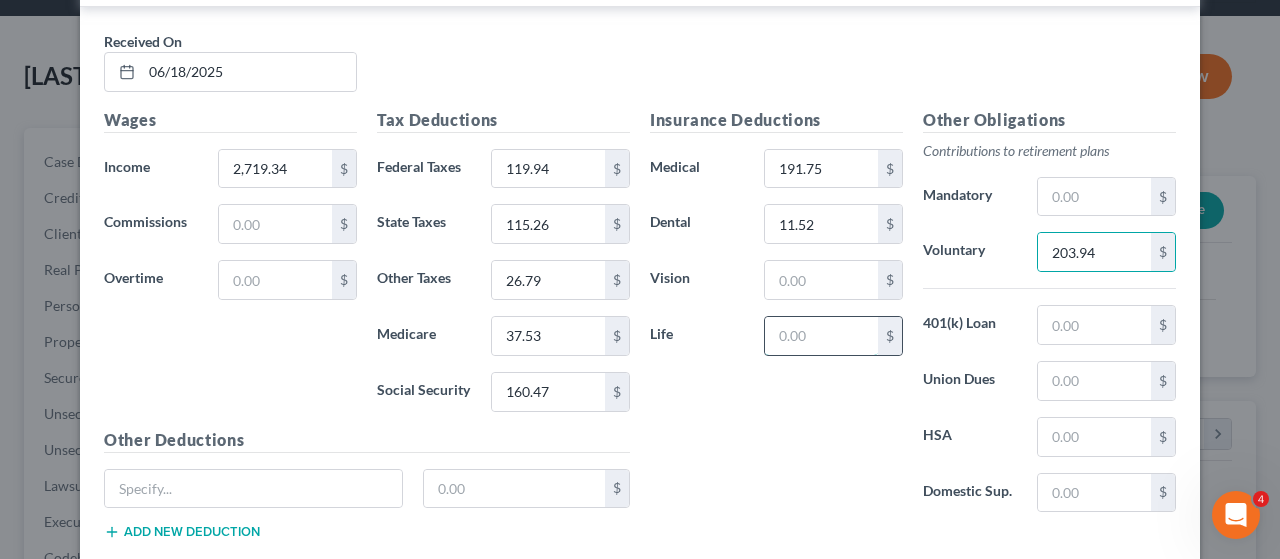click at bounding box center (821, 336) 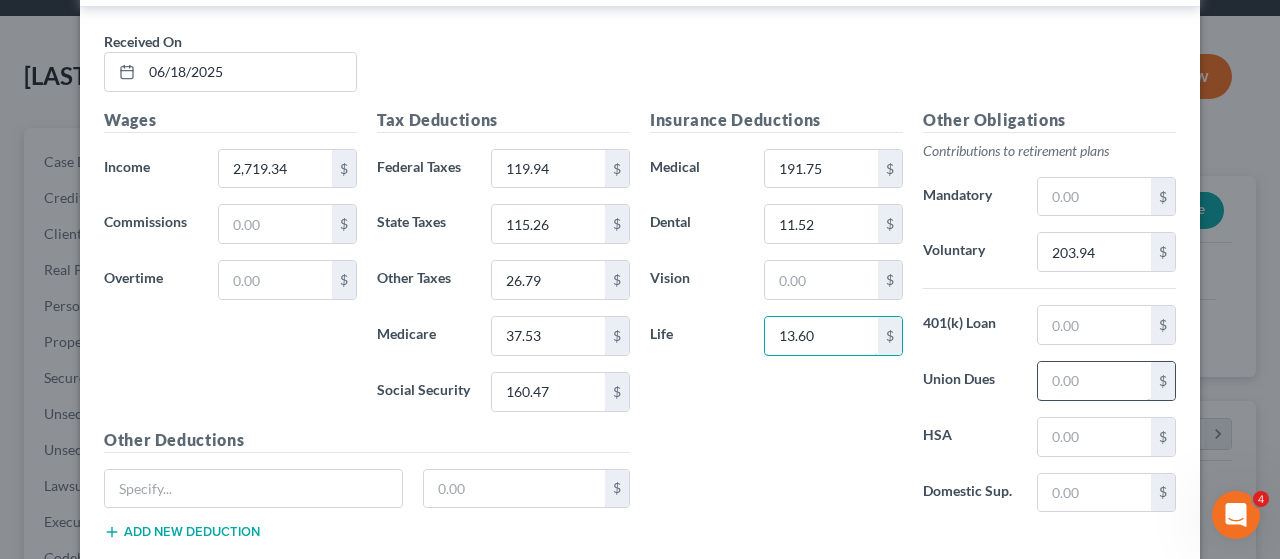 type on "13.60" 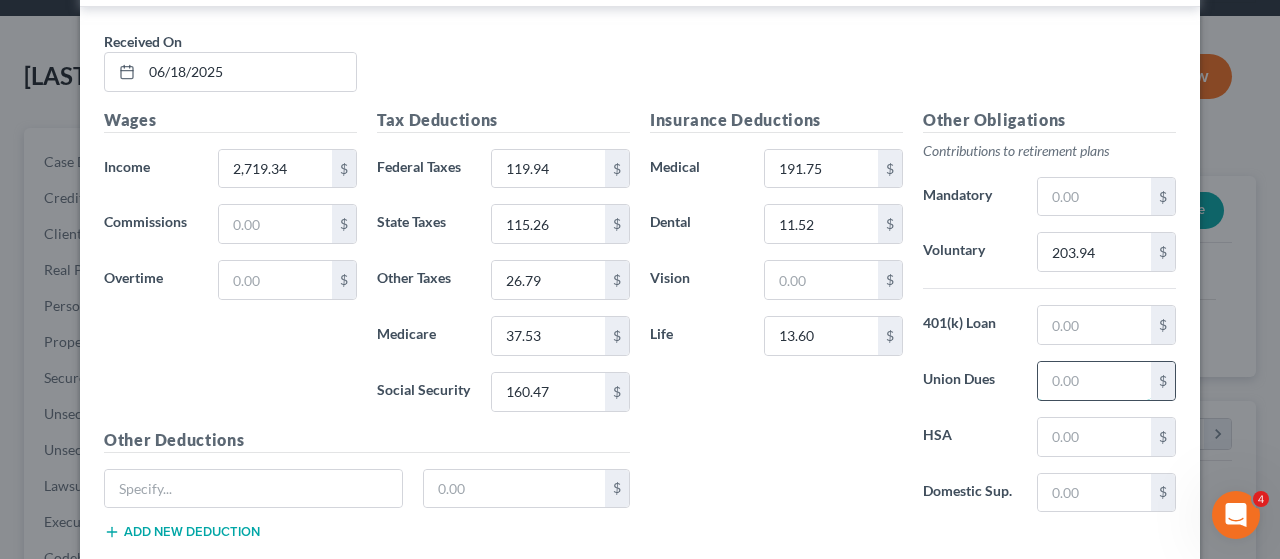 click at bounding box center (1094, 381) 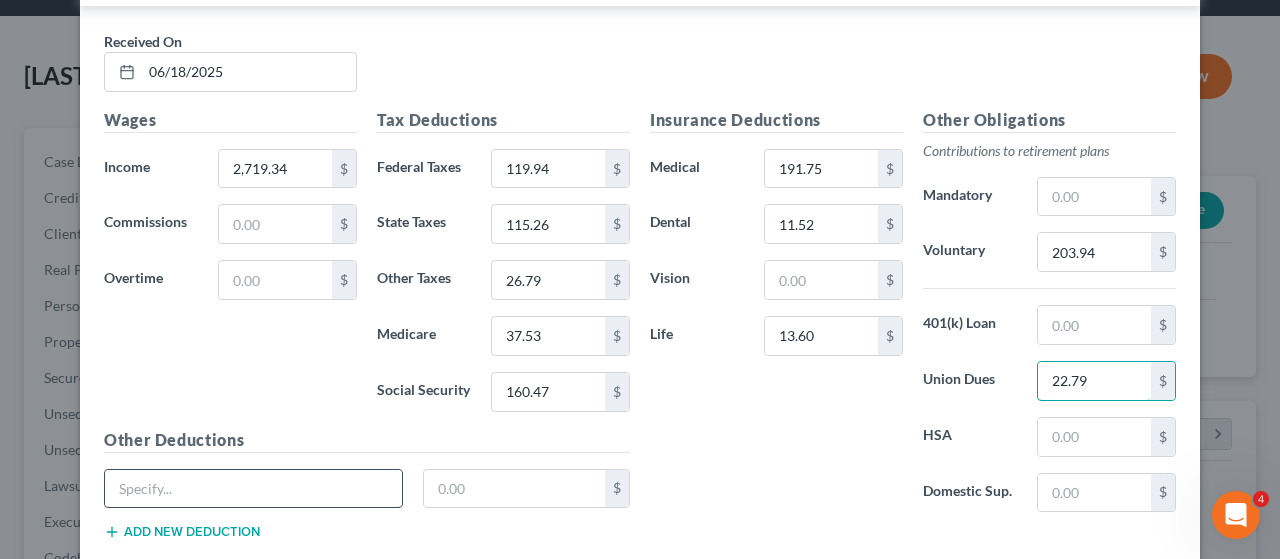 type on "22.79" 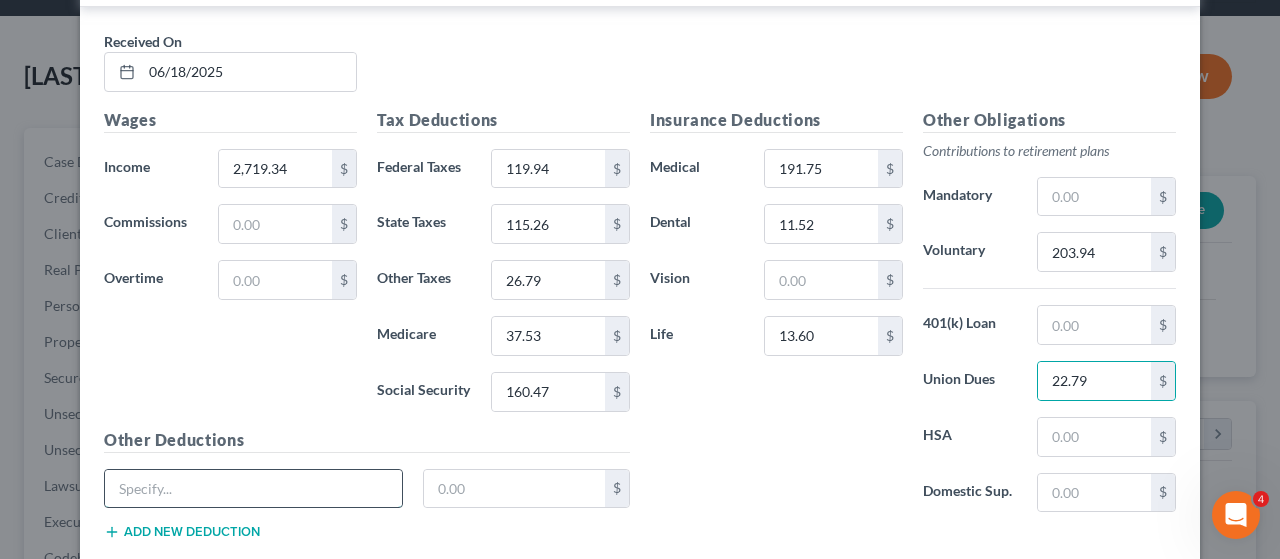 click at bounding box center (253, 489) 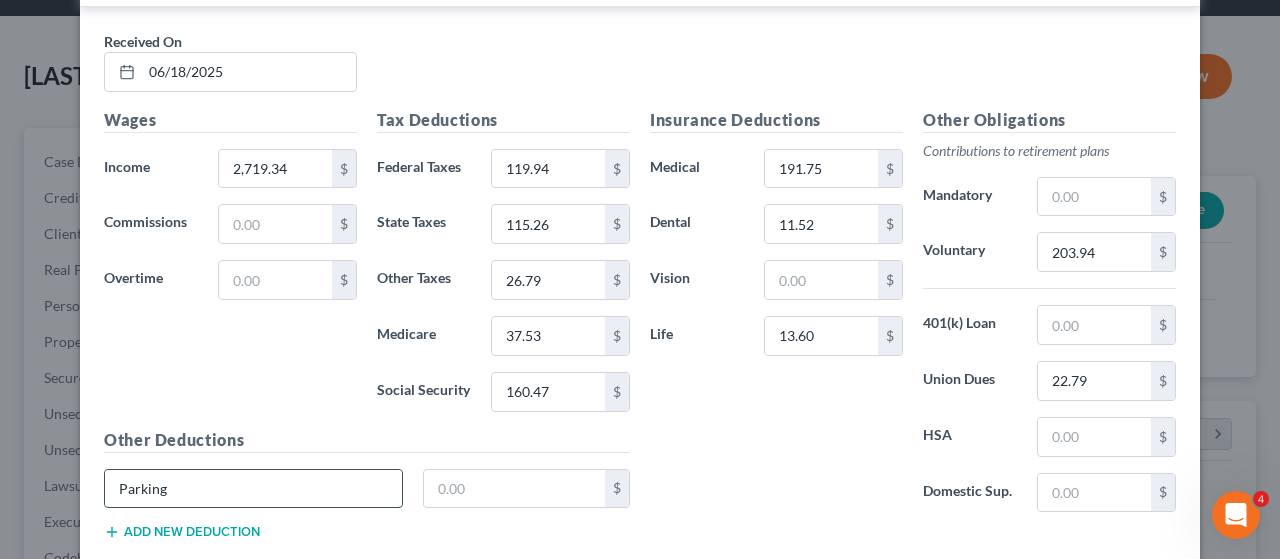 type on "Parking" 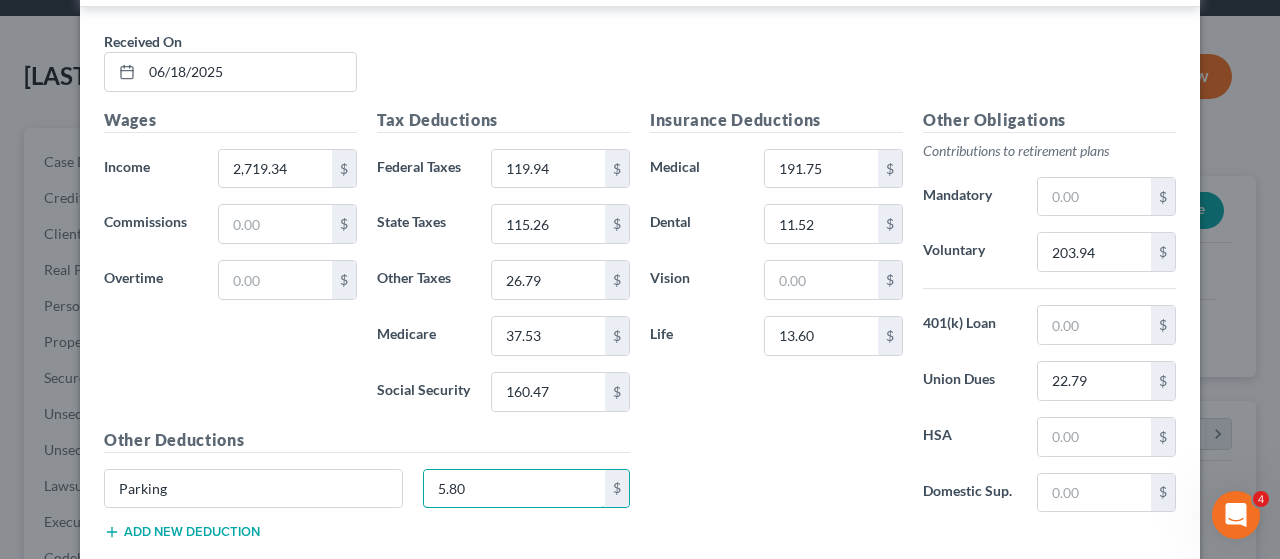 type on "5.80" 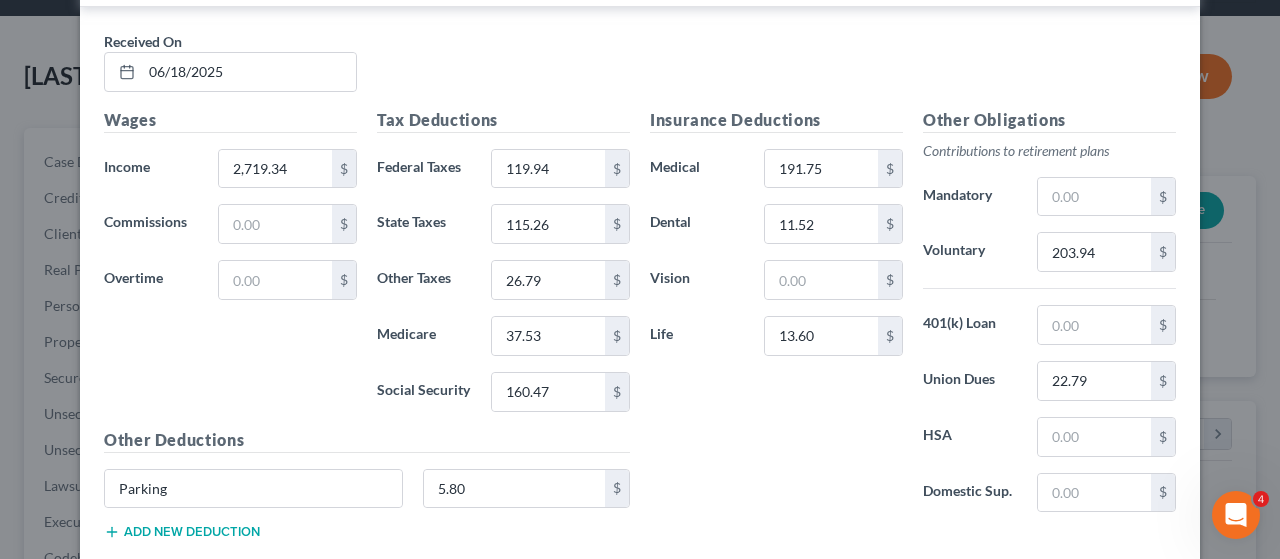 click on "Parking 5.80 $" at bounding box center [367, 497] 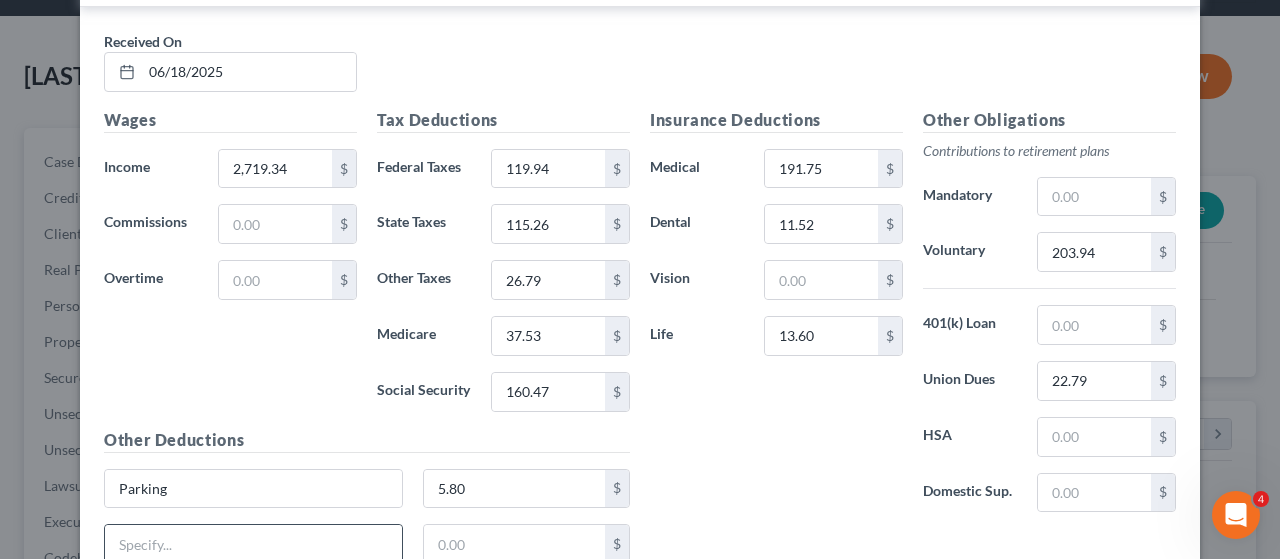 click at bounding box center (253, 544) 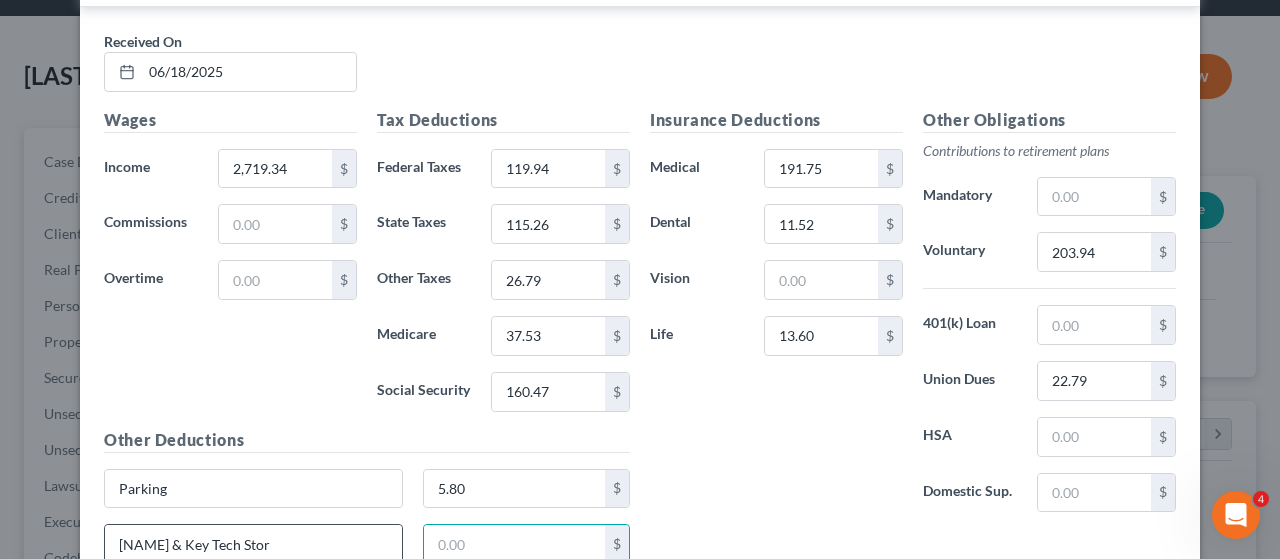click on "Kate & Key Tech Stor" at bounding box center (253, 544) 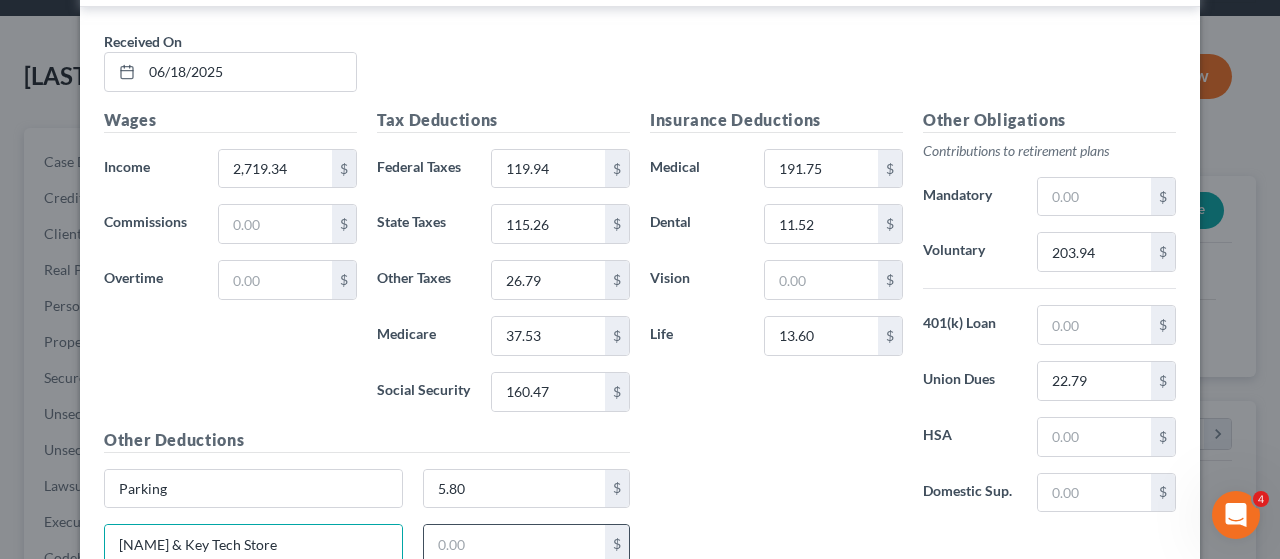 type on "Kate & Key Tech Store" 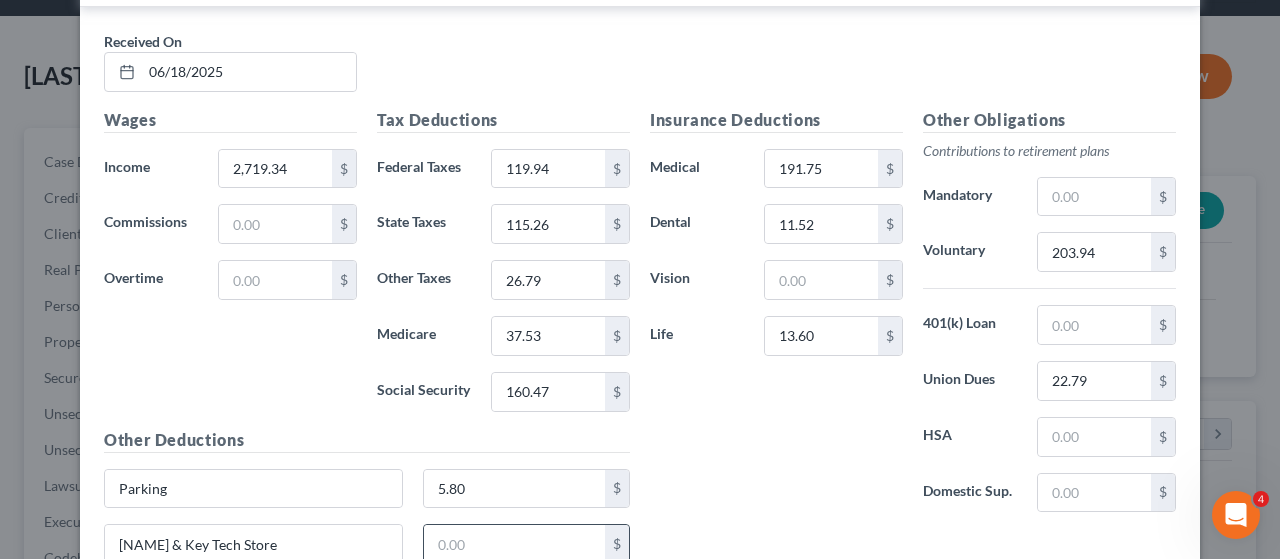 click at bounding box center [515, 544] 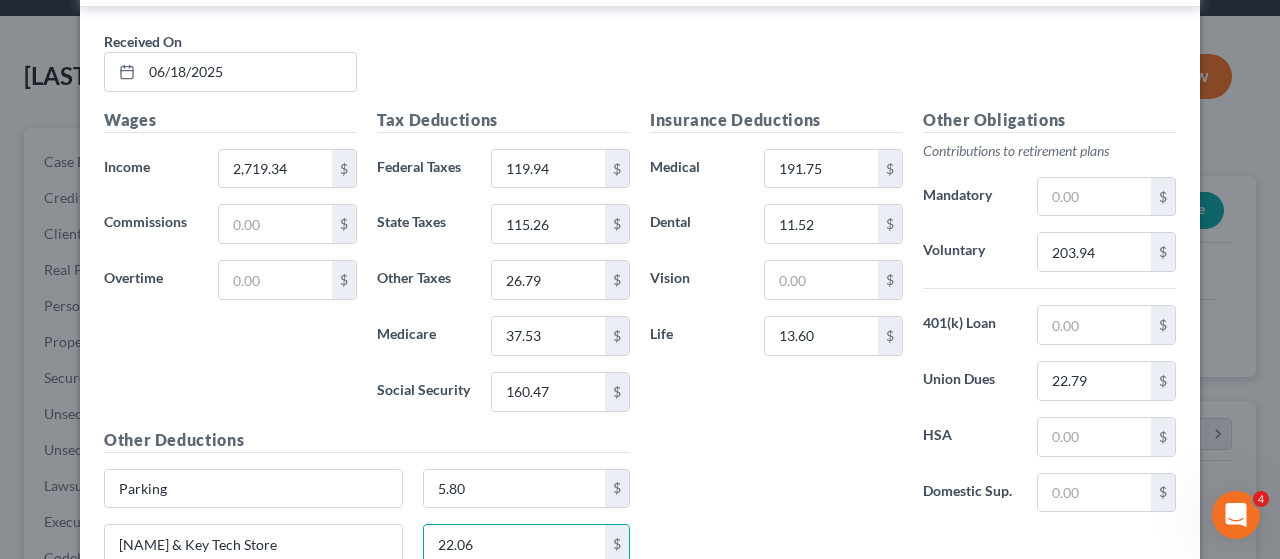 scroll, scrollTop: 777, scrollLeft: 0, axis: vertical 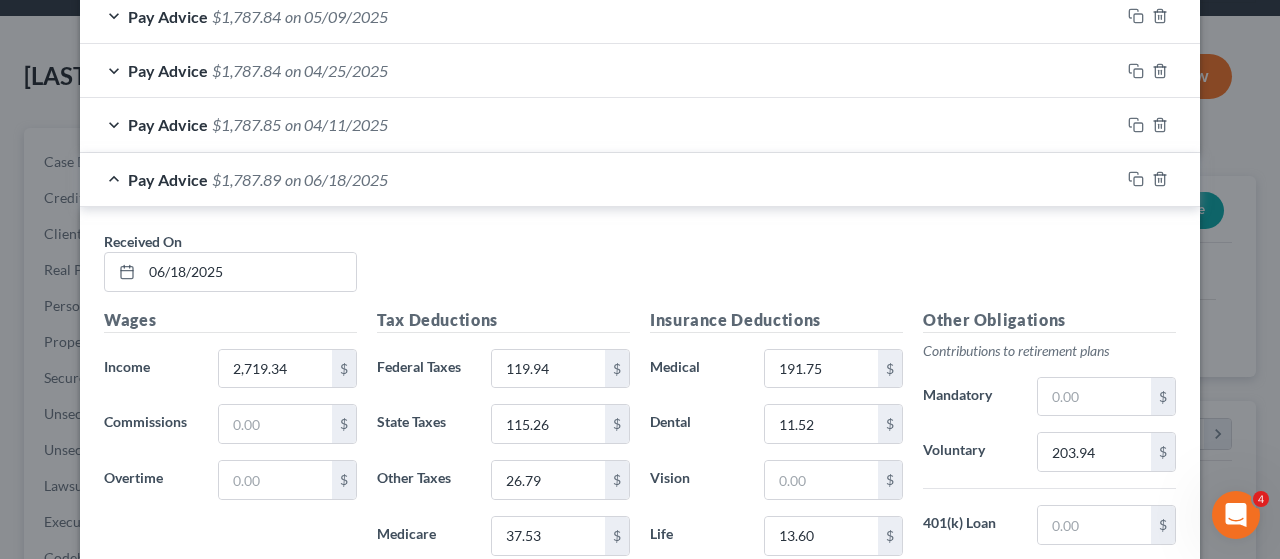type on "22.06" 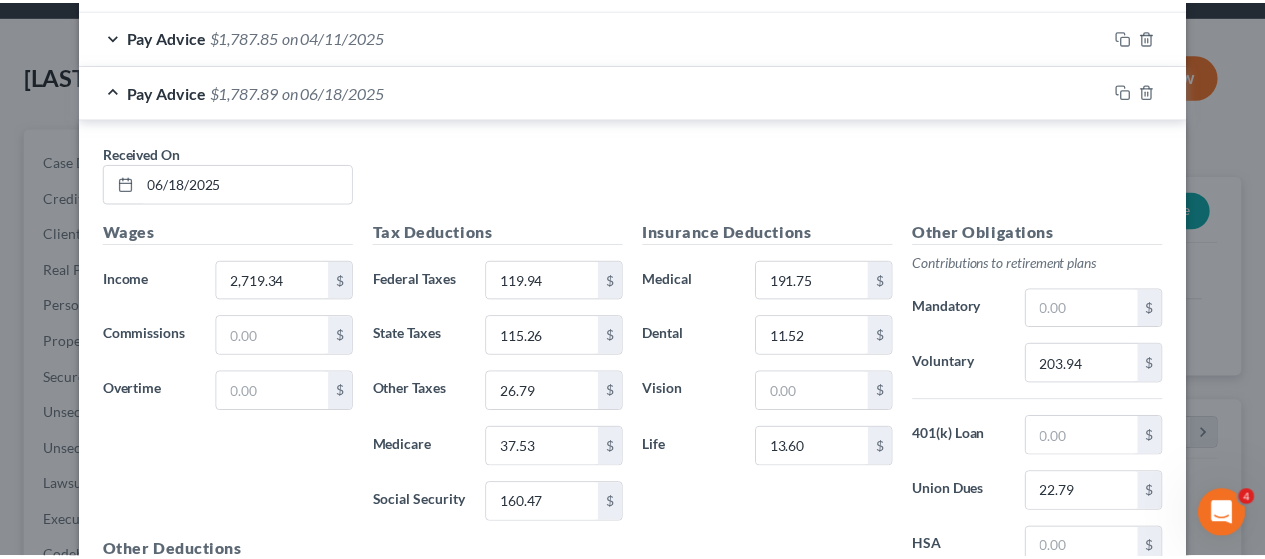 scroll, scrollTop: 1146, scrollLeft: 0, axis: vertical 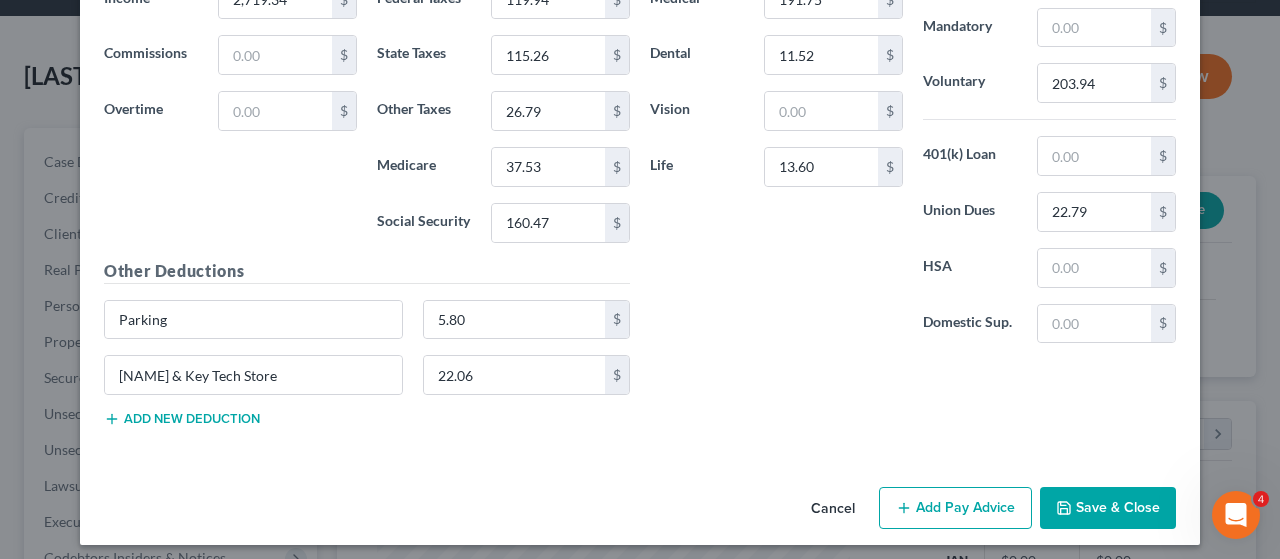 click on "Save & Close" at bounding box center [1108, 508] 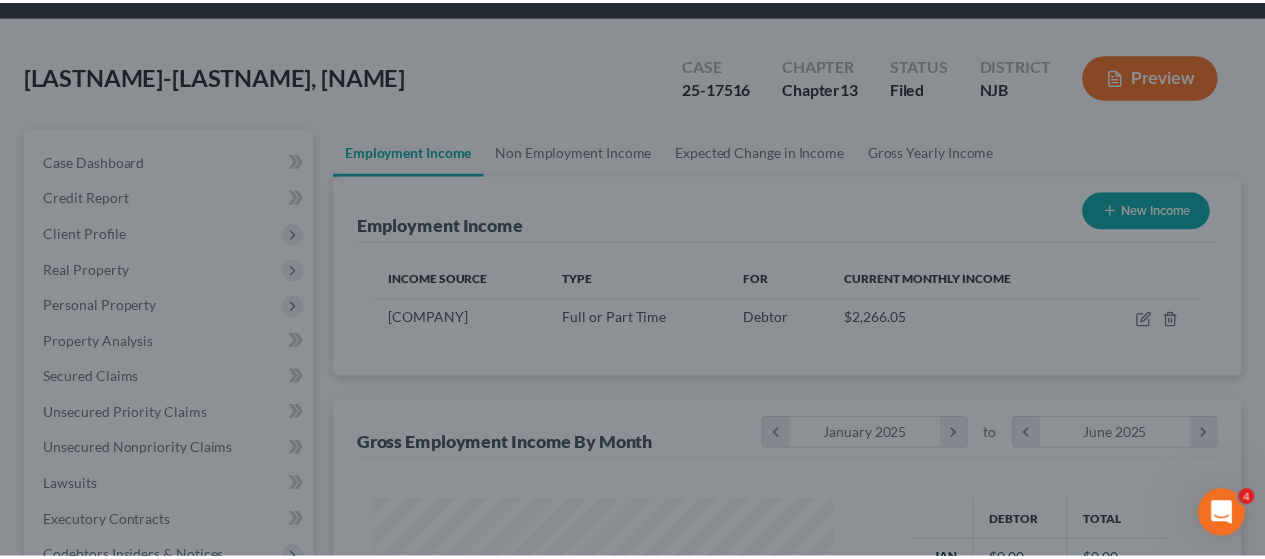 scroll, scrollTop: 356, scrollLeft: 506, axis: both 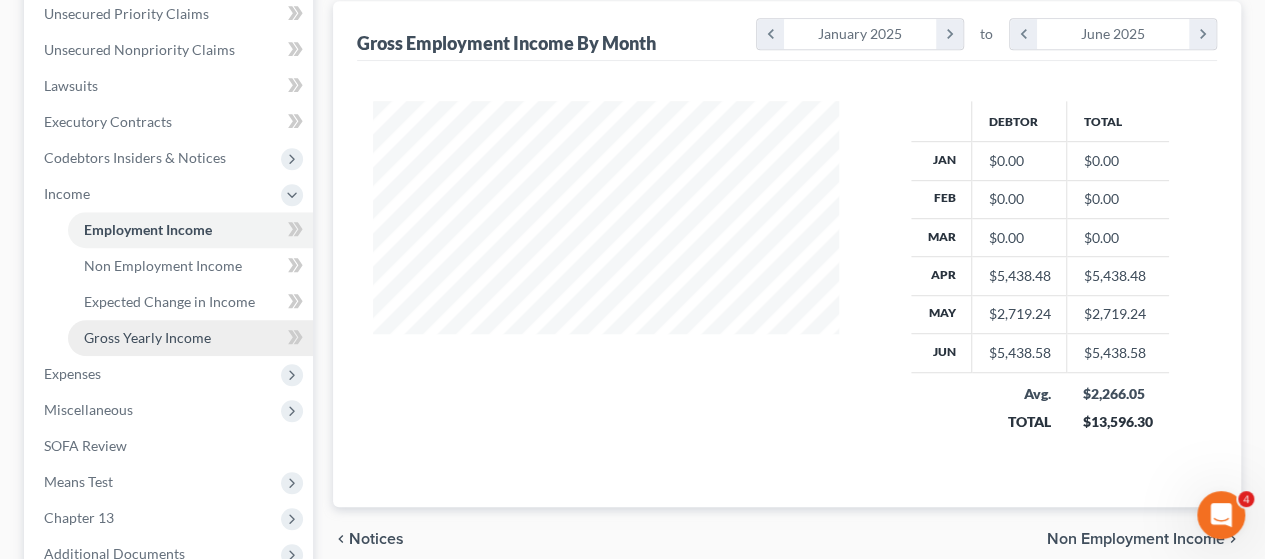 click on "Gross Yearly Income" at bounding box center [147, 337] 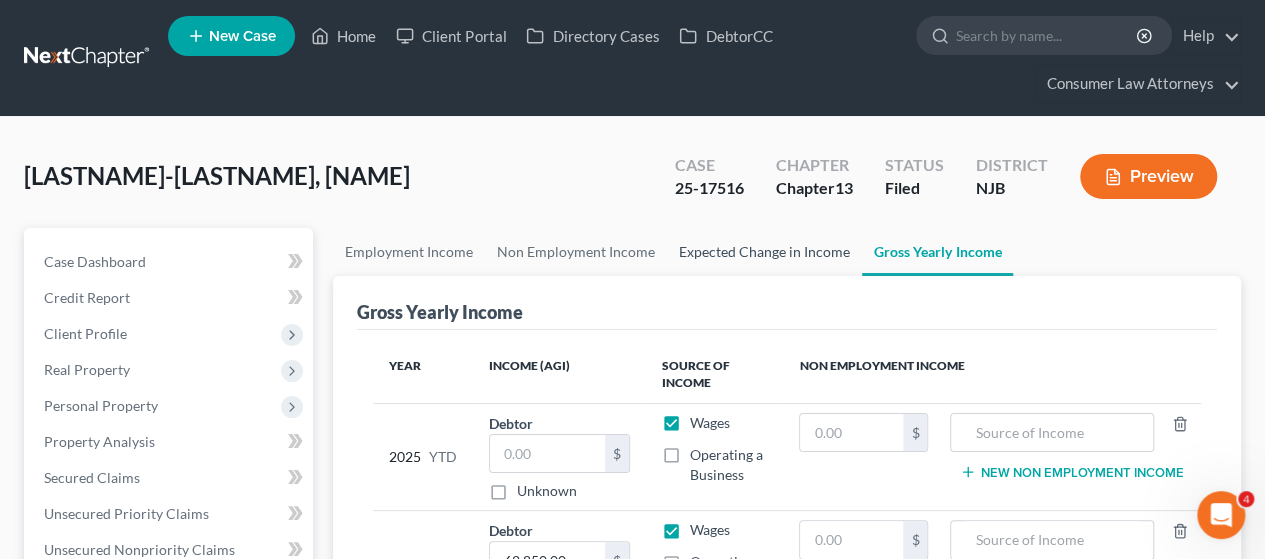 scroll, scrollTop: 400, scrollLeft: 0, axis: vertical 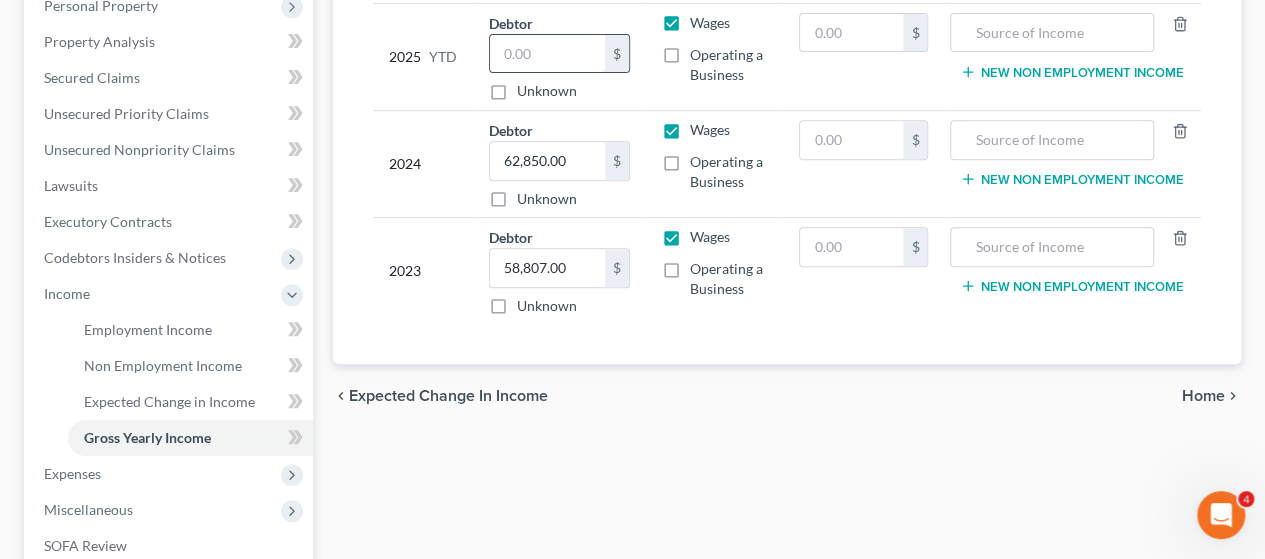click at bounding box center (547, 54) 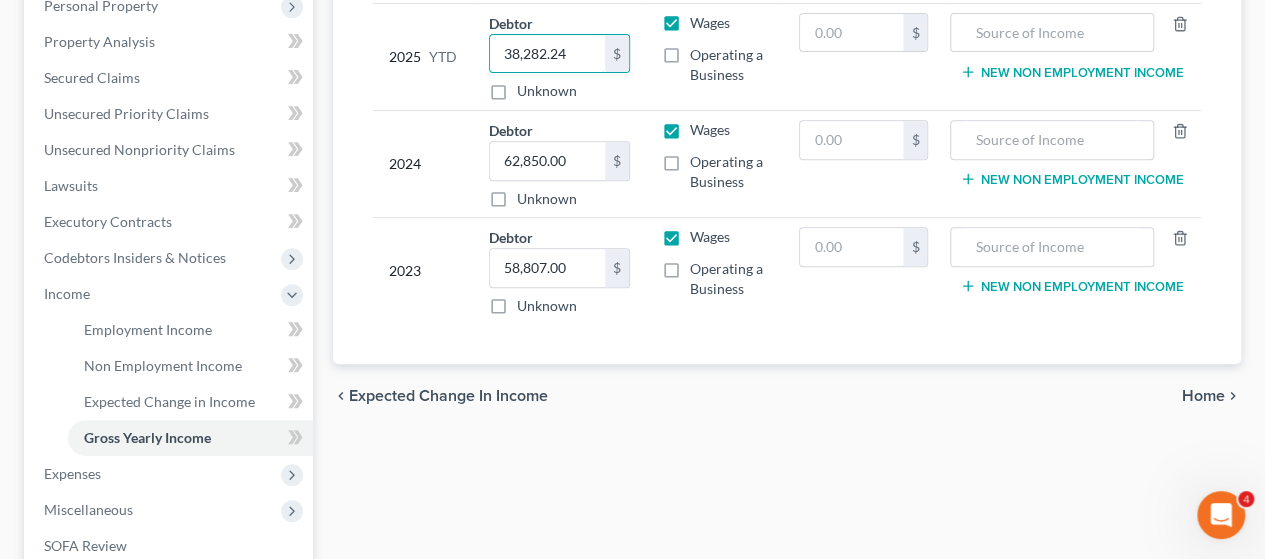 type on "38,282.24" 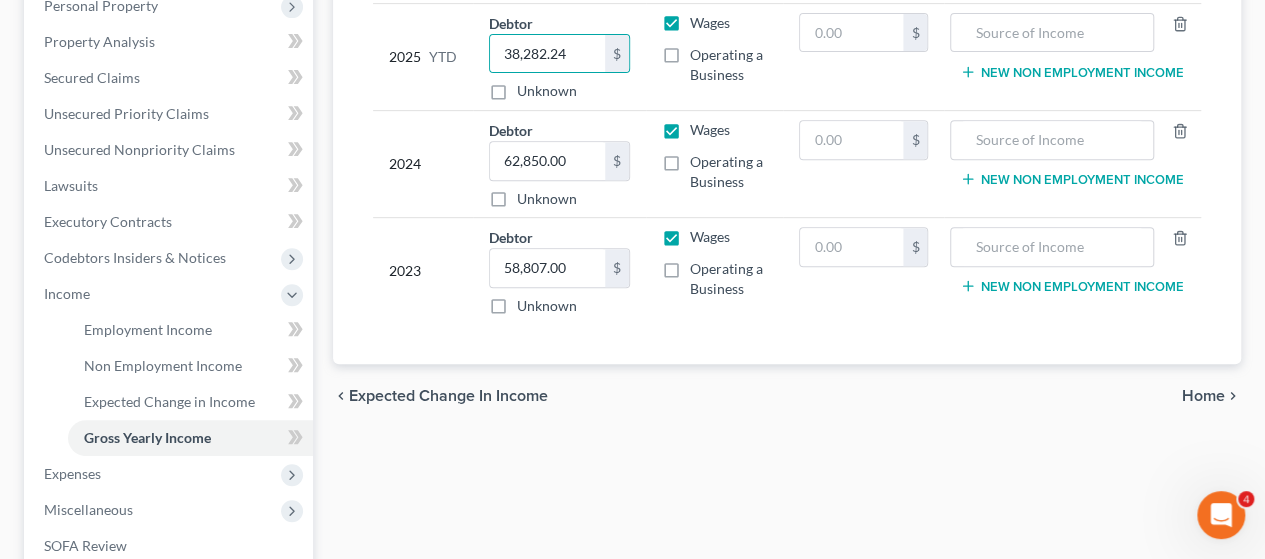 click on "$" at bounding box center [863, 271] 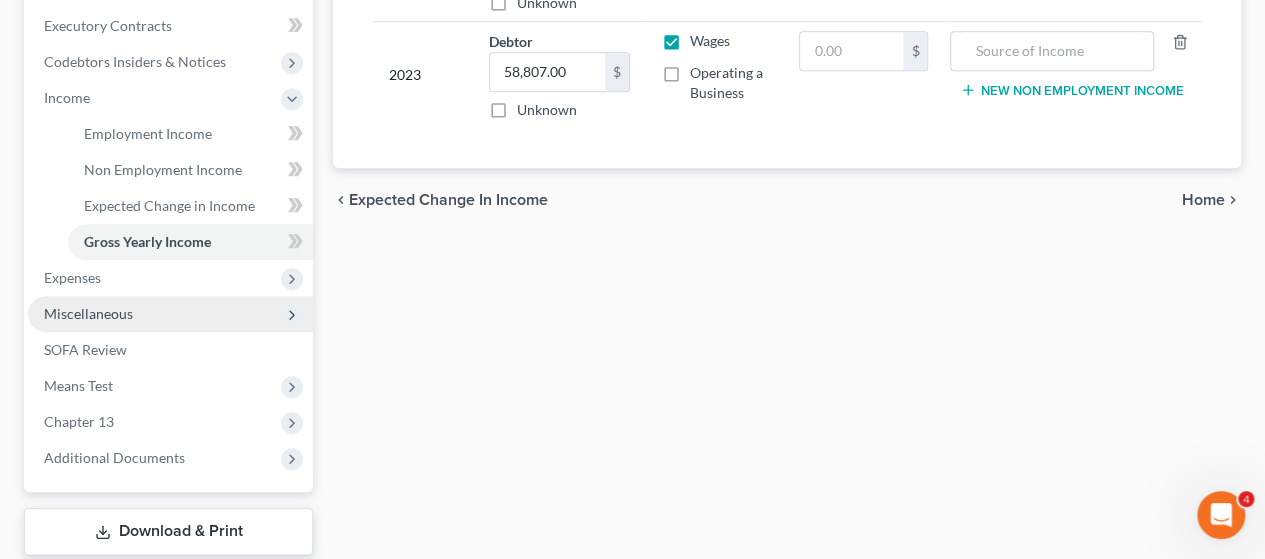 scroll, scrollTop: 600, scrollLeft: 0, axis: vertical 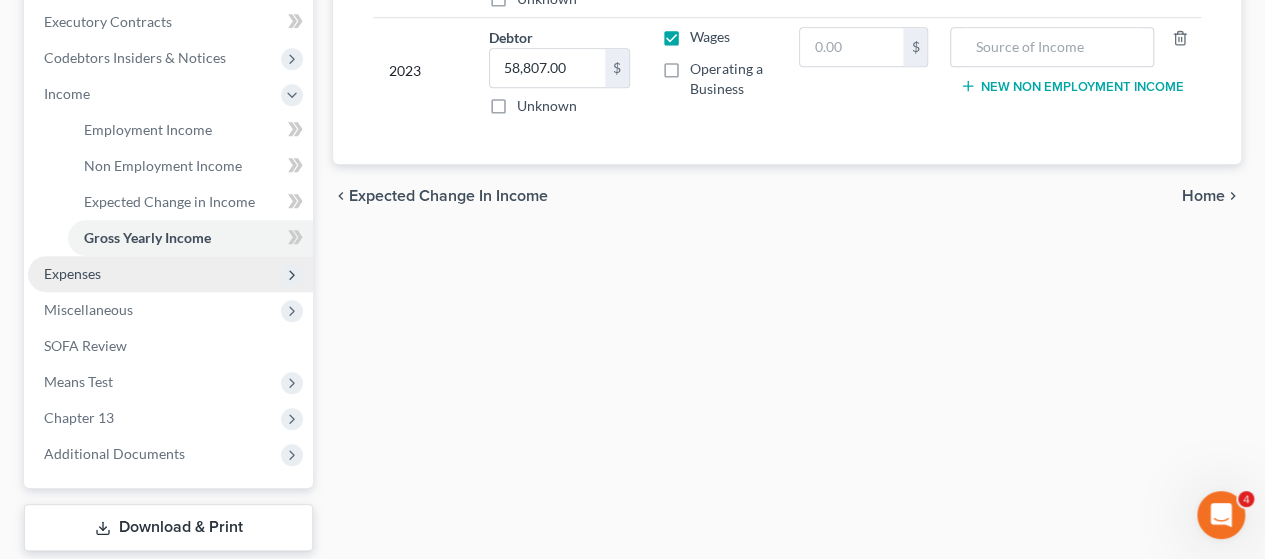 click on "Expenses" at bounding box center (72, 273) 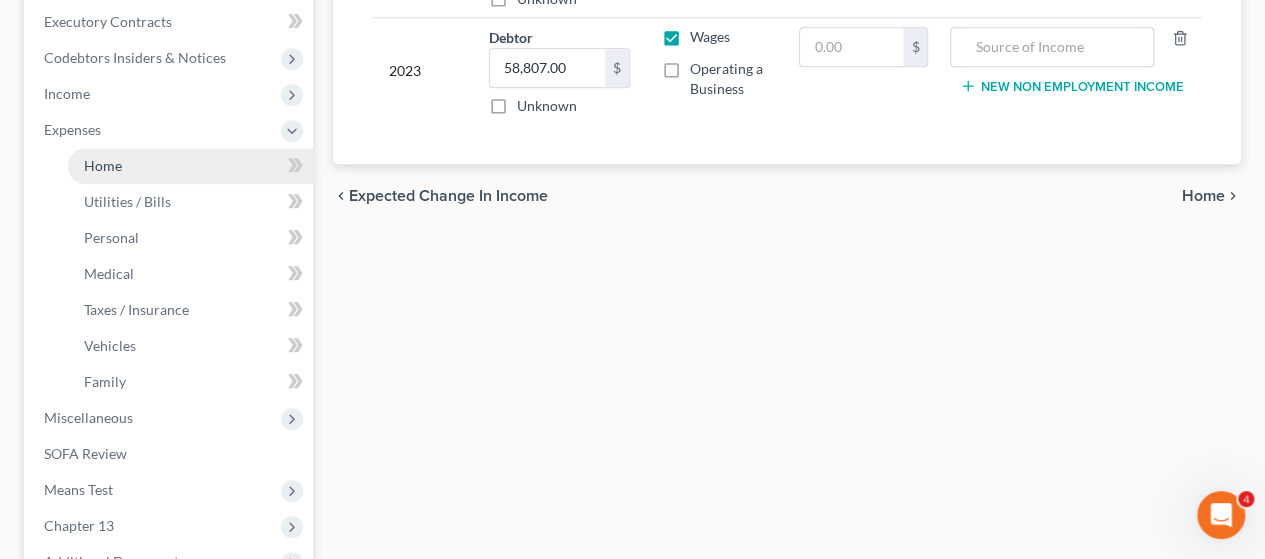 click on "Home" at bounding box center (190, 166) 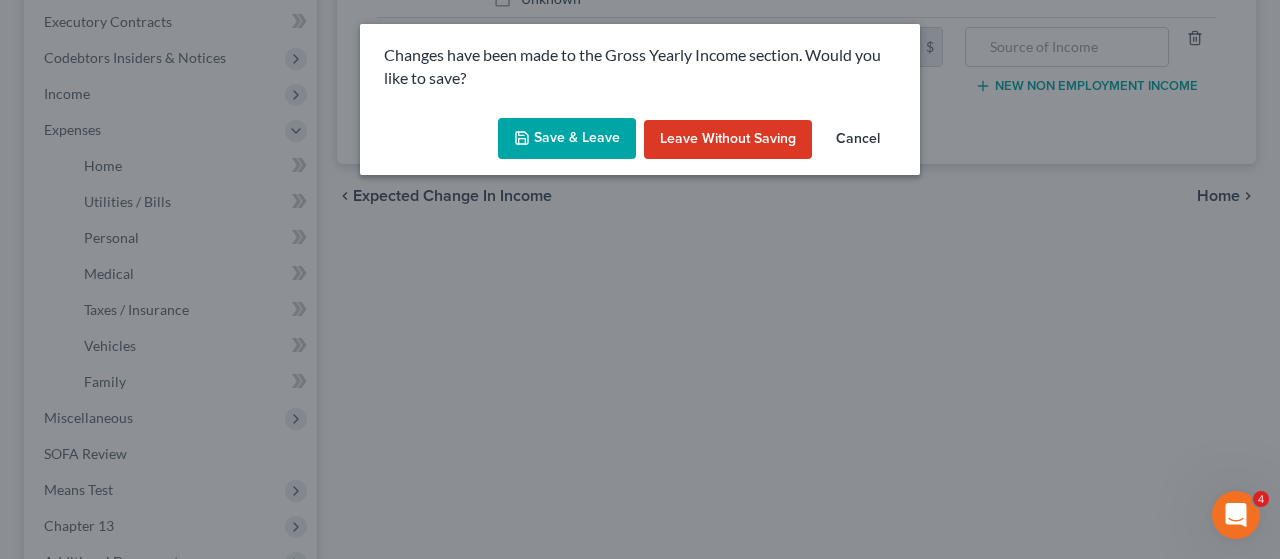 click on "Save & Leave" at bounding box center (567, 139) 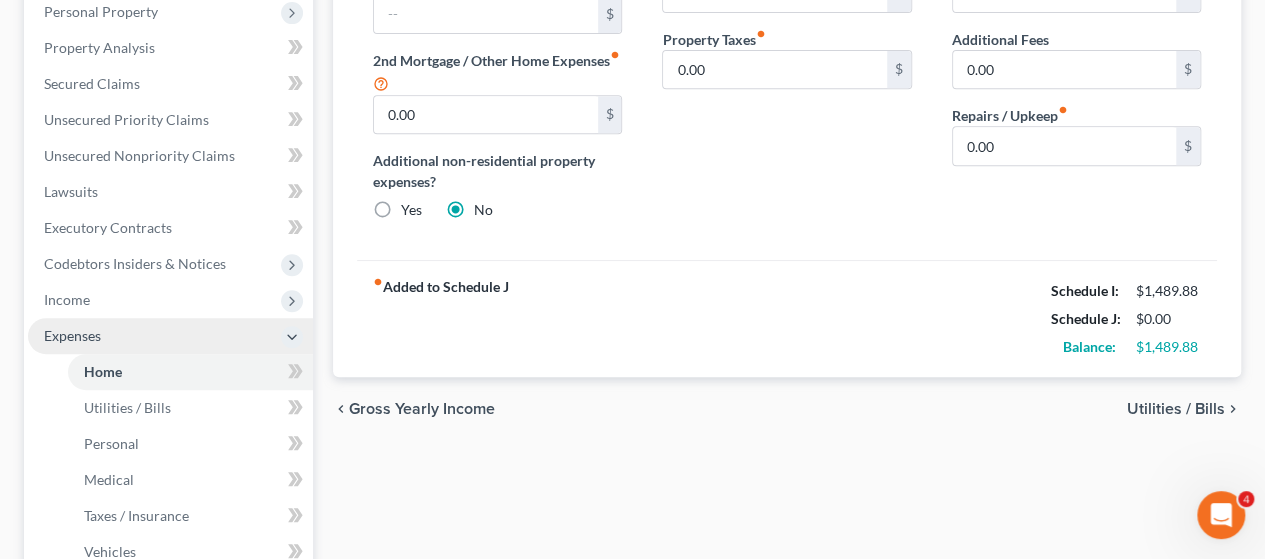 scroll, scrollTop: 400, scrollLeft: 0, axis: vertical 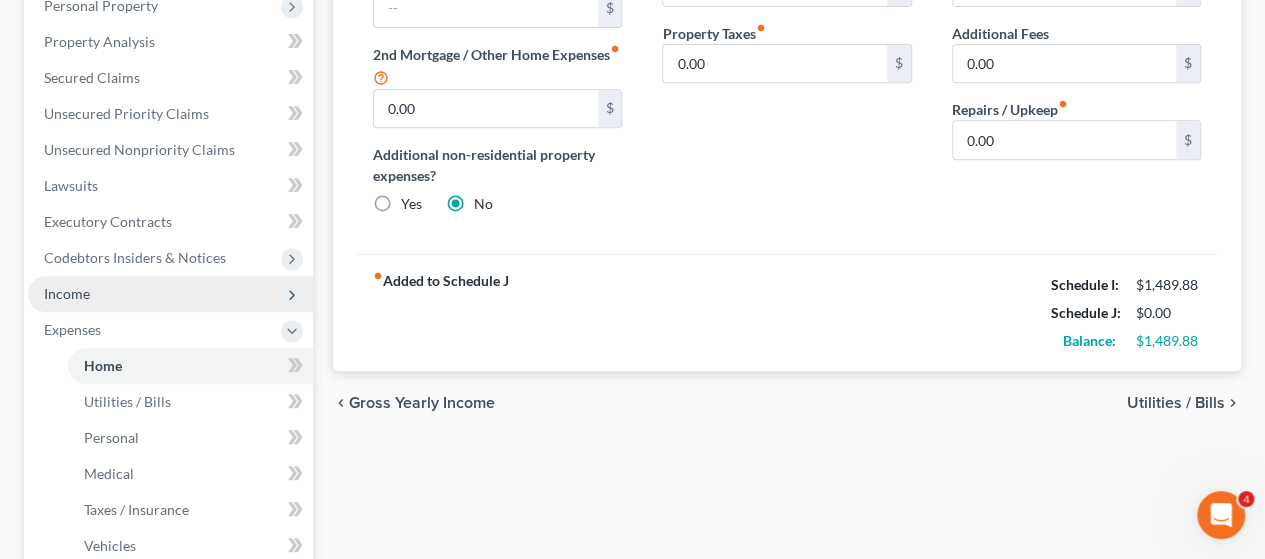 click on "Income" at bounding box center [67, 293] 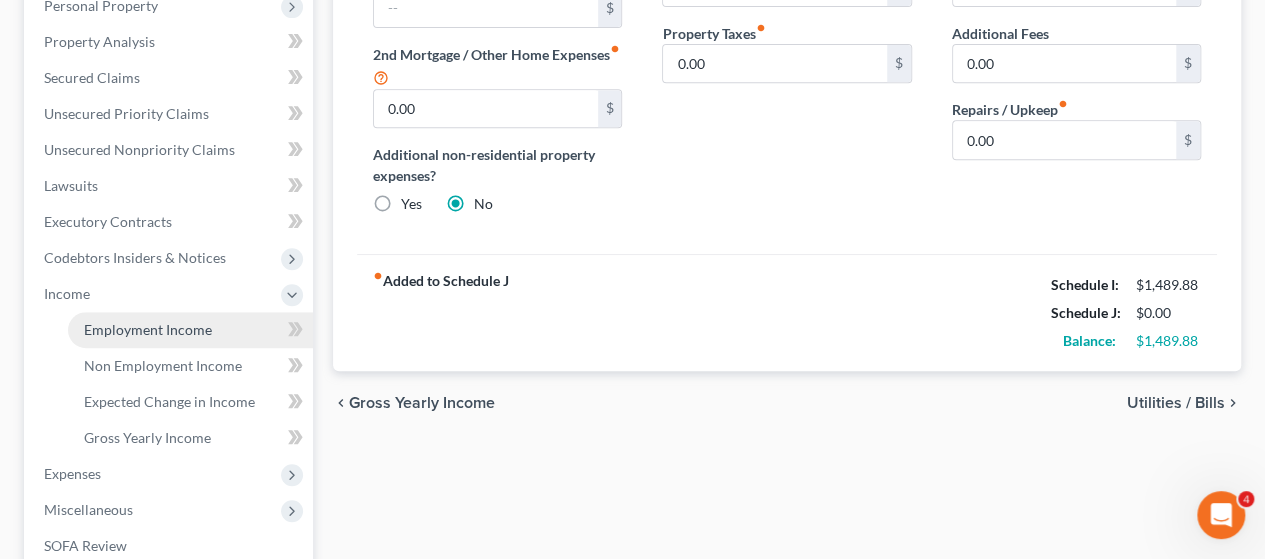 click on "Employment Income" at bounding box center [148, 329] 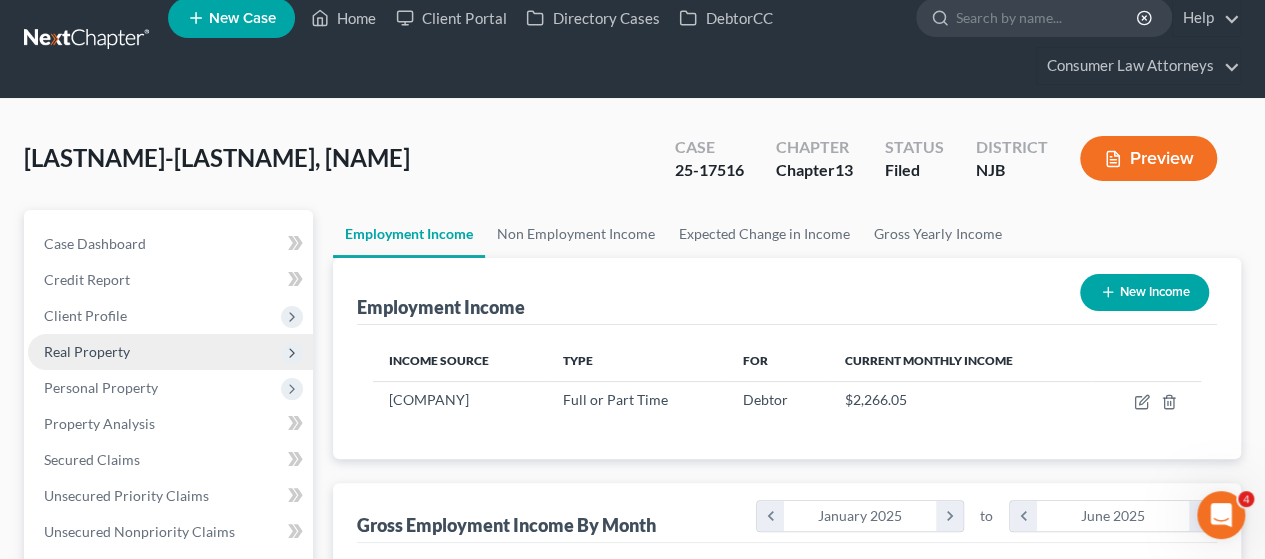 scroll, scrollTop: 0, scrollLeft: 0, axis: both 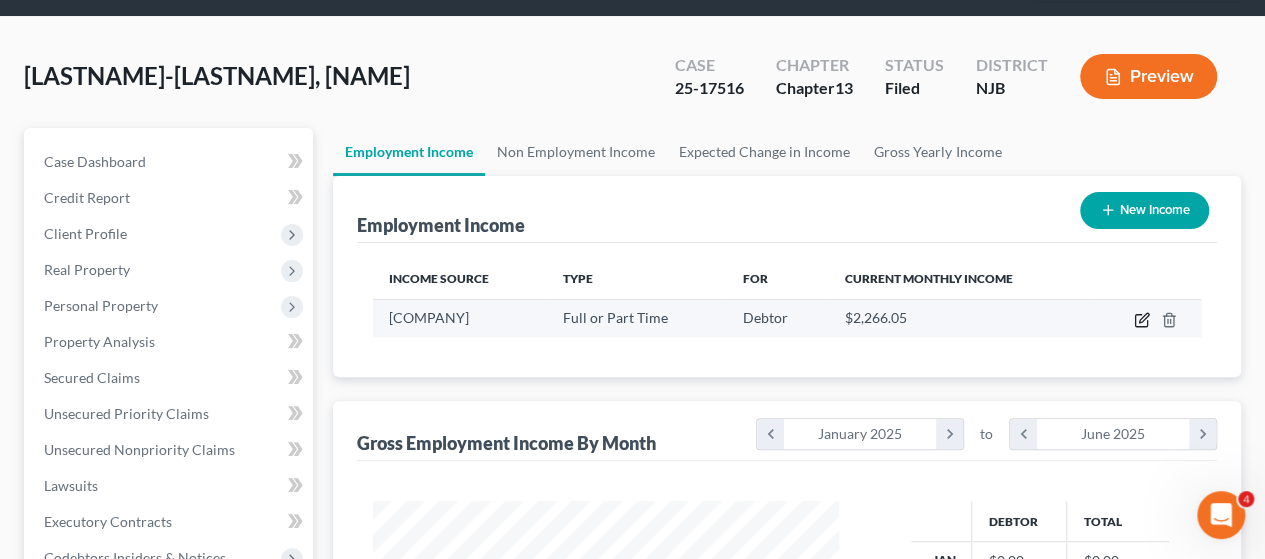 click 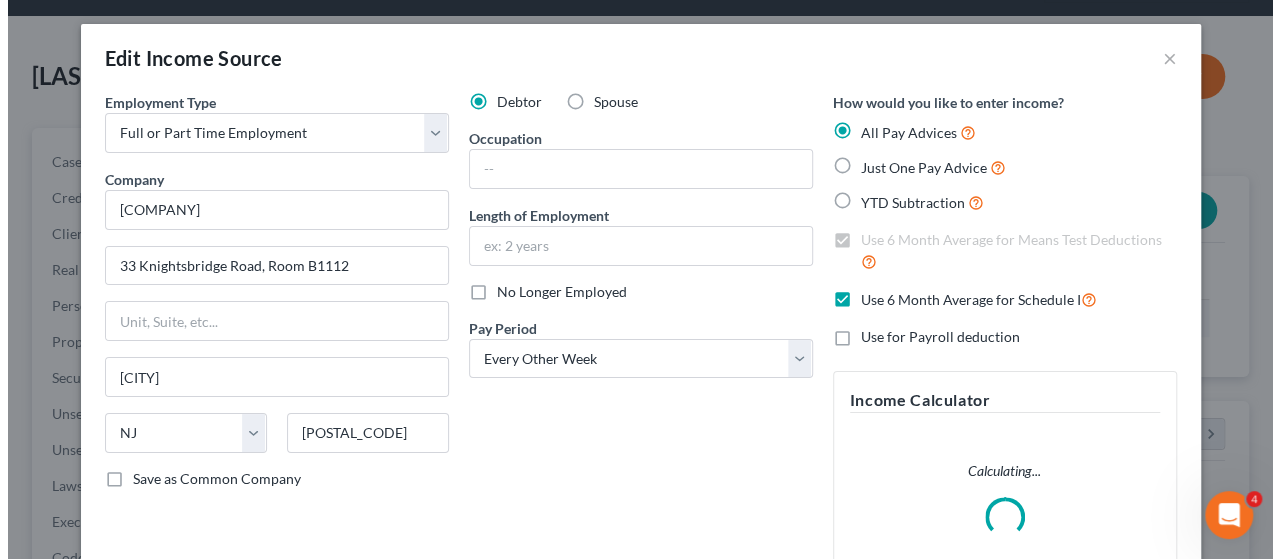 scroll, scrollTop: 999644, scrollLeft: 999487, axis: both 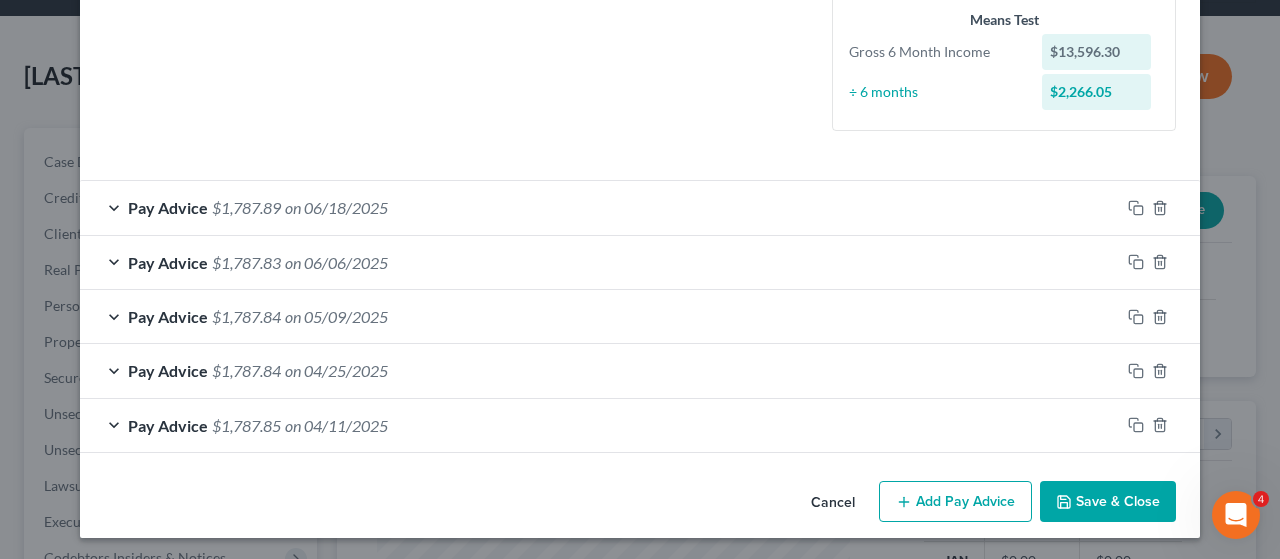 click on "Add Pay Advice" at bounding box center (955, 502) 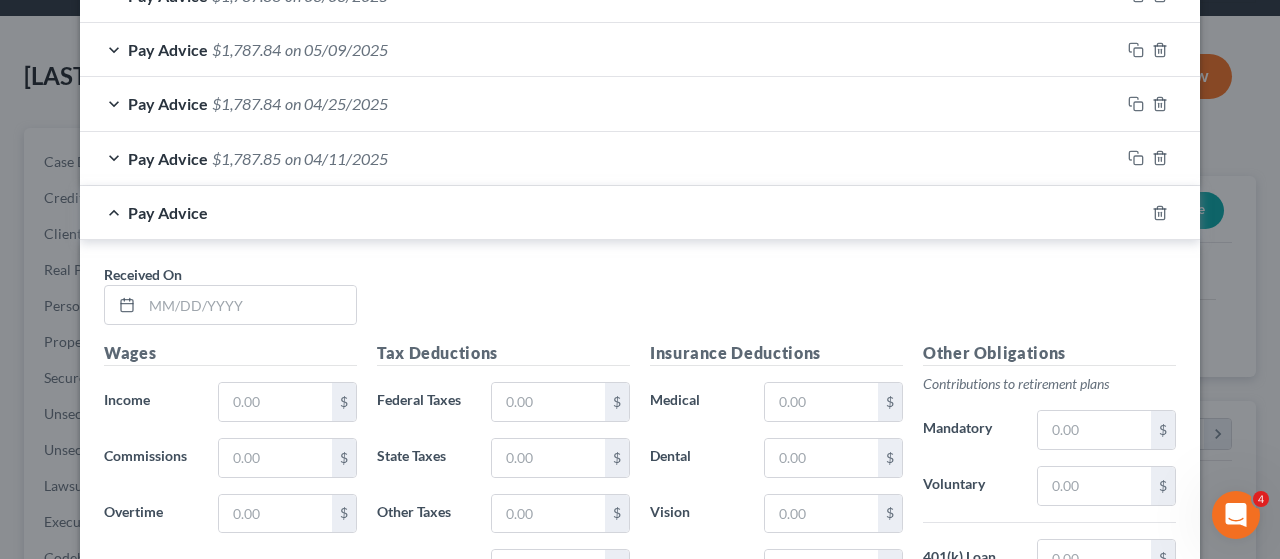 scroll, scrollTop: 831, scrollLeft: 0, axis: vertical 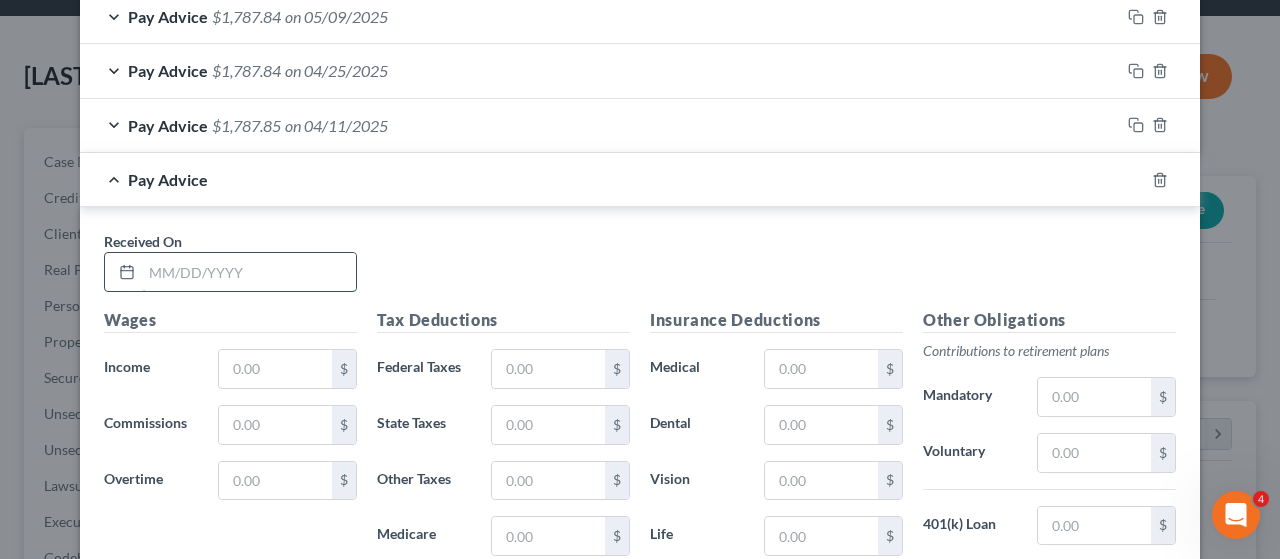 click at bounding box center (249, 272) 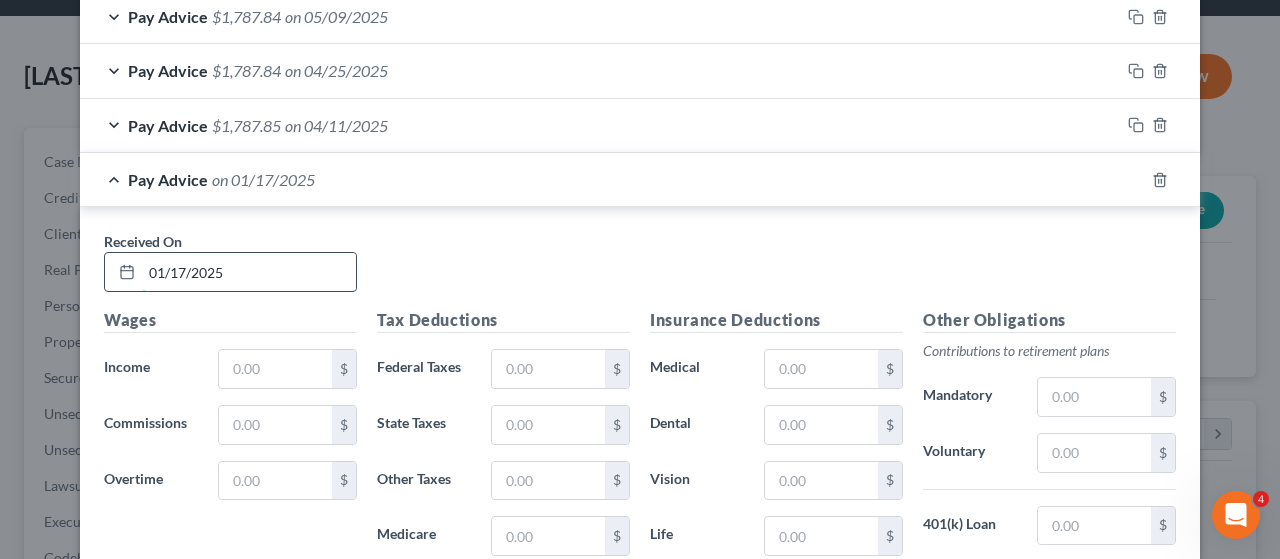 type on "01/17/2025" 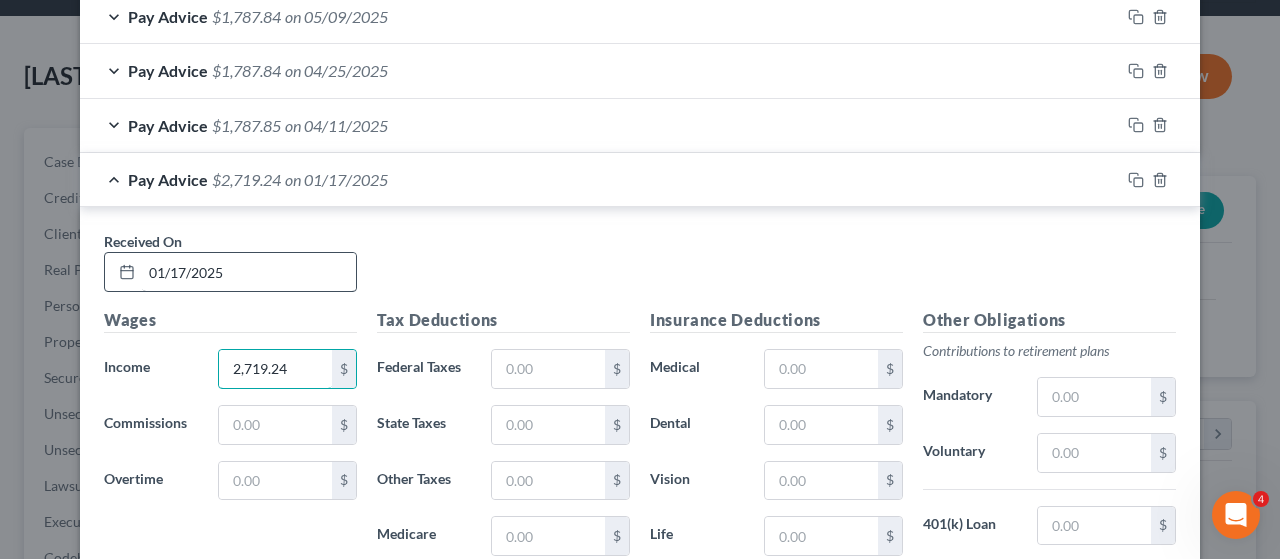 type on "2,719.24" 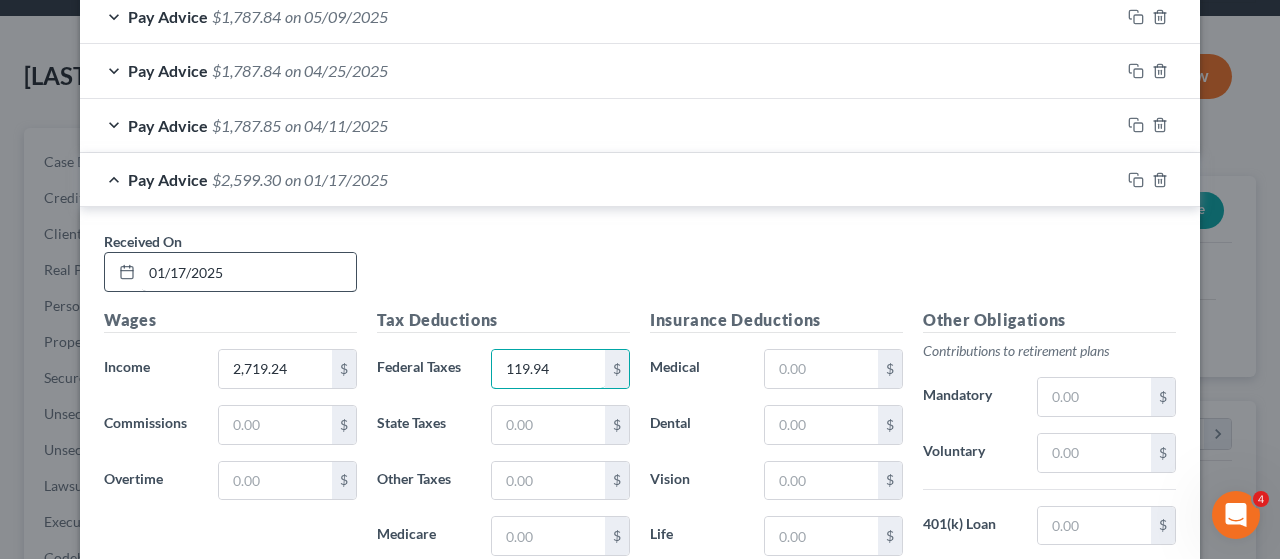 type on "119.94" 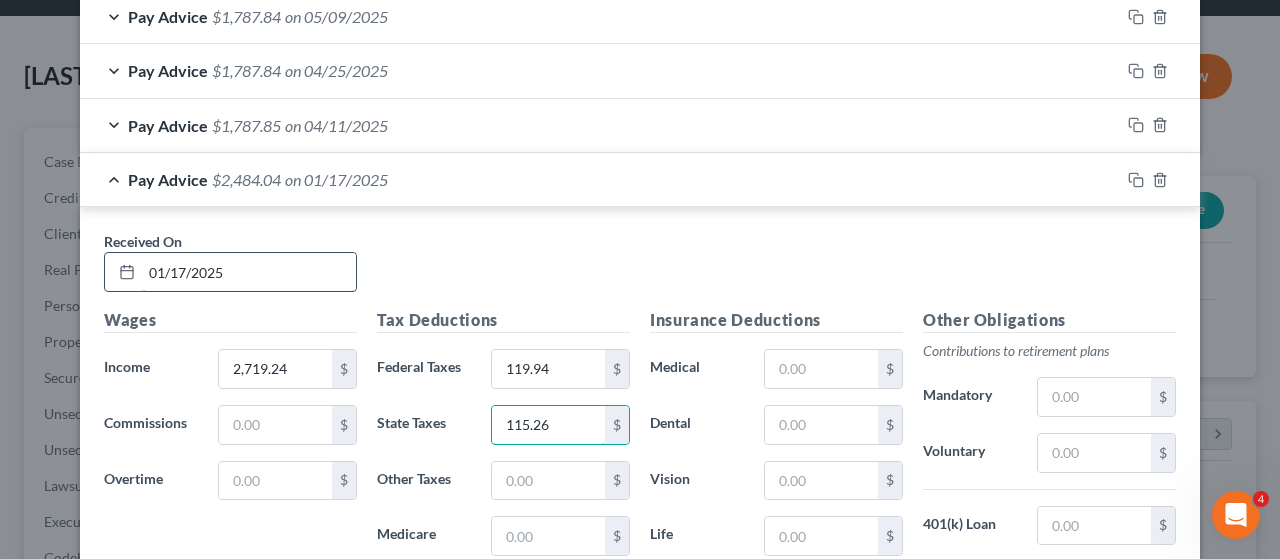 type on "115.26" 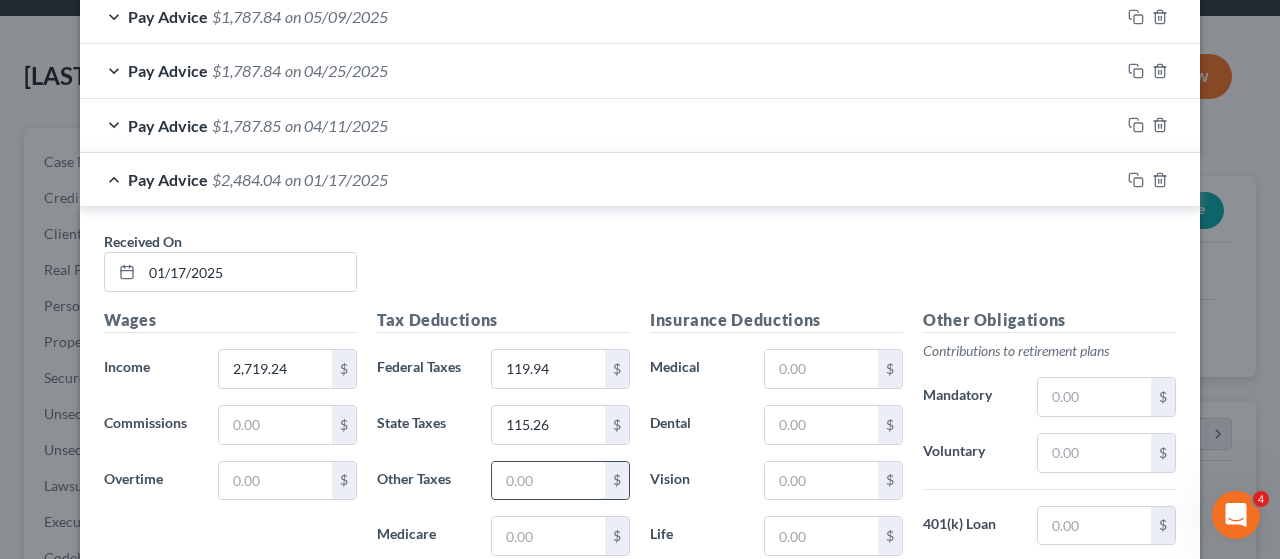 click at bounding box center (548, 481) 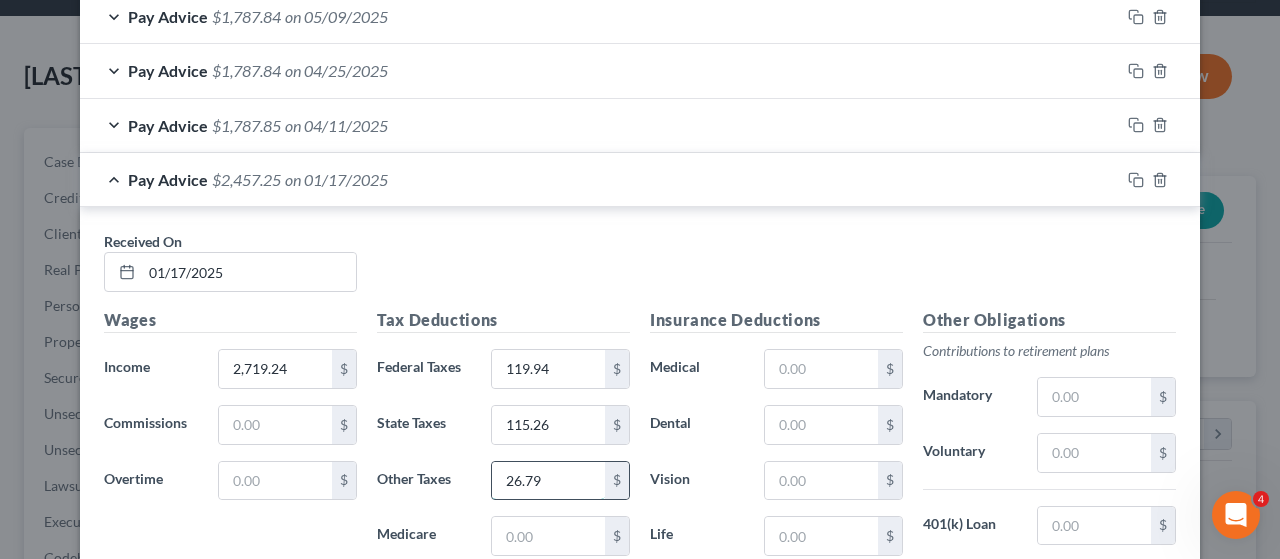 type on "26.79" 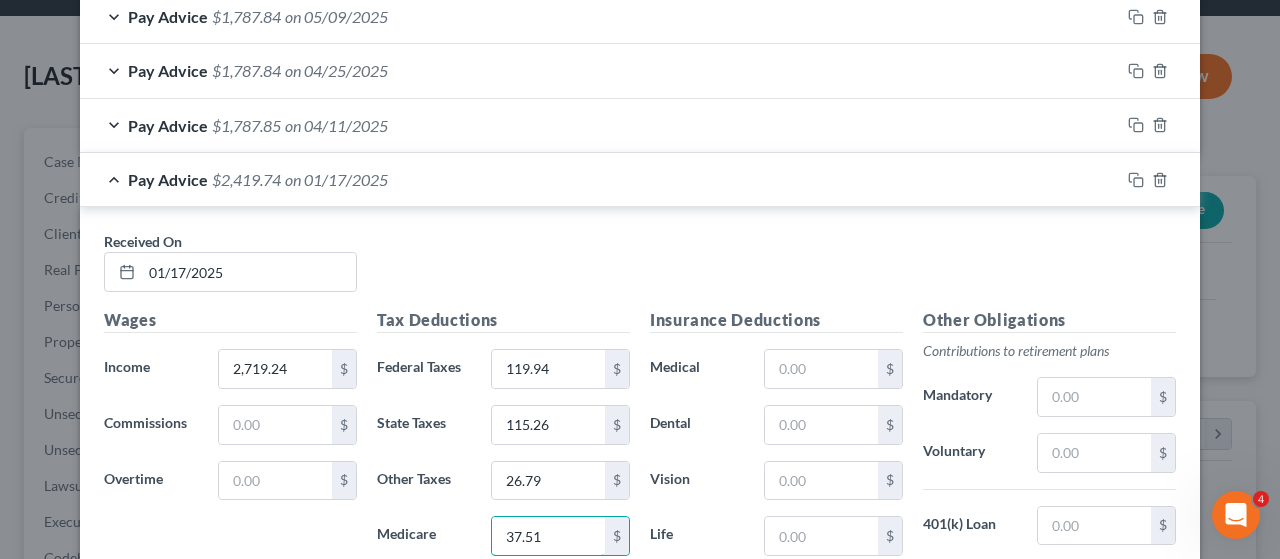 type on "37.51" 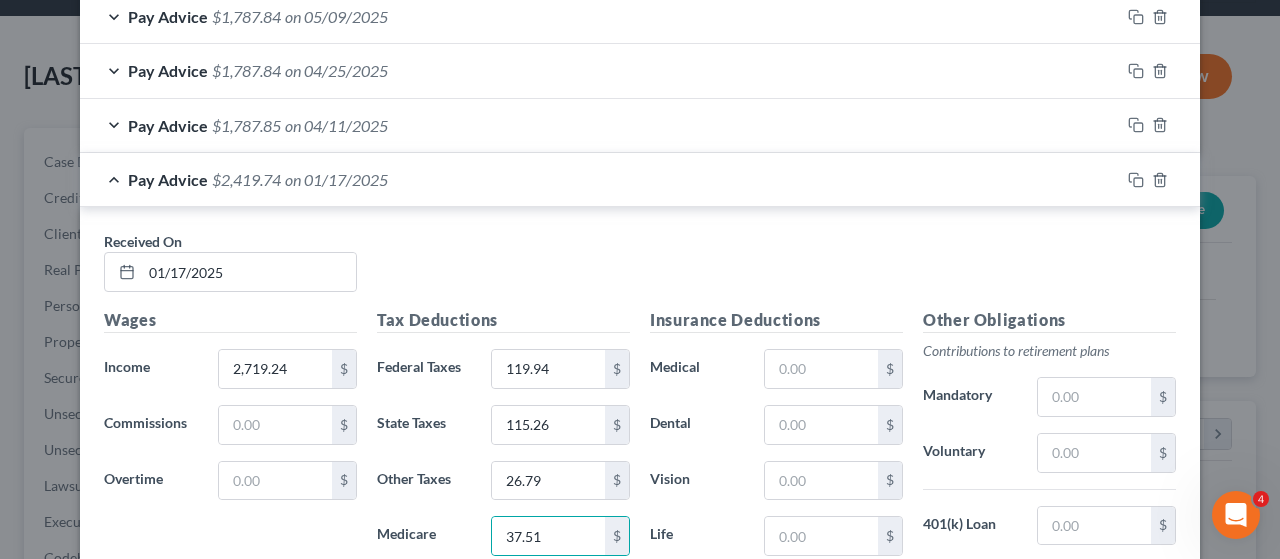 scroll, scrollTop: 1136, scrollLeft: 0, axis: vertical 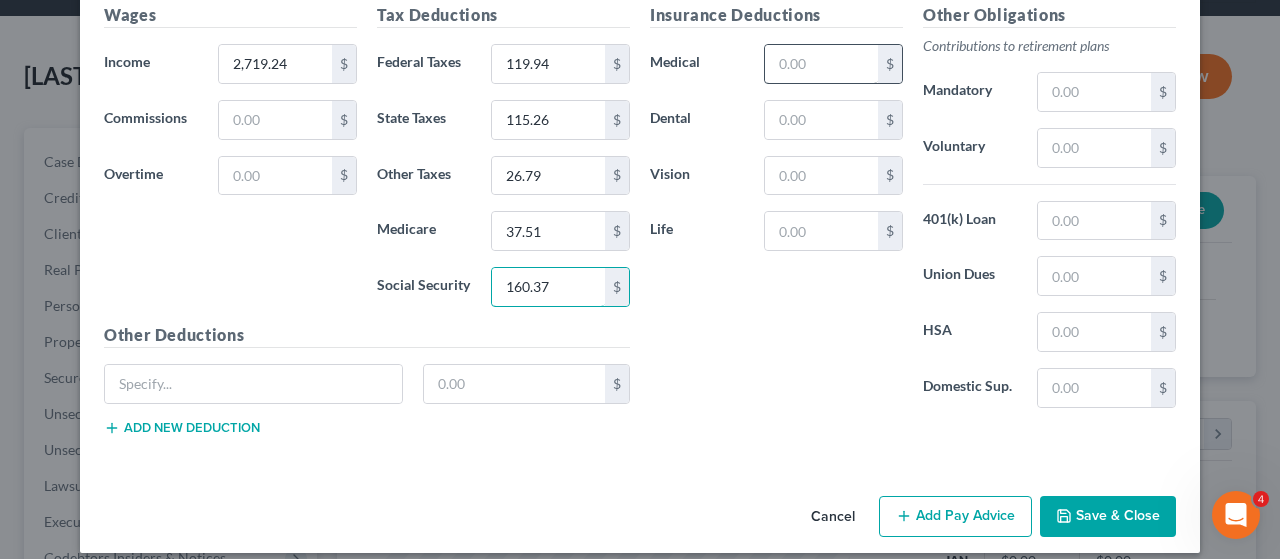 type on "160.37" 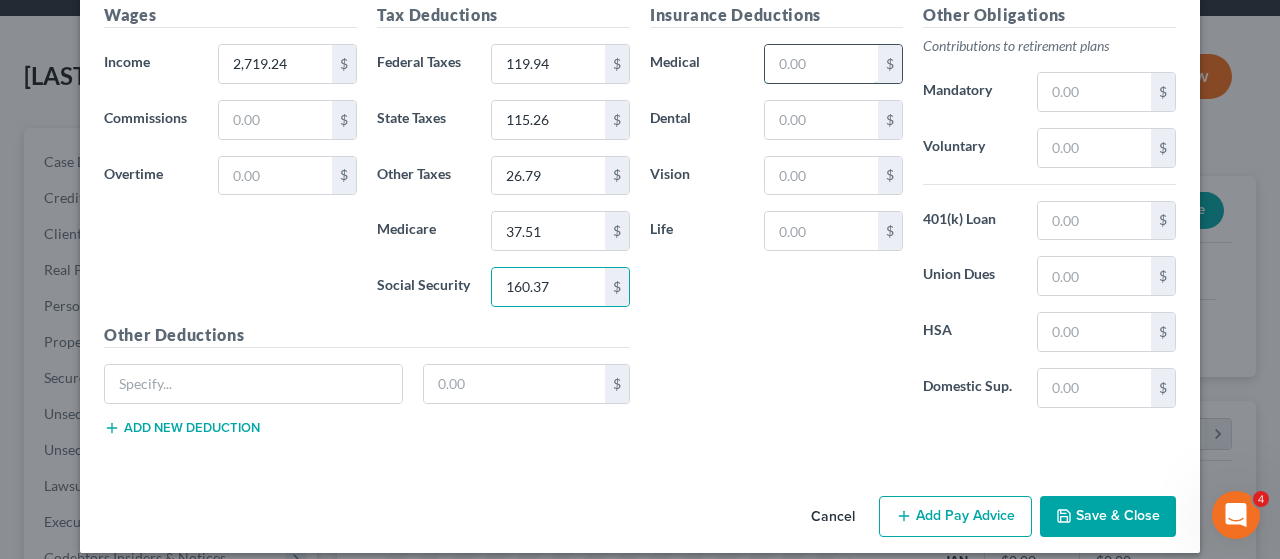 click at bounding box center [821, 64] 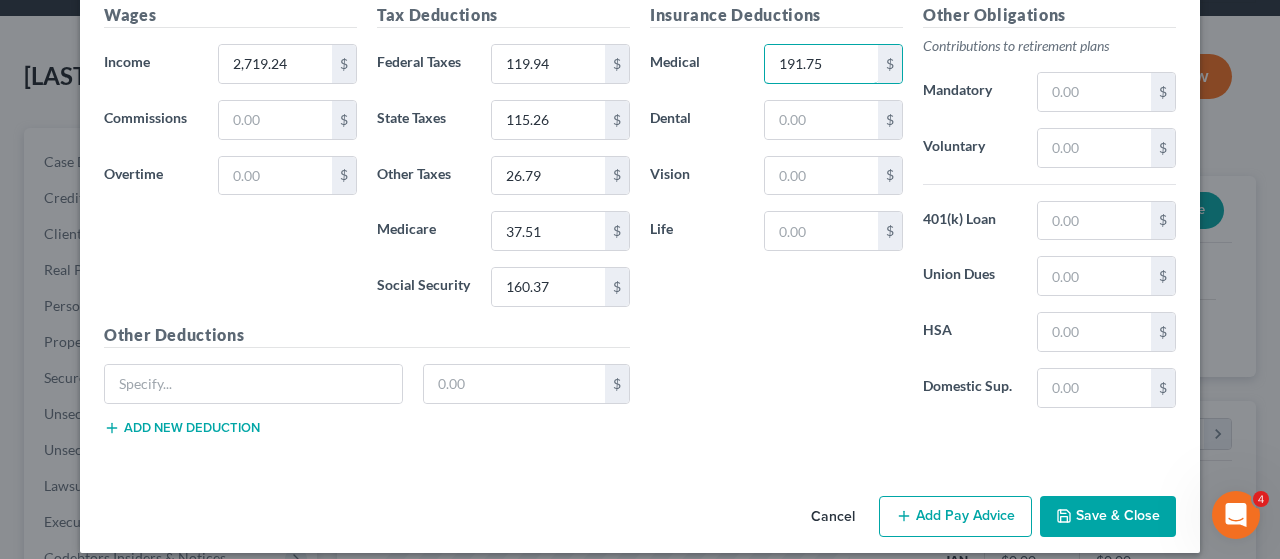 type on "191.75" 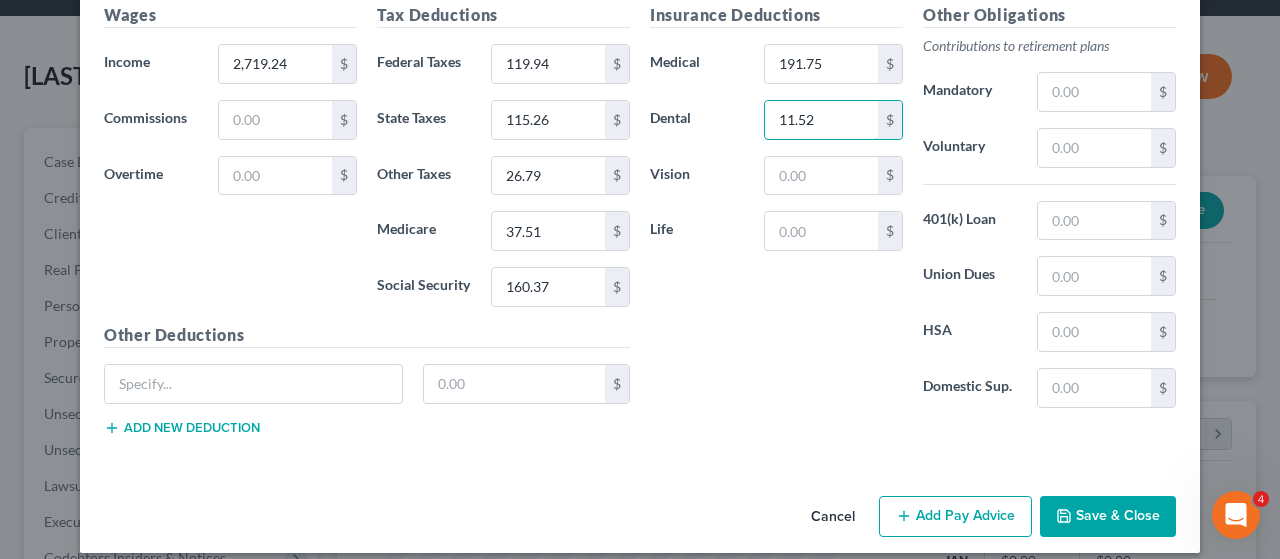 type on "11.52" 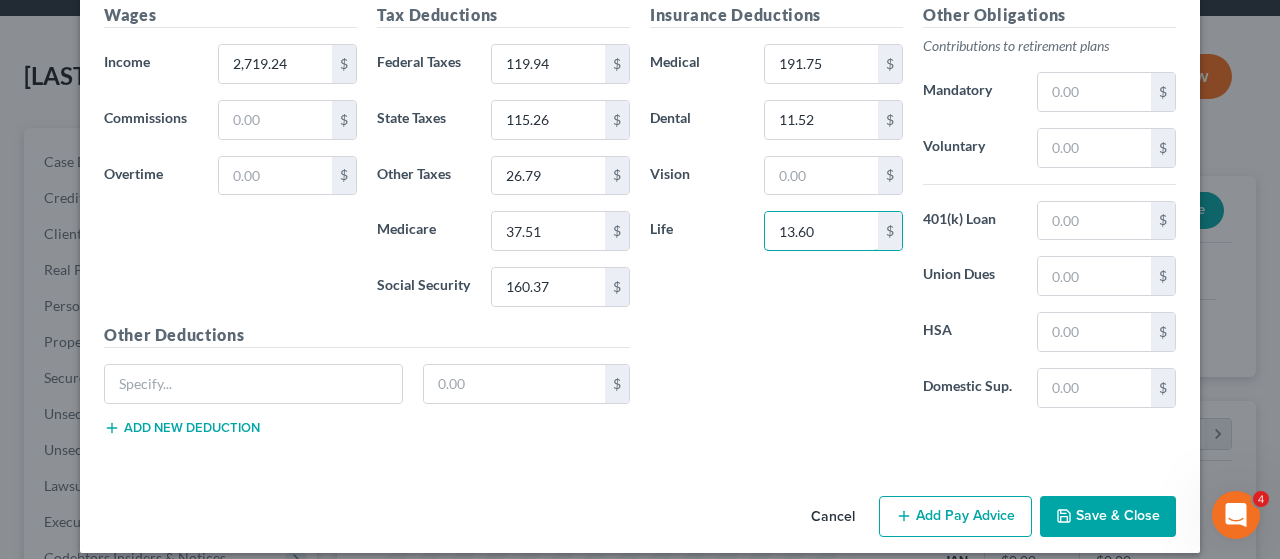 type on "13.60" 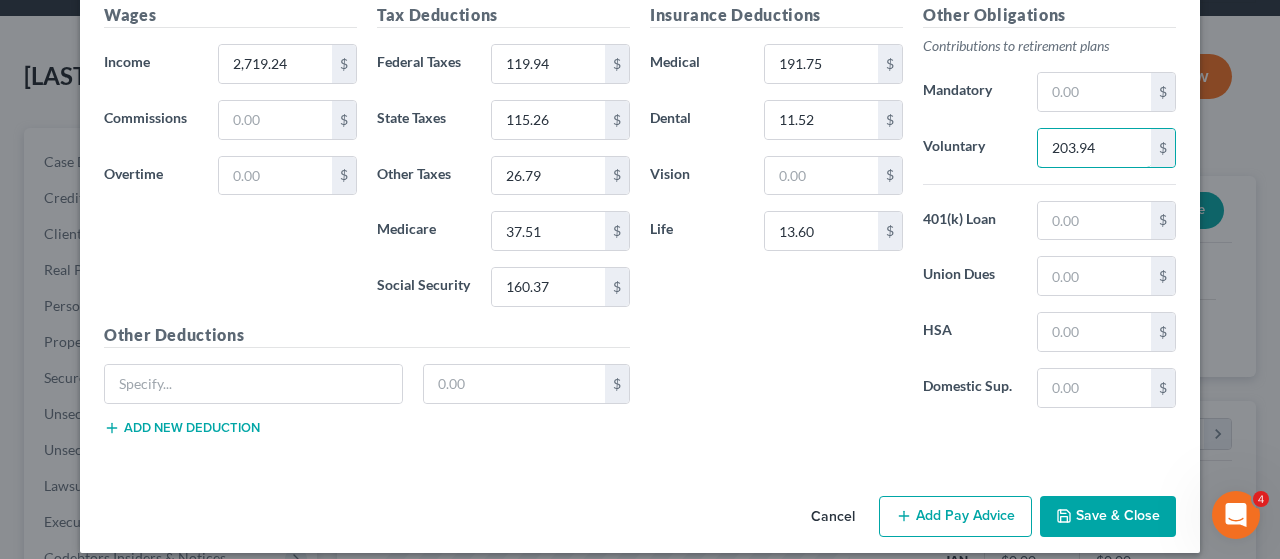 type on "203.94" 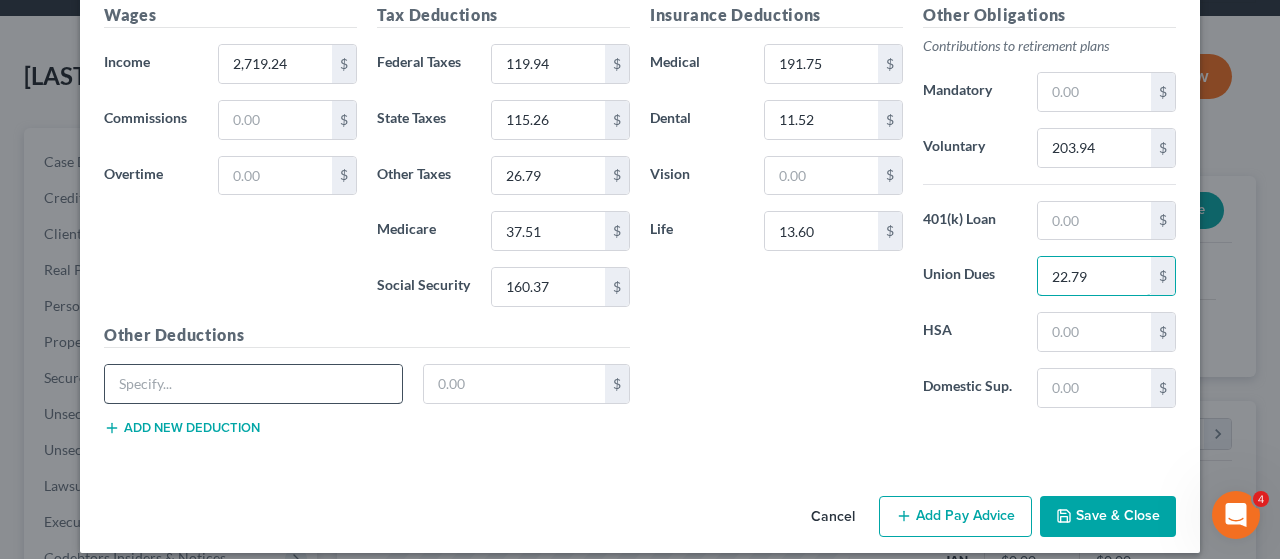 type on "22.79" 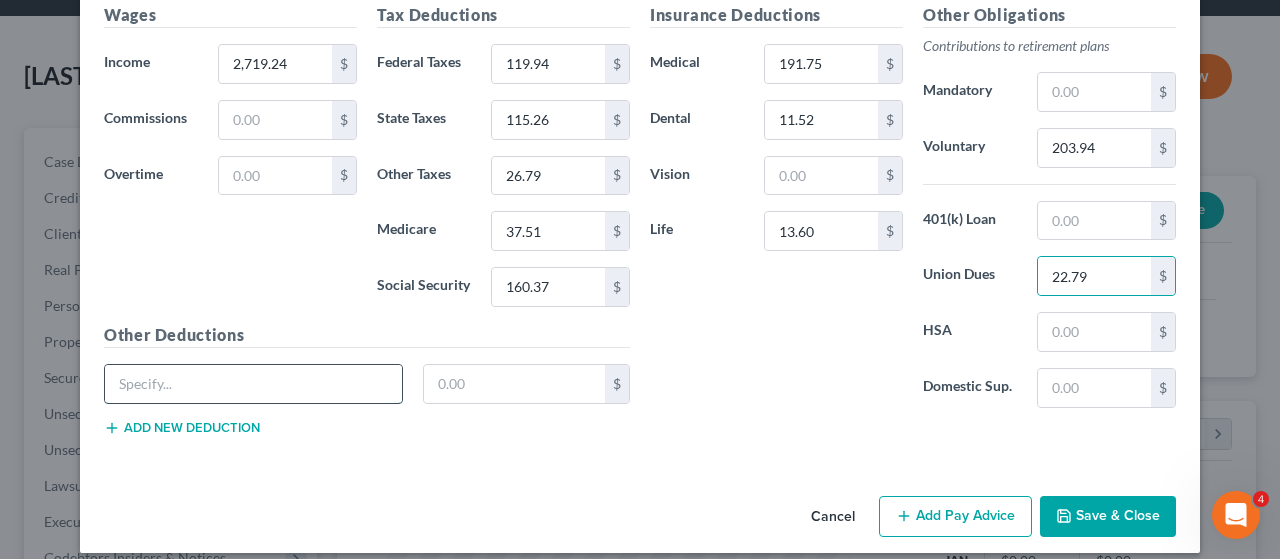 click at bounding box center [253, 384] 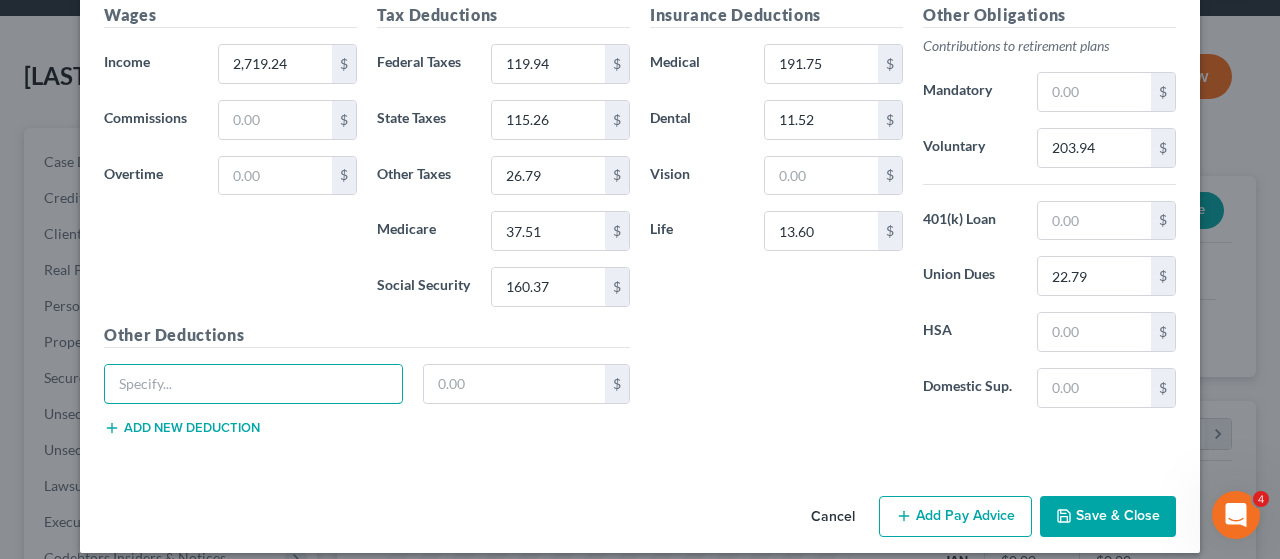 type on "Parking" 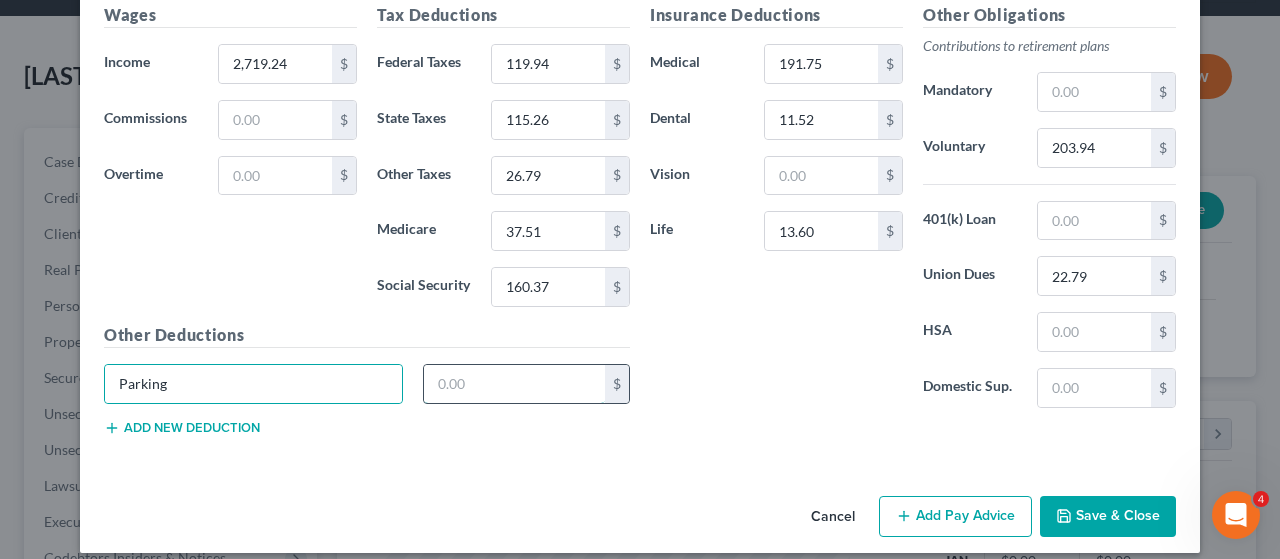 click at bounding box center (515, 384) 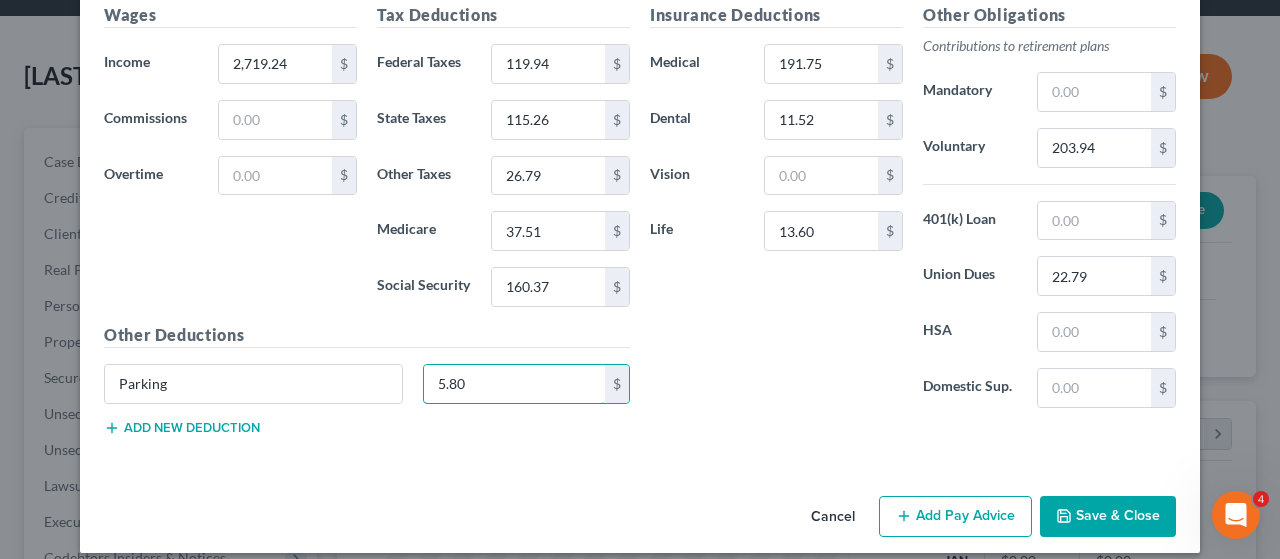 type on "5.80" 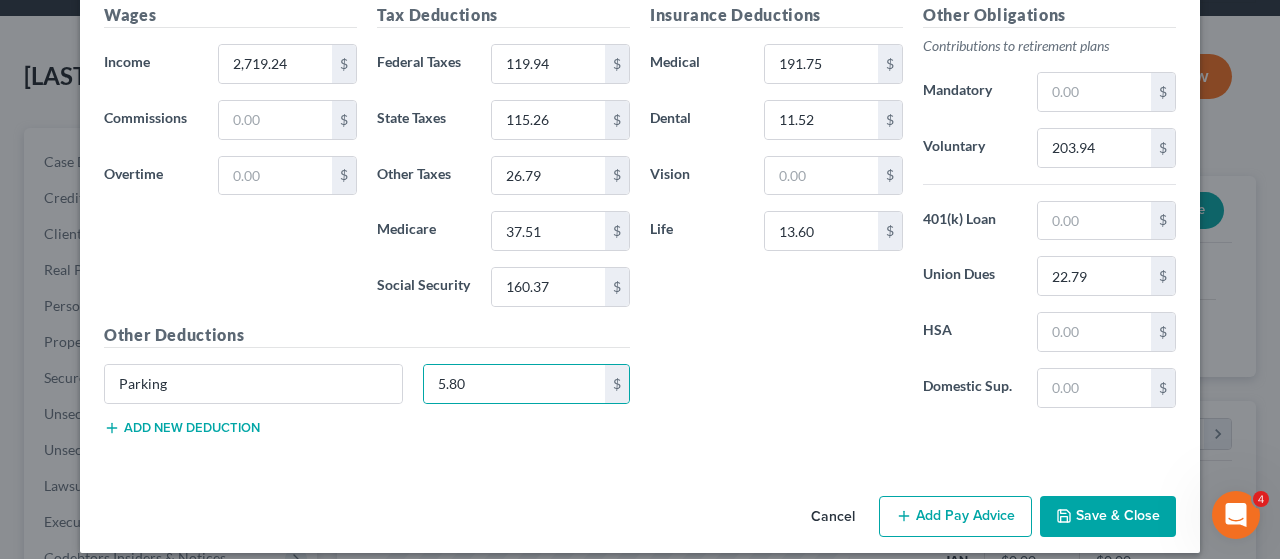 click on "Add new deduction" at bounding box center [182, 428] 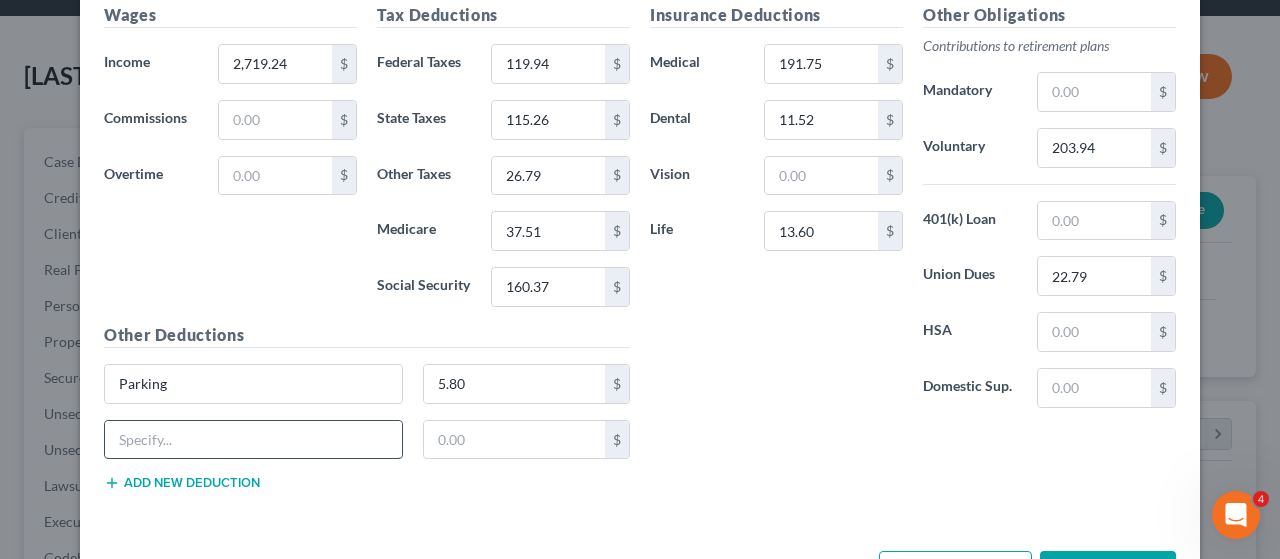 click at bounding box center (253, 440) 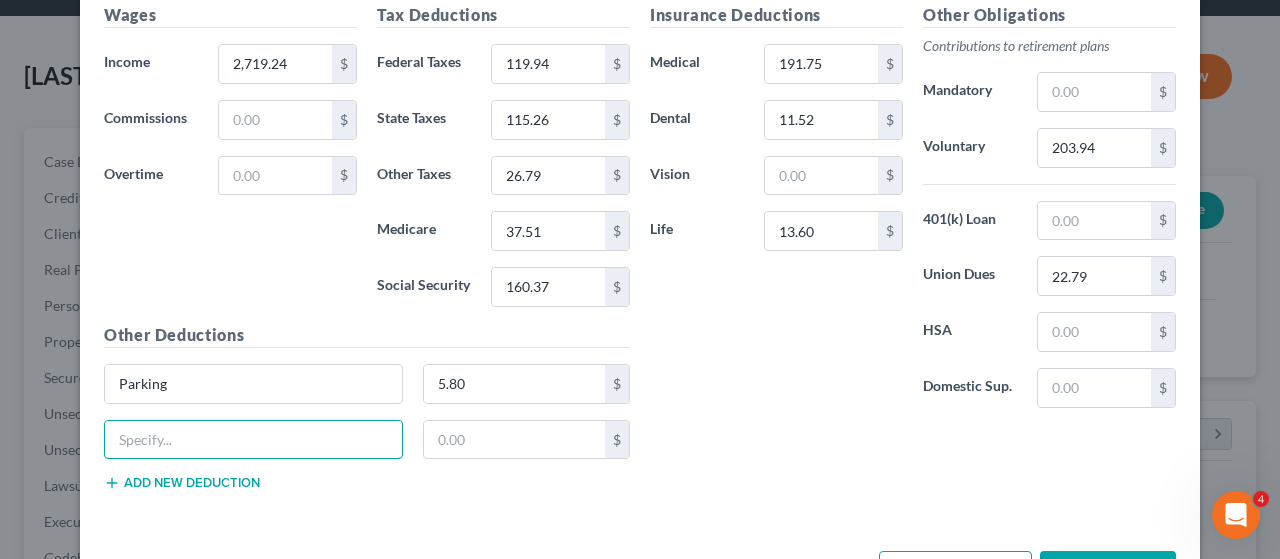 type on "Kate & Key Tech Store" 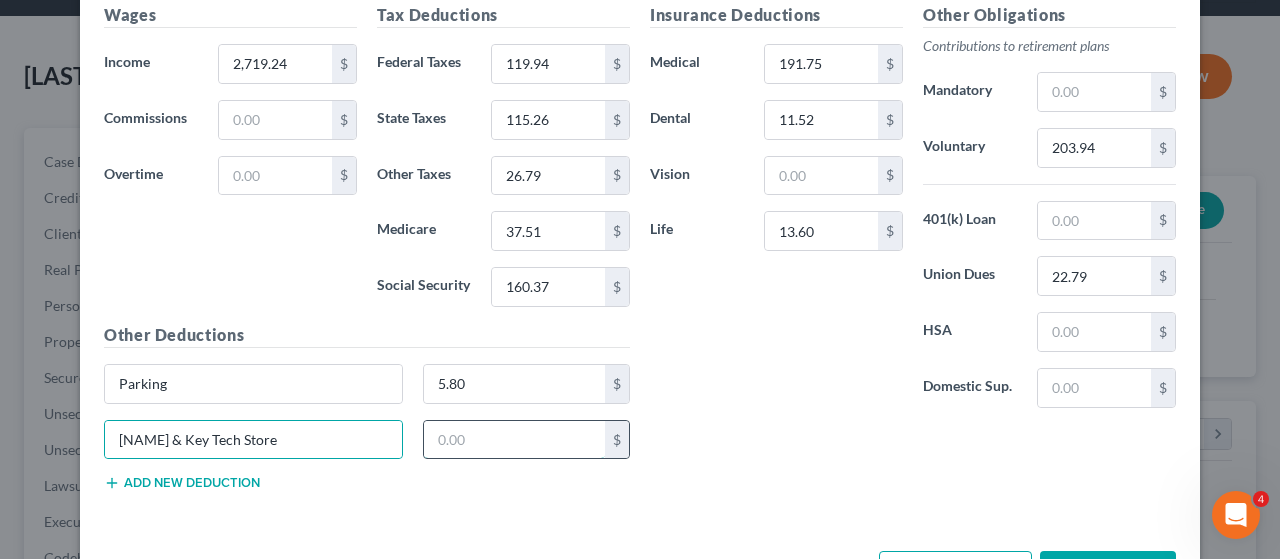 click at bounding box center (515, 440) 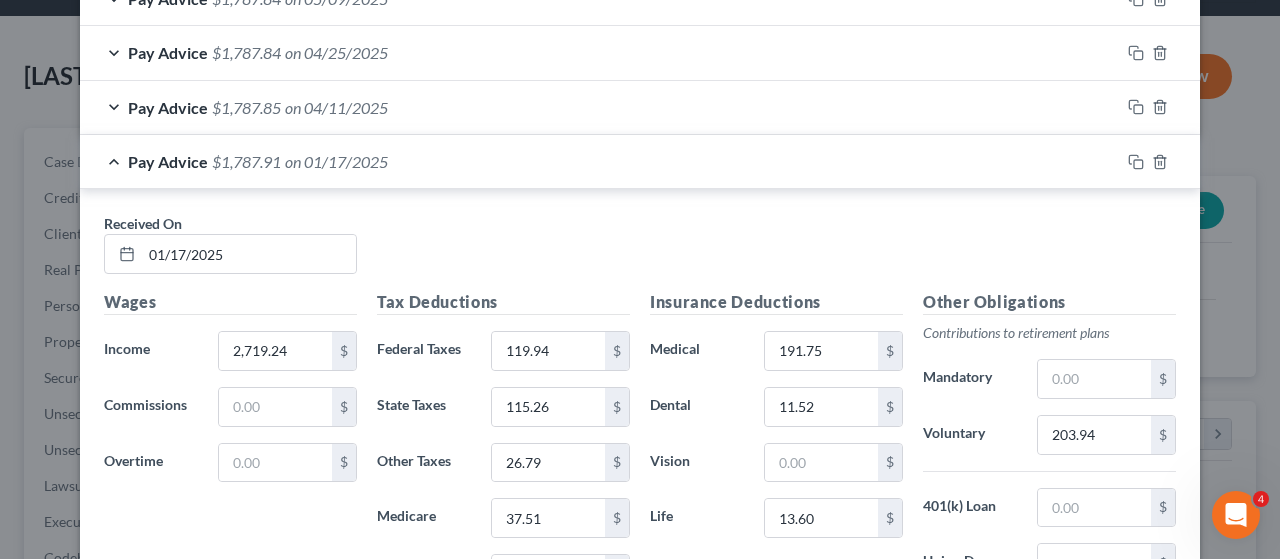 scroll, scrollTop: 836, scrollLeft: 0, axis: vertical 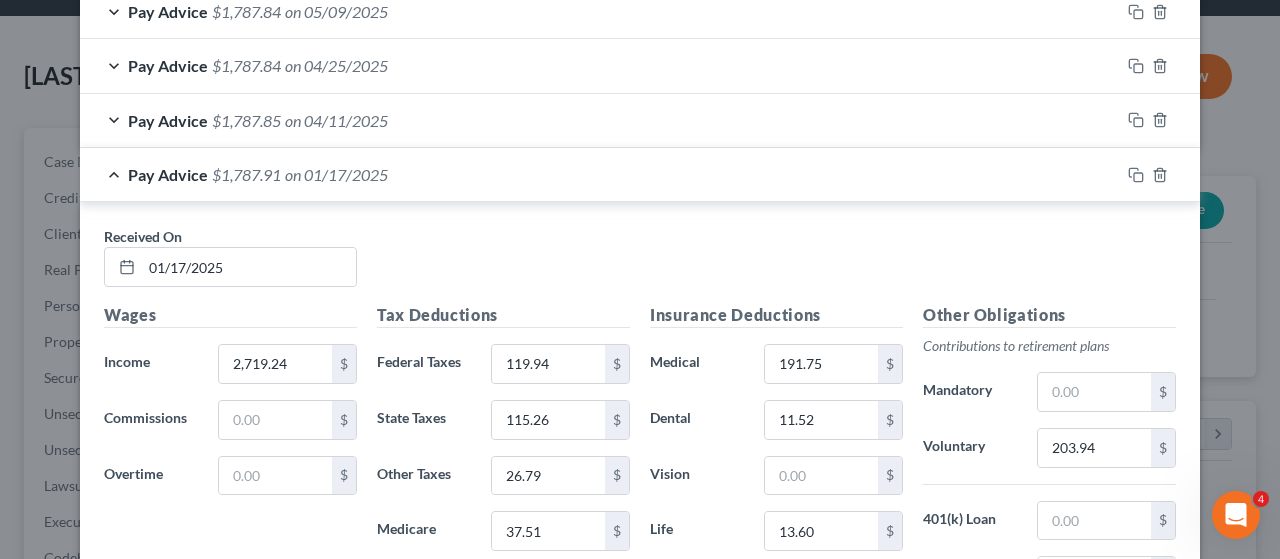 type on "22.06" 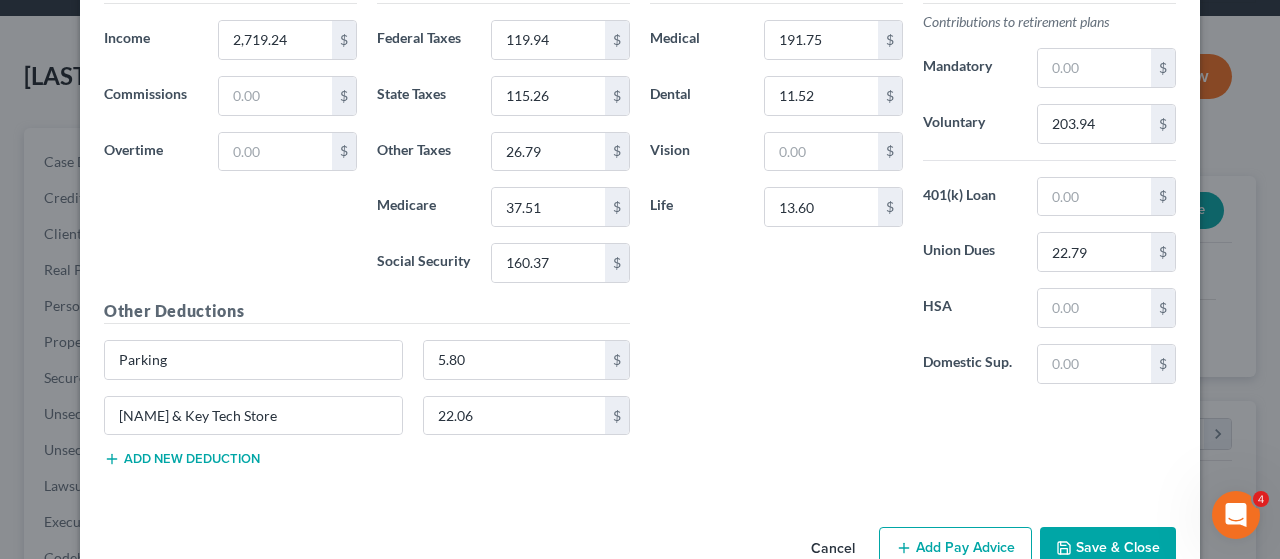 scroll, scrollTop: 1200, scrollLeft: 0, axis: vertical 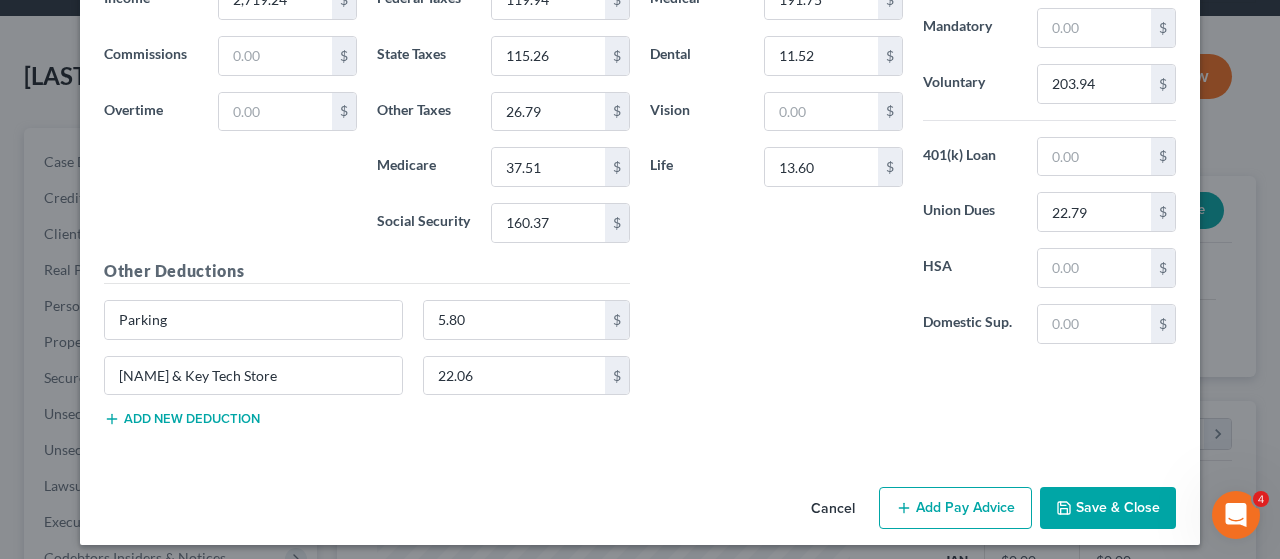 click on "Add Pay Advice" at bounding box center [955, 508] 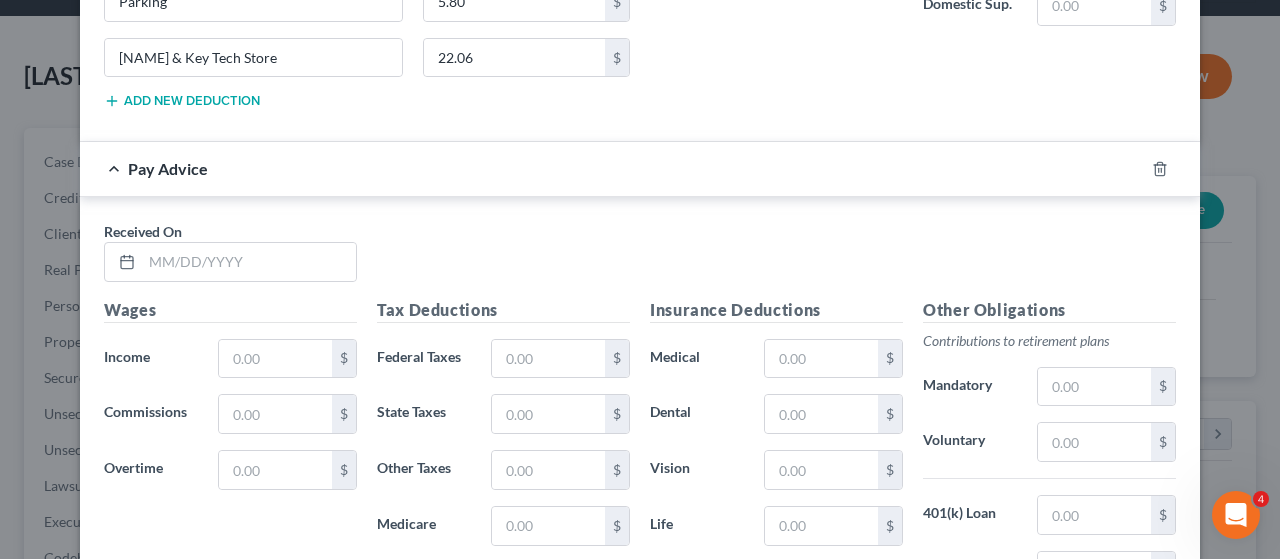 scroll, scrollTop: 1515, scrollLeft: 0, axis: vertical 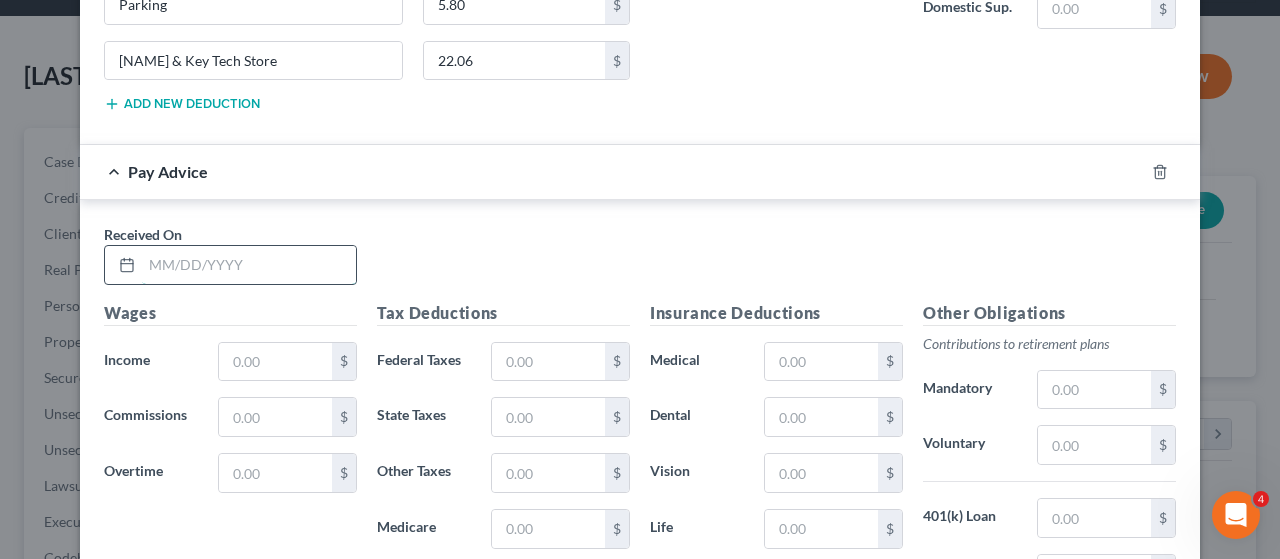 click at bounding box center [249, 265] 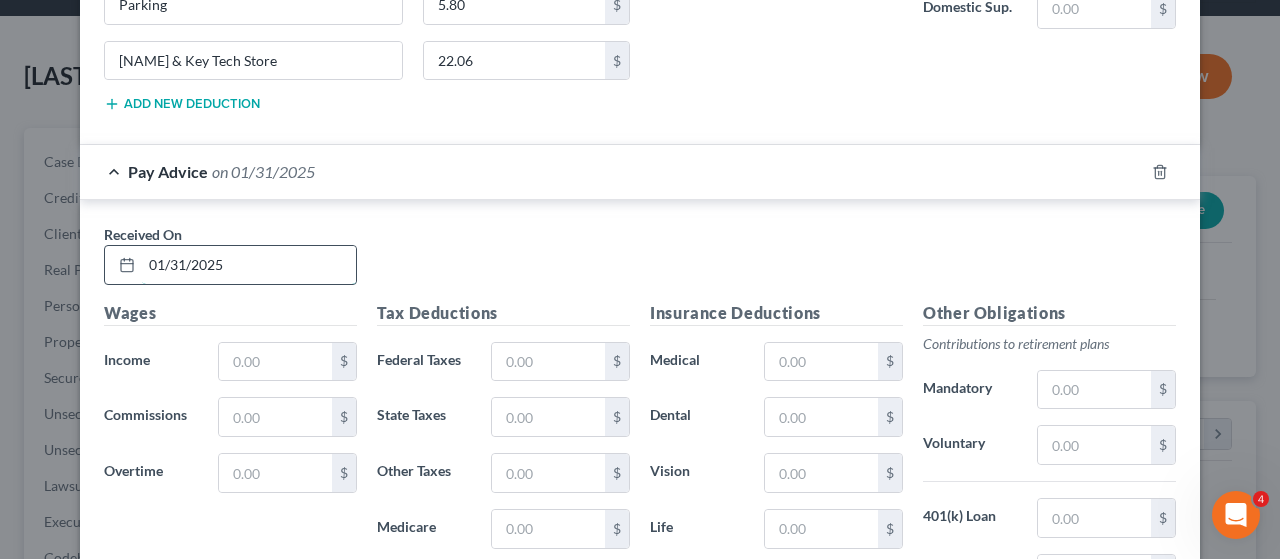 type on "01/31/2025" 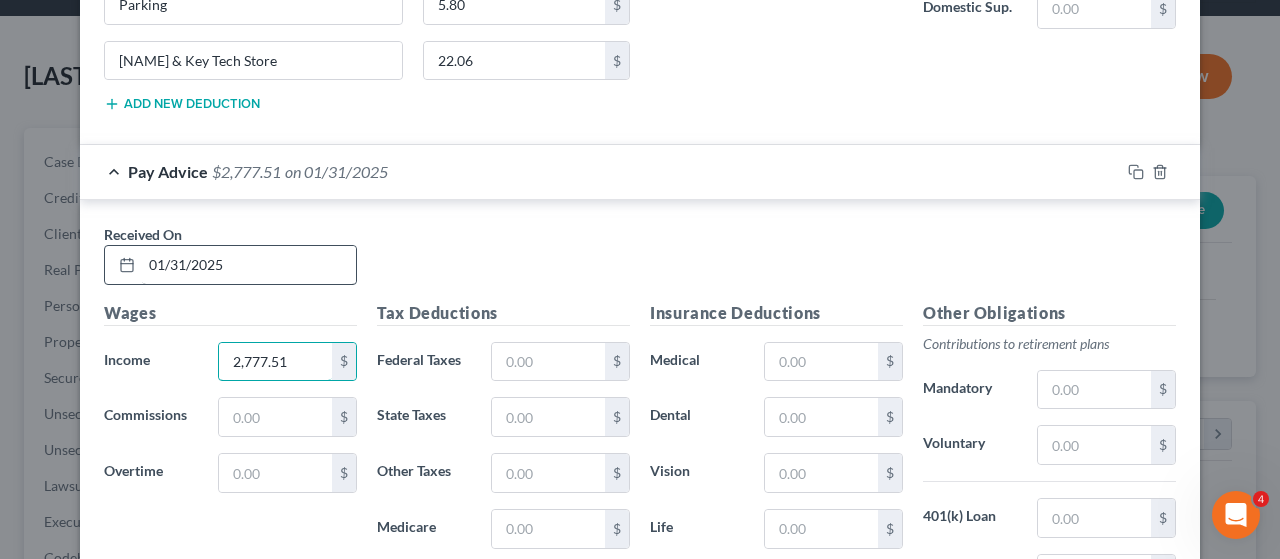 type on "2,777.51" 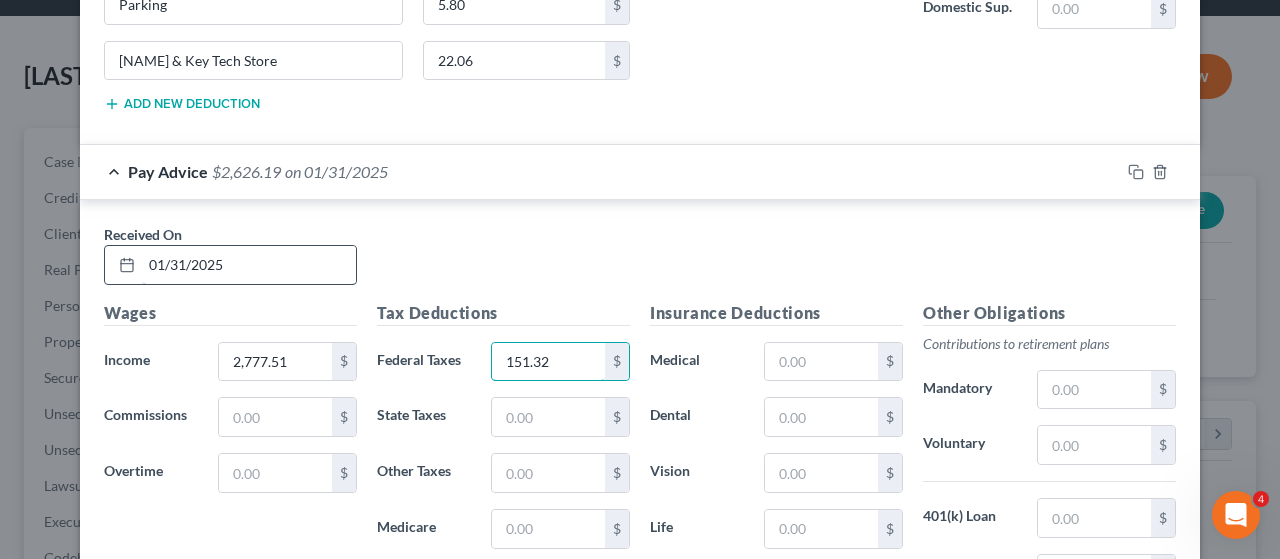 type on "151.32" 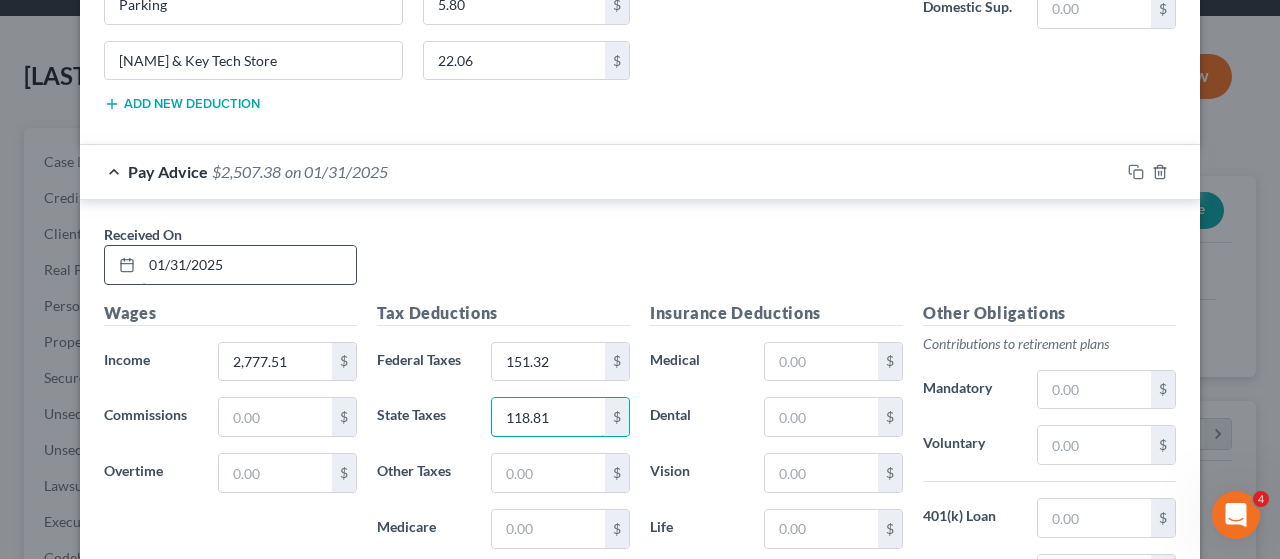 type on "118.81" 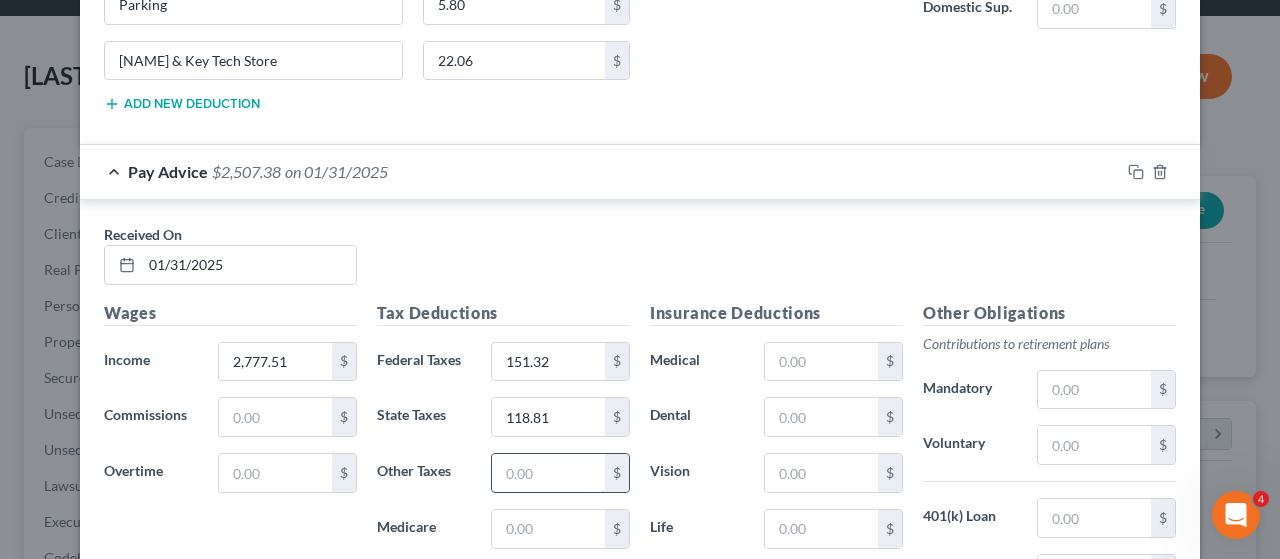 click at bounding box center (548, 473) 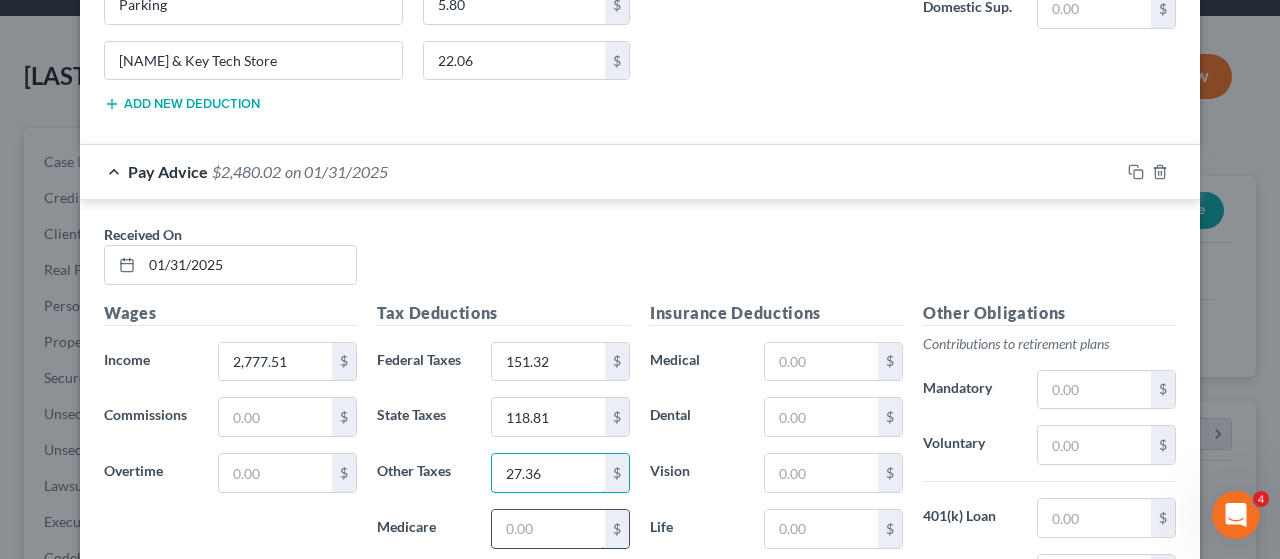 type on "27.36" 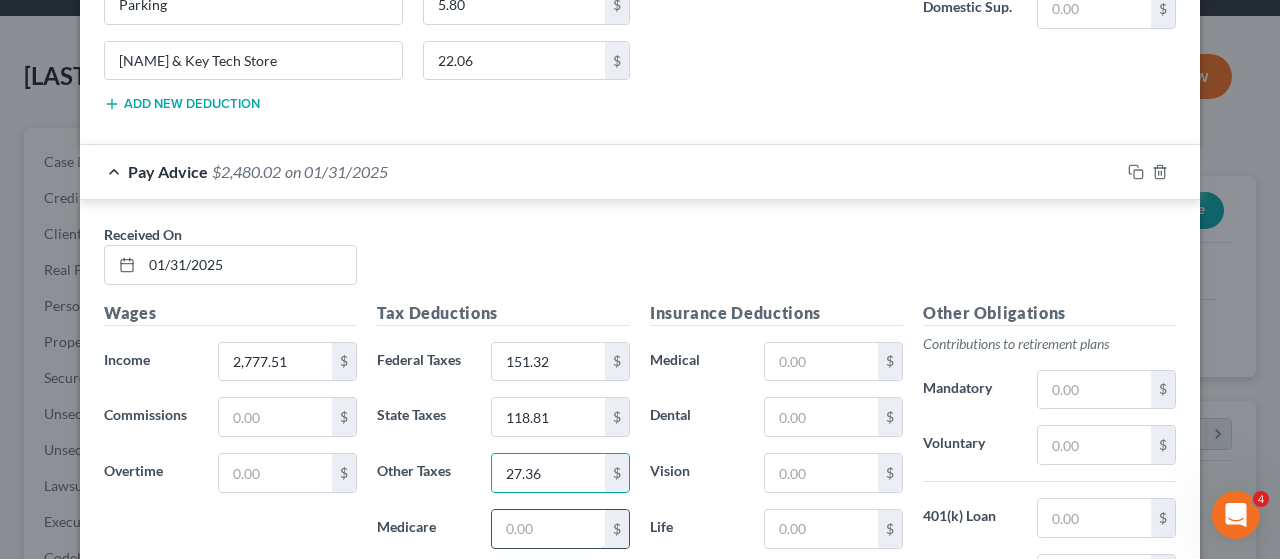 click at bounding box center [548, 529] 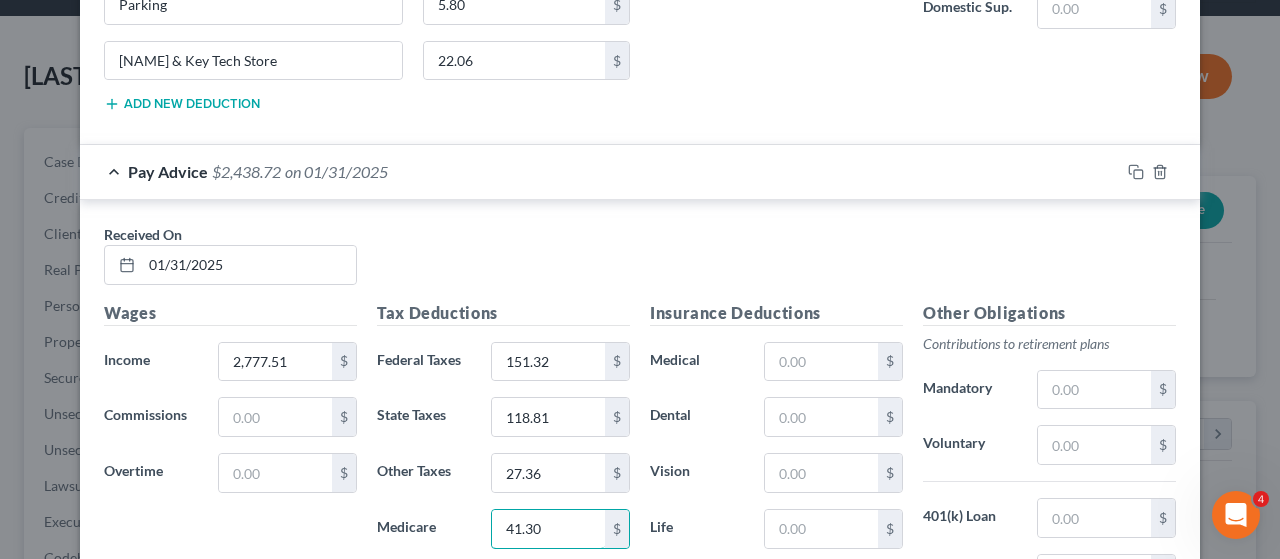 type on "41.30" 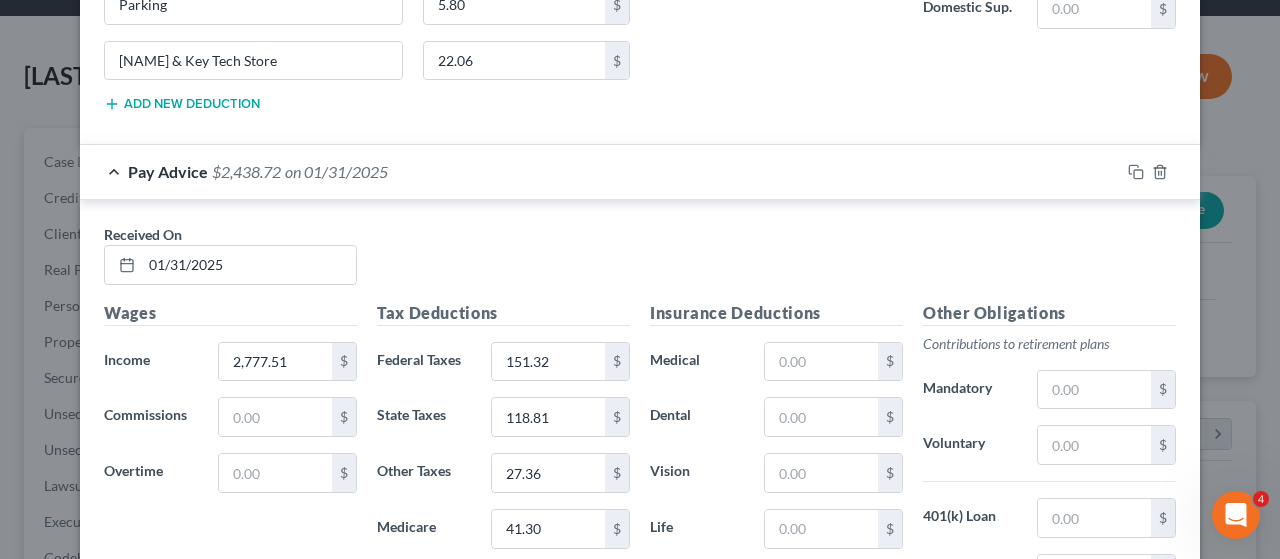 scroll, scrollTop: 1545, scrollLeft: 0, axis: vertical 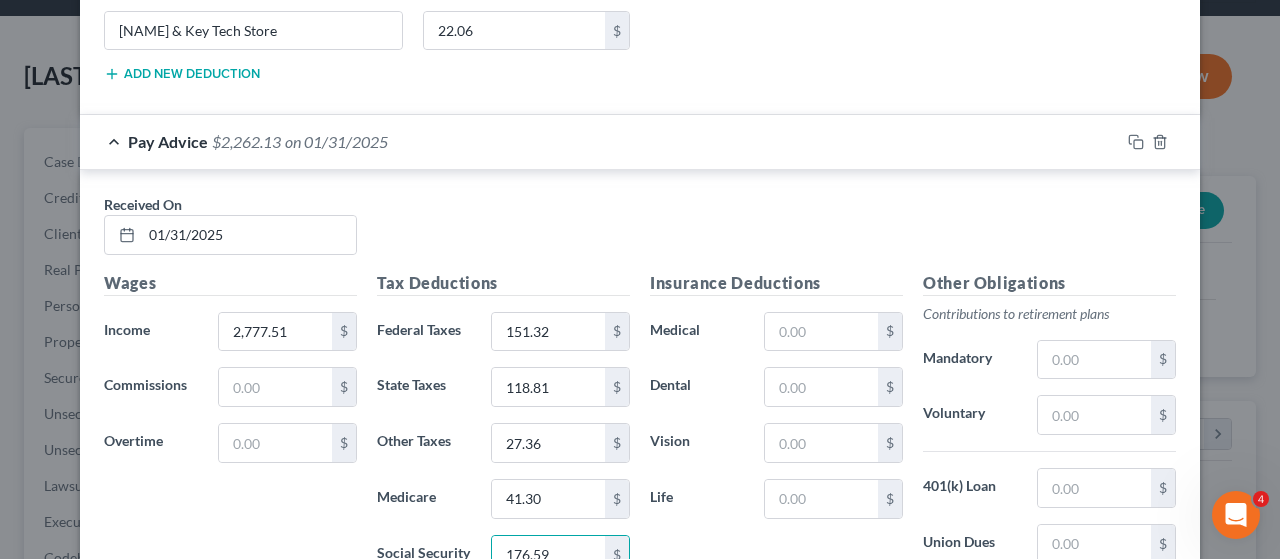 type on "176.59" 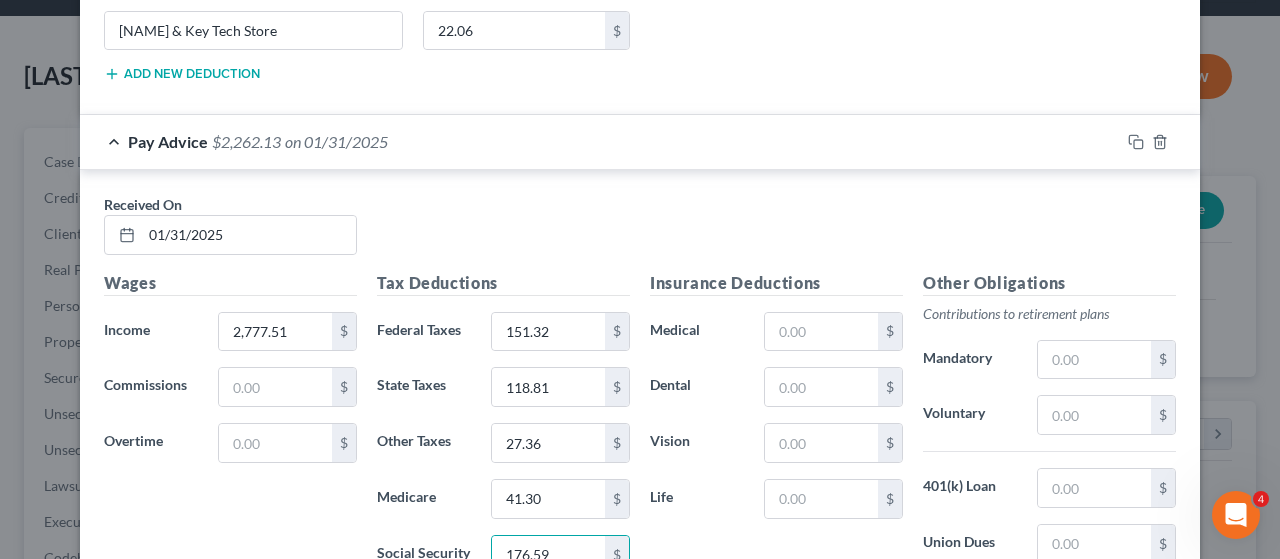 scroll, scrollTop: 1815, scrollLeft: 0, axis: vertical 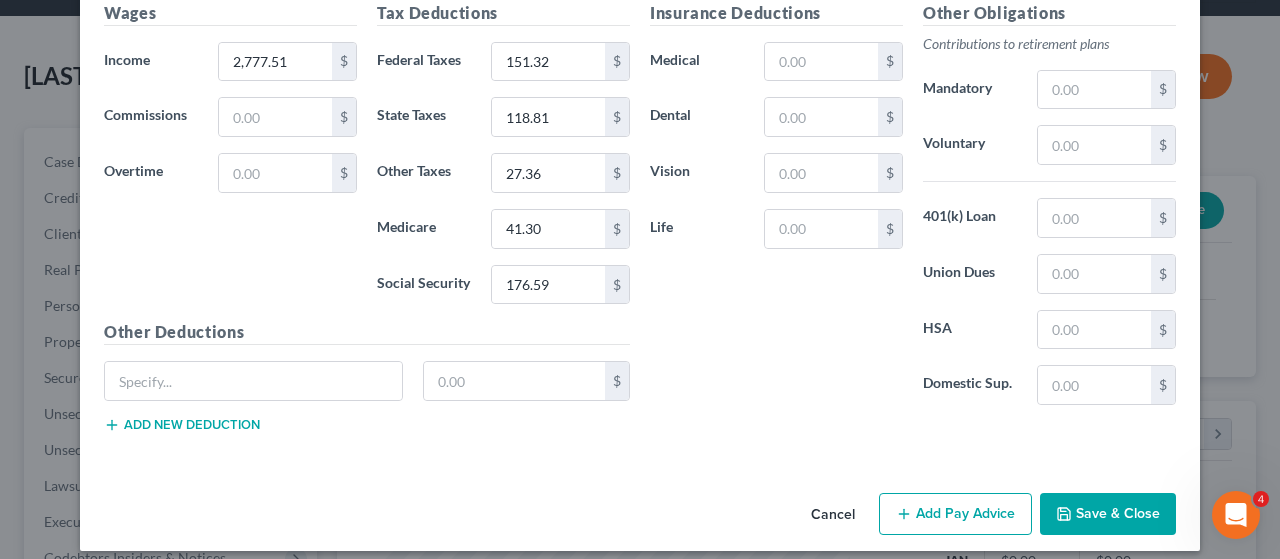 type 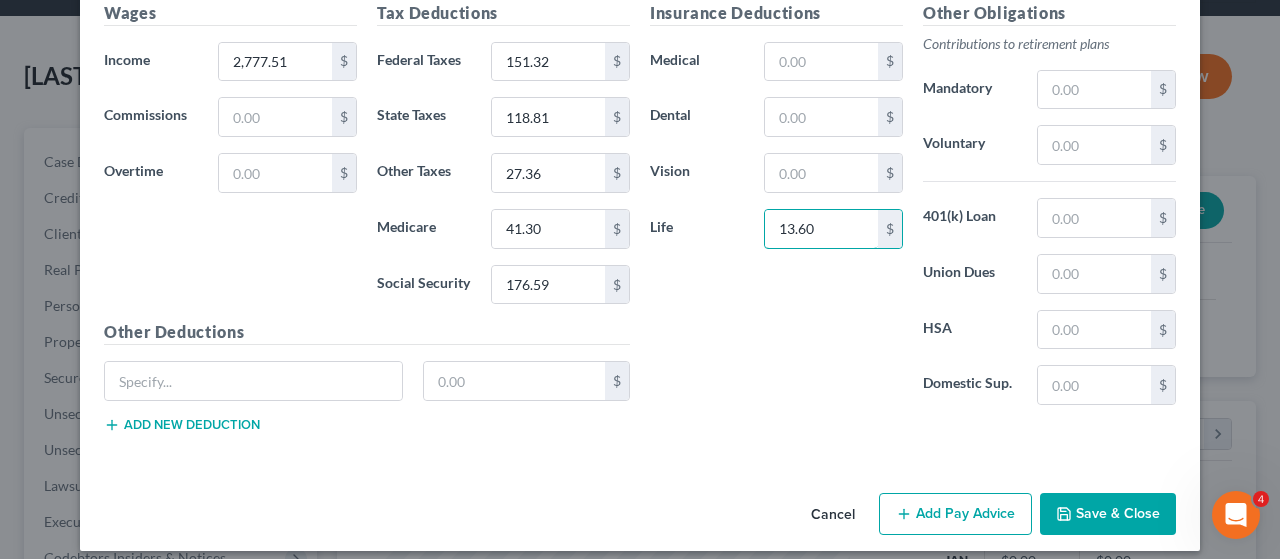type on "13.60" 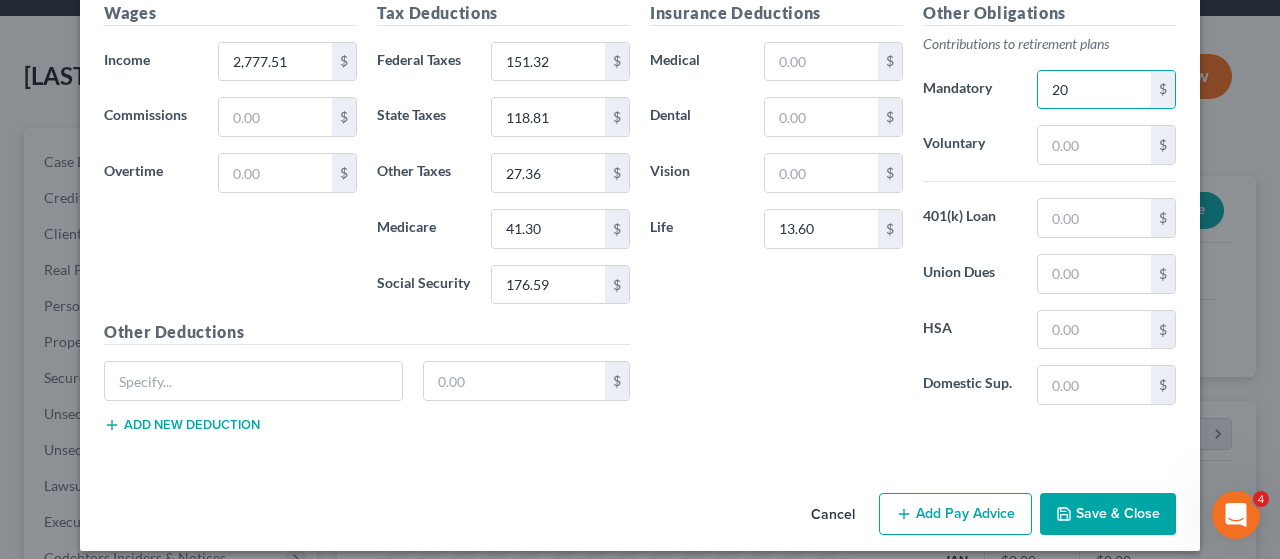 type on "2" 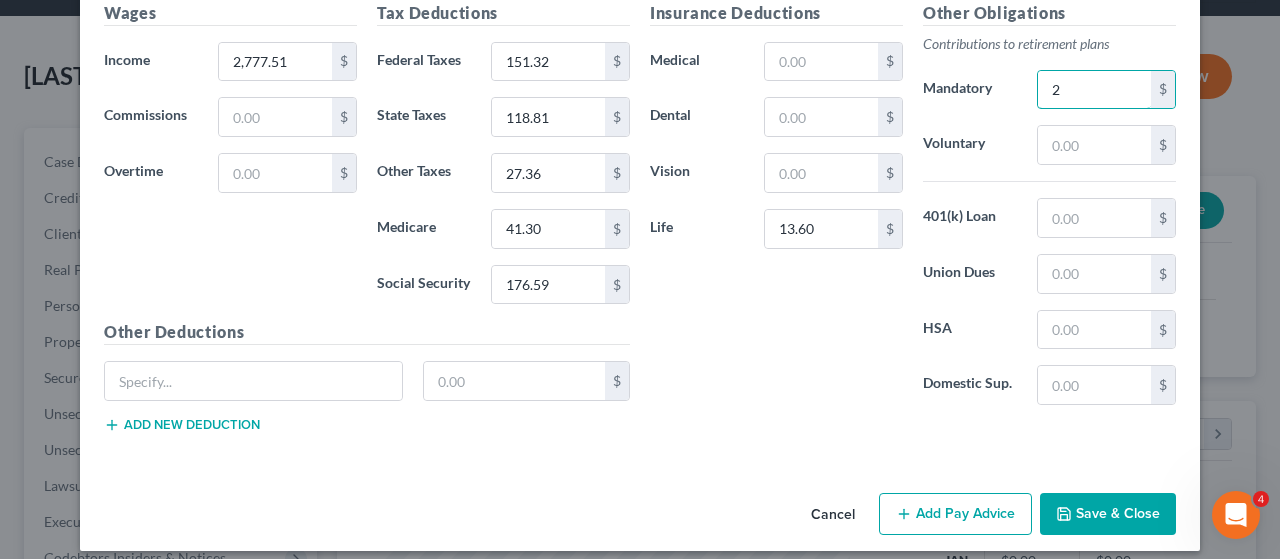 type 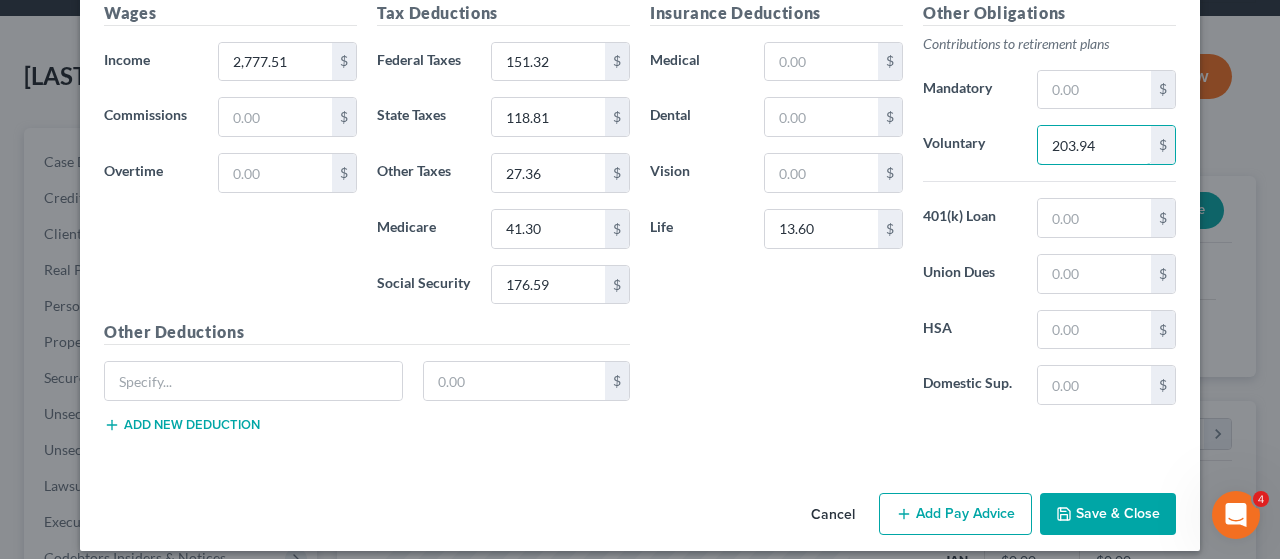 type on "203.94" 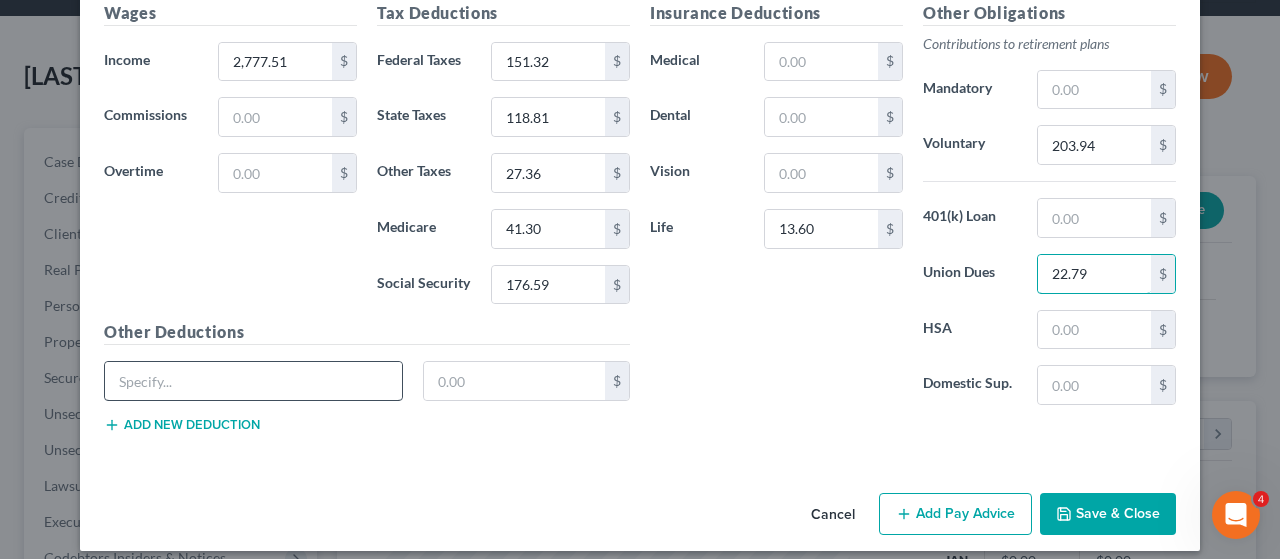 type on "22.79" 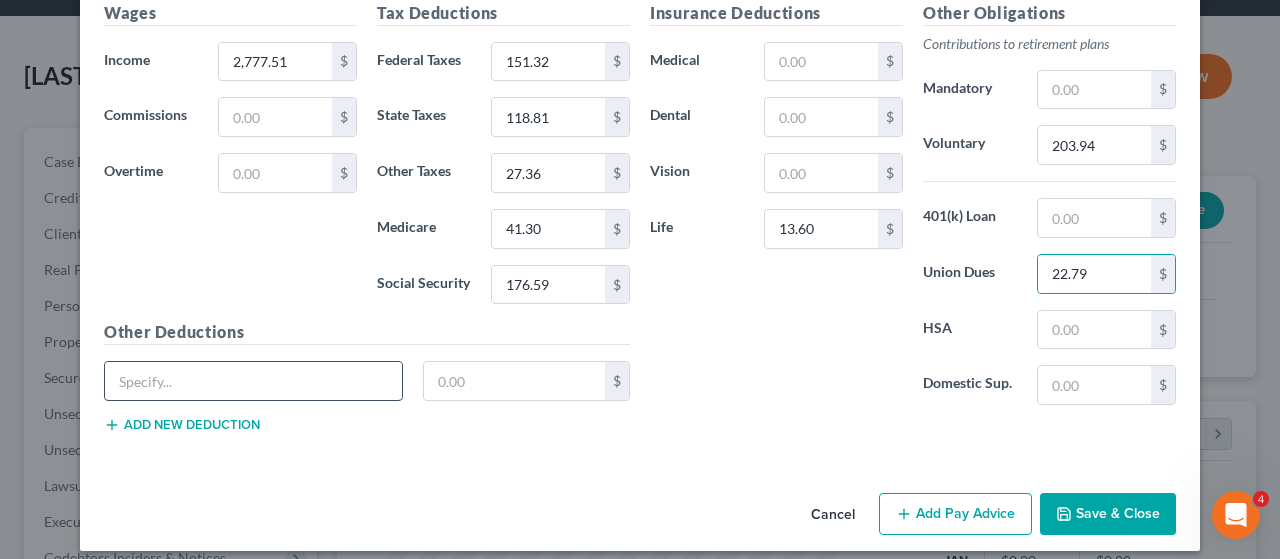 click at bounding box center [253, 381] 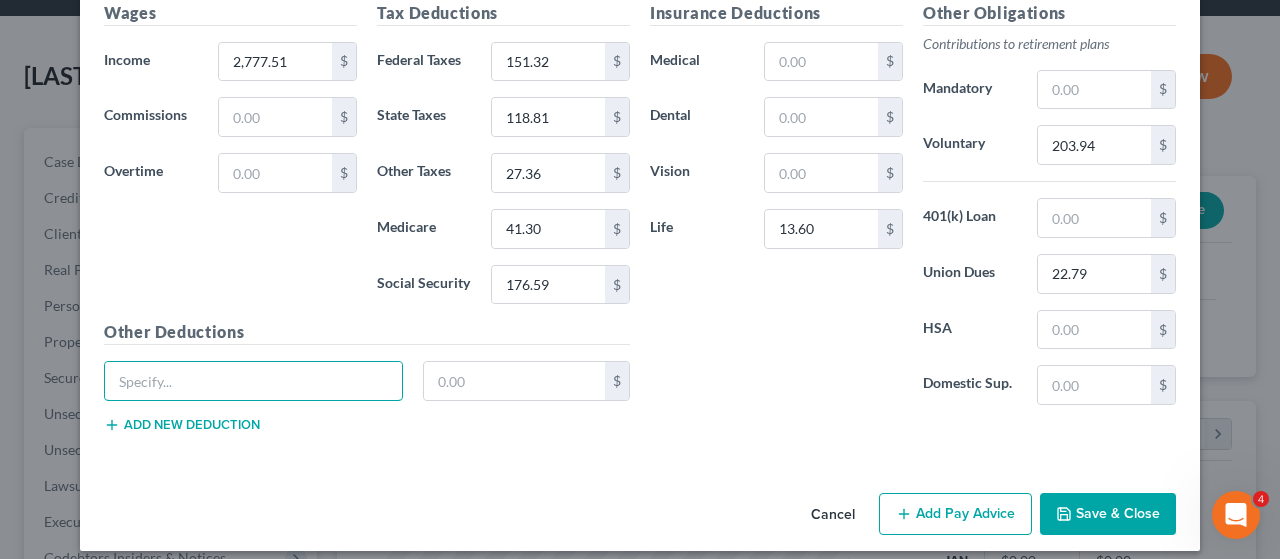 type on "Parking" 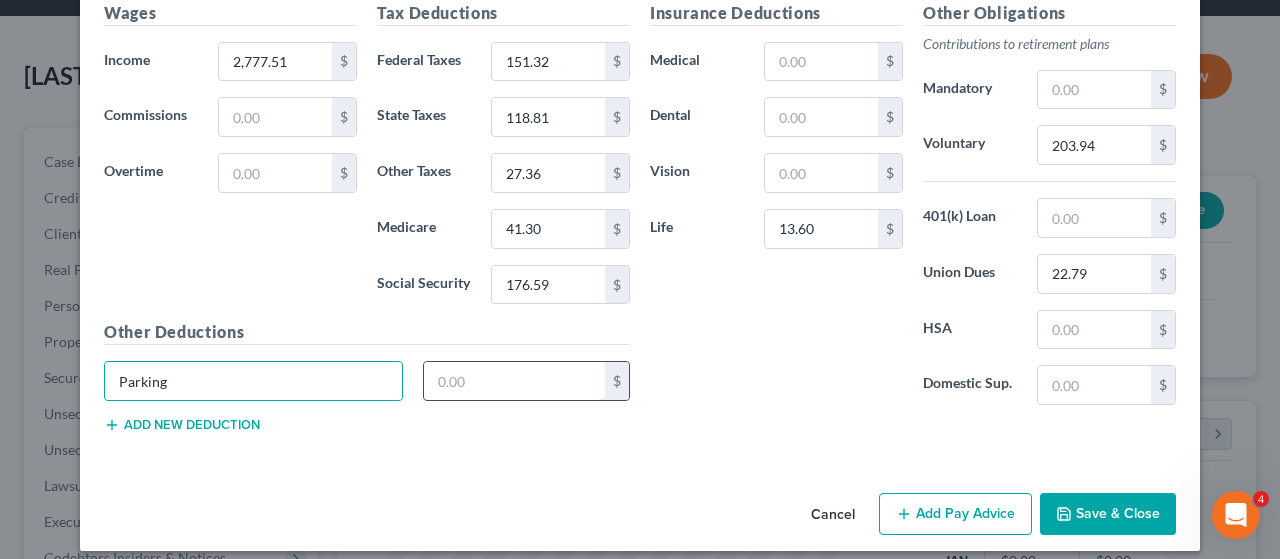 click at bounding box center [515, 381] 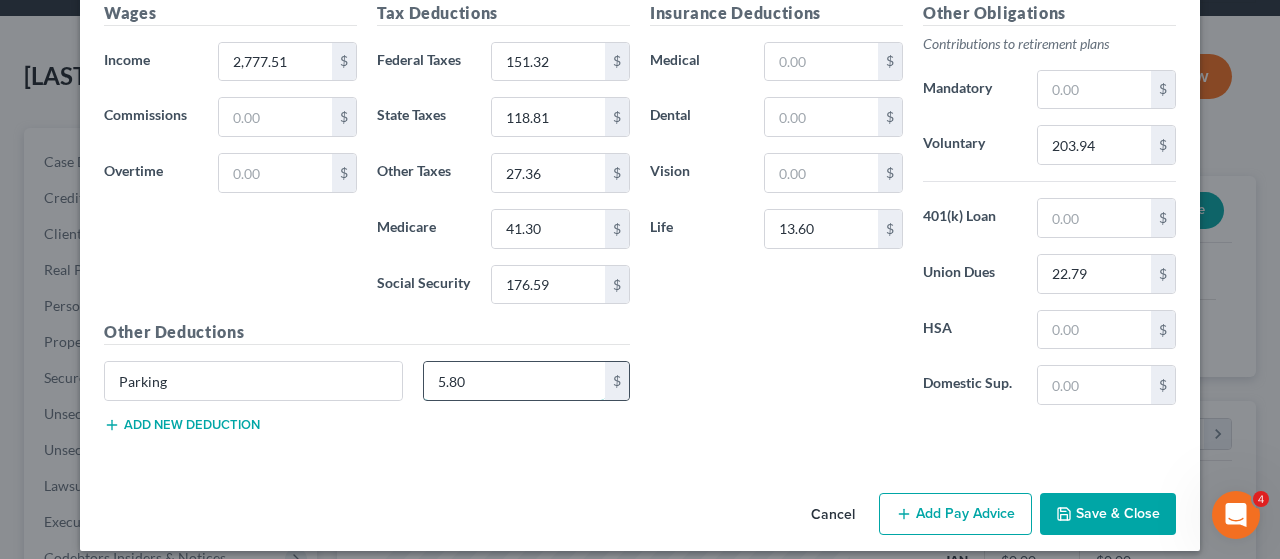 type on "5.80" 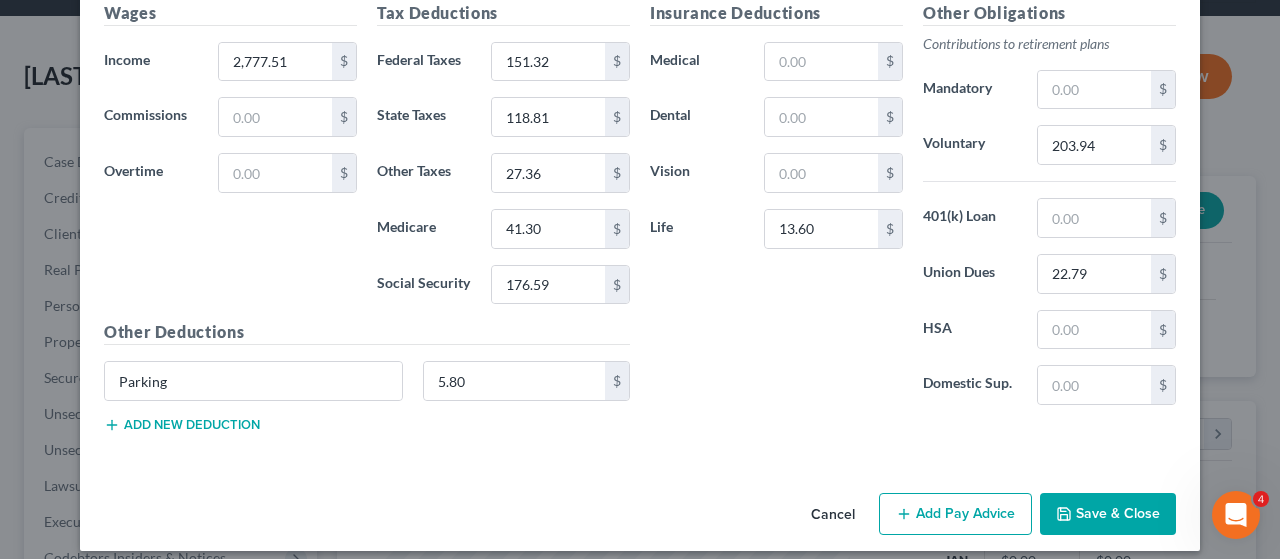 click on "Add new deduction" at bounding box center (182, 425) 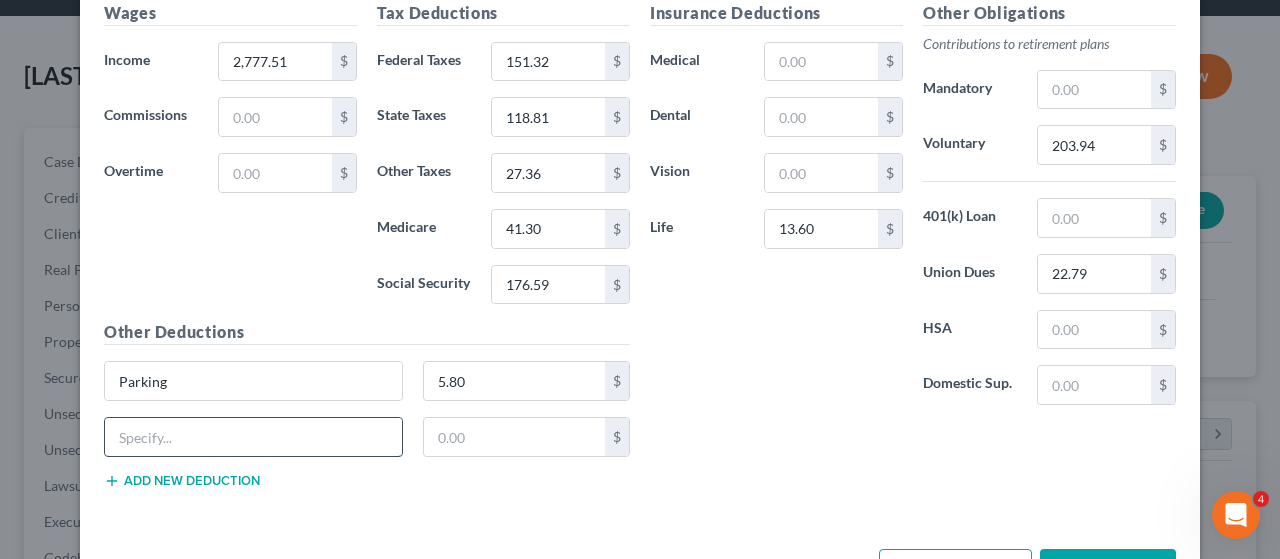 click at bounding box center (253, 437) 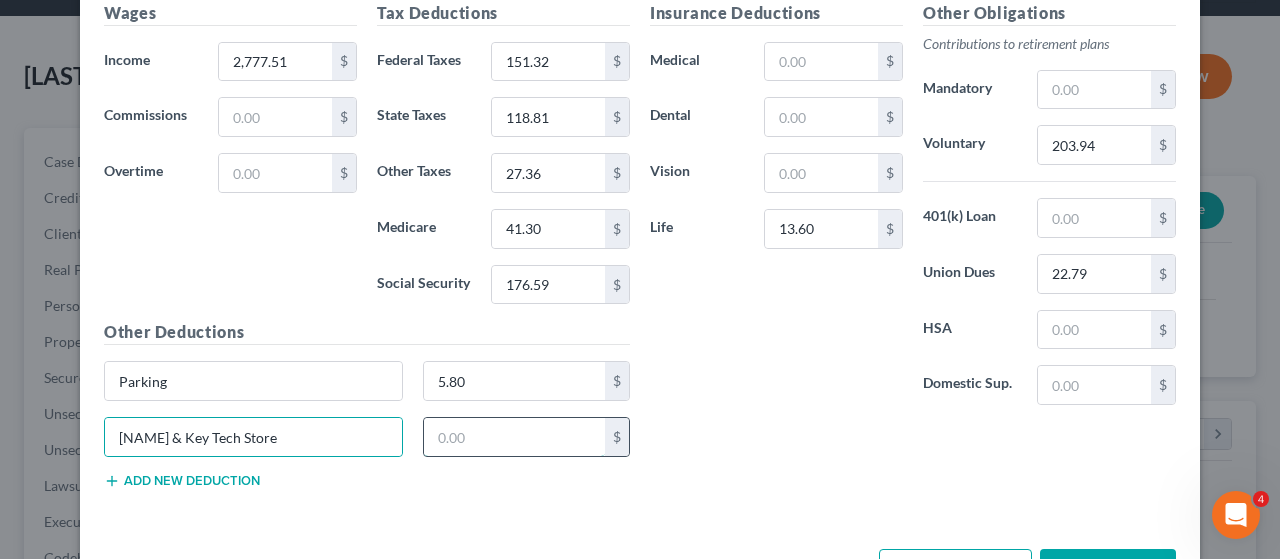 click at bounding box center [515, 437] 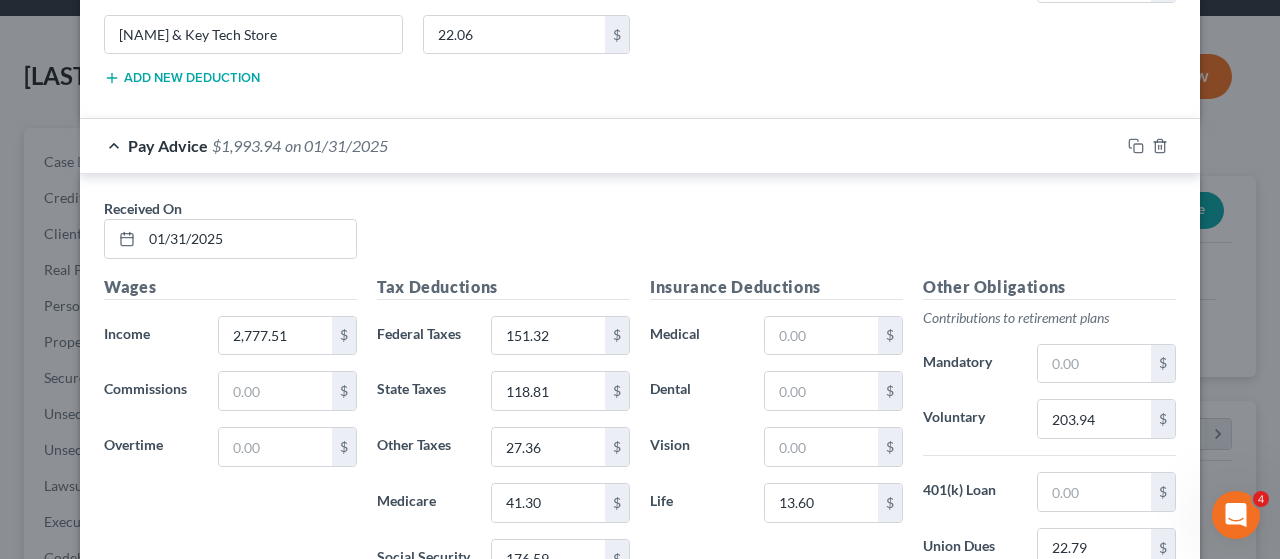 scroll, scrollTop: 1515, scrollLeft: 0, axis: vertical 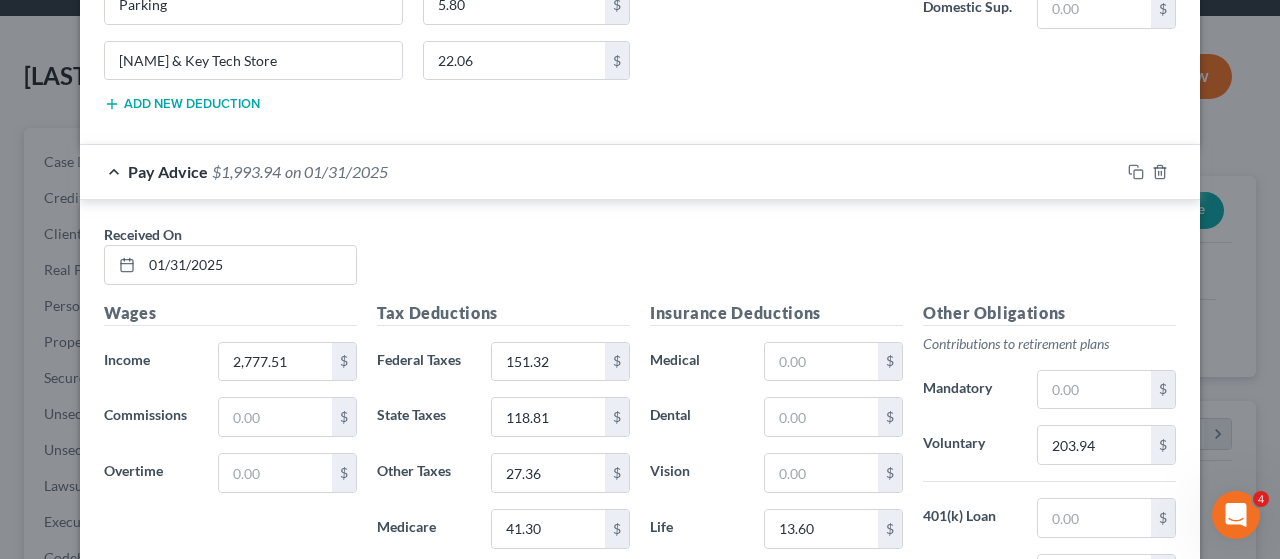 type on "22.06" 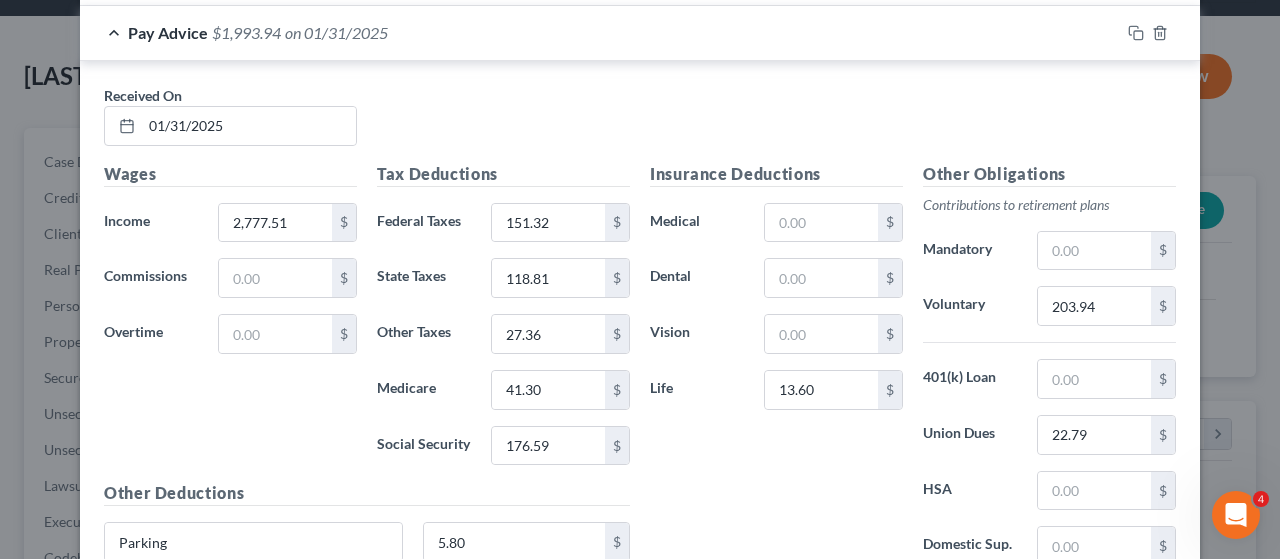 scroll, scrollTop: 1870, scrollLeft: 0, axis: vertical 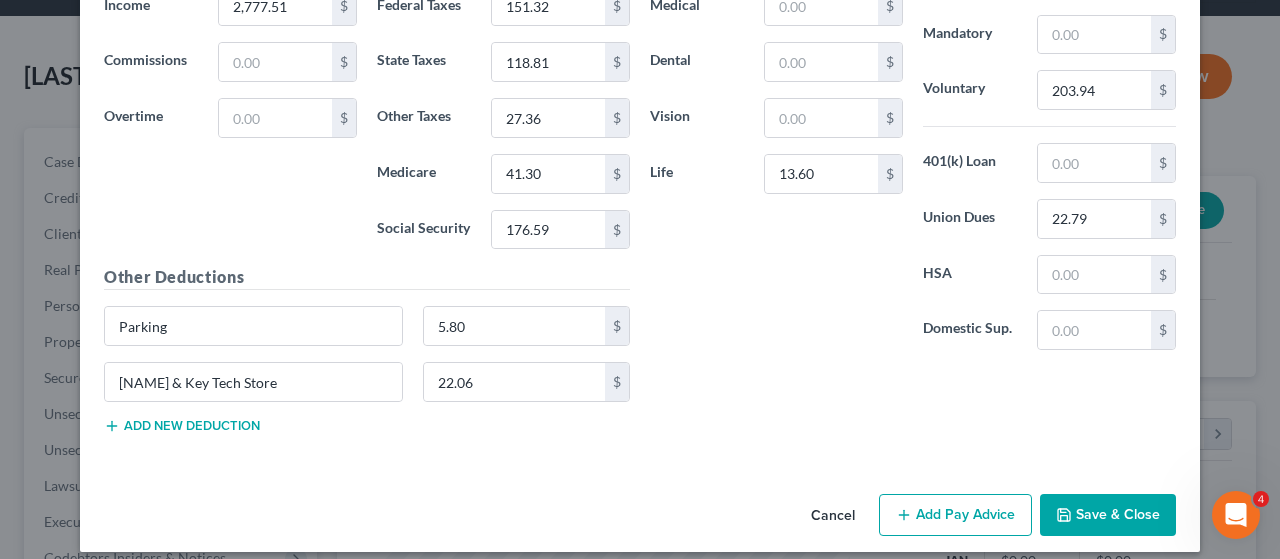 click on "Add Pay Advice" at bounding box center [955, 515] 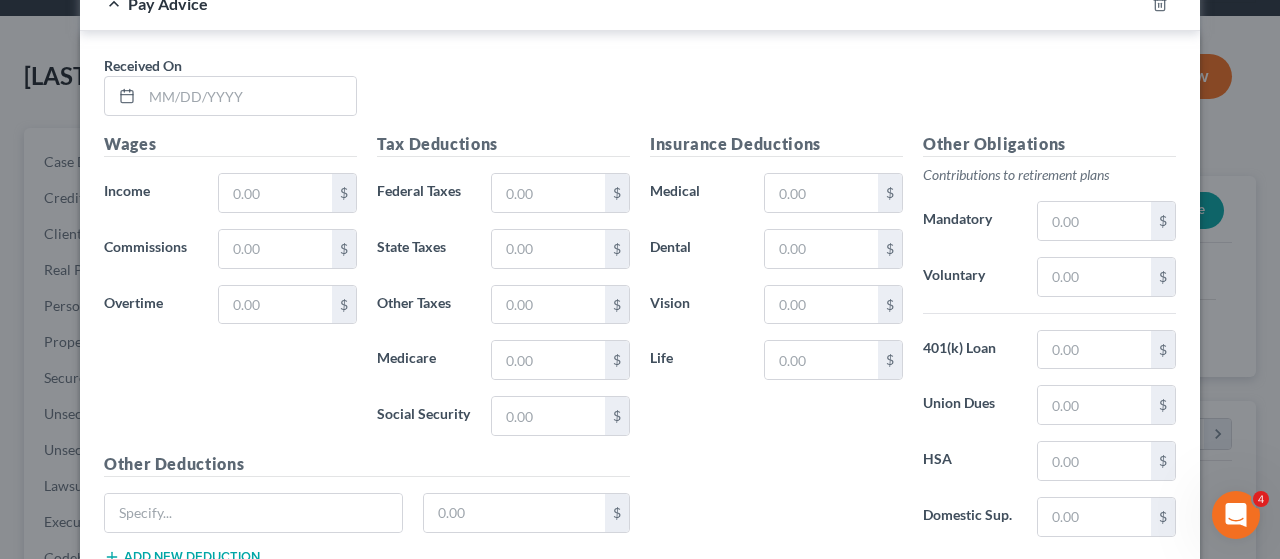 scroll, scrollTop: 2370, scrollLeft: 0, axis: vertical 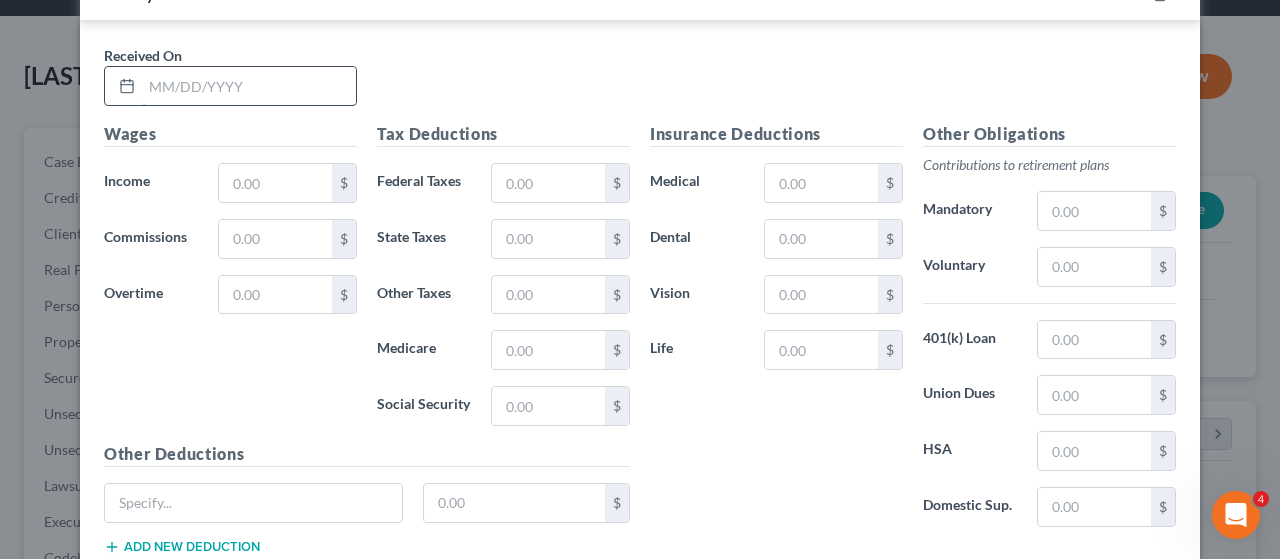click at bounding box center (249, 86) 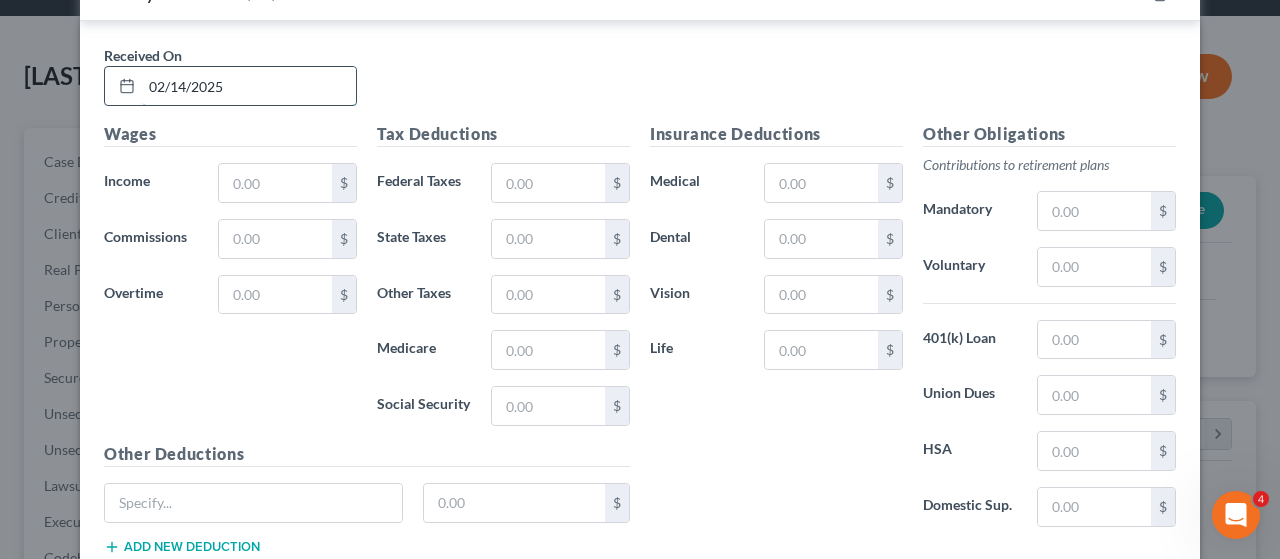 type on "02/14/2025" 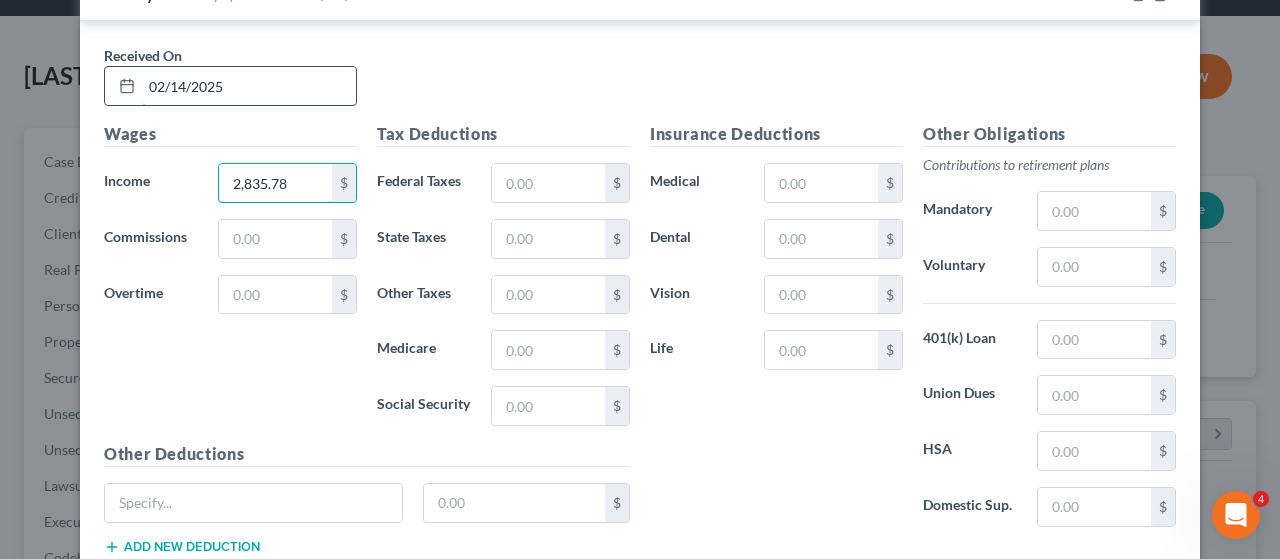 type on "2,835.78" 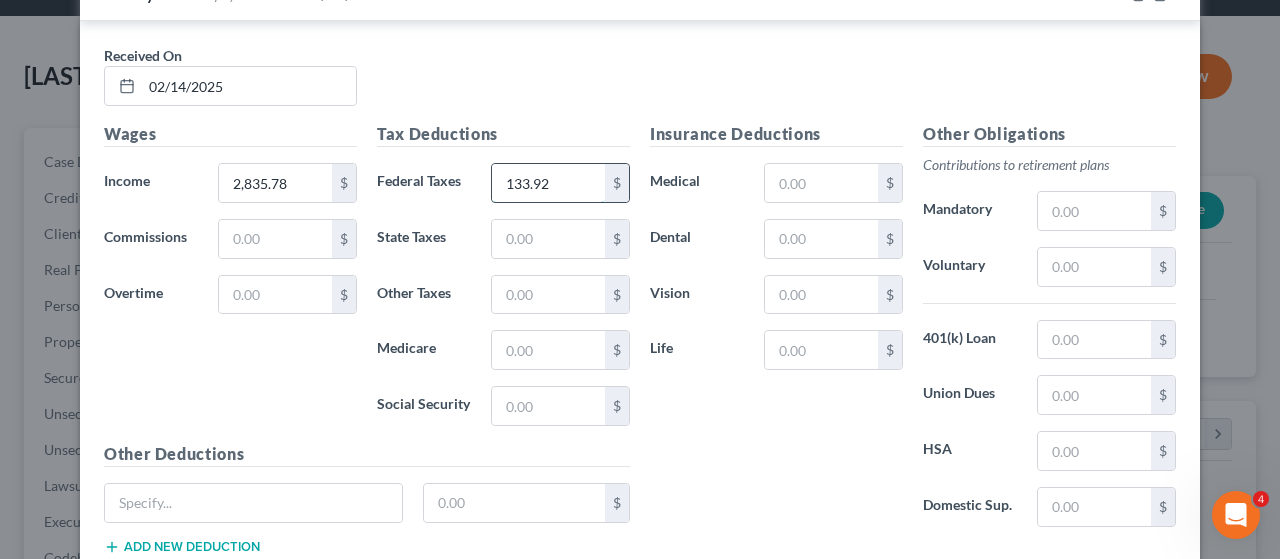 type on "133.92" 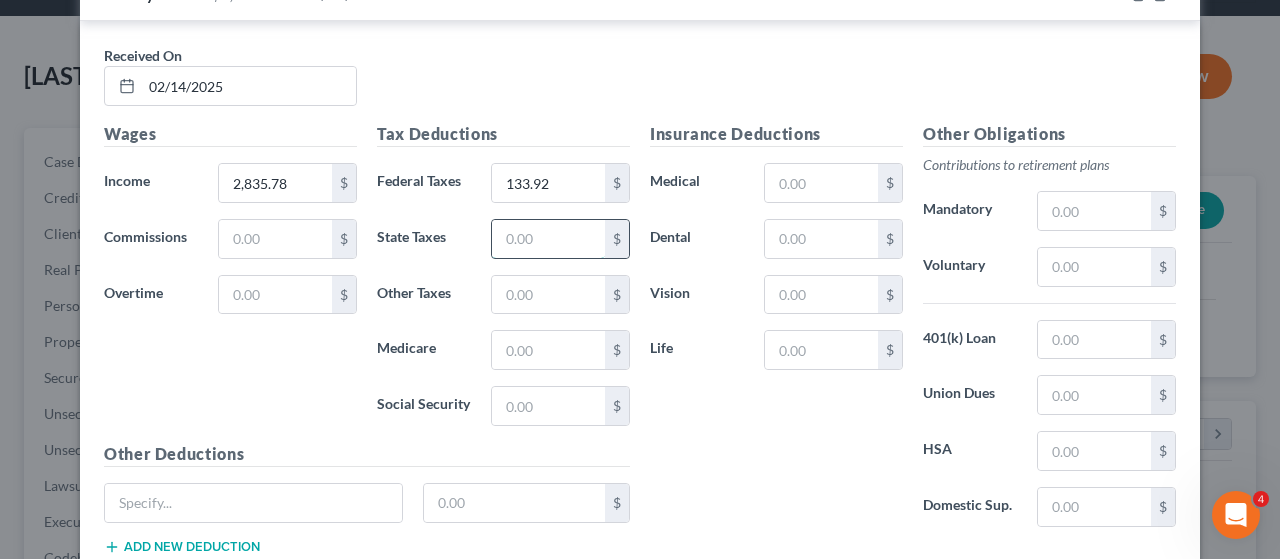 click at bounding box center [548, 239] 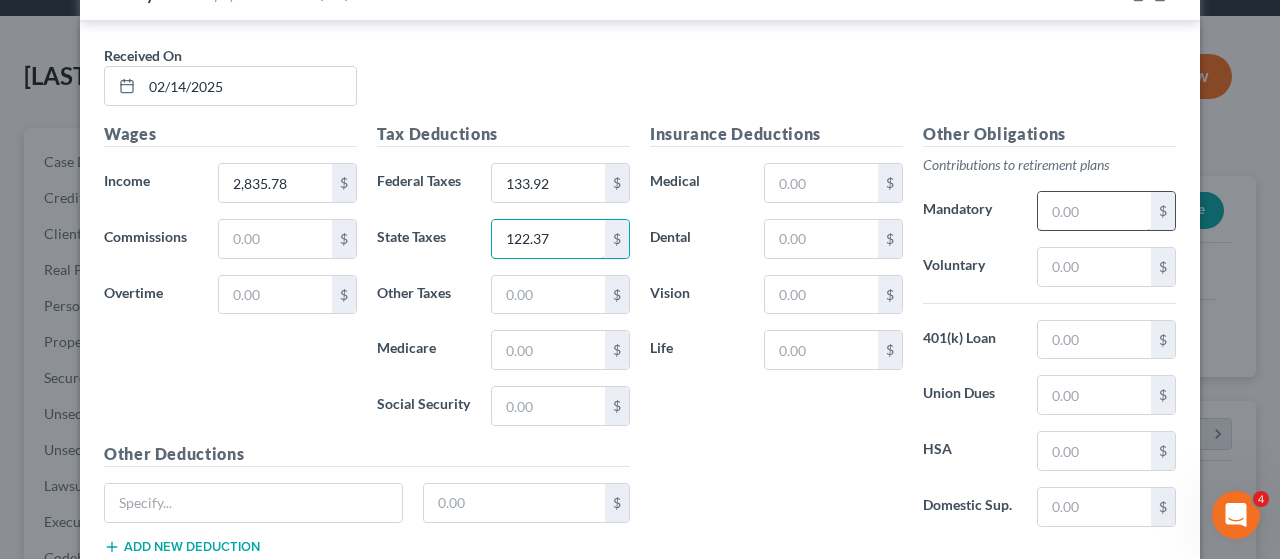 type on "122.37" 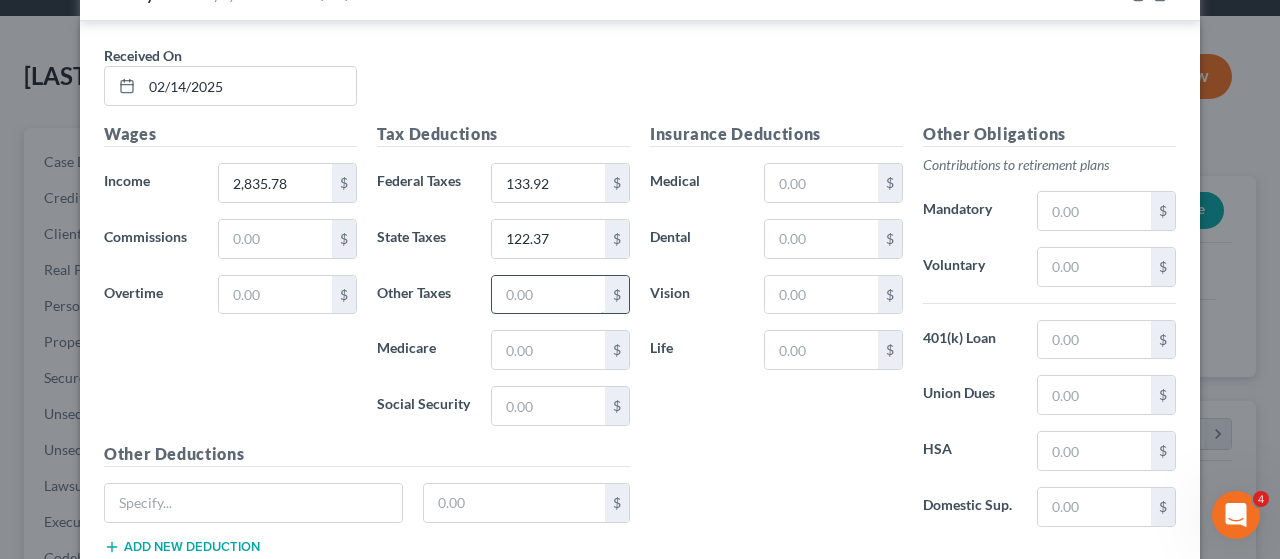 click at bounding box center [548, 295] 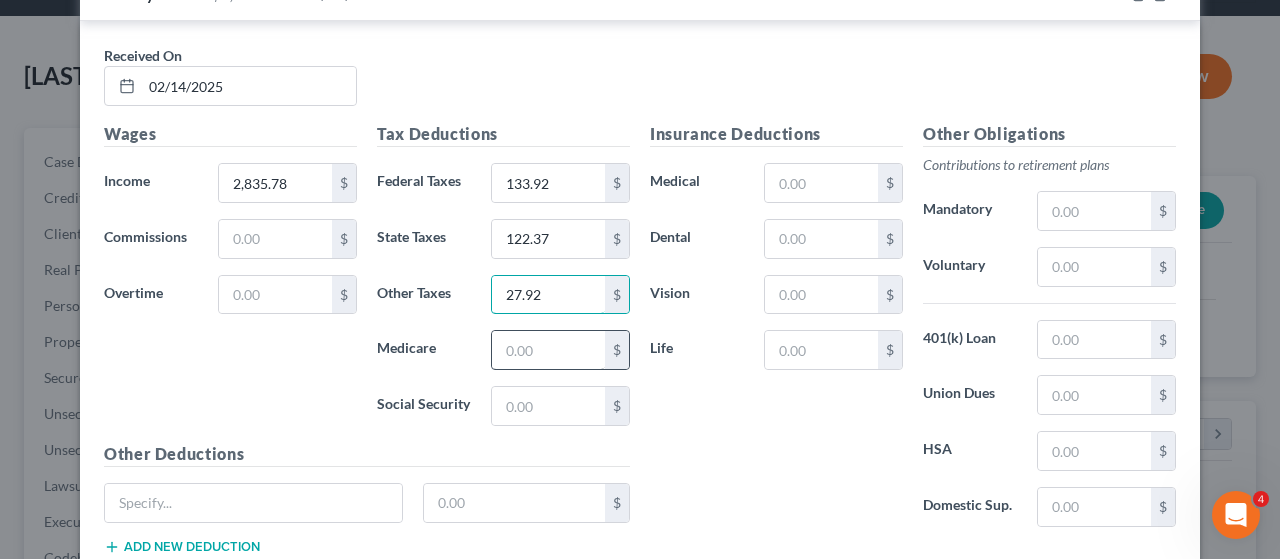type on "27.92" 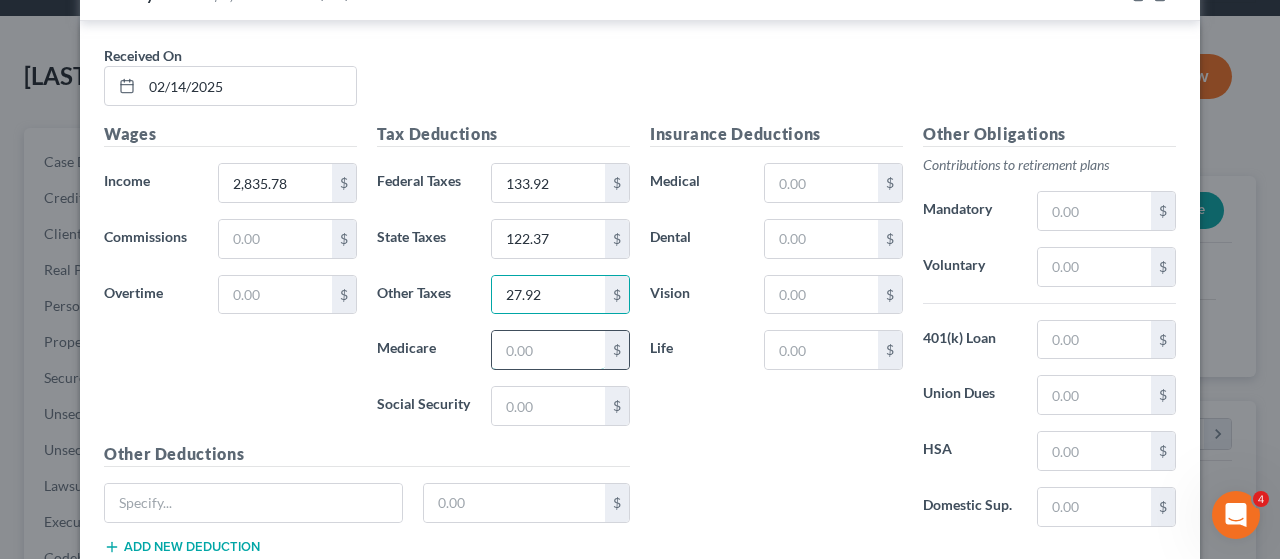 click at bounding box center [548, 350] 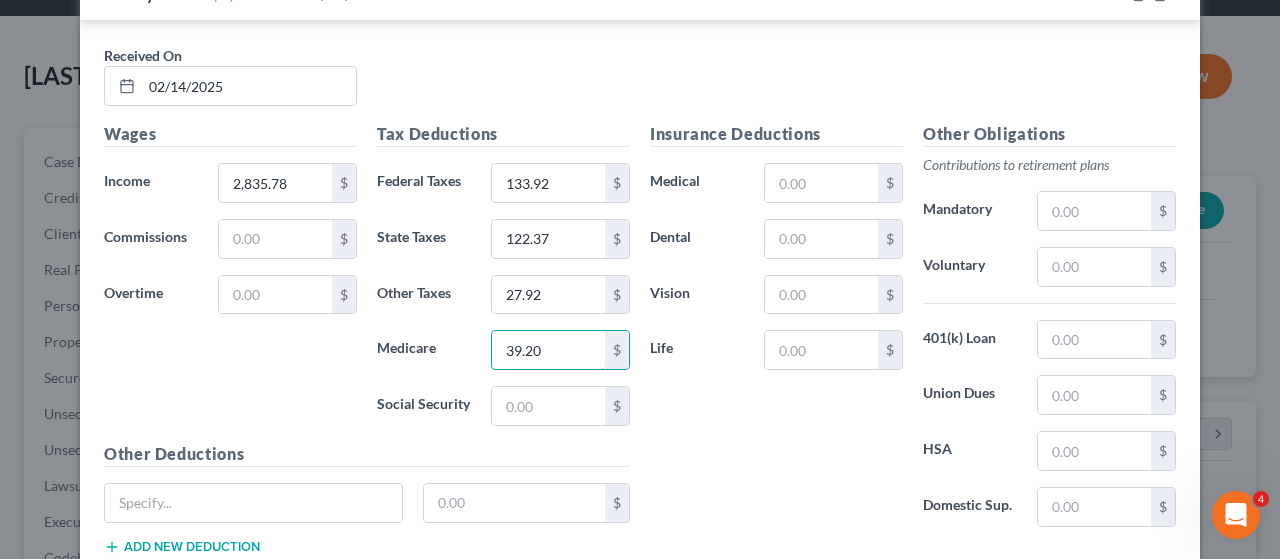 type on "39.20" 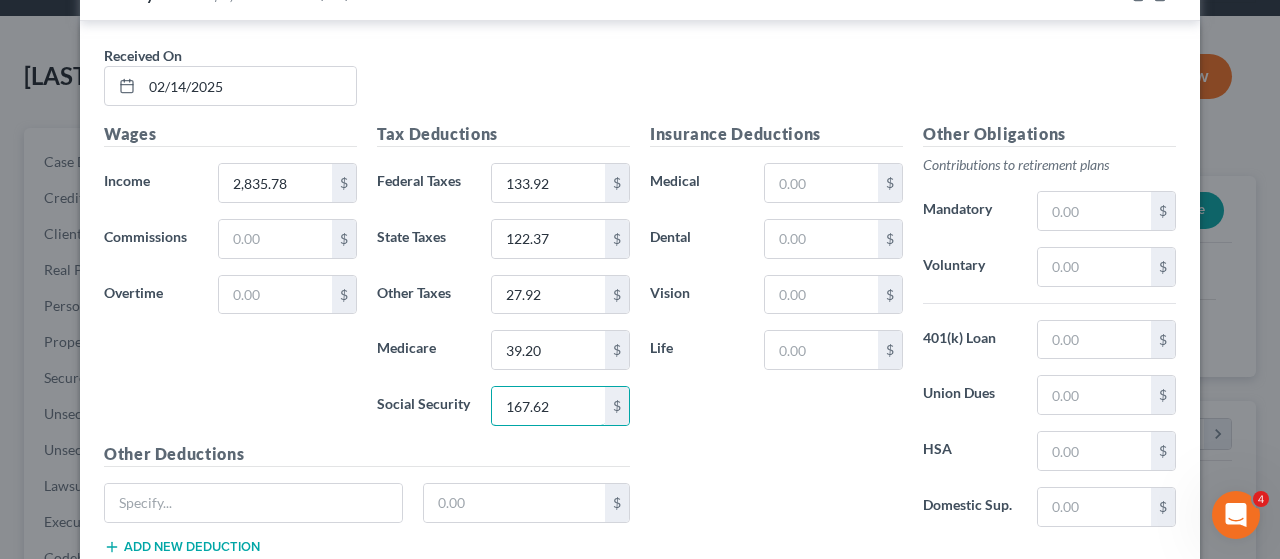 type on "167.62" 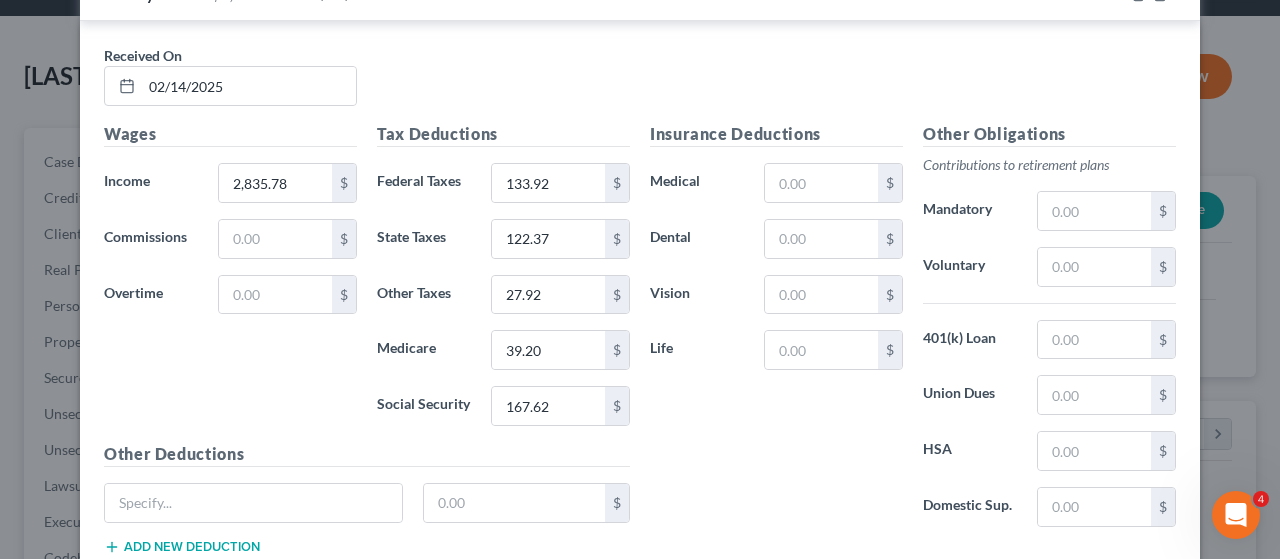 type 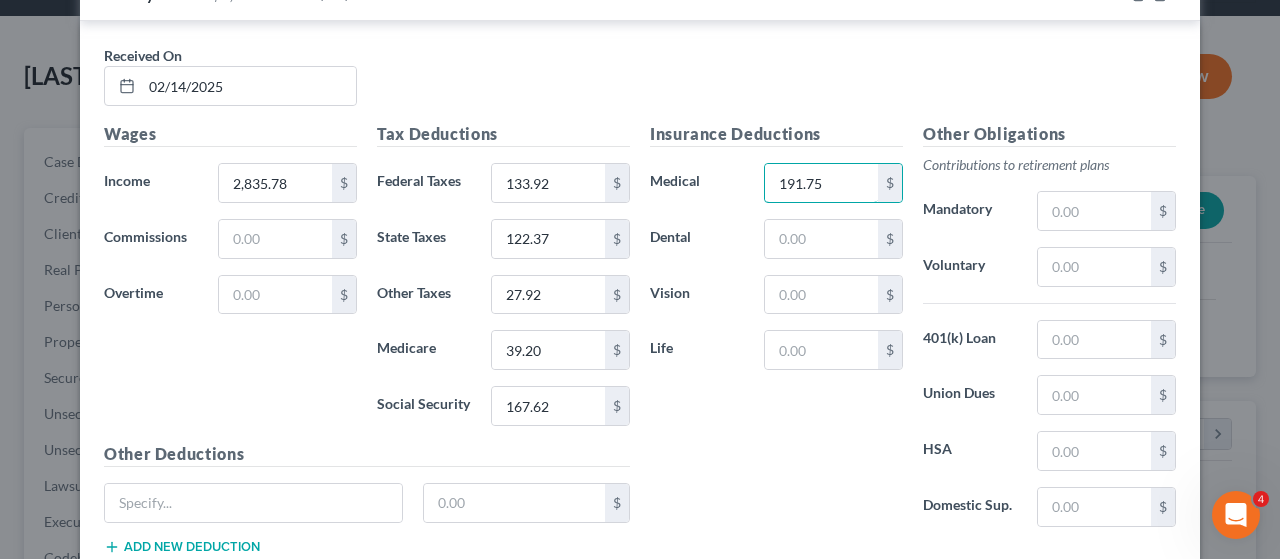 type on "191.75" 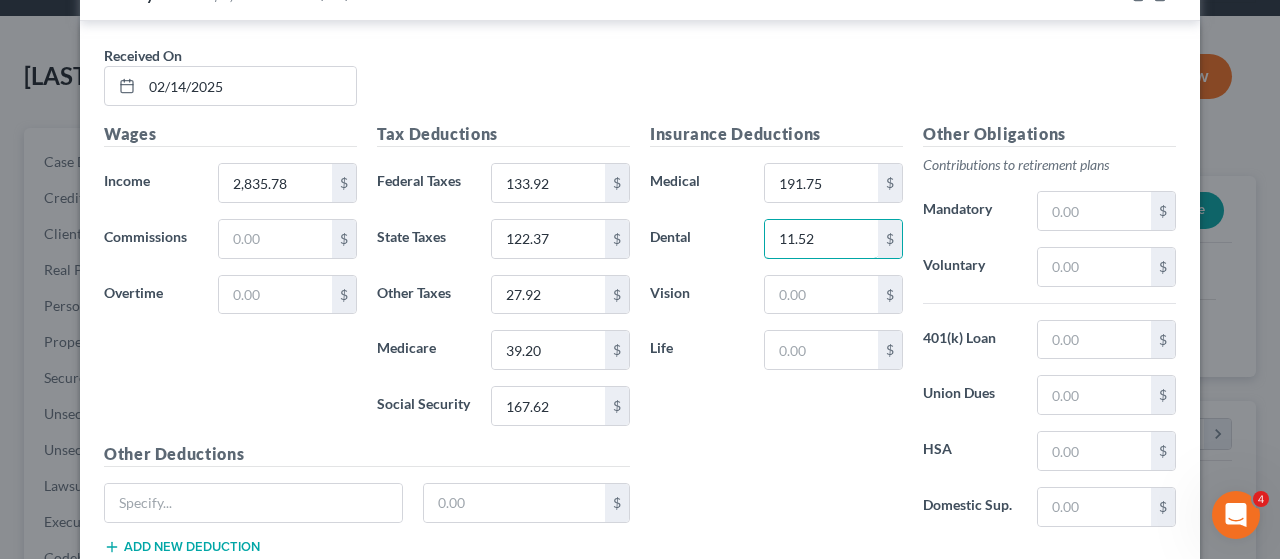 type on "11.52" 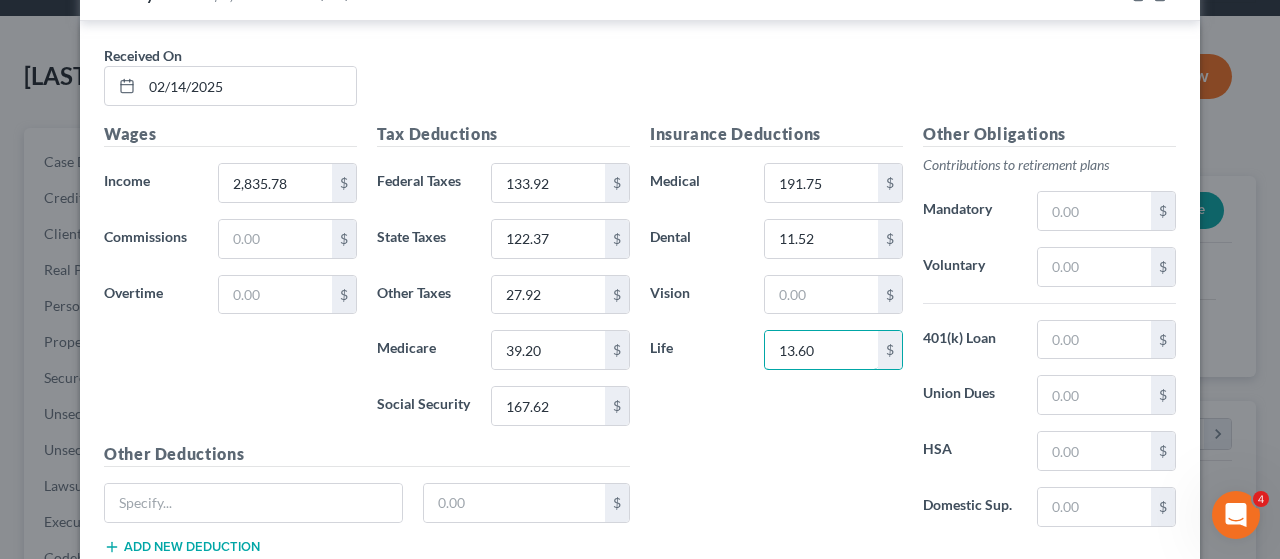 type on "13.60" 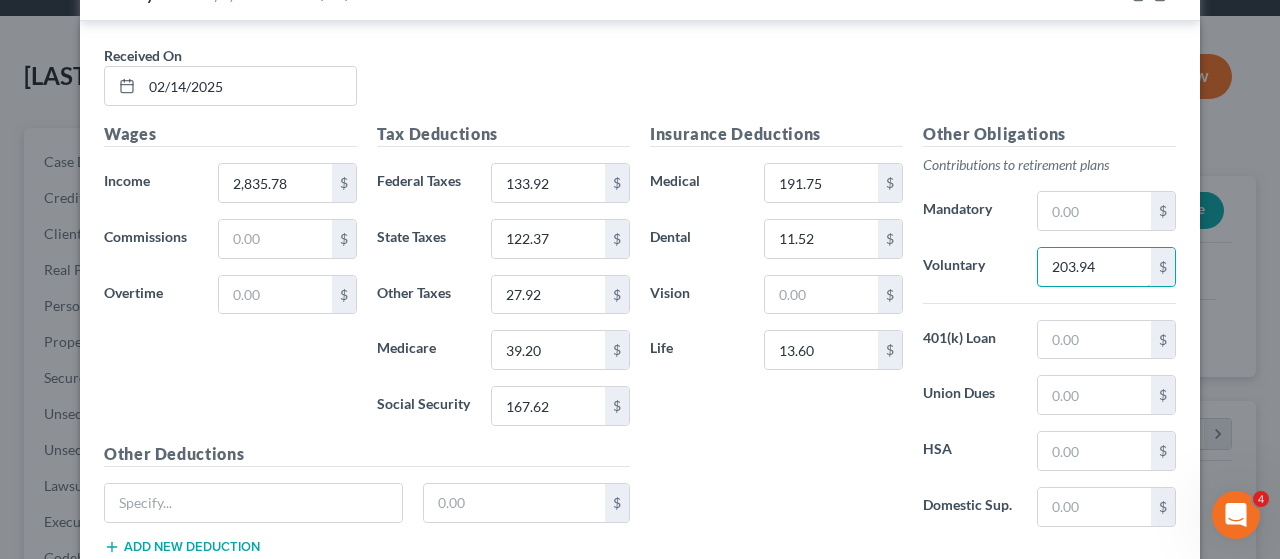 type on "203.94" 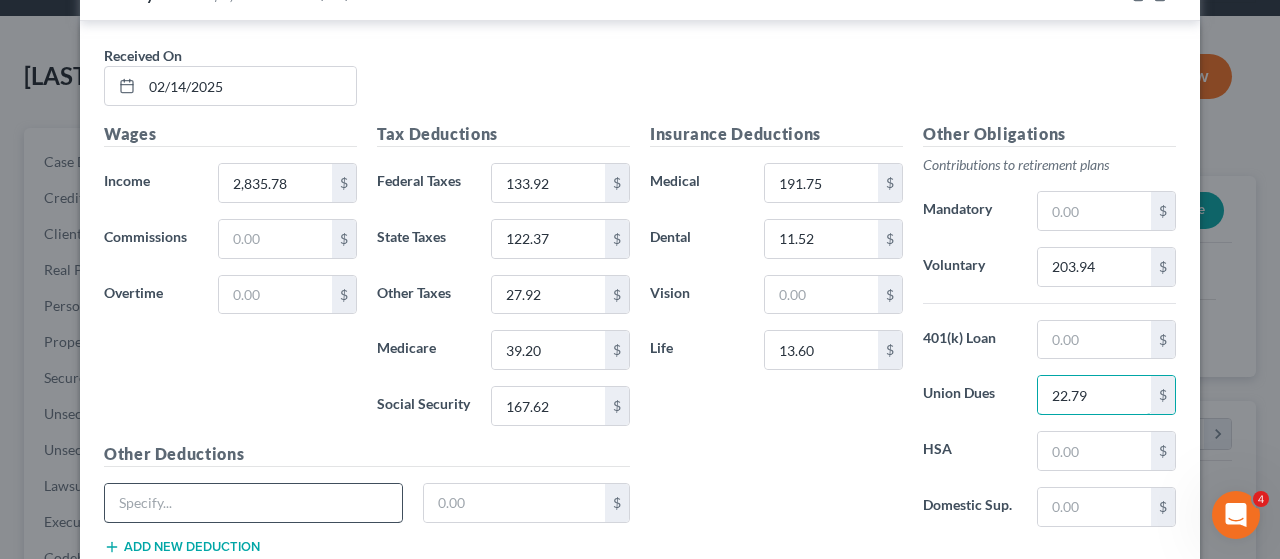 type on "22.79" 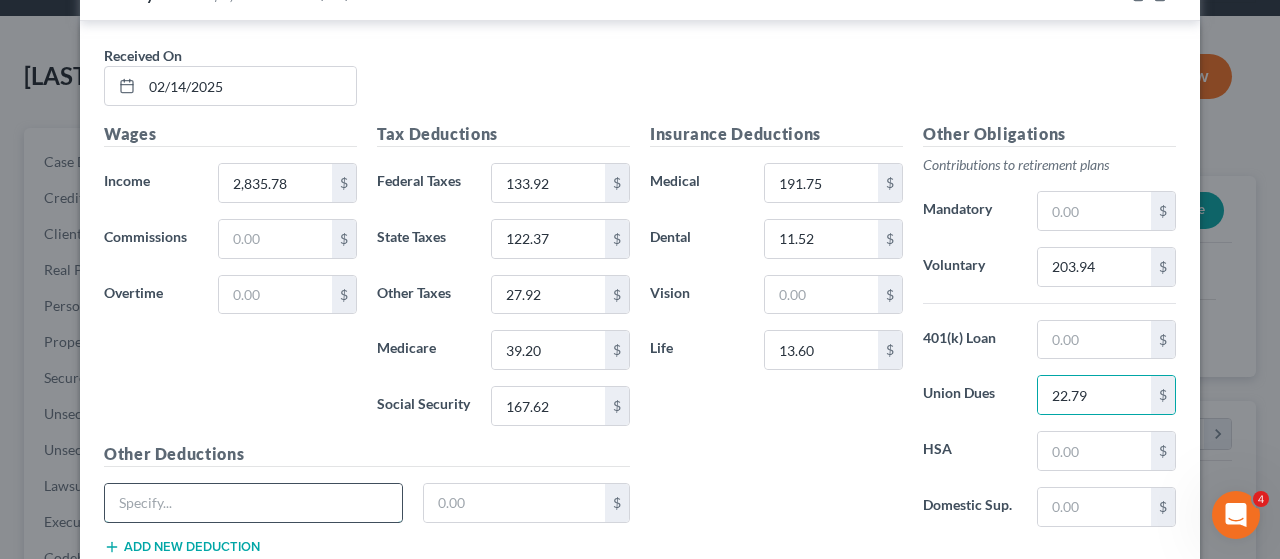 click at bounding box center (253, 503) 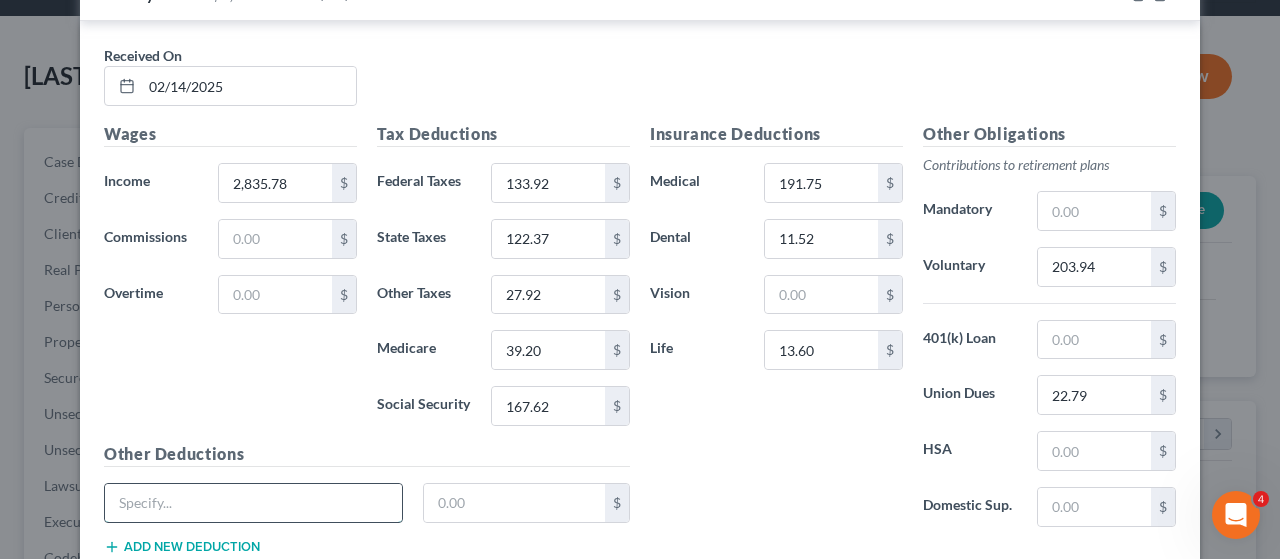 type on "Parking" 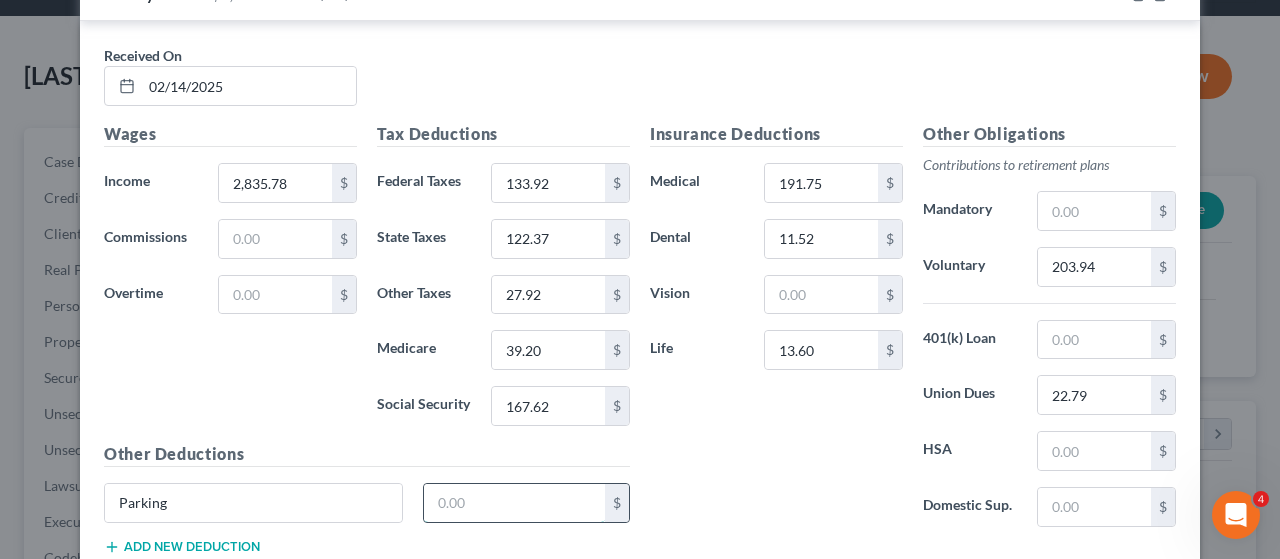 click at bounding box center (515, 503) 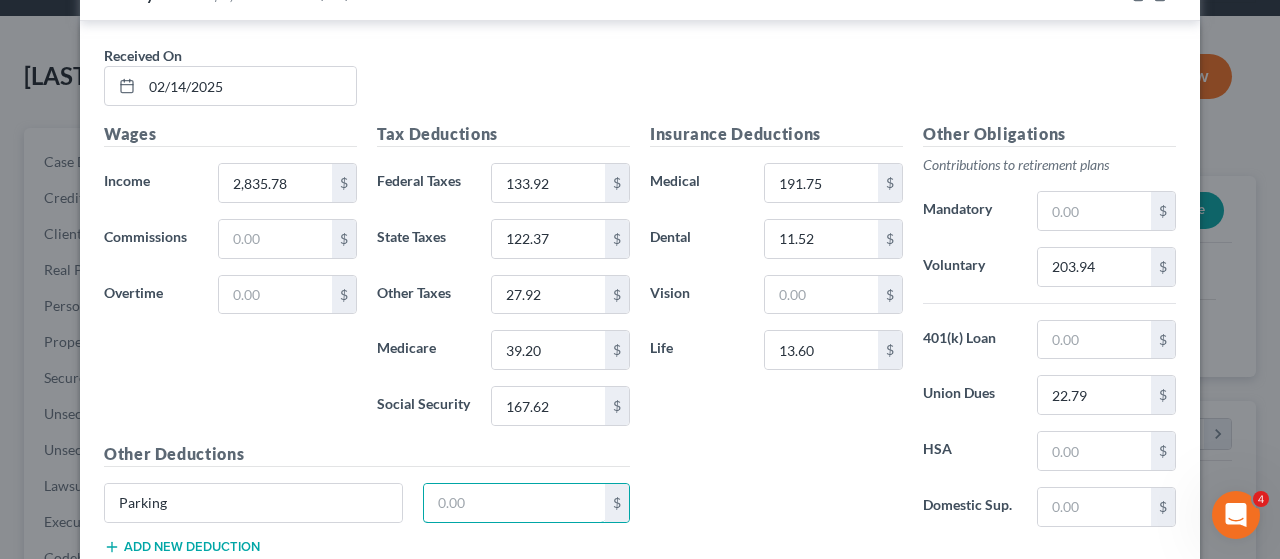 type on "5.80" 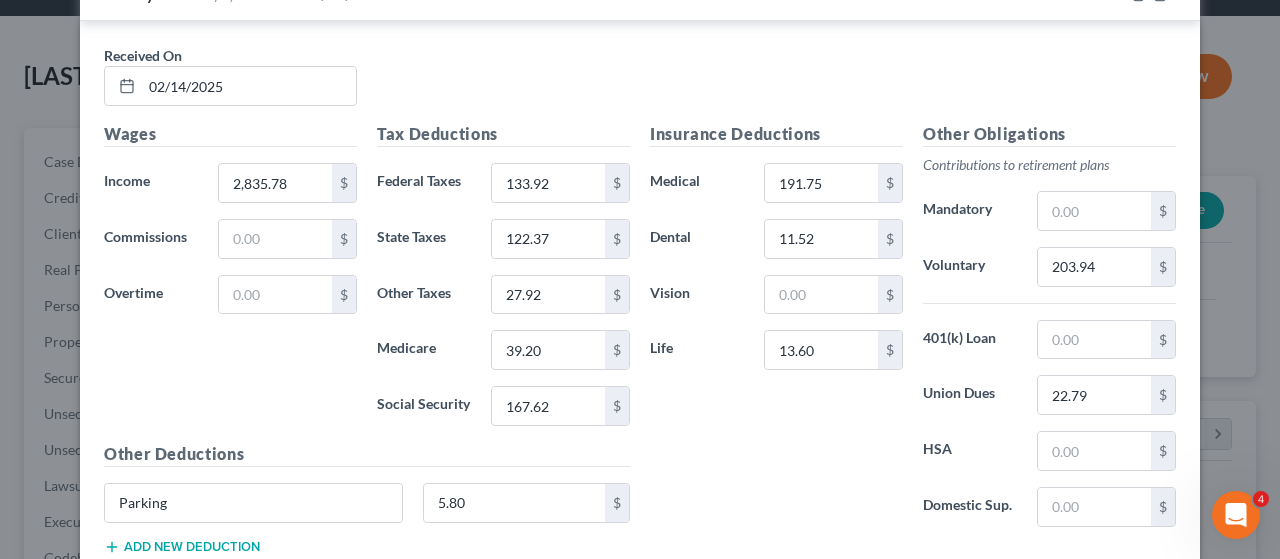 click on "Add new deduction" at bounding box center [182, 547] 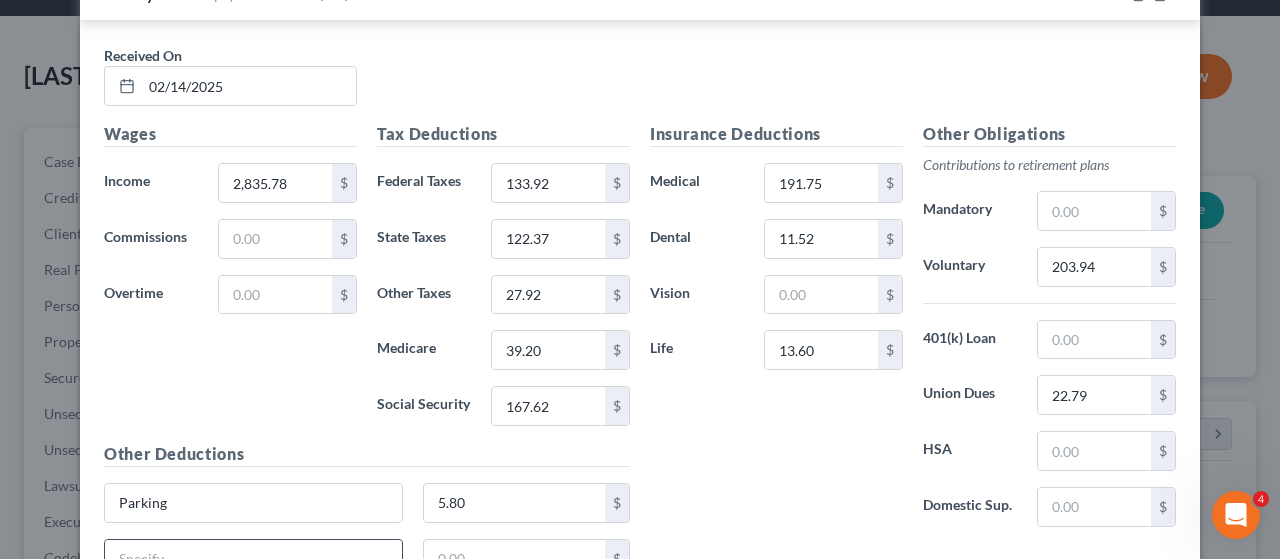 click at bounding box center (253, 559) 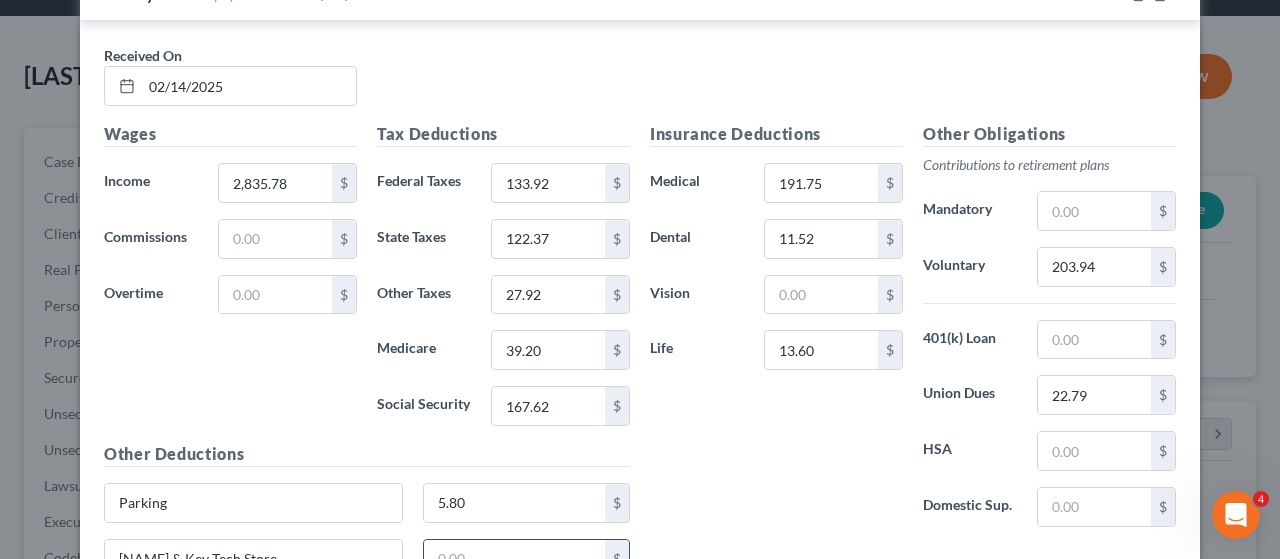 click at bounding box center (515, 559) 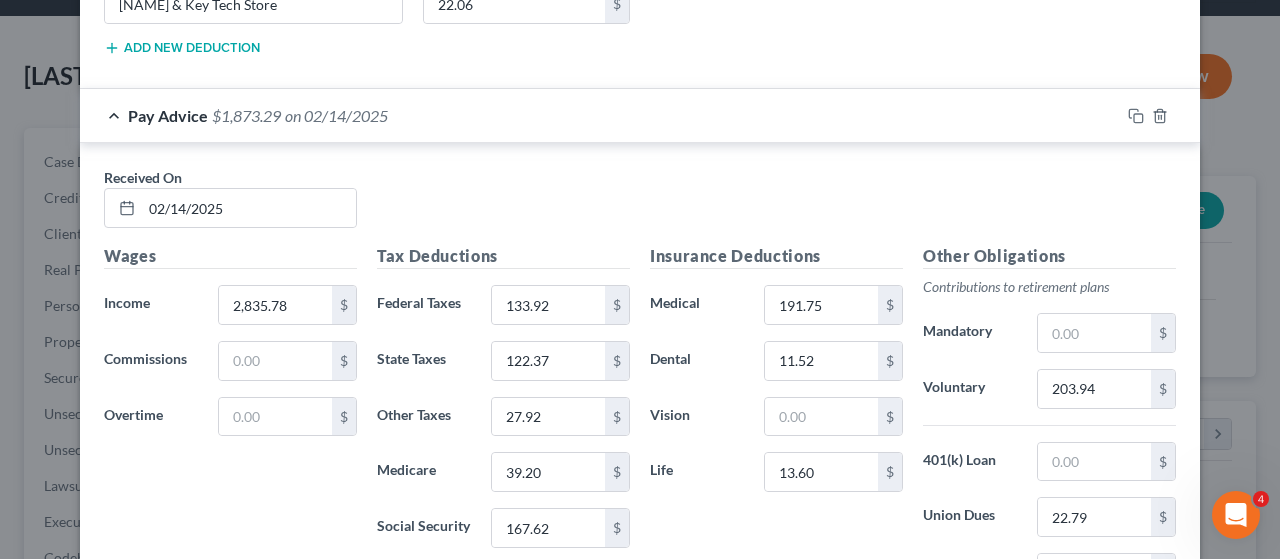 scroll, scrollTop: 2540, scrollLeft: 0, axis: vertical 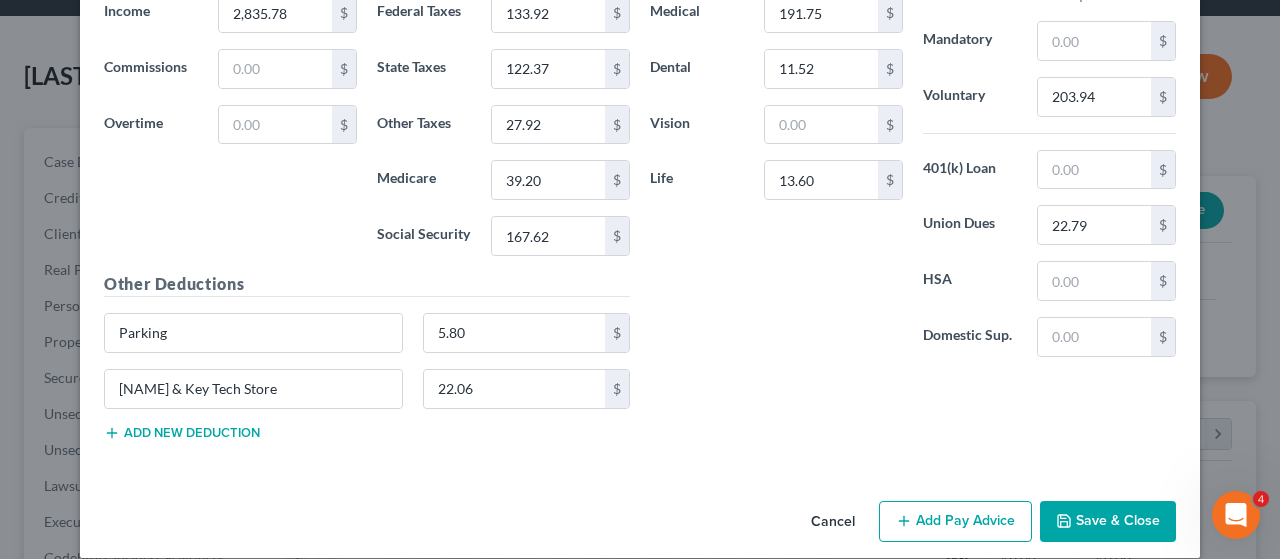 click on "Add Pay Advice" at bounding box center (955, 522) 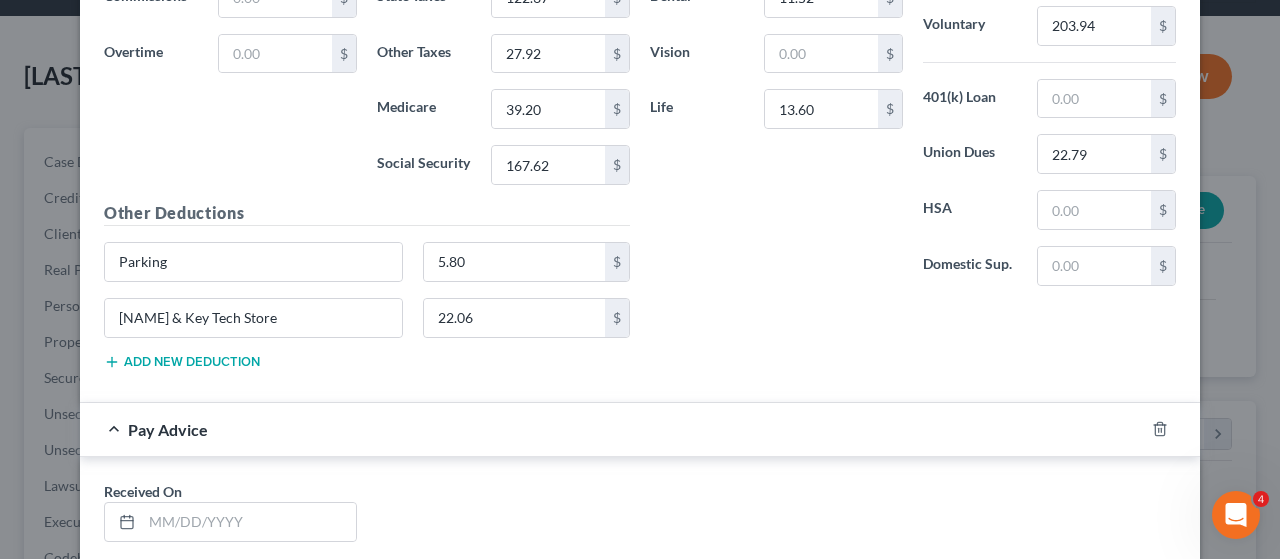 scroll, scrollTop: 2840, scrollLeft: 0, axis: vertical 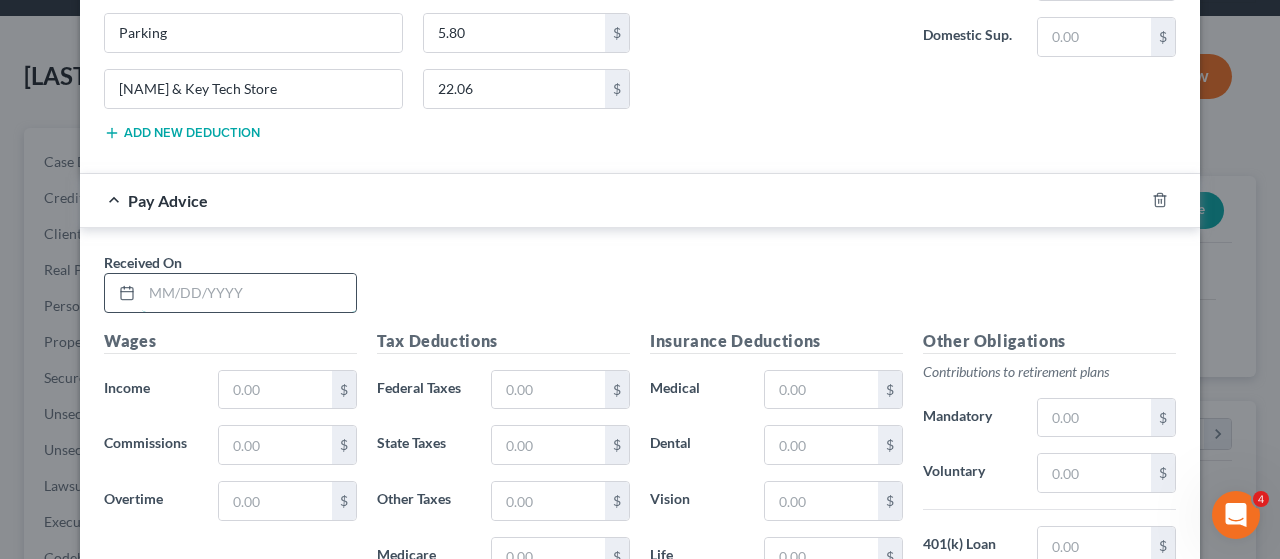 click at bounding box center (249, 293) 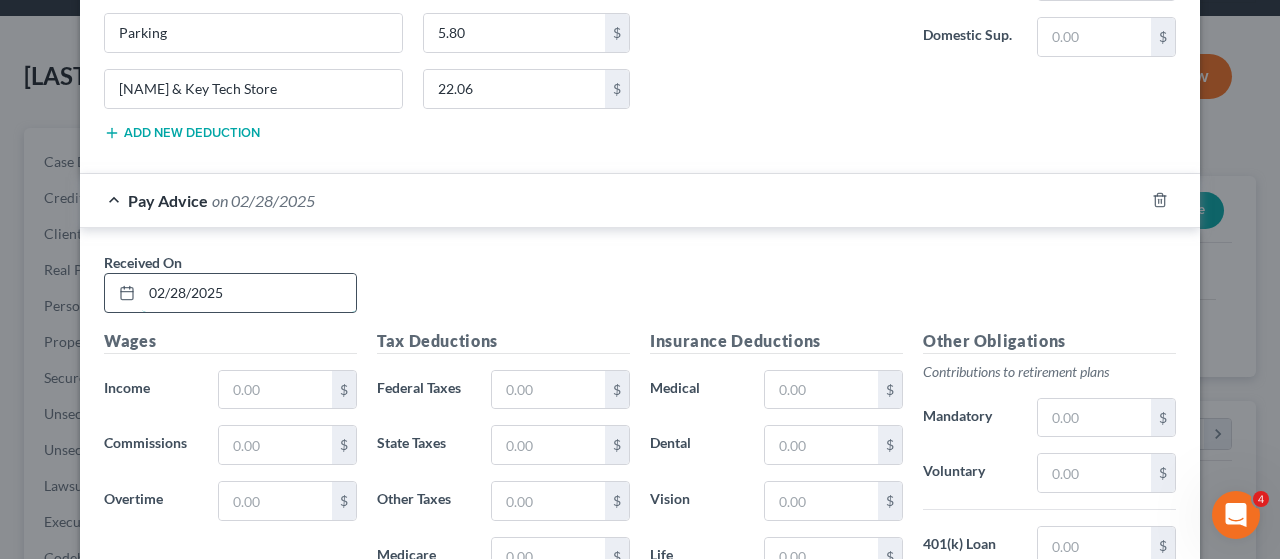 type on "02/28/2025" 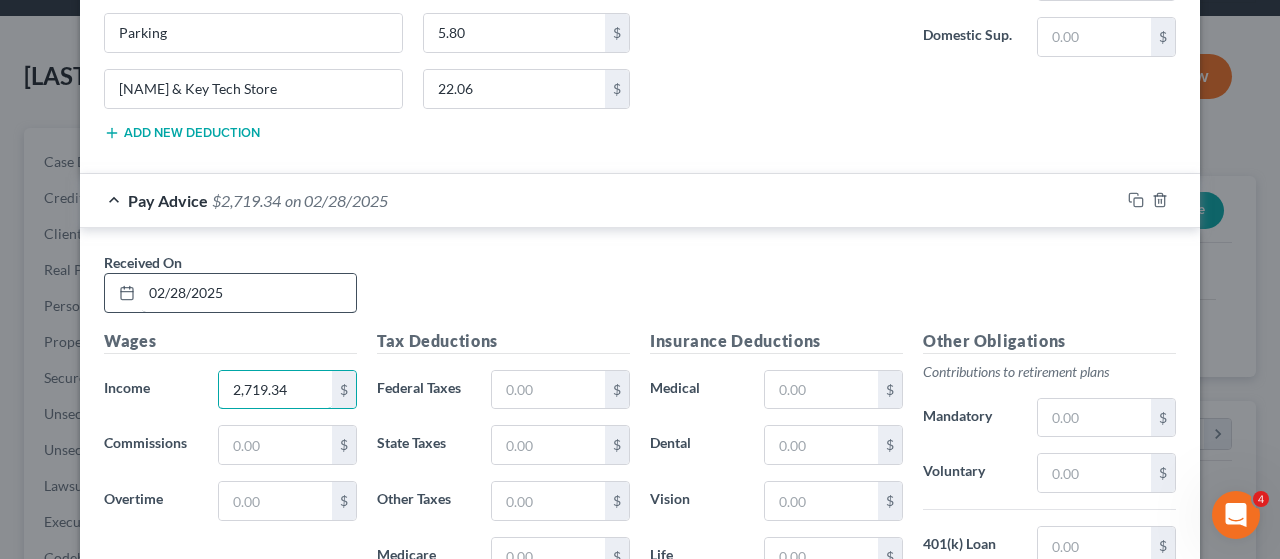 type on "2,719.34" 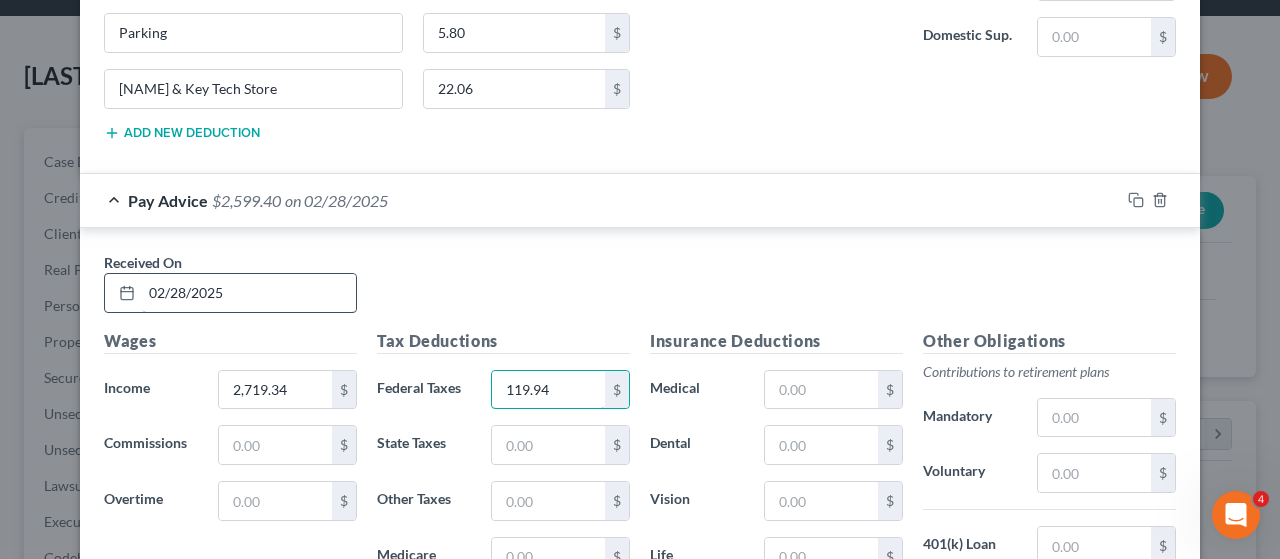type on "119.94" 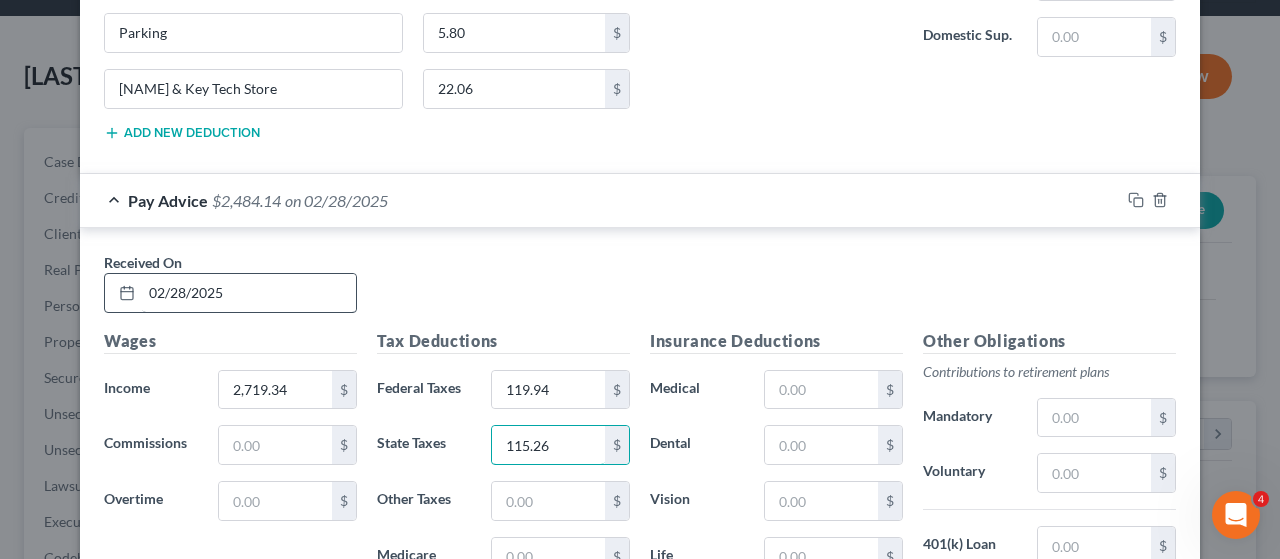 type on "115.26" 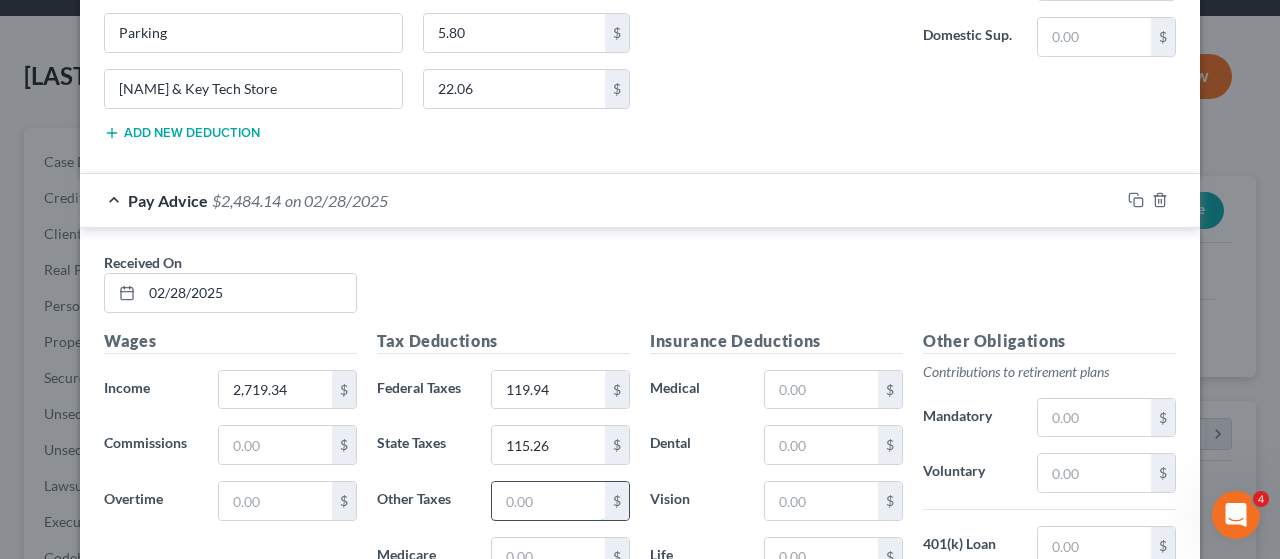 click at bounding box center [548, 501] 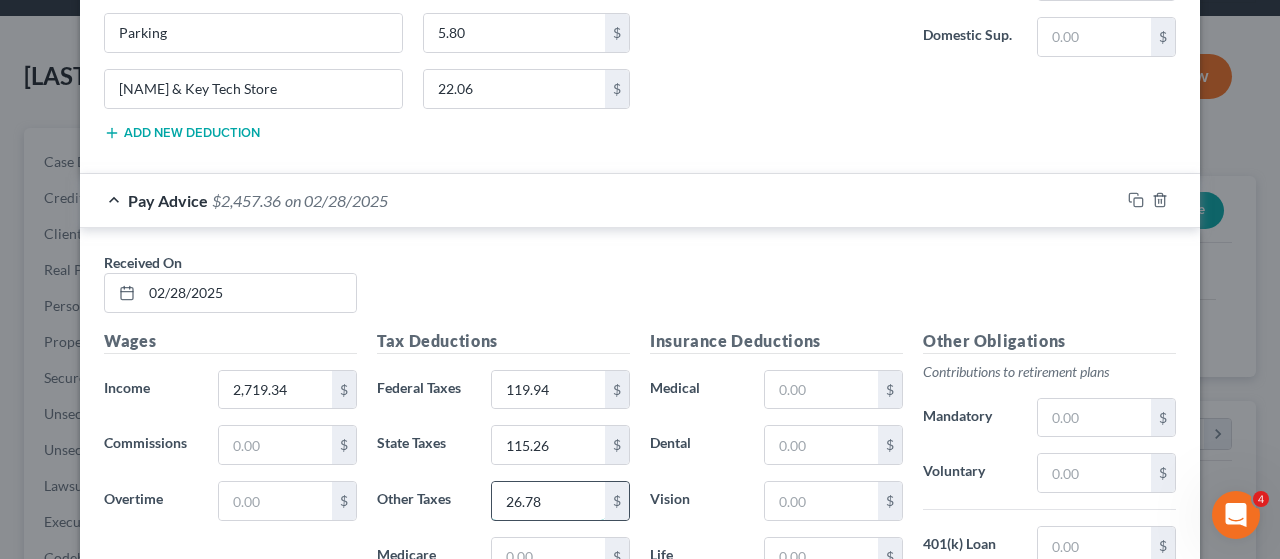 type on "26.78" 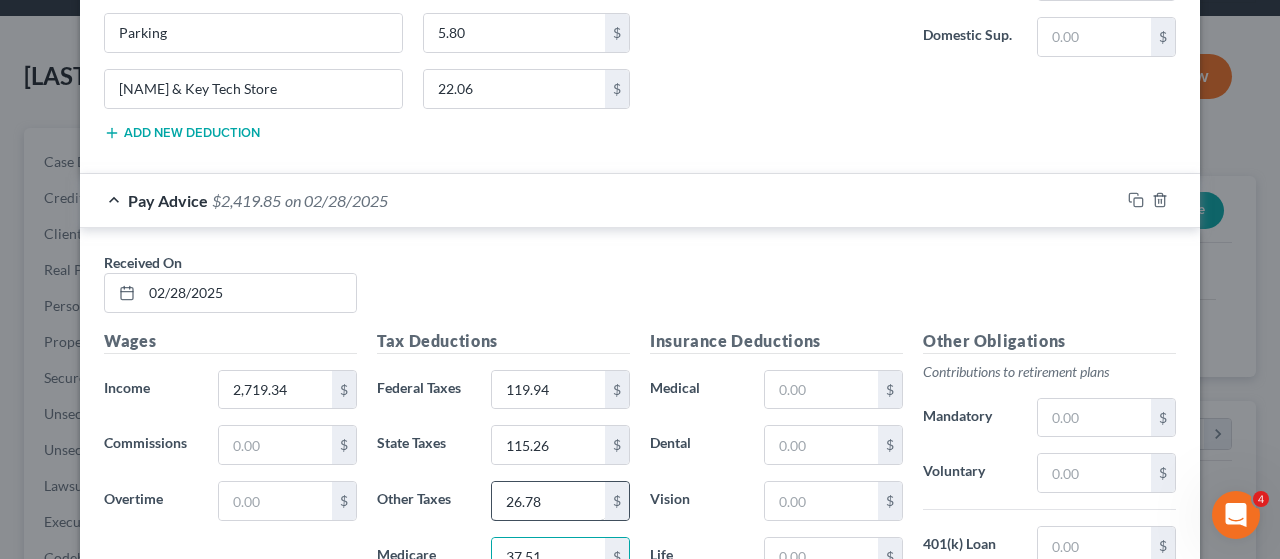 type on "37.51" 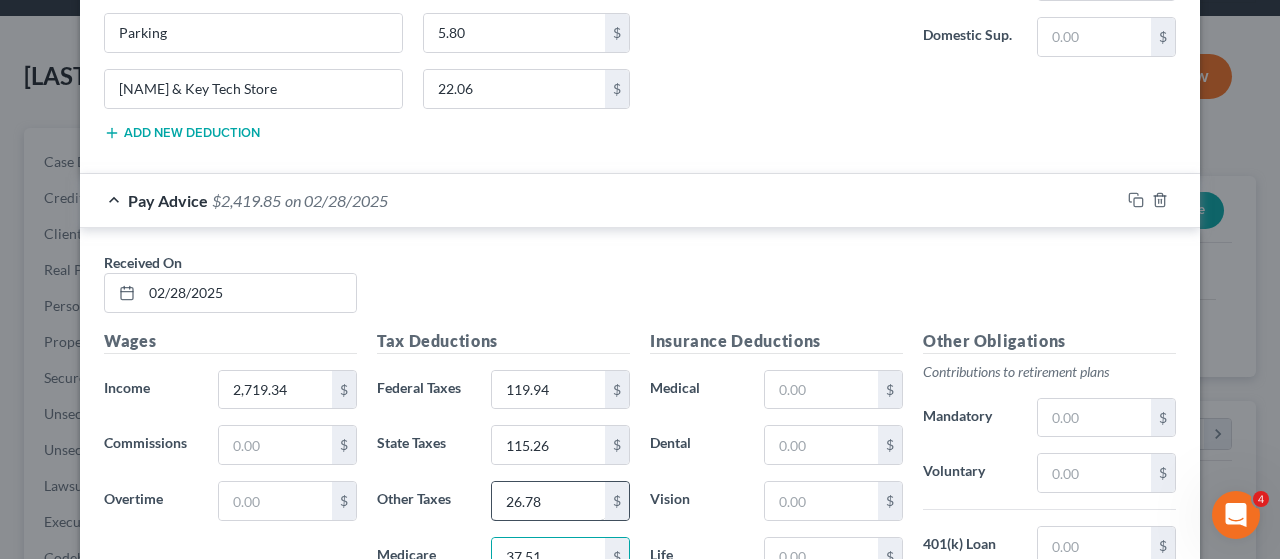 scroll, scrollTop: 3146, scrollLeft: 0, axis: vertical 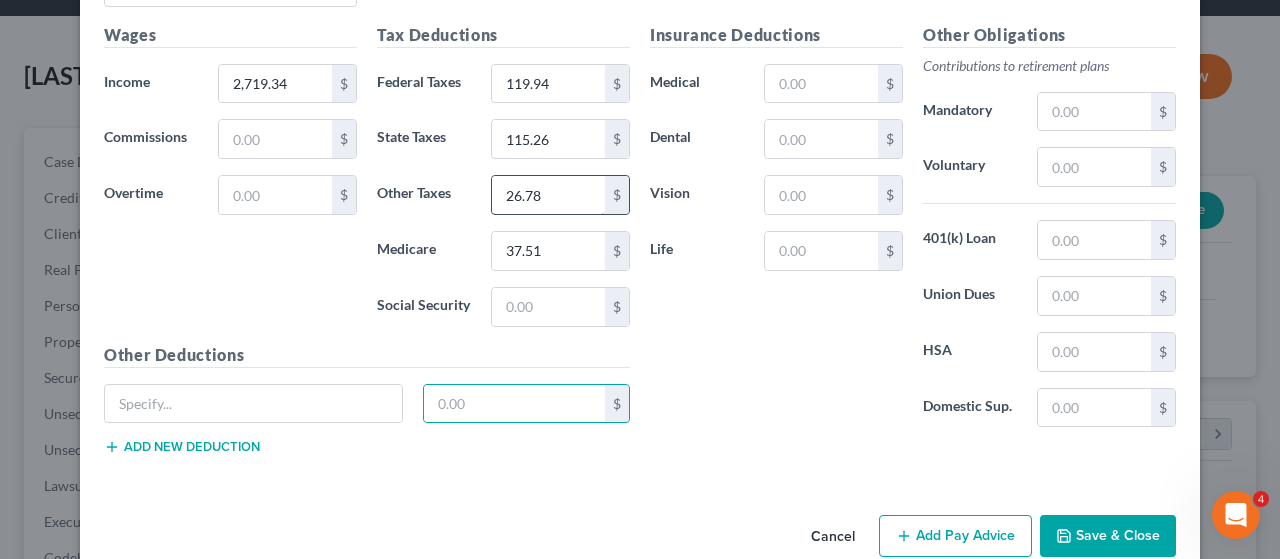type 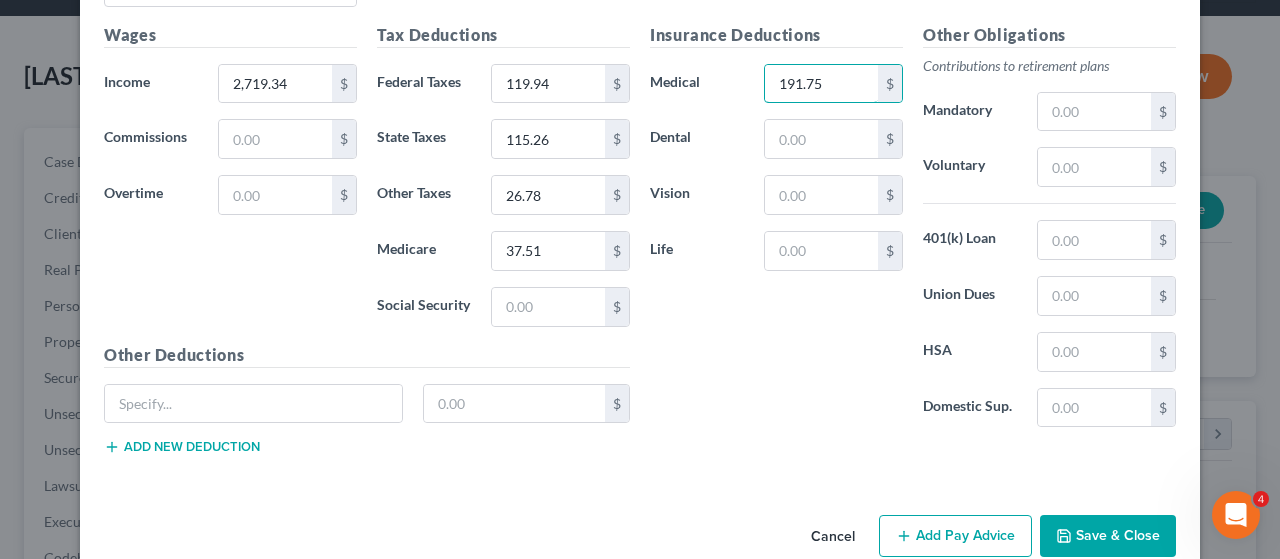 type on "191.75" 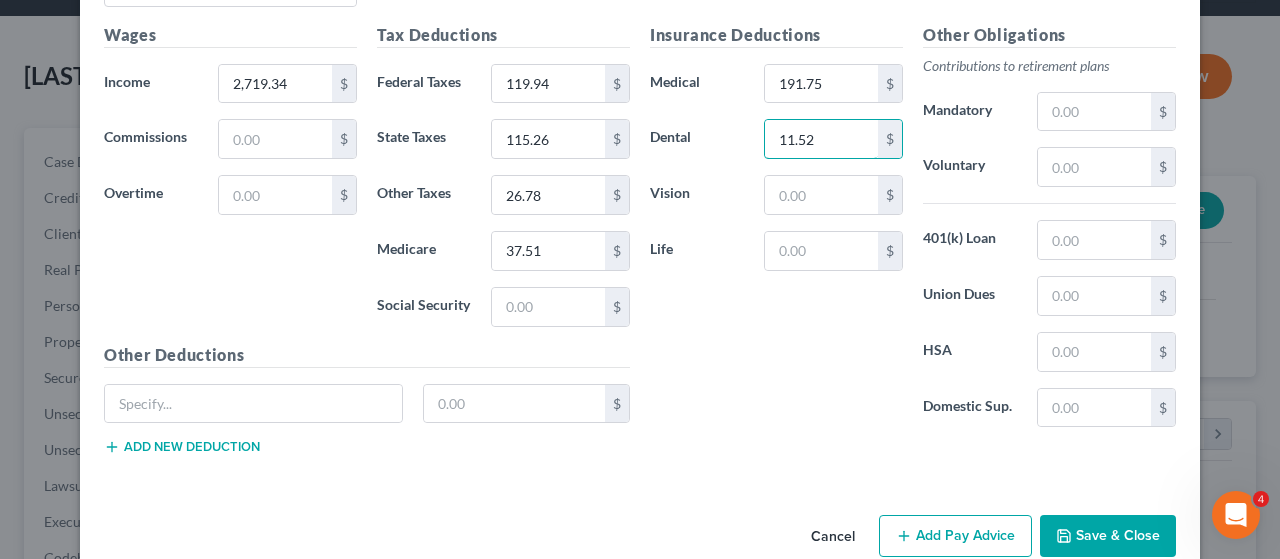 type on "11.52" 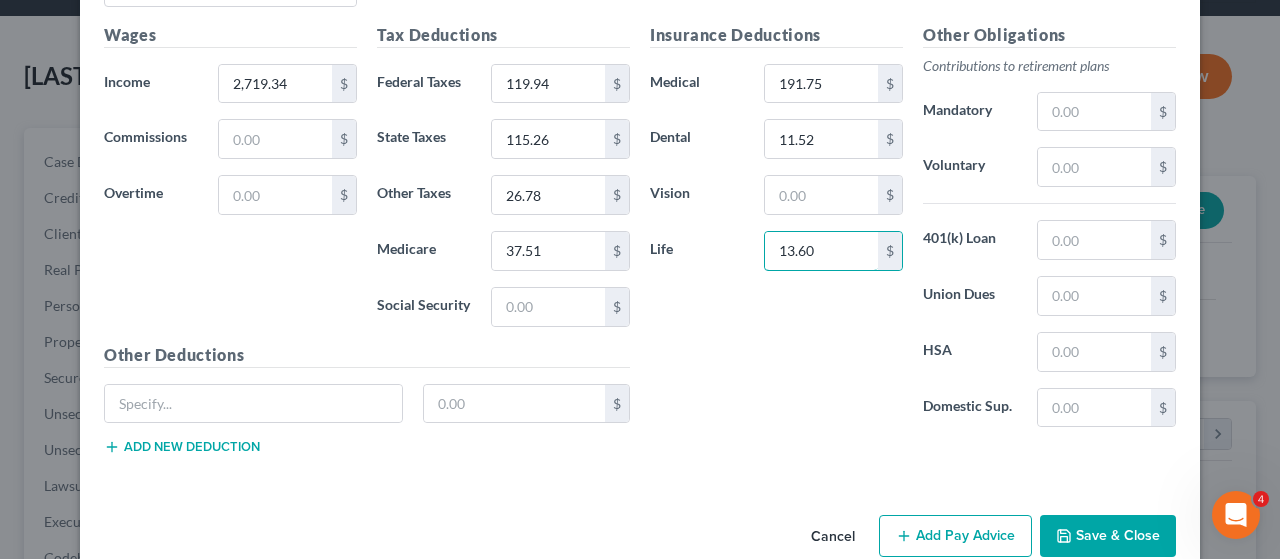 type on "13.60" 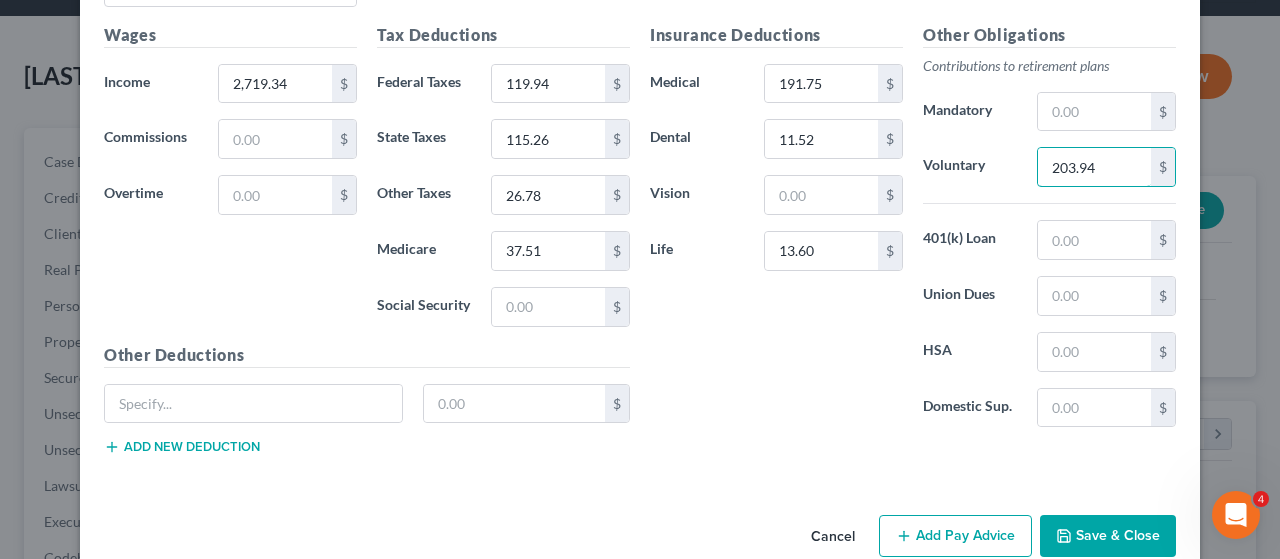 type on "203.94" 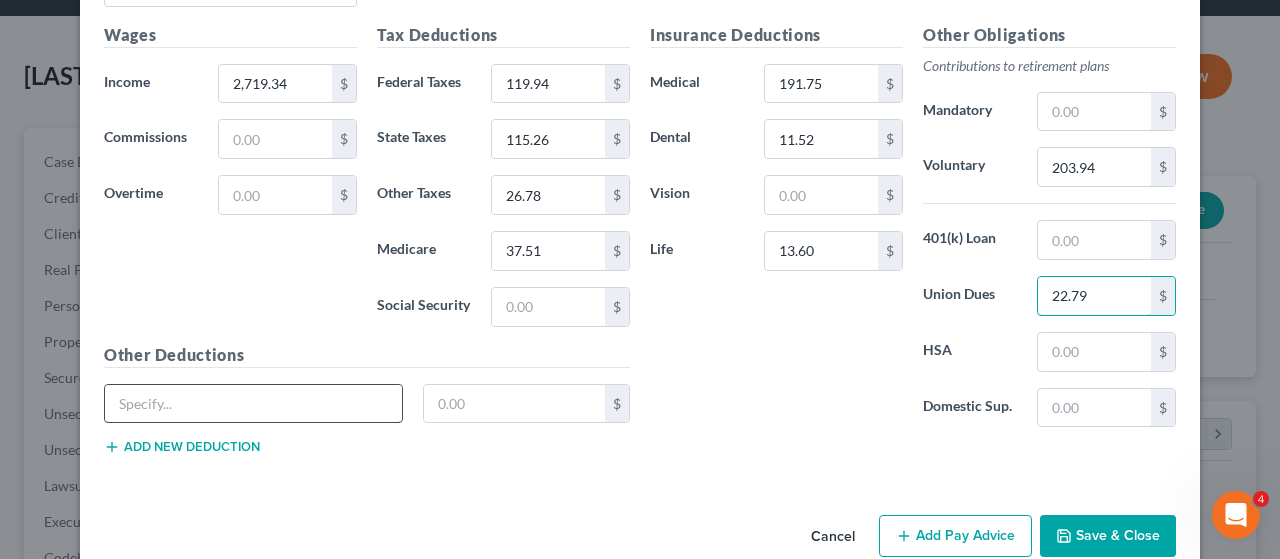 type on "22.79" 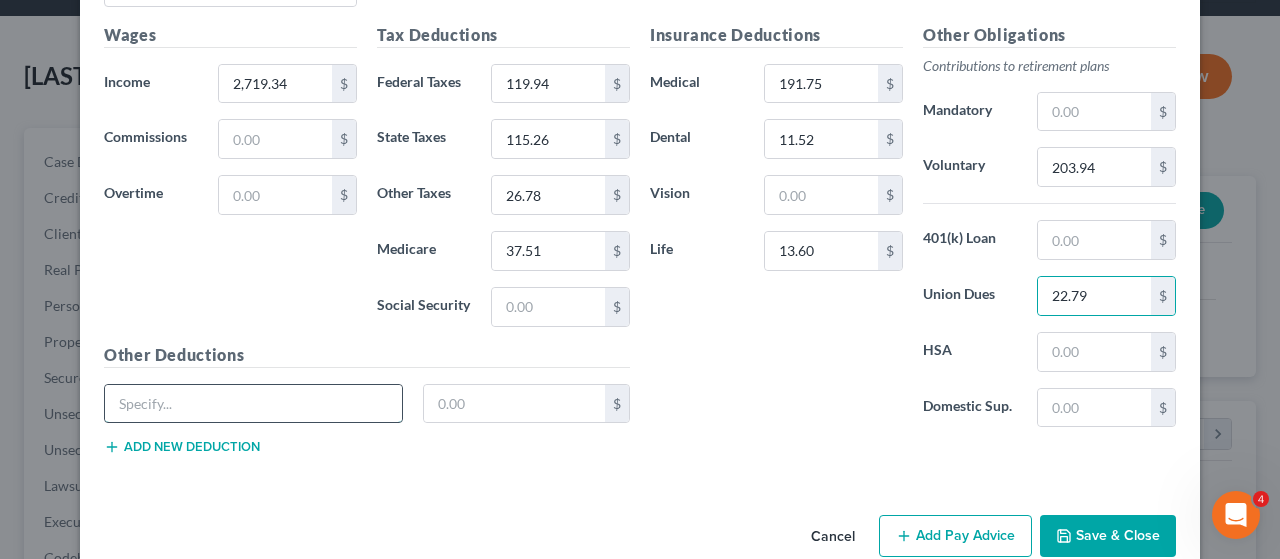 click at bounding box center (253, 404) 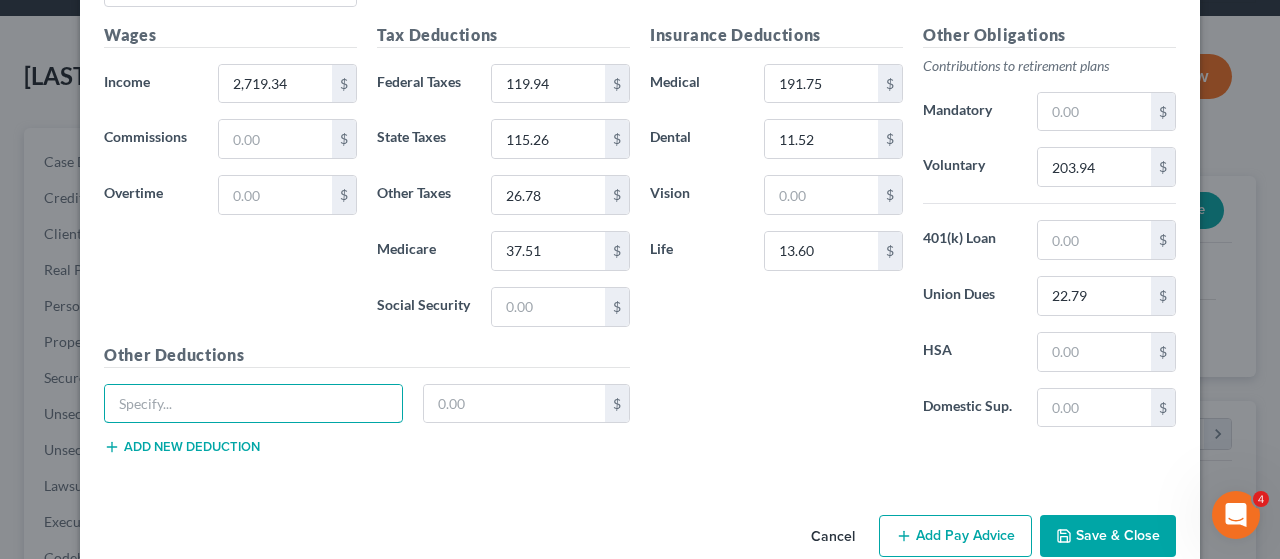 type on "Parking" 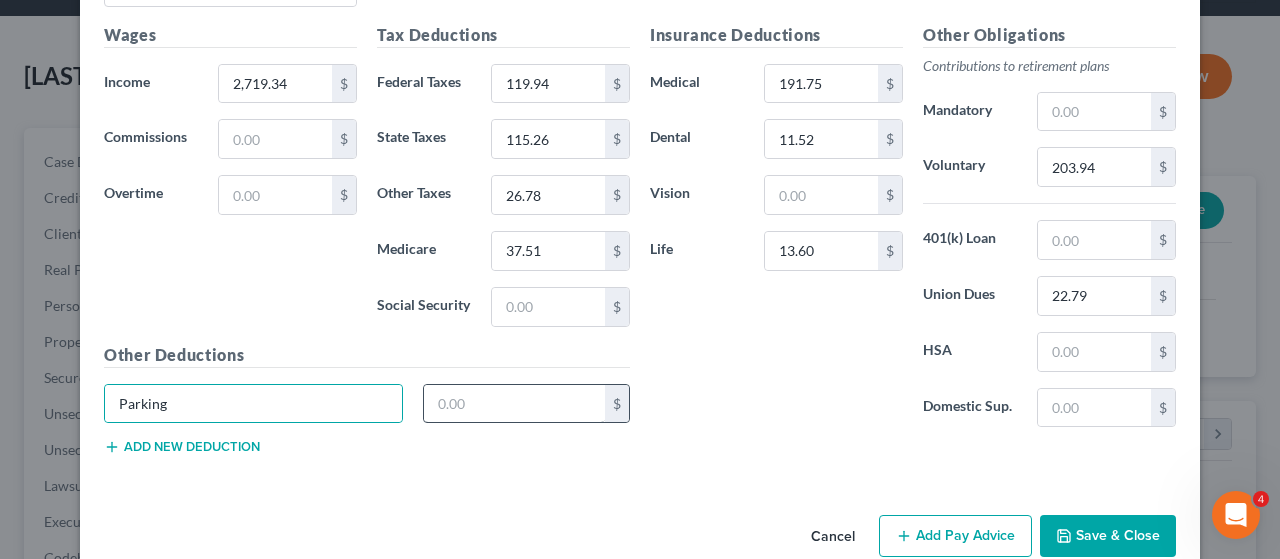 click on "$" at bounding box center (527, 404) 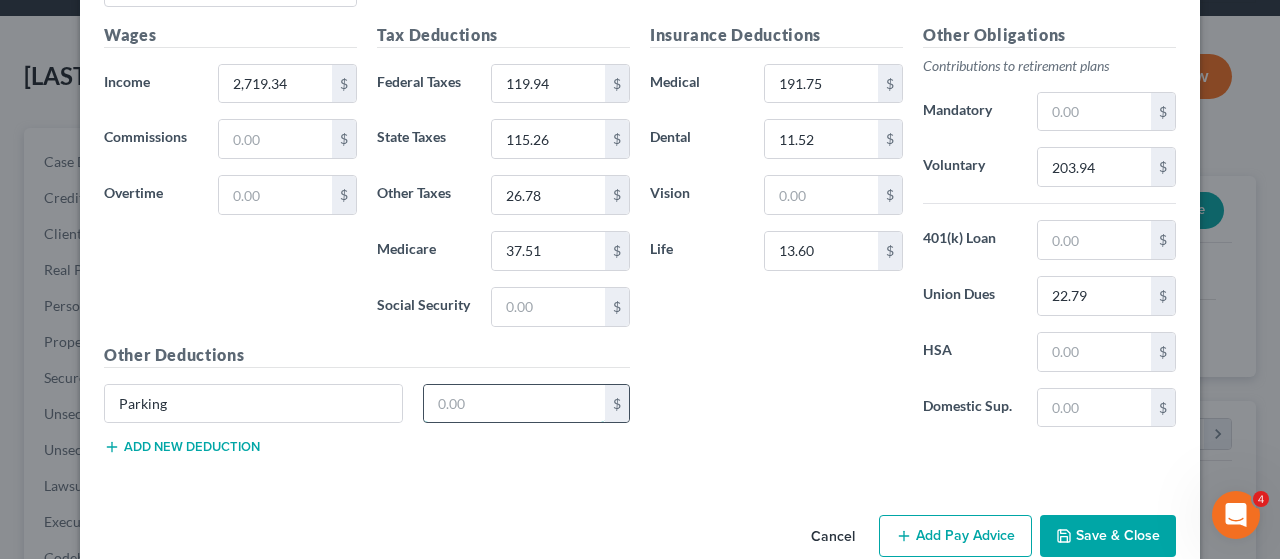 click at bounding box center [515, 404] 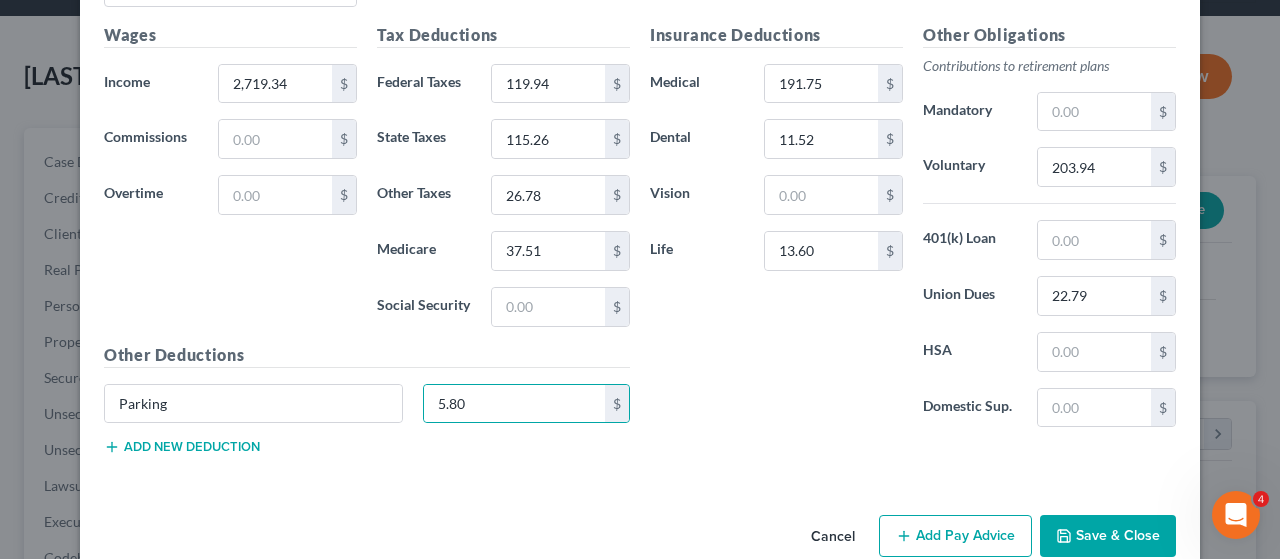 click on "Add new deduction" at bounding box center [182, 447] 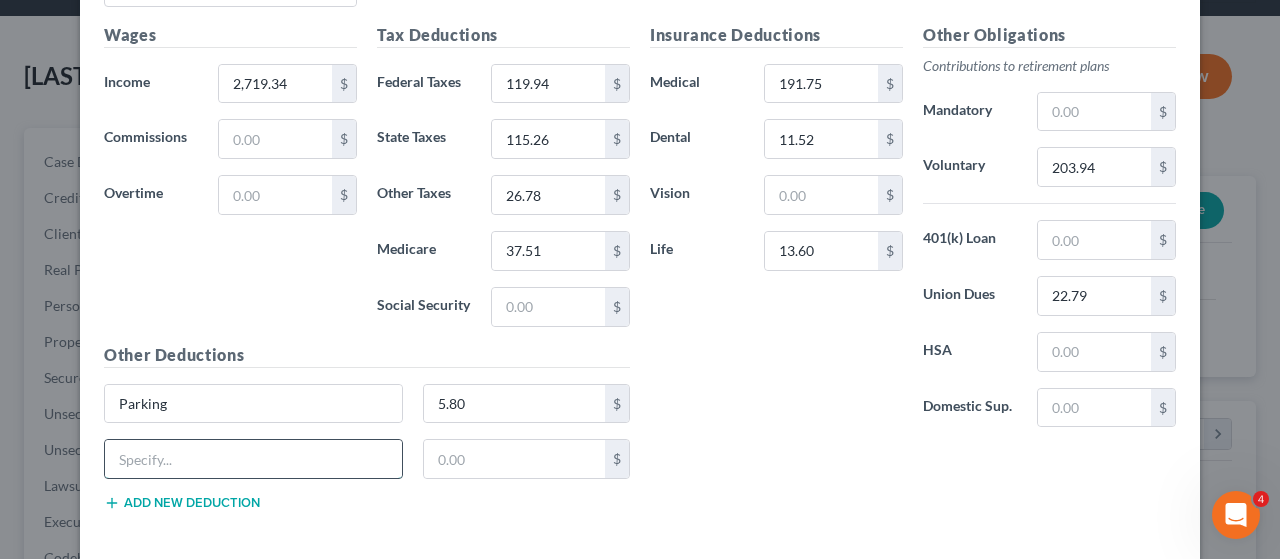 click at bounding box center [253, 459] 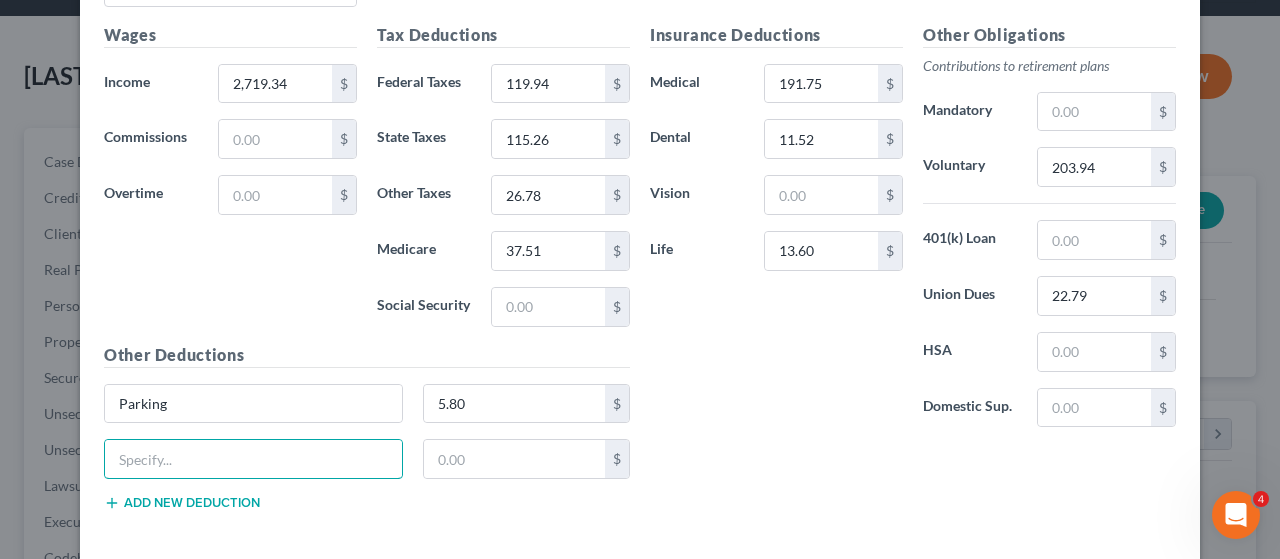type on "Kate & Key Tech Store" 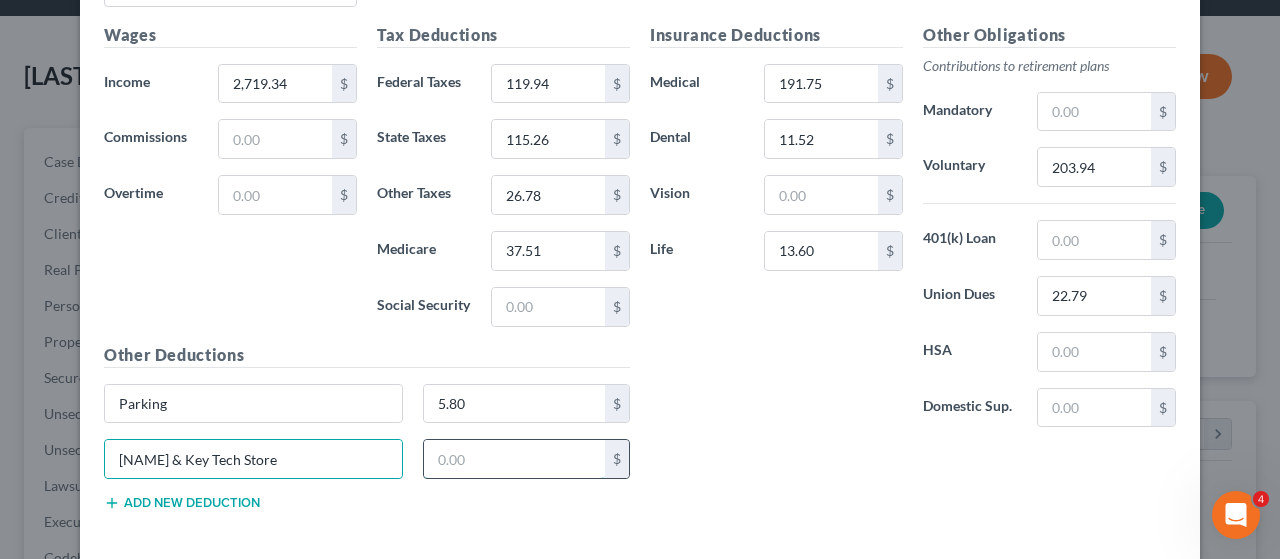 click at bounding box center (515, 459) 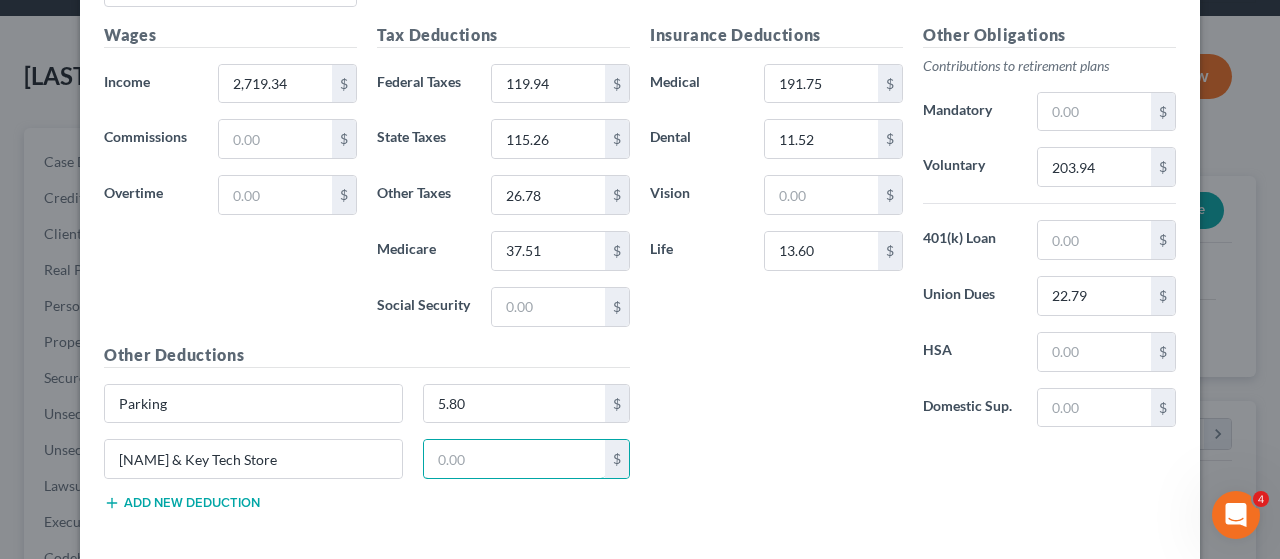 type on "22.06" 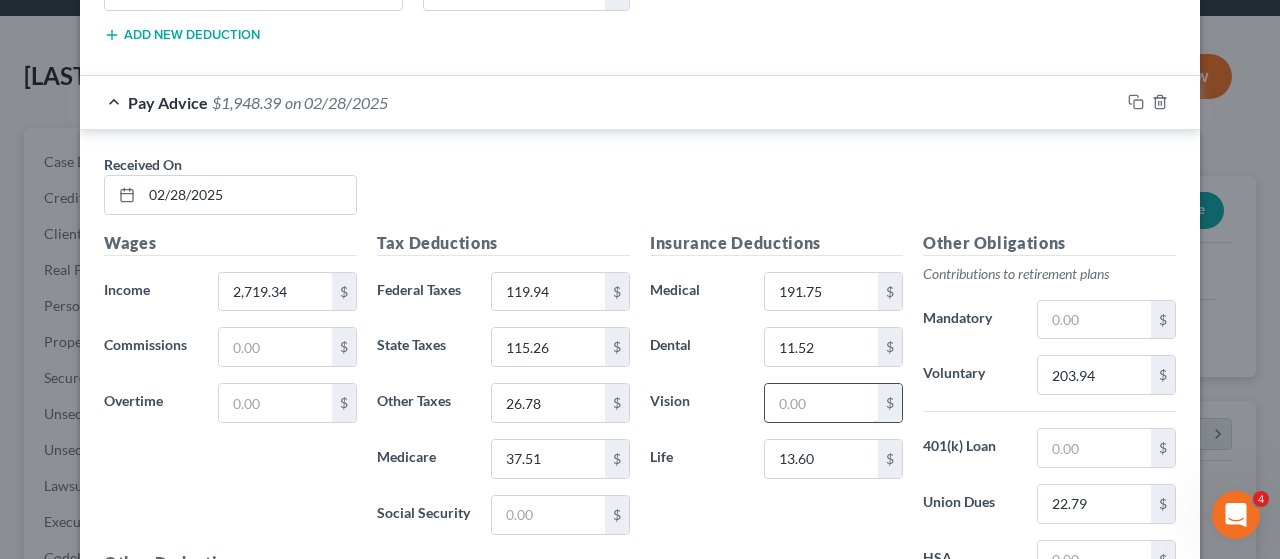 scroll, scrollTop: 2910, scrollLeft: 0, axis: vertical 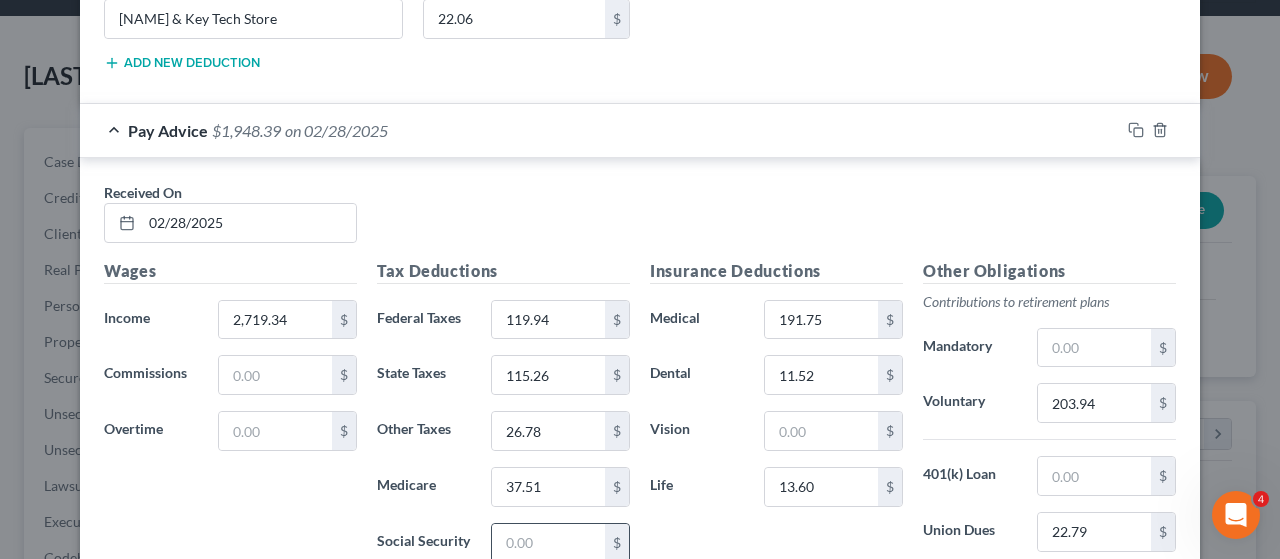 click at bounding box center [548, 543] 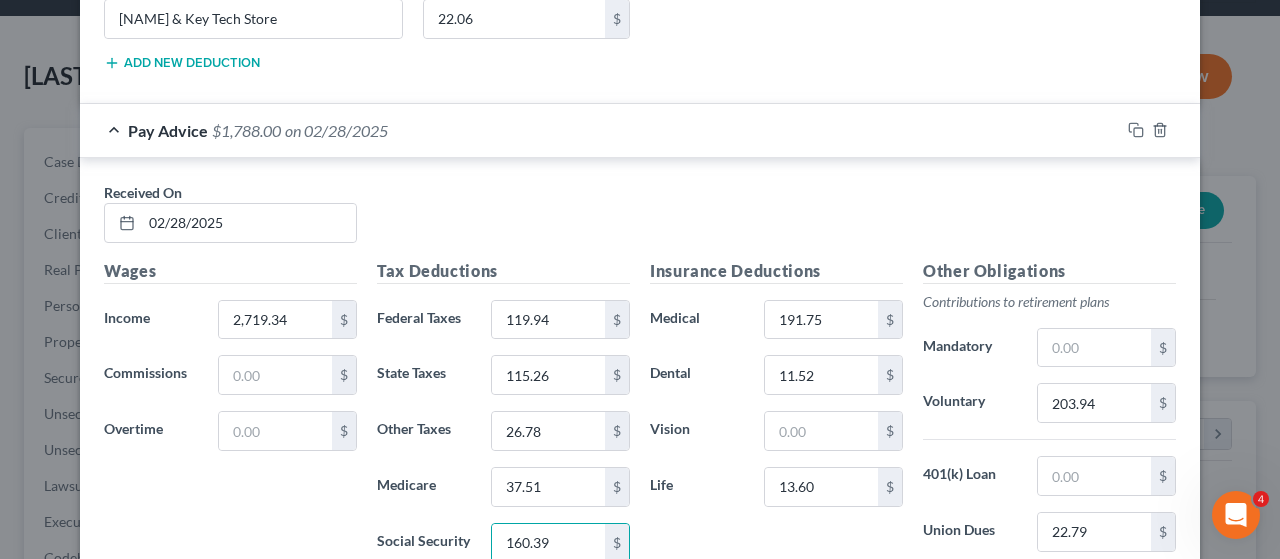 type on "160.39" 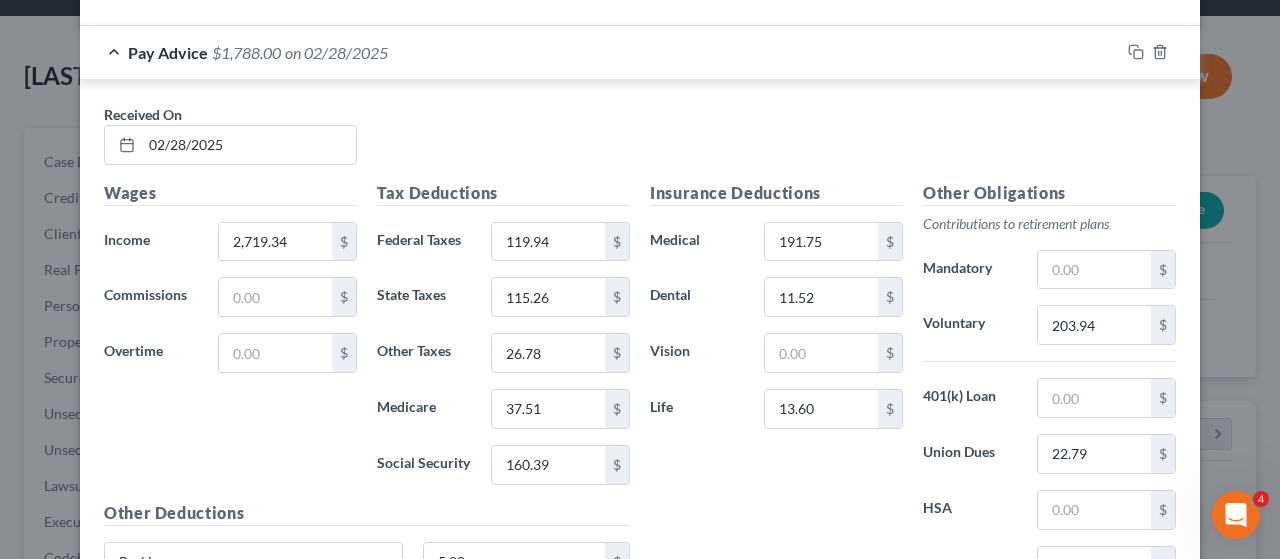 scroll, scrollTop: 2910, scrollLeft: 0, axis: vertical 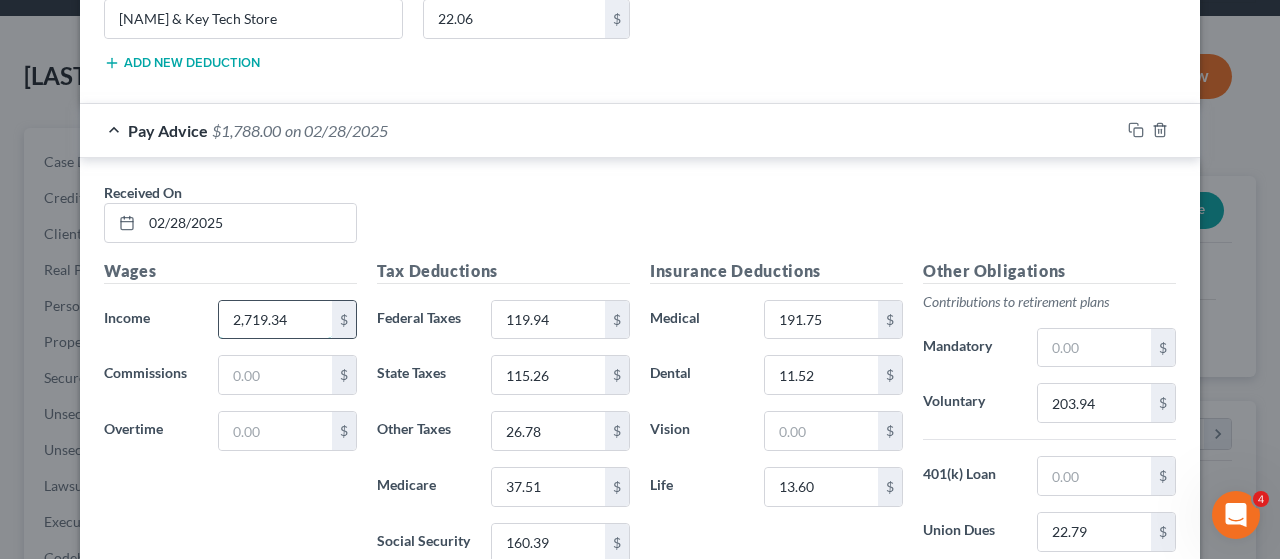 click on "2,719.34" at bounding box center [275, 320] 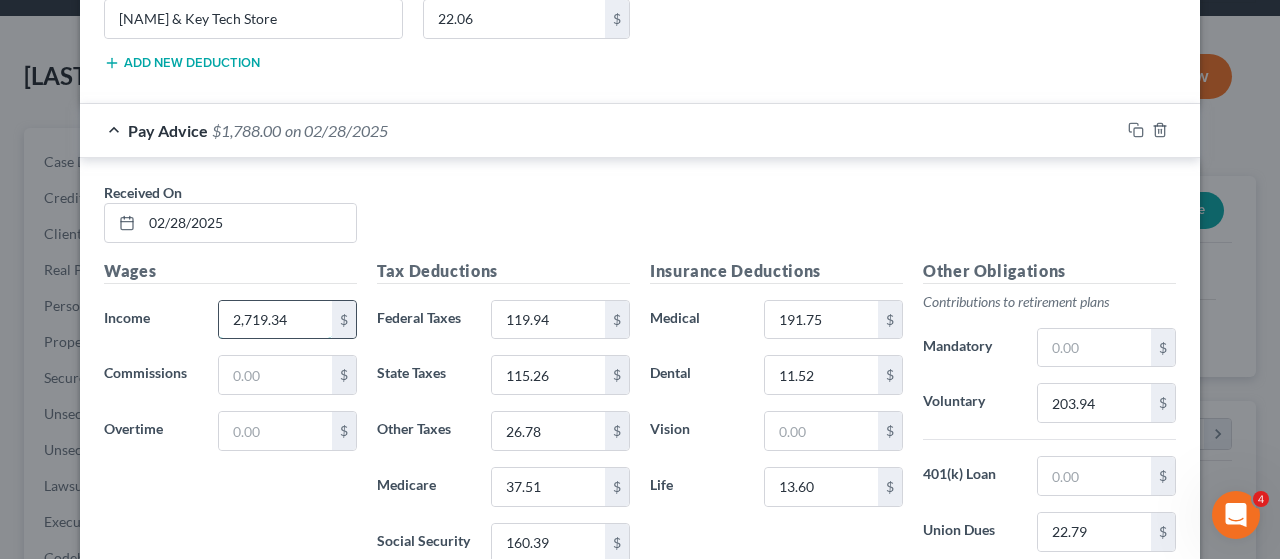 click on "2,719.34" at bounding box center [275, 320] 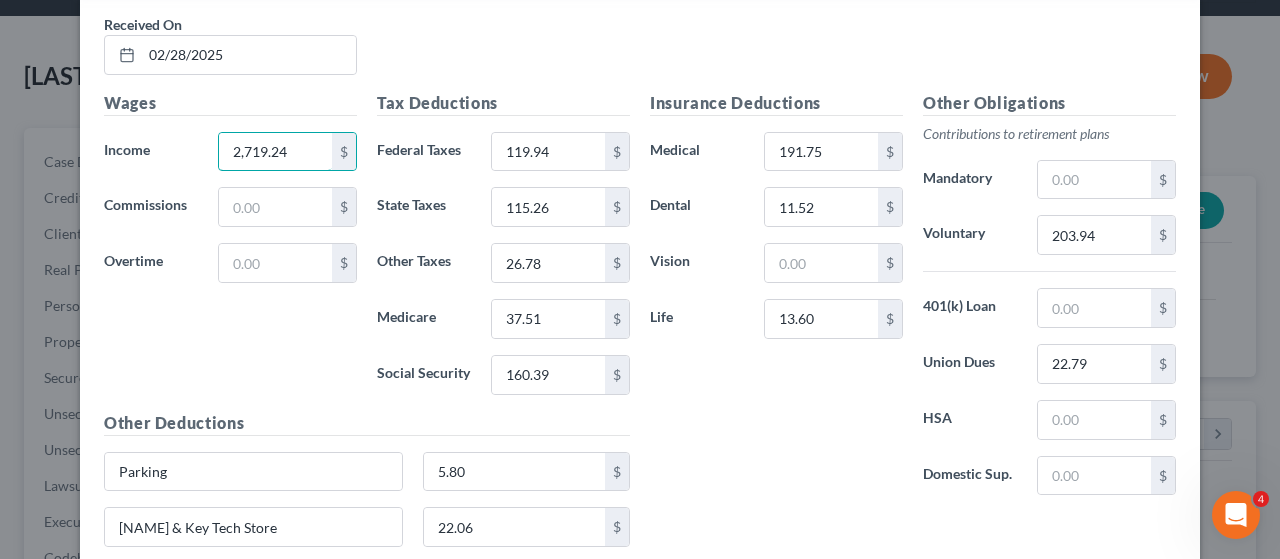 scroll, scrollTop: 3210, scrollLeft: 0, axis: vertical 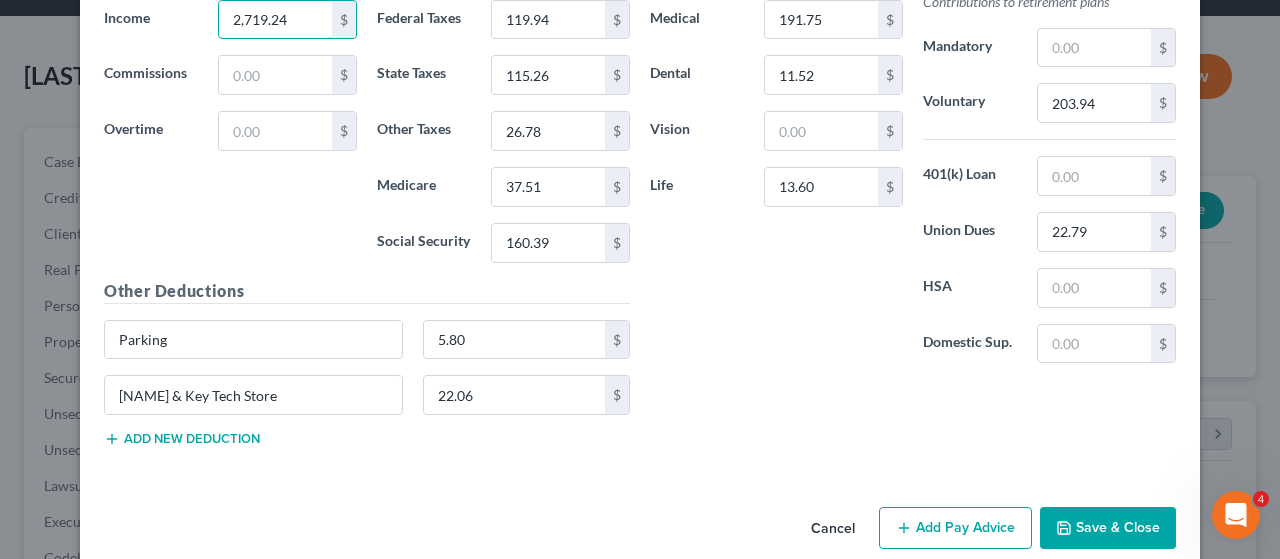 type on "2,719.24" 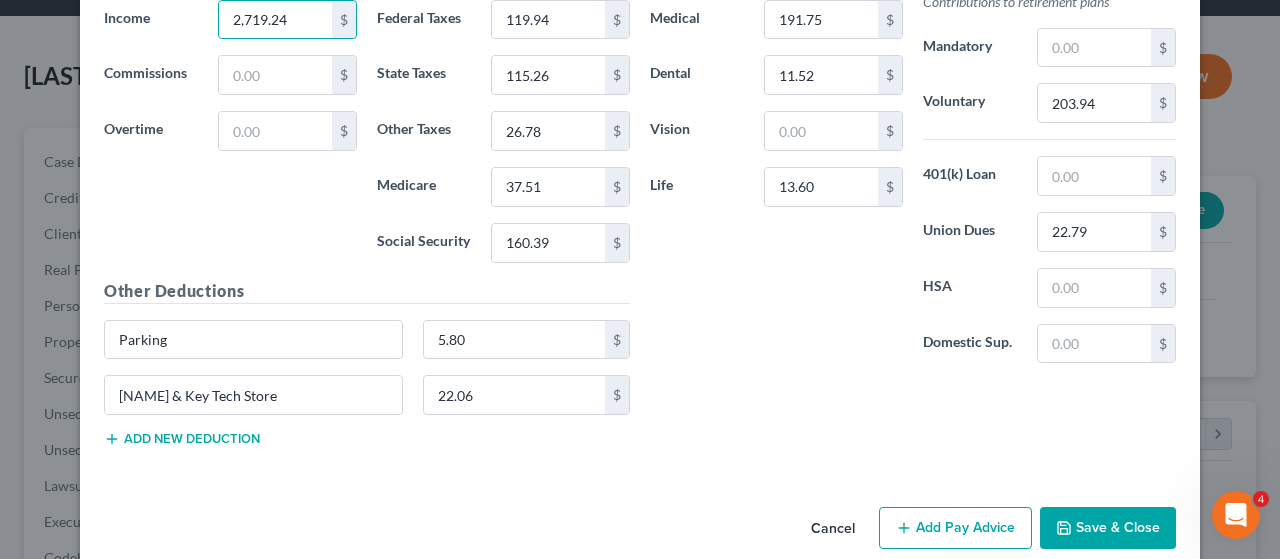 click on "Add Pay Advice" at bounding box center (955, 528) 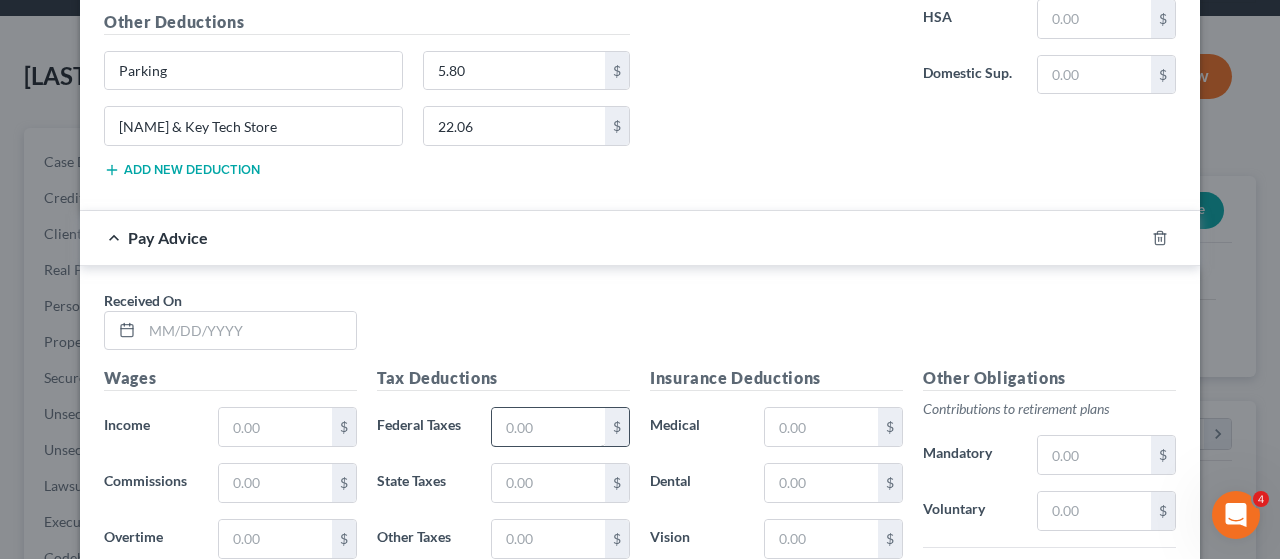scroll, scrollTop: 3510, scrollLeft: 0, axis: vertical 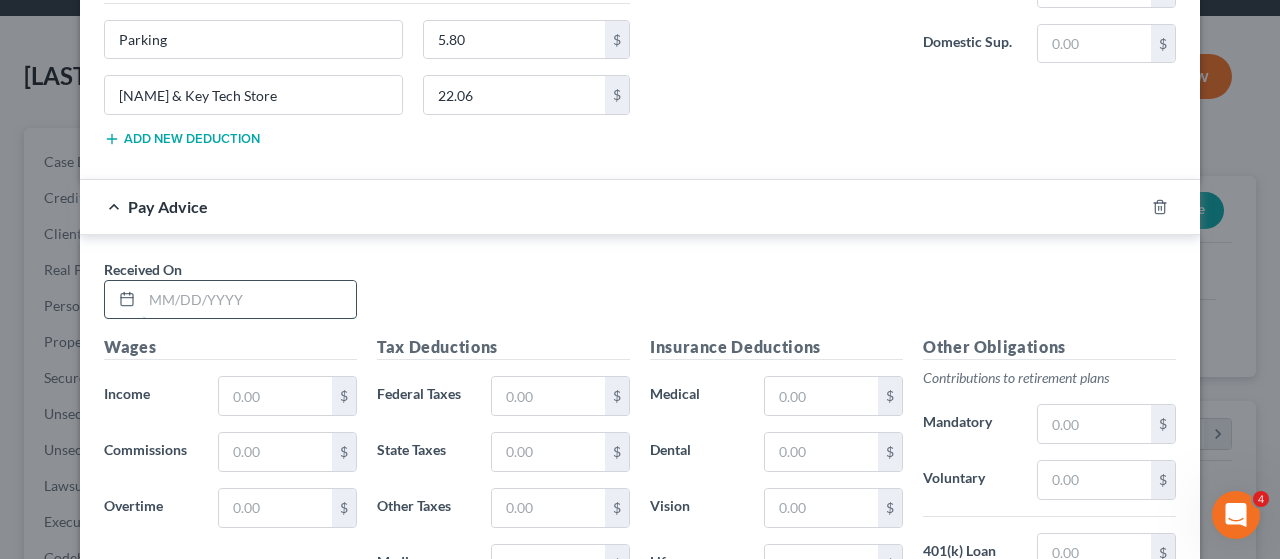 click at bounding box center (249, 300) 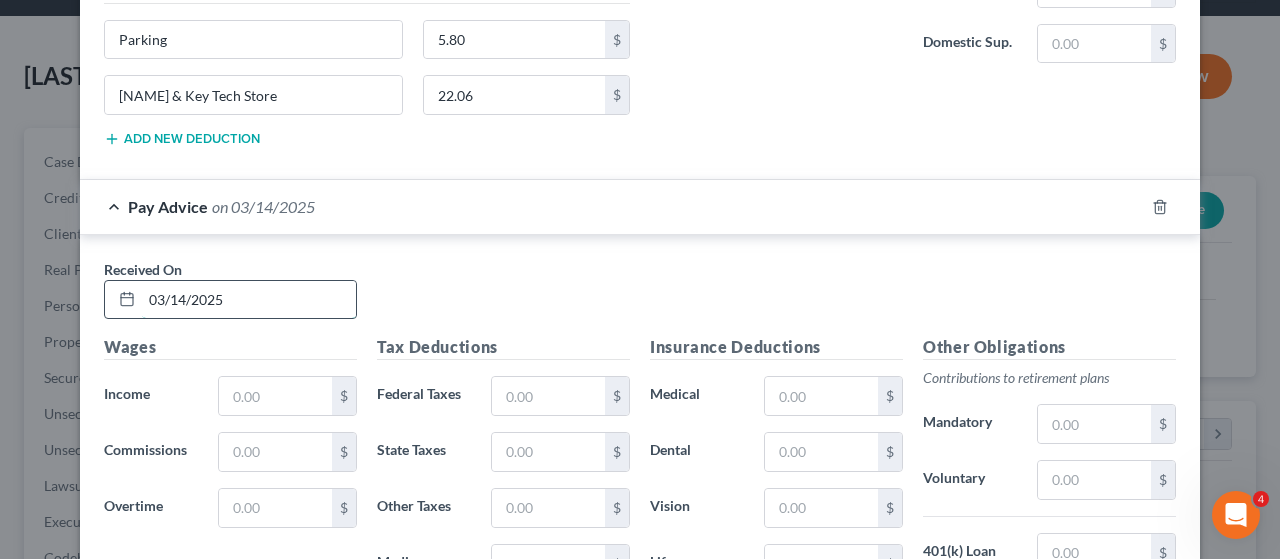 type on "03/14/2025" 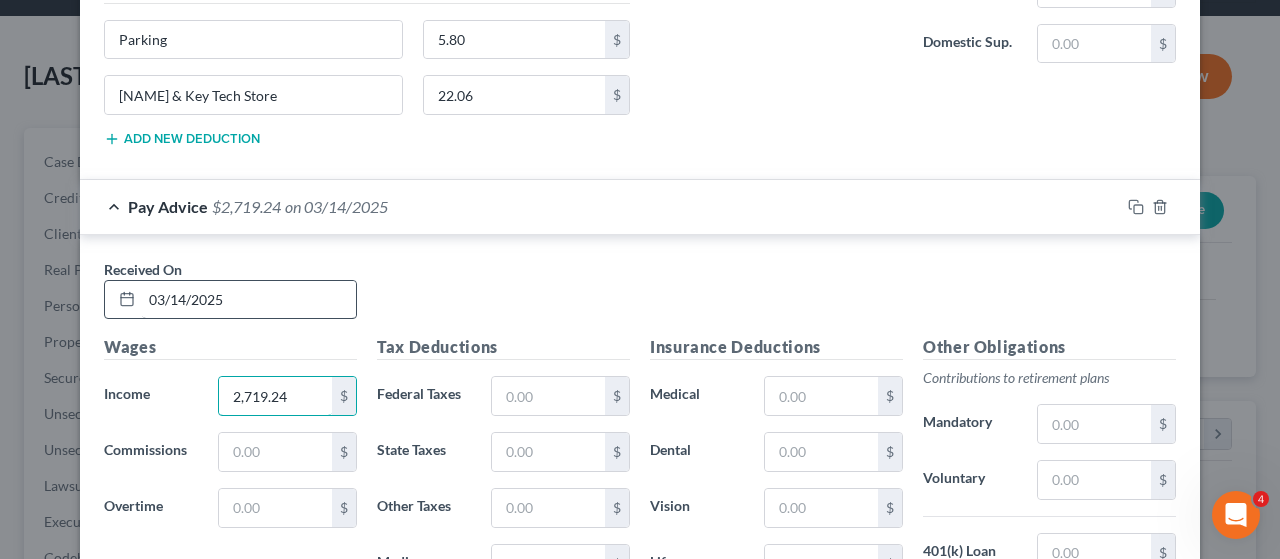 type on "2,719.24" 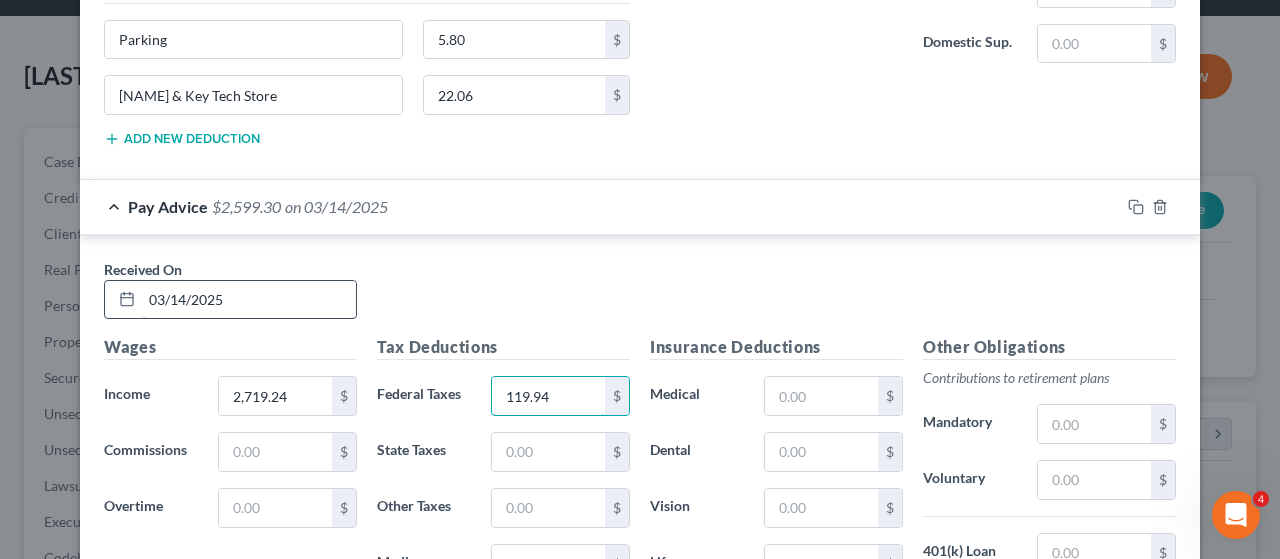 type on "119.94" 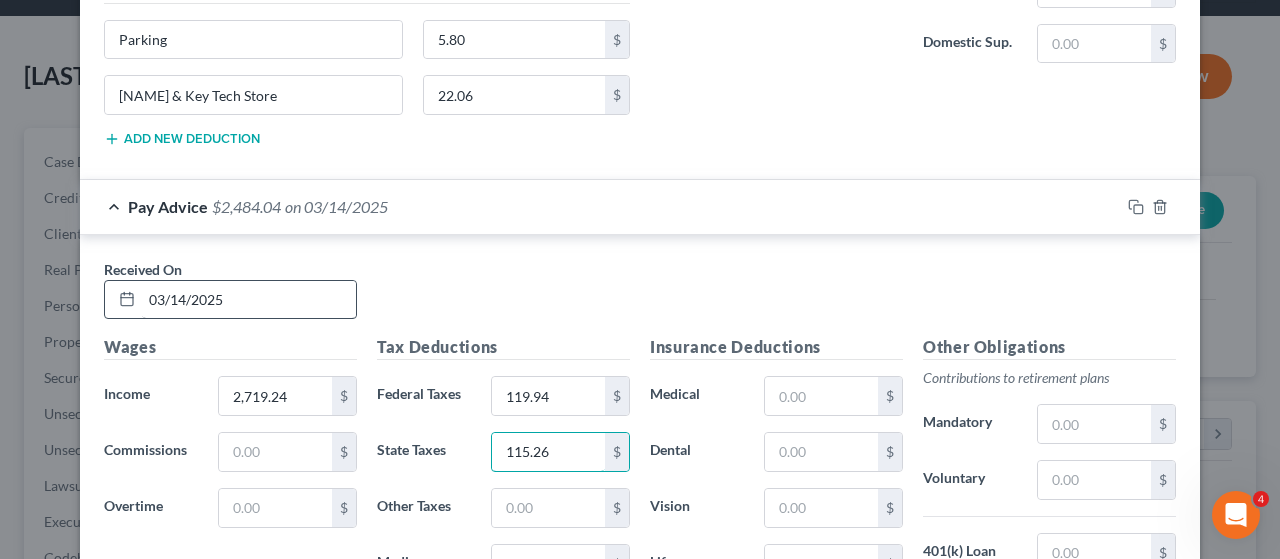type on "115.26" 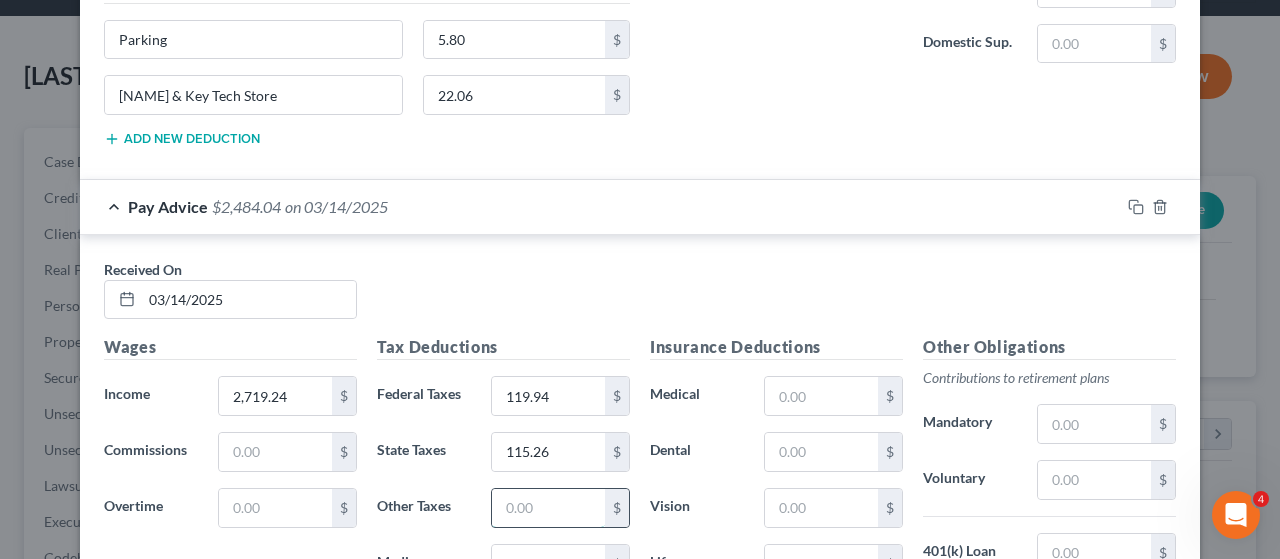 click at bounding box center [548, 508] 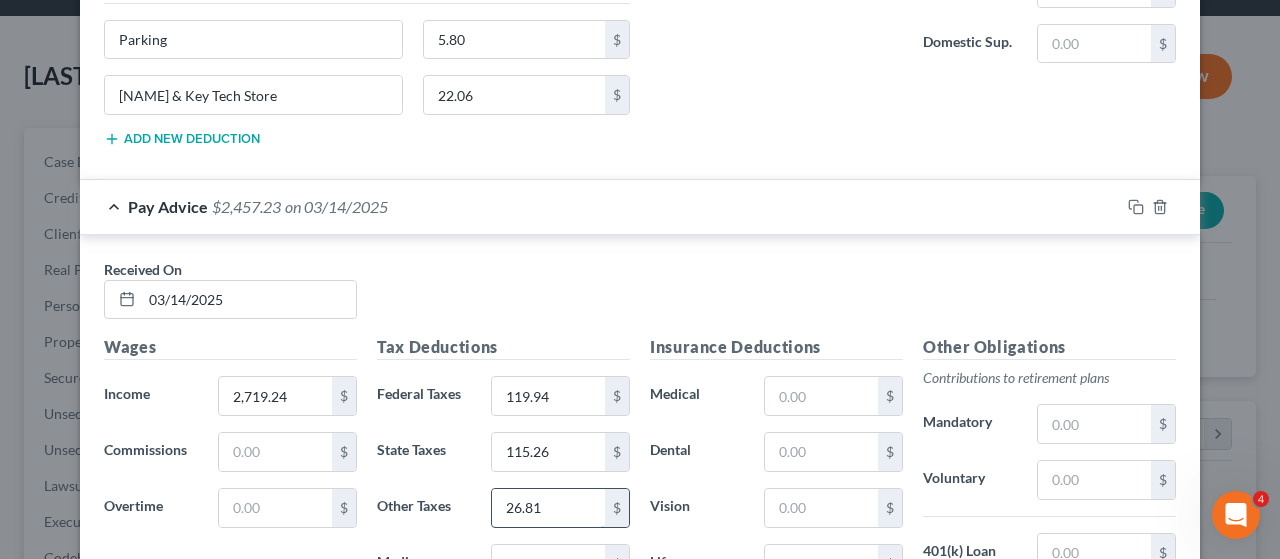 type on "26.81" 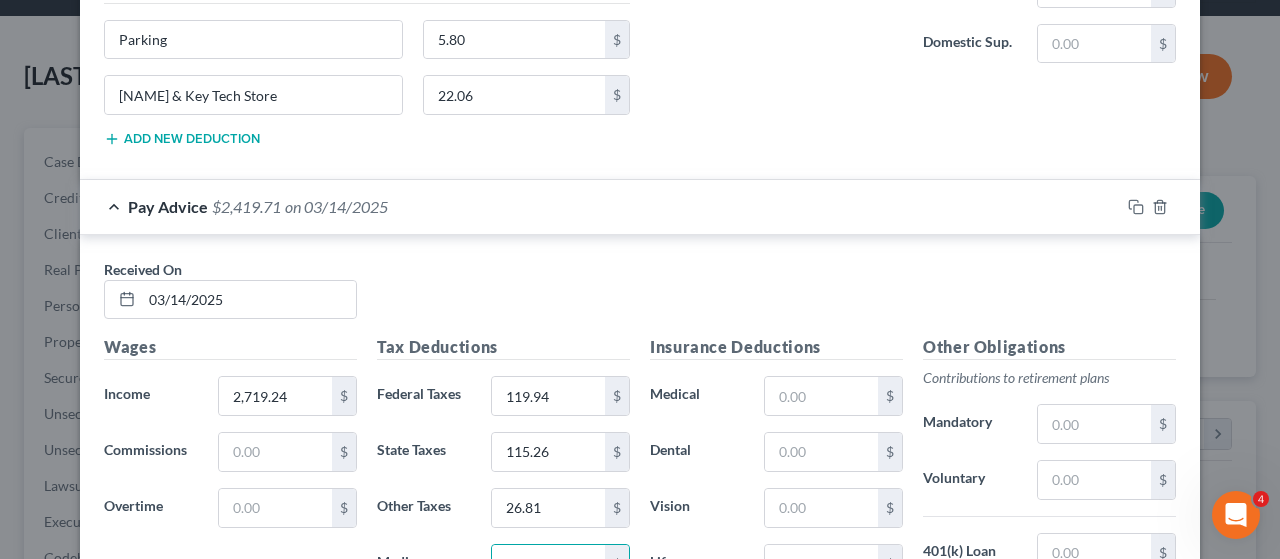 type on "37.52" 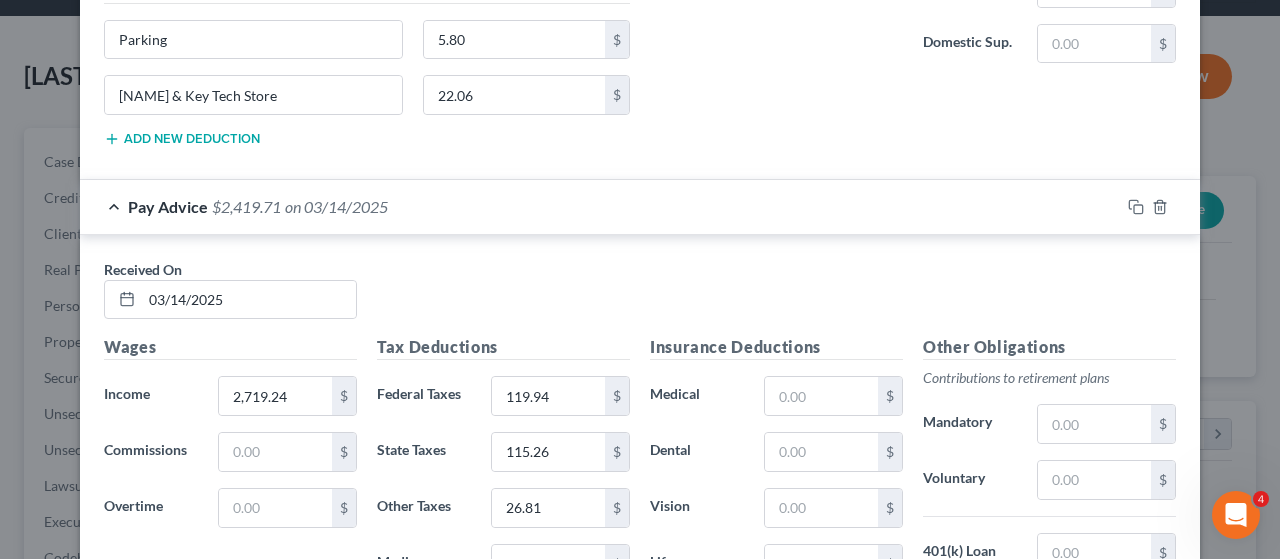 scroll, scrollTop: 3816, scrollLeft: 0, axis: vertical 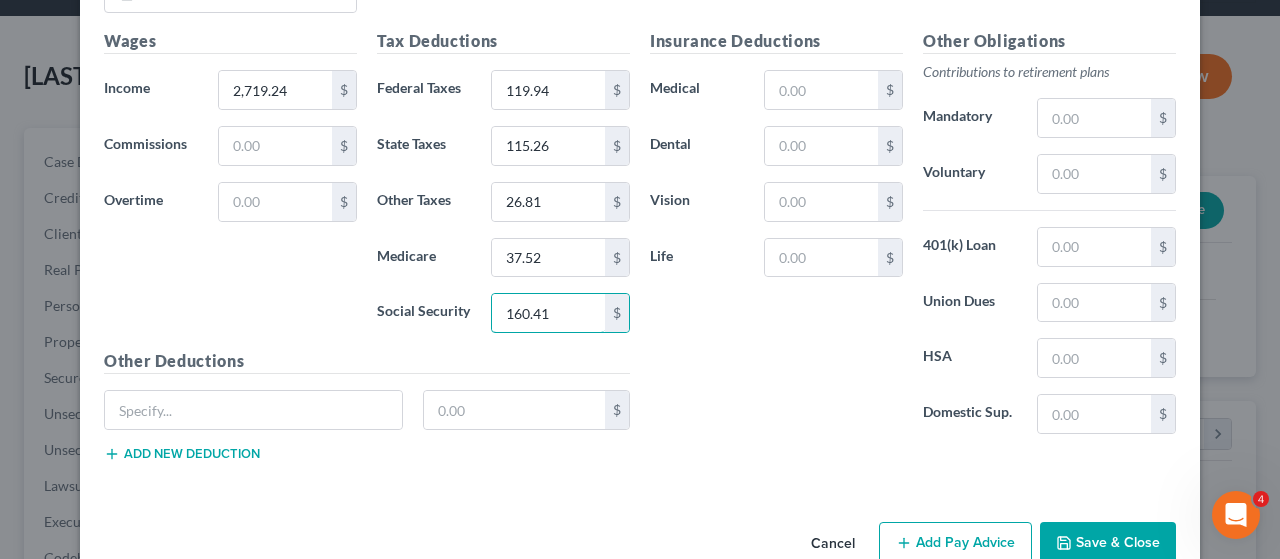 type on "160.41" 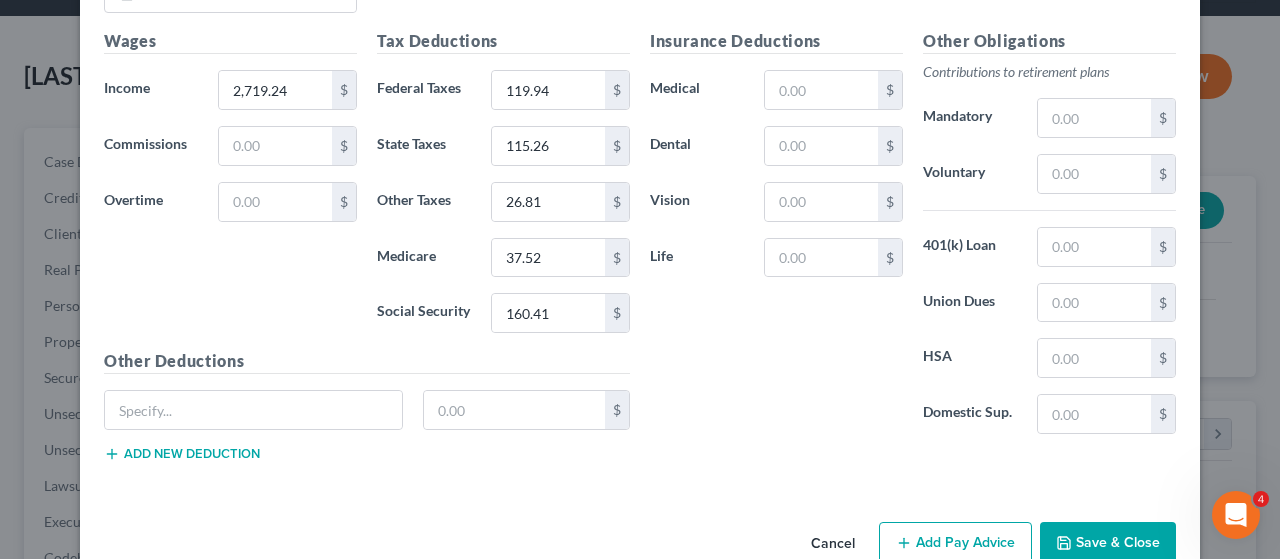 type 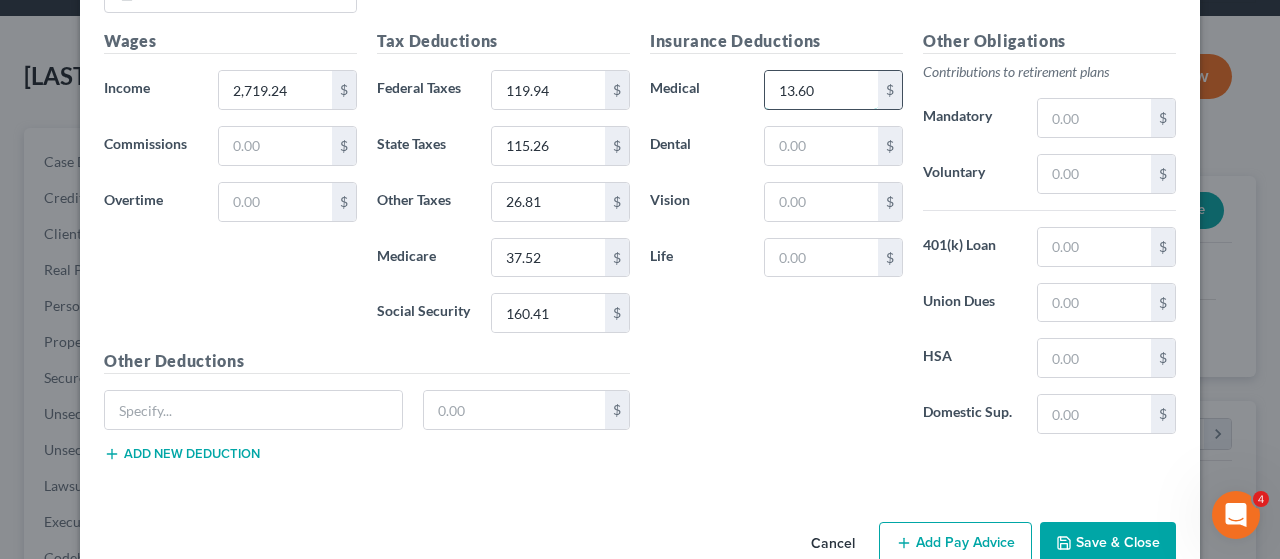 click on "13.60" at bounding box center [821, 90] 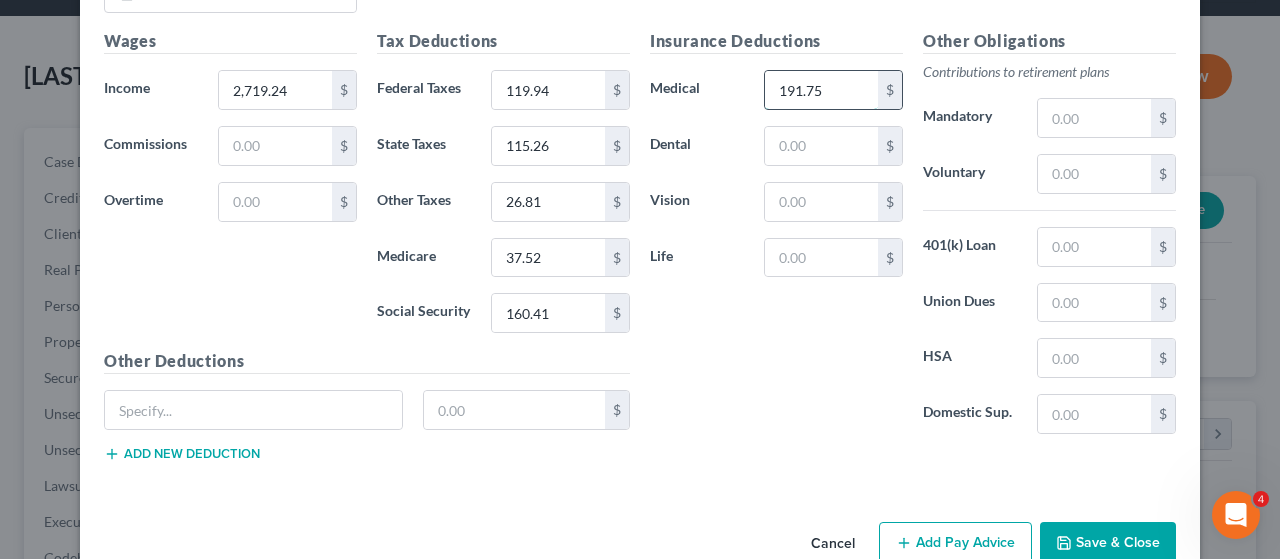 type on "191.75" 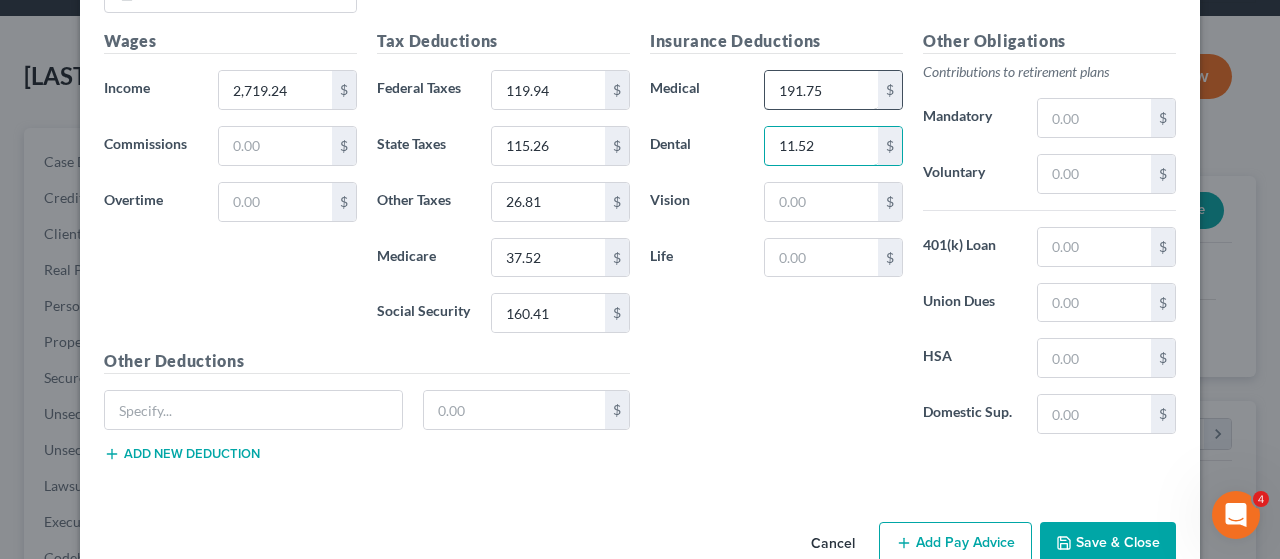 type on "11.52" 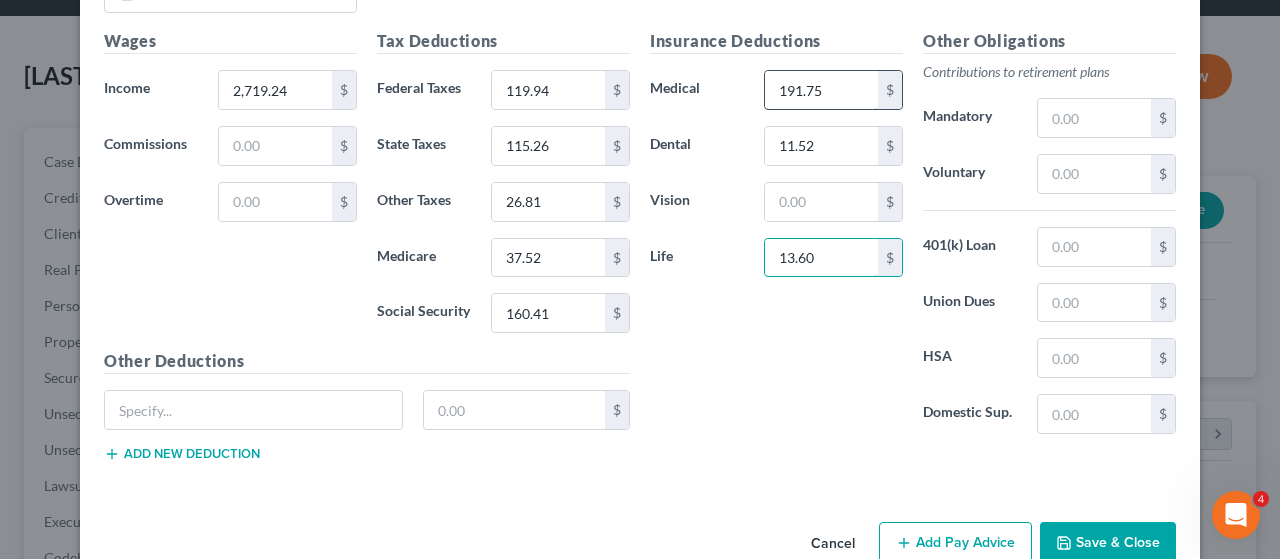 type on "13.60" 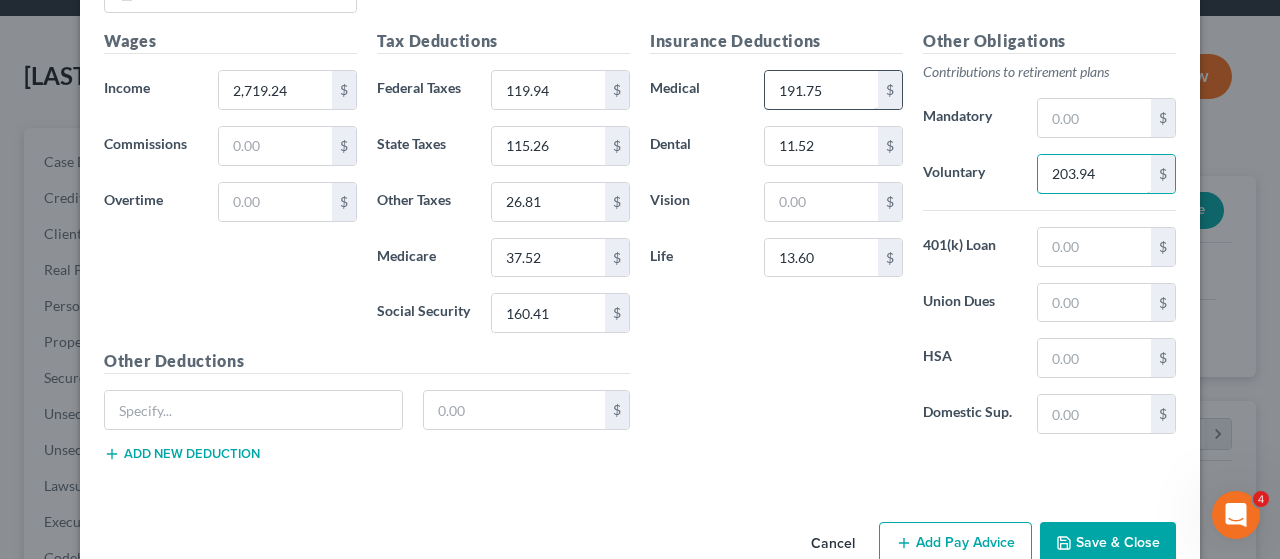 type on "203.94" 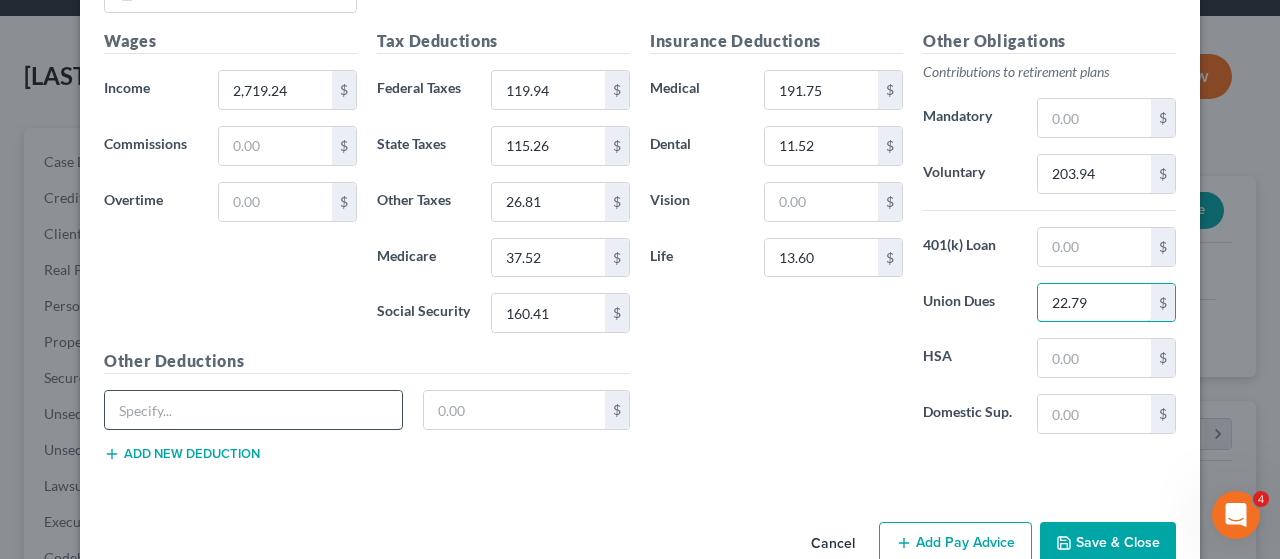 type on "22.79" 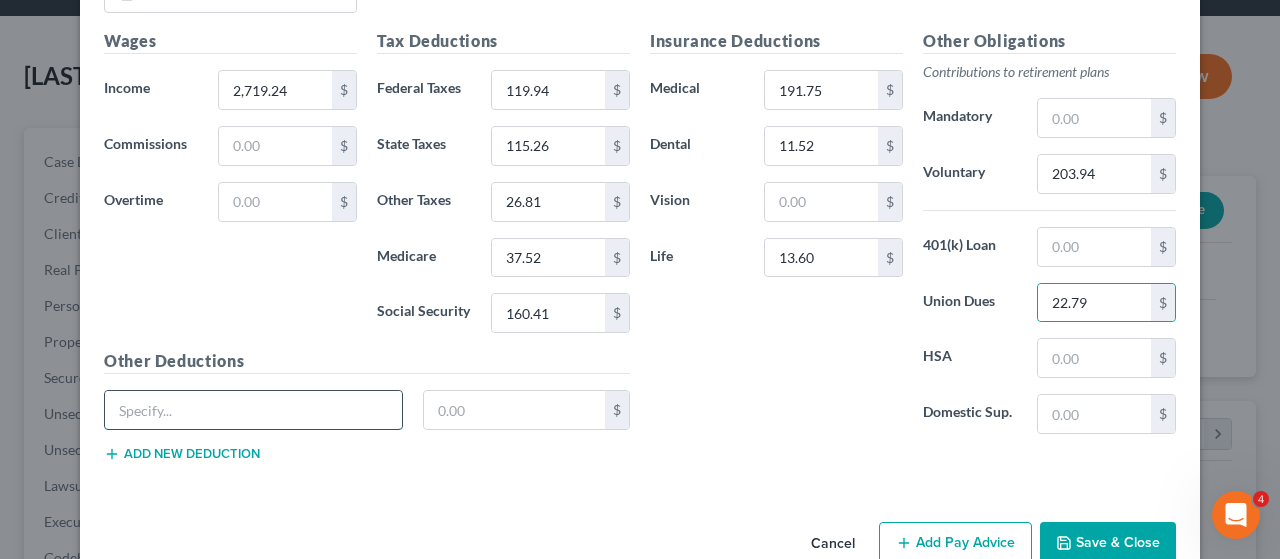 click at bounding box center [253, 410] 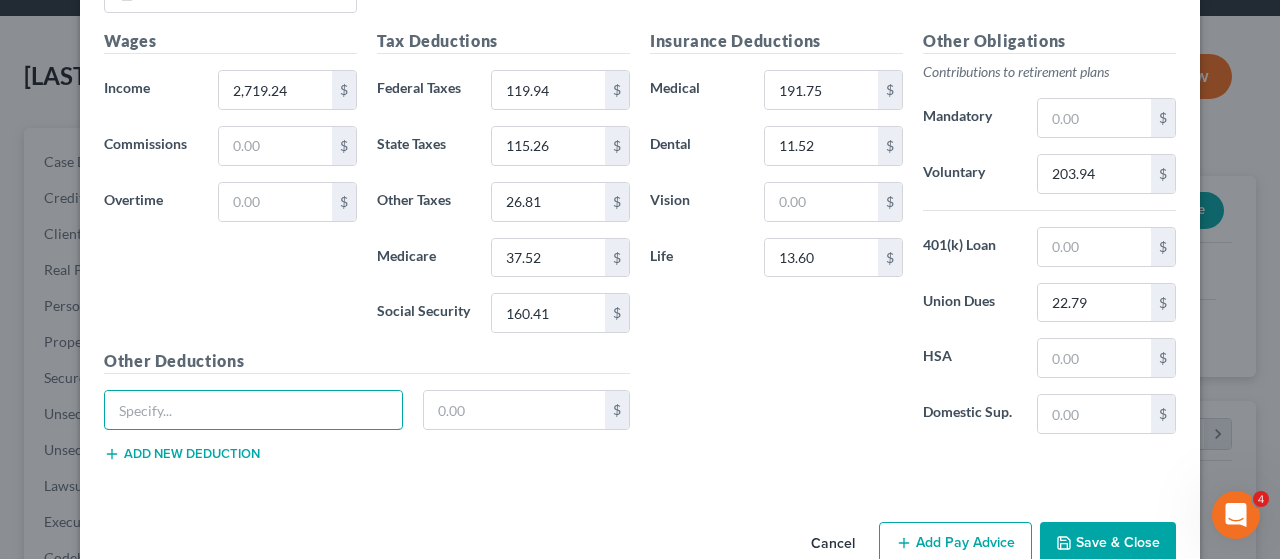 type on "Parking" 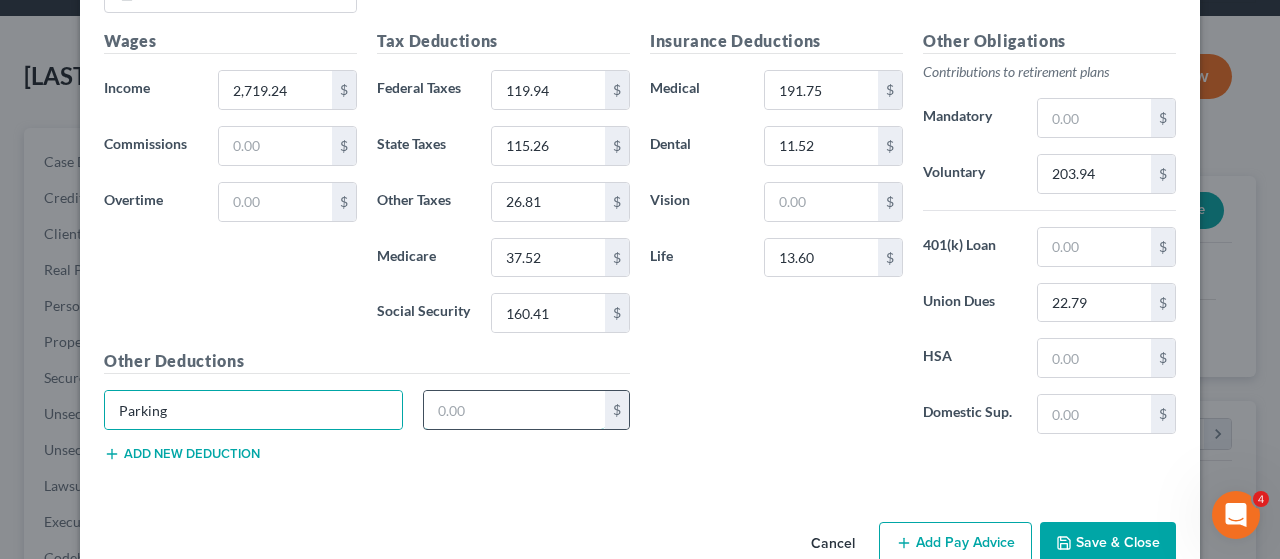 click at bounding box center [515, 410] 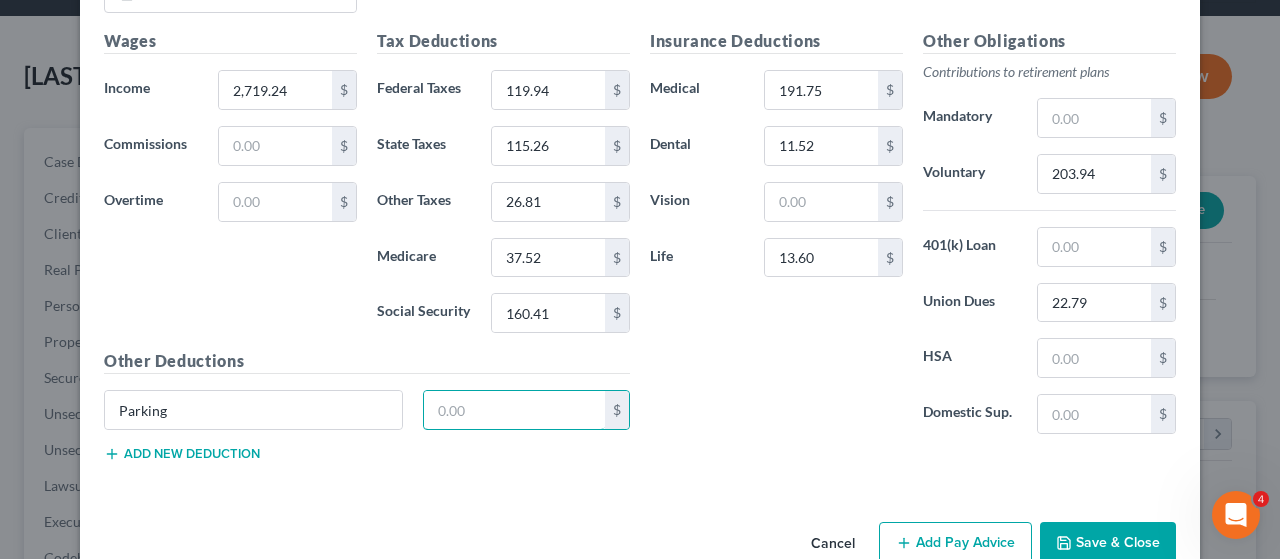 type on "5.80" 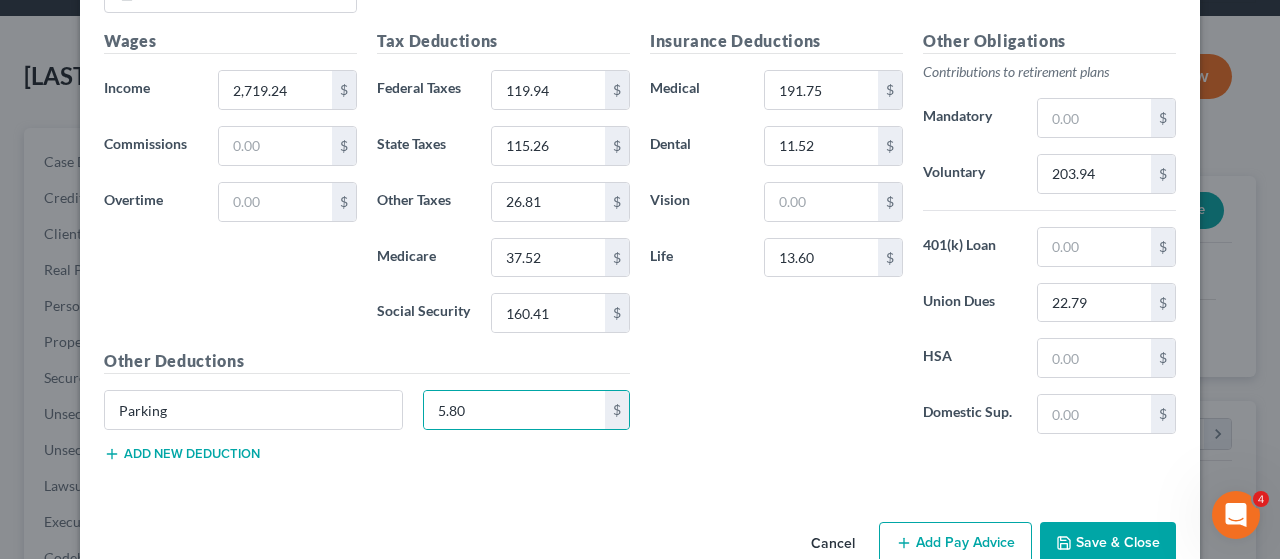 click on "Add new deduction" at bounding box center [182, 454] 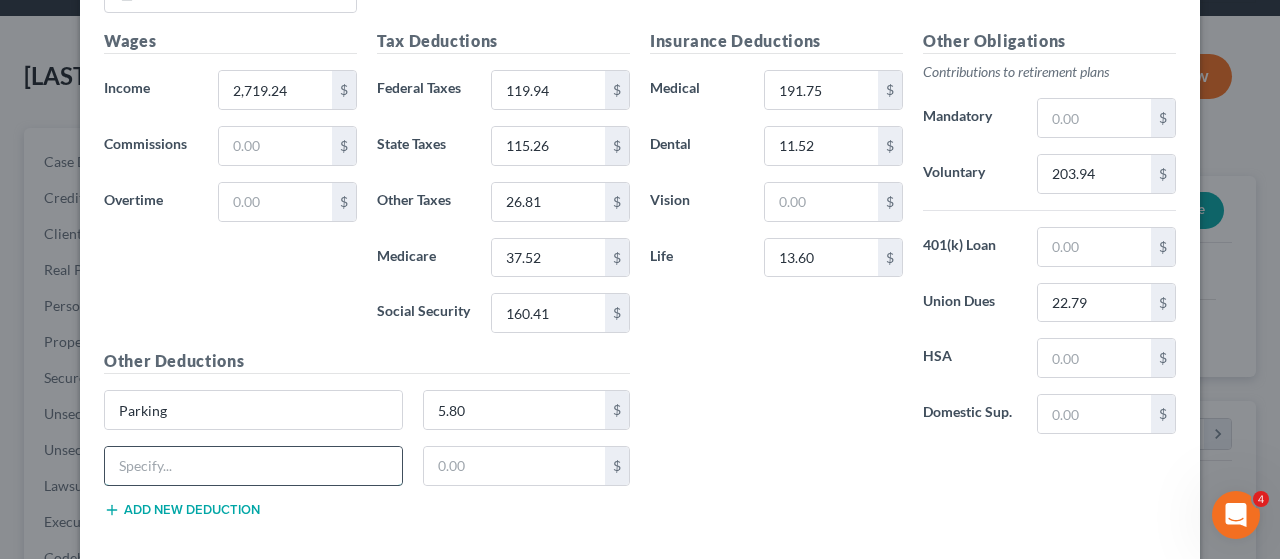 click at bounding box center (253, 466) 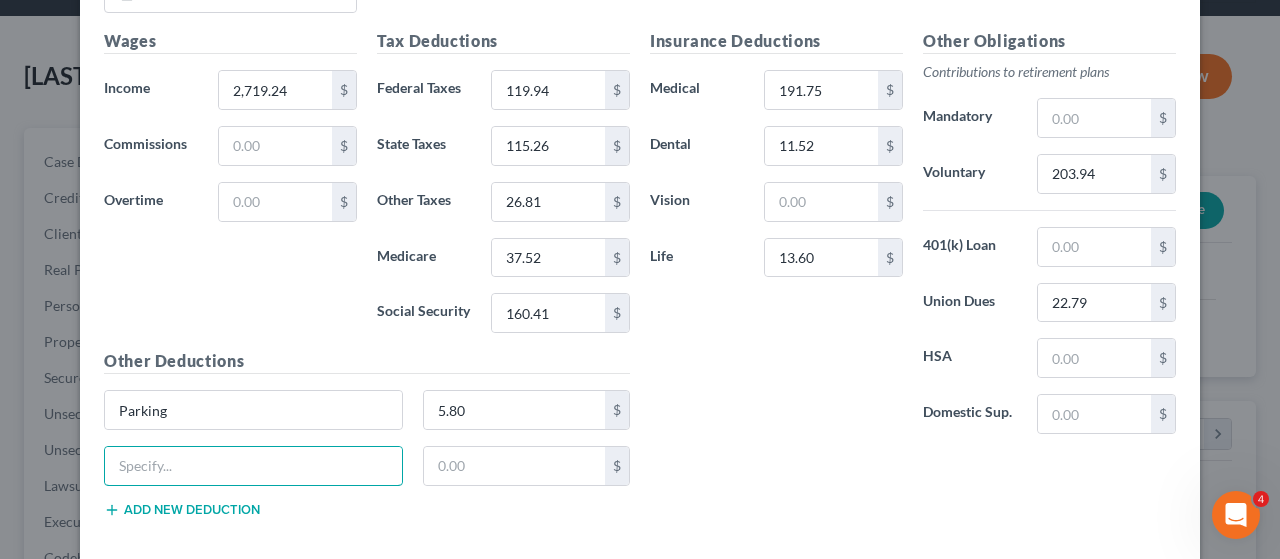 type on "Kate & Key Tech Store" 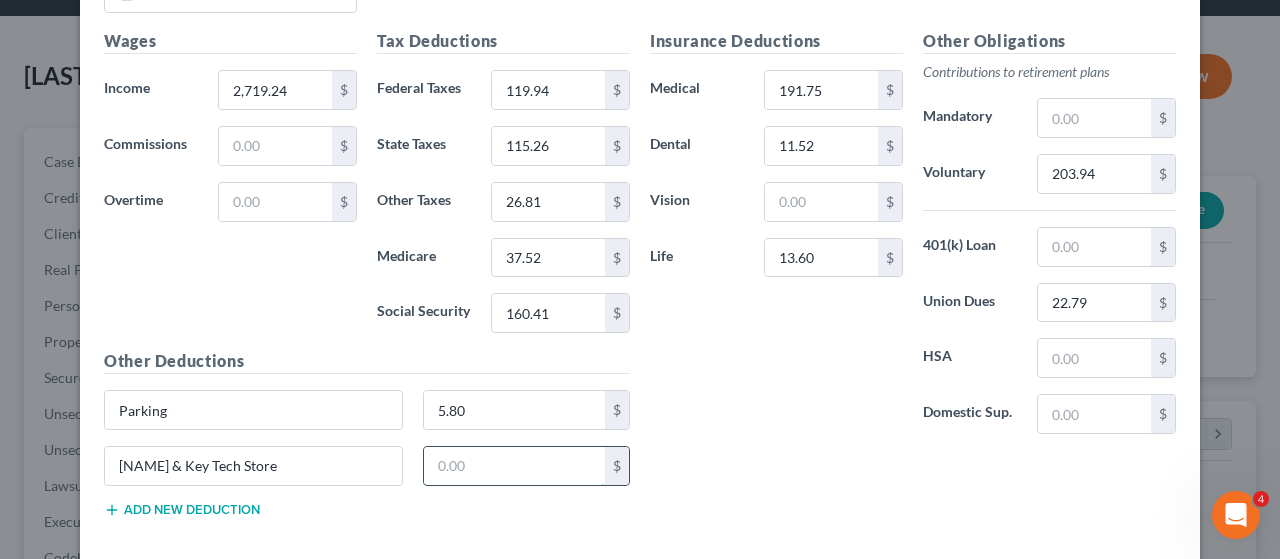 click at bounding box center (515, 466) 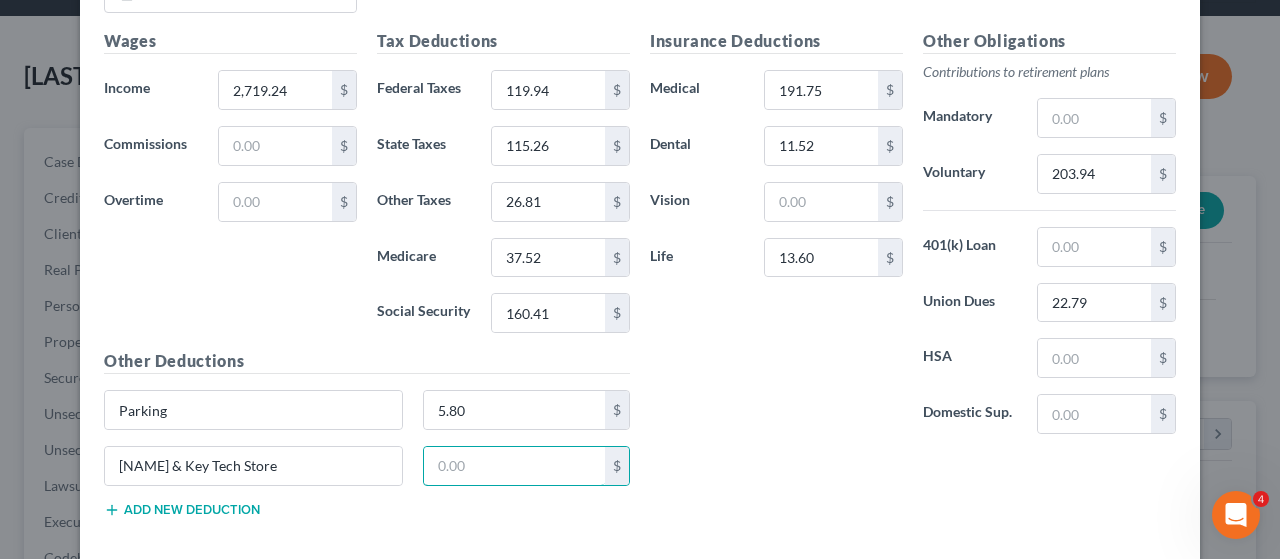 type on "22.06" 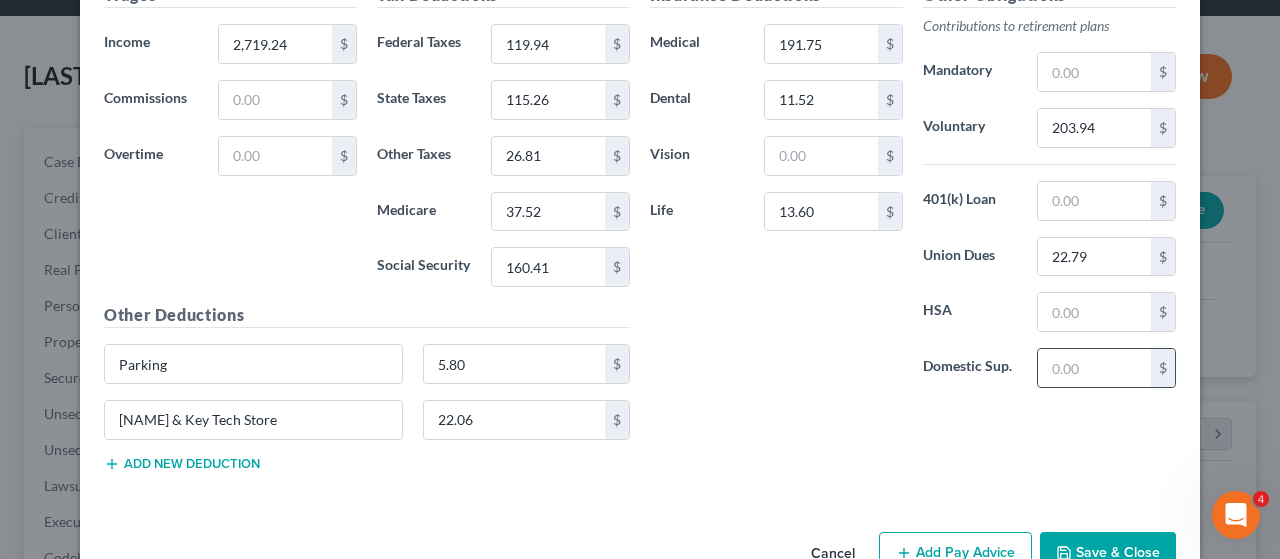 scroll, scrollTop: 3880, scrollLeft: 0, axis: vertical 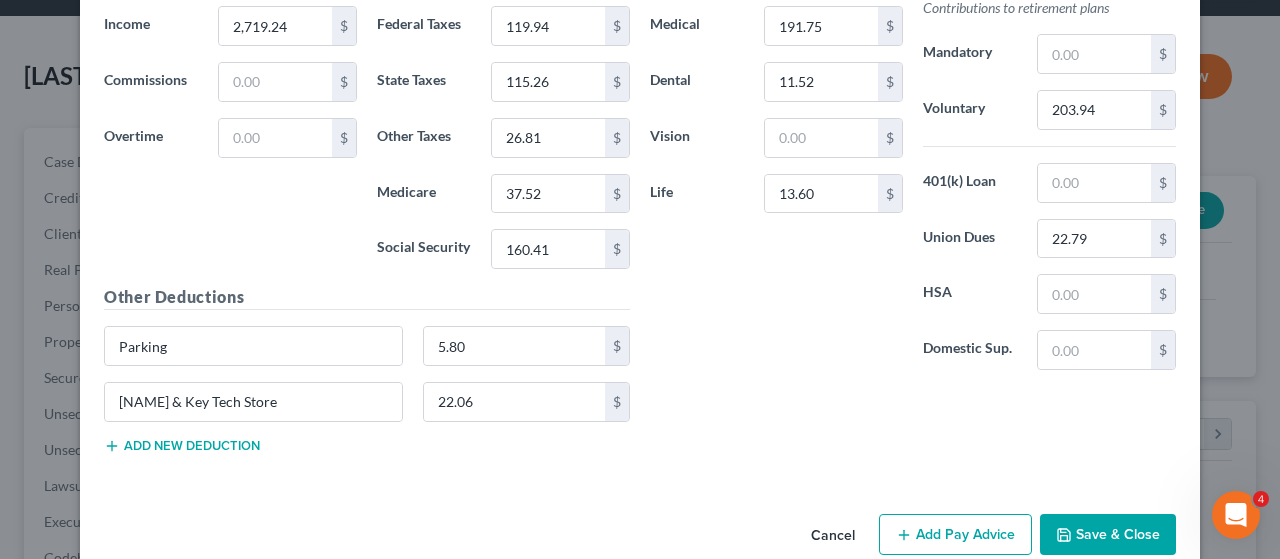 click on "Add Pay Advice" at bounding box center [955, 535] 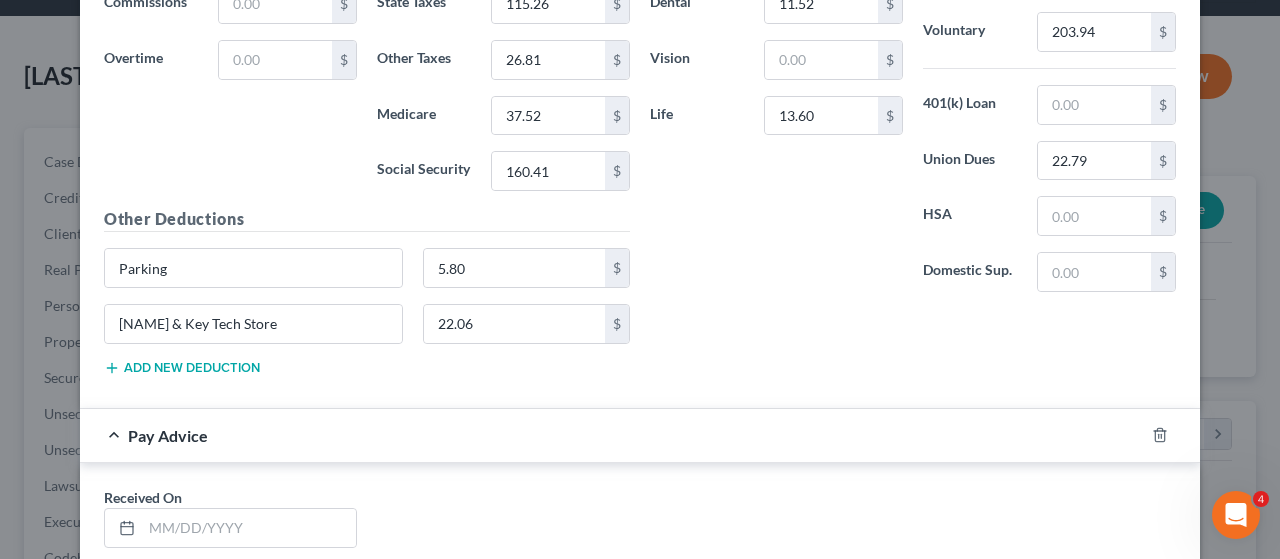 scroll, scrollTop: 4180, scrollLeft: 0, axis: vertical 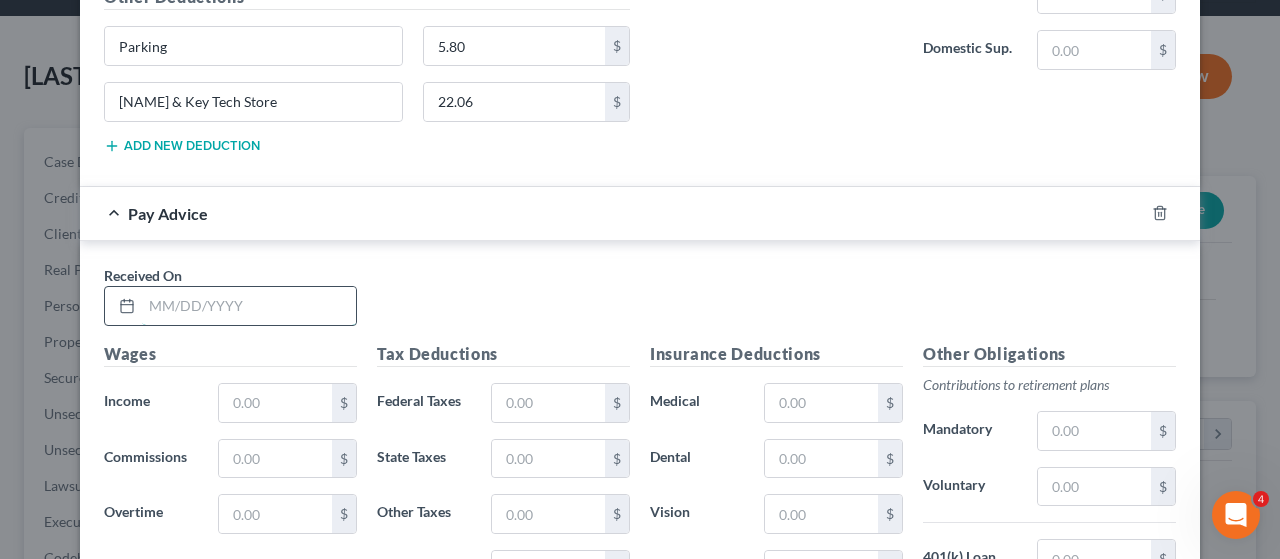 click at bounding box center [249, 306] 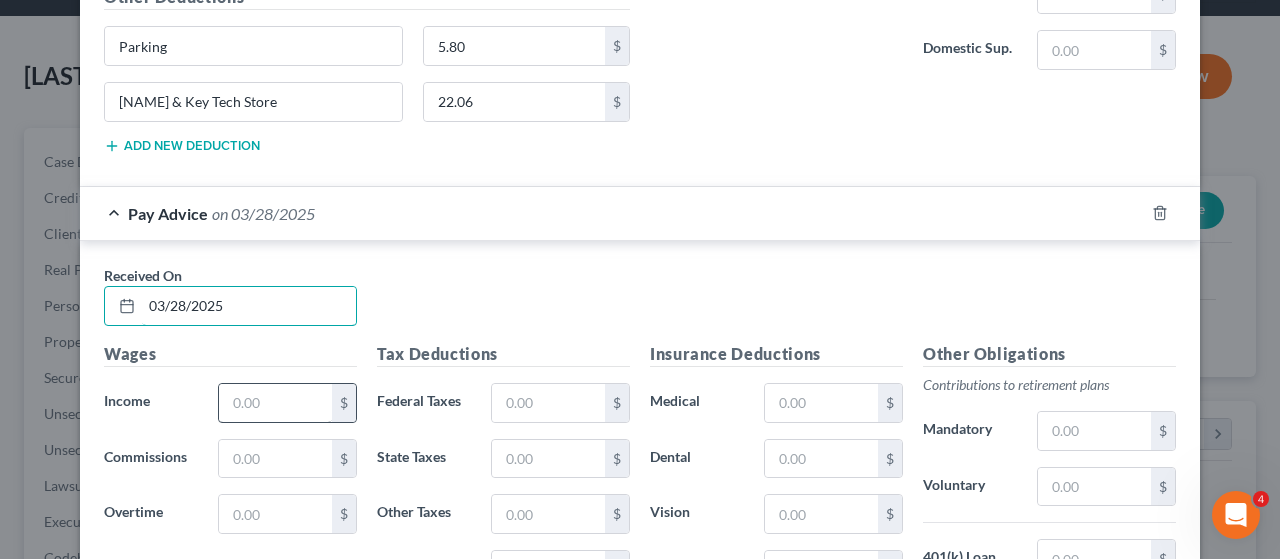 type on "03/28/2025" 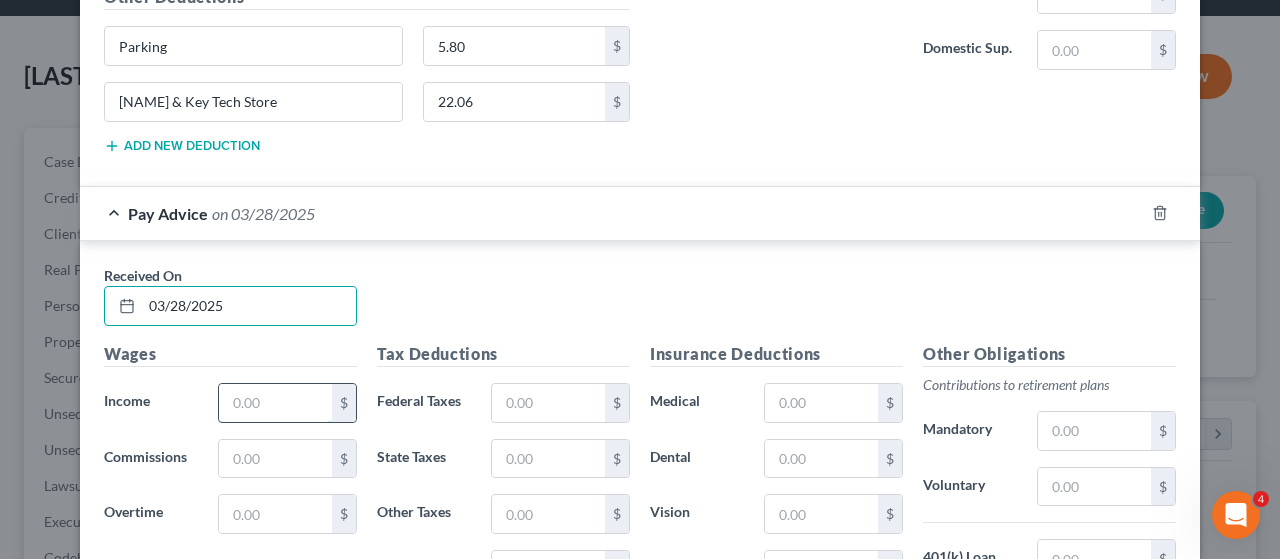 click at bounding box center [275, 403] 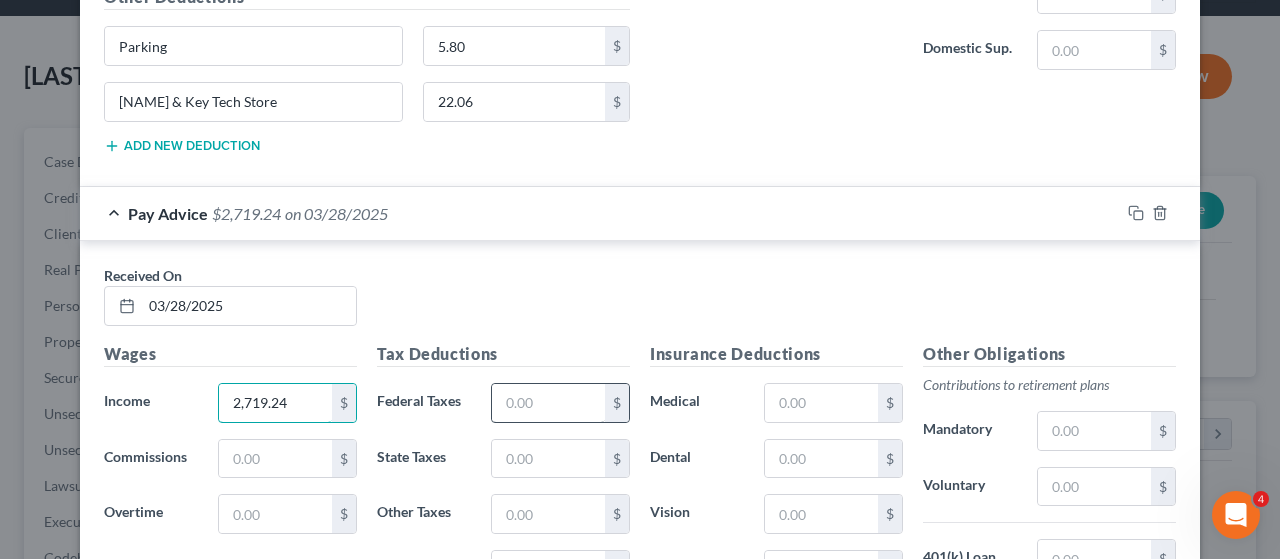 type on "2,719.24" 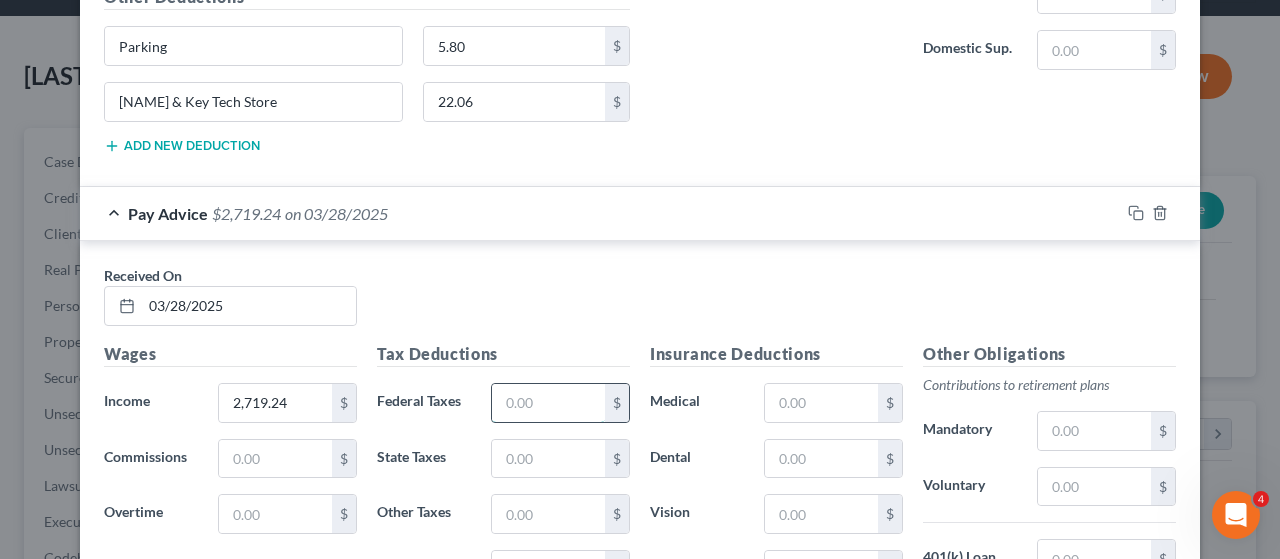 click at bounding box center [548, 403] 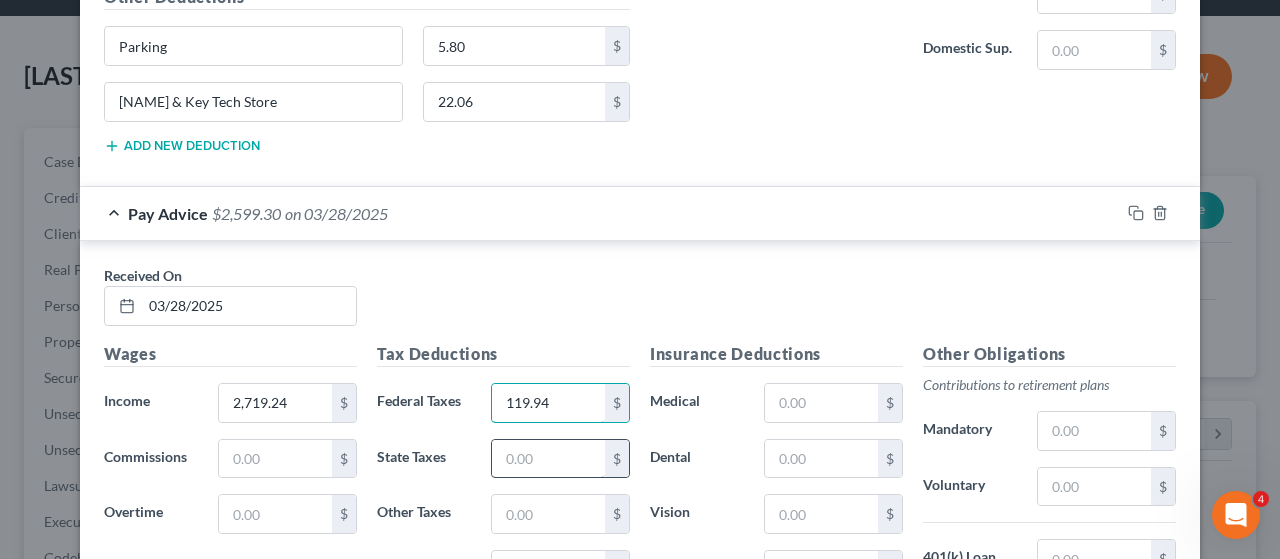 type on "119.94" 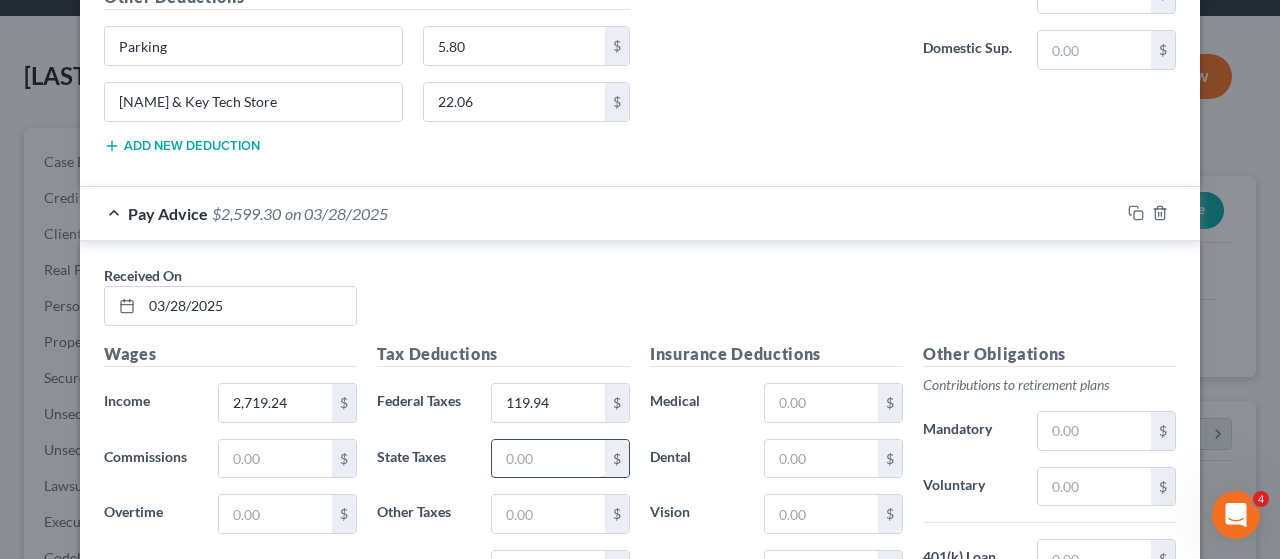 click at bounding box center [548, 459] 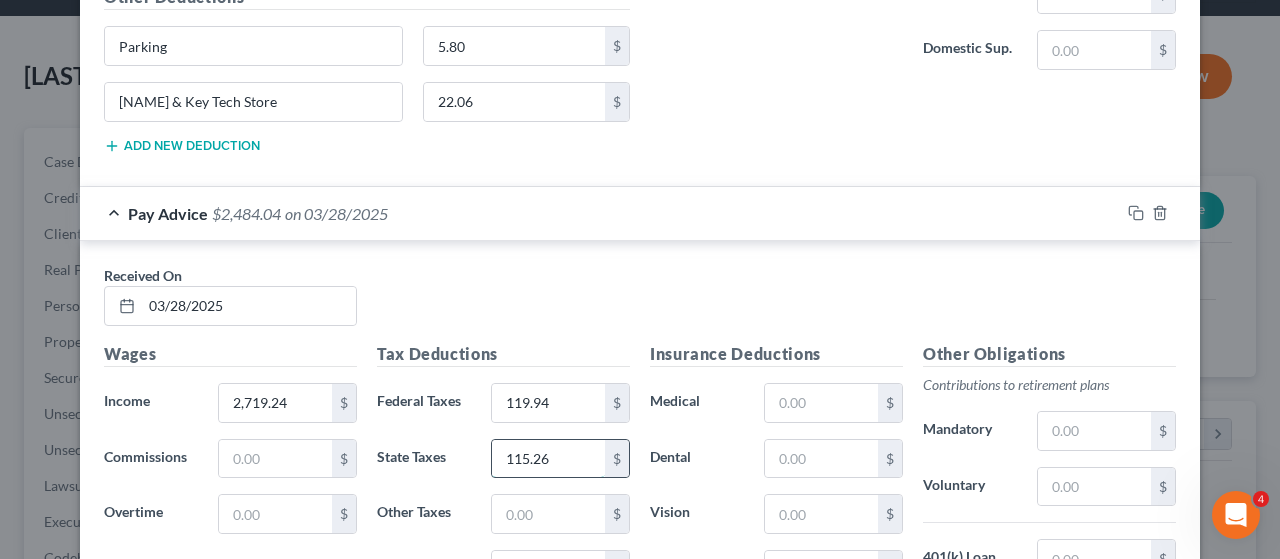 type on "115.26" 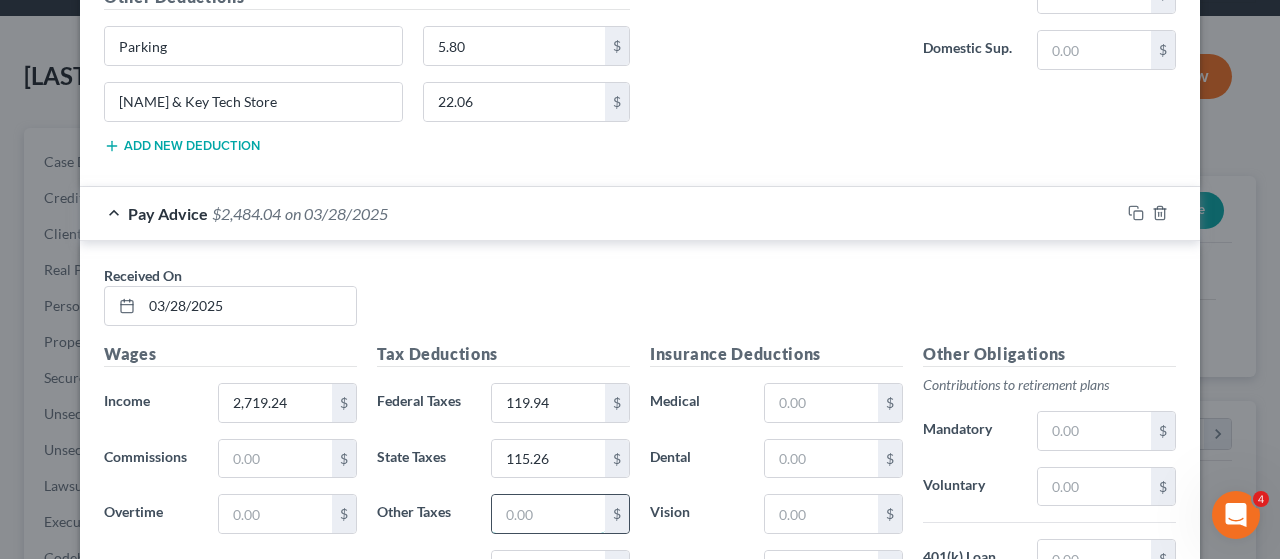 click at bounding box center (548, 514) 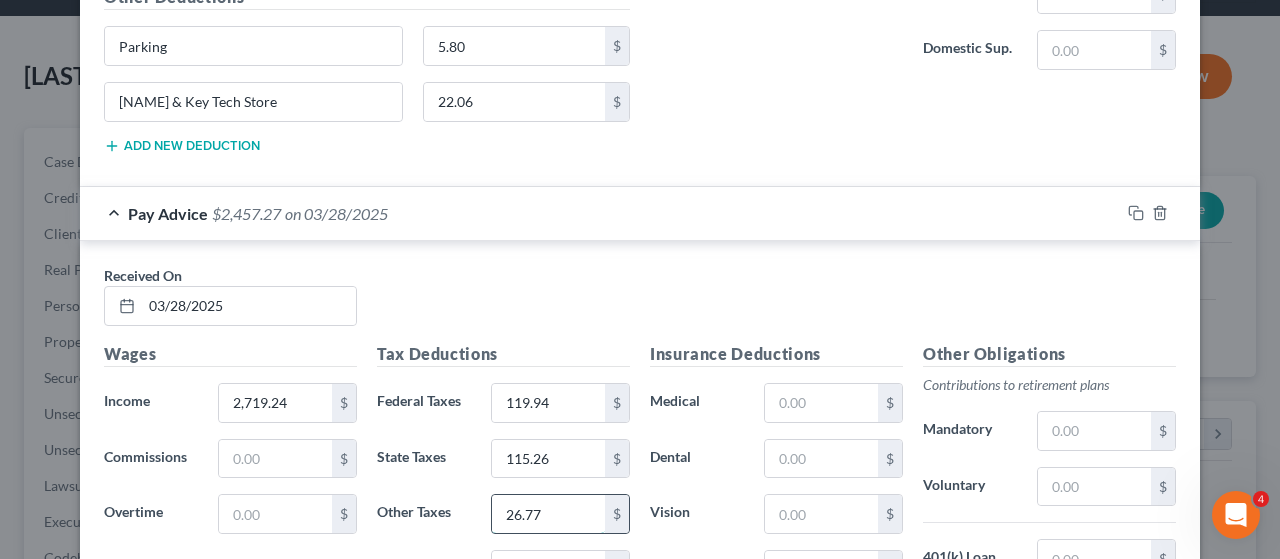 type on "26.77" 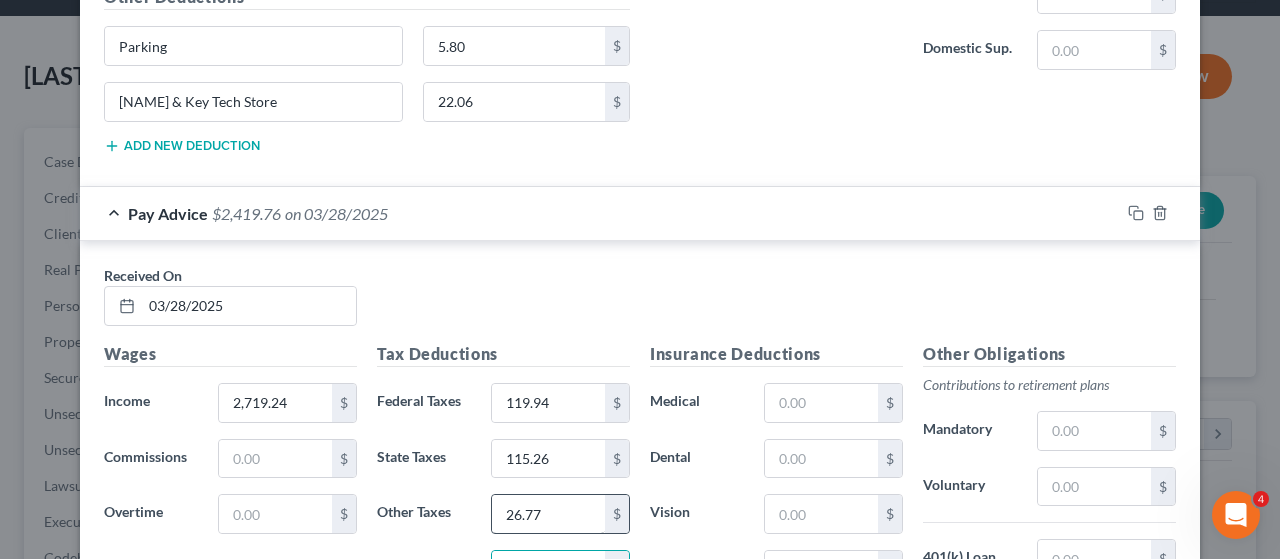 type on "37.51" 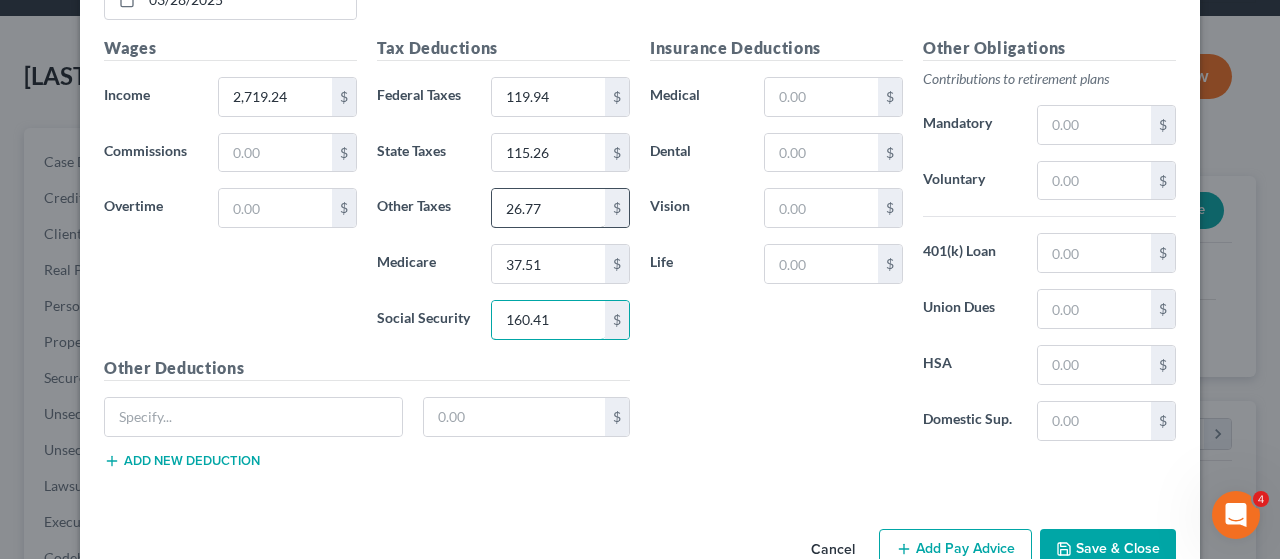 type on "160.41" 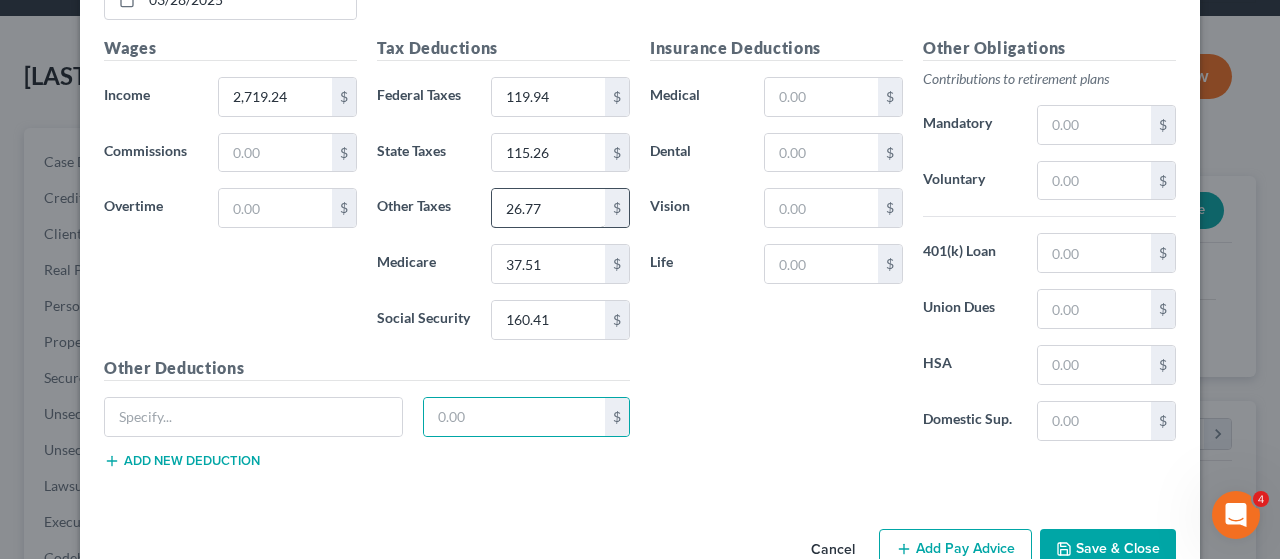 type 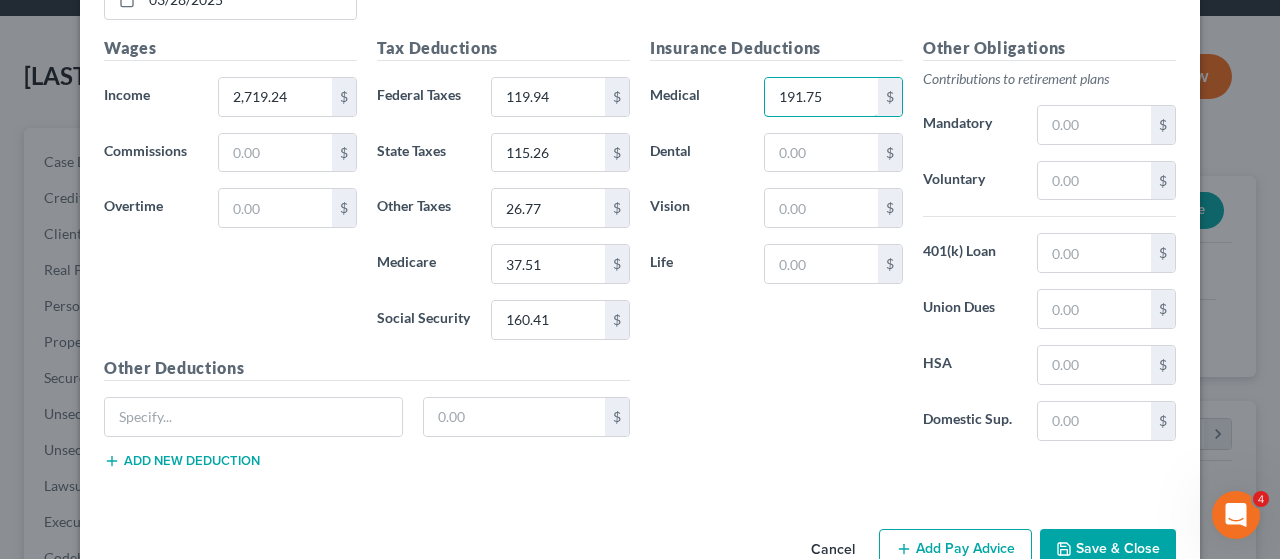 type on "191.75" 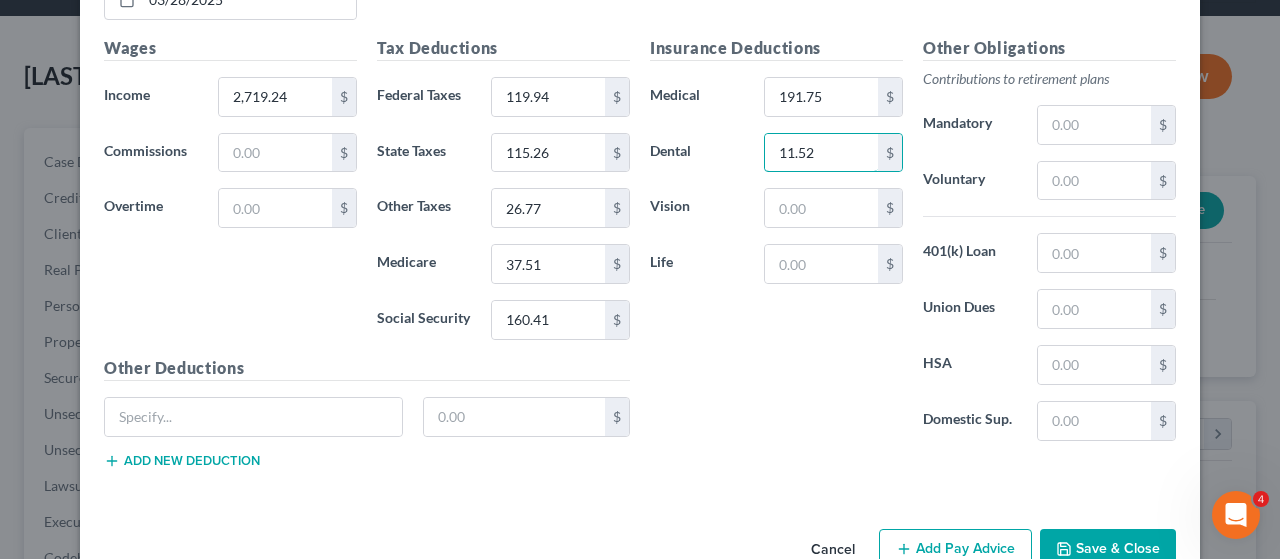 type on "11.52" 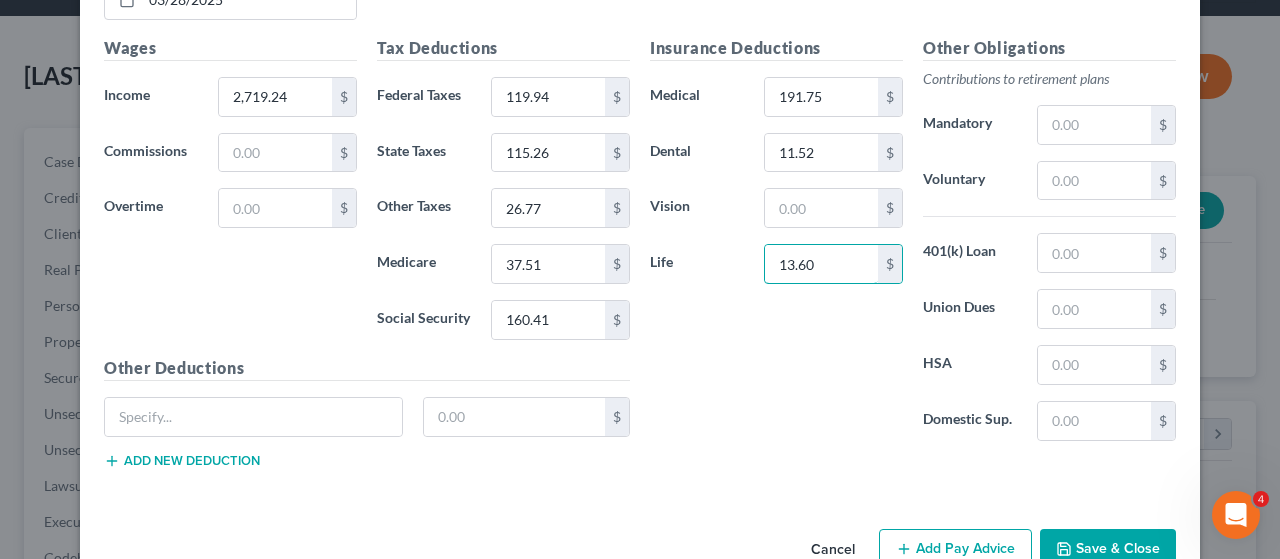 type on "13.60" 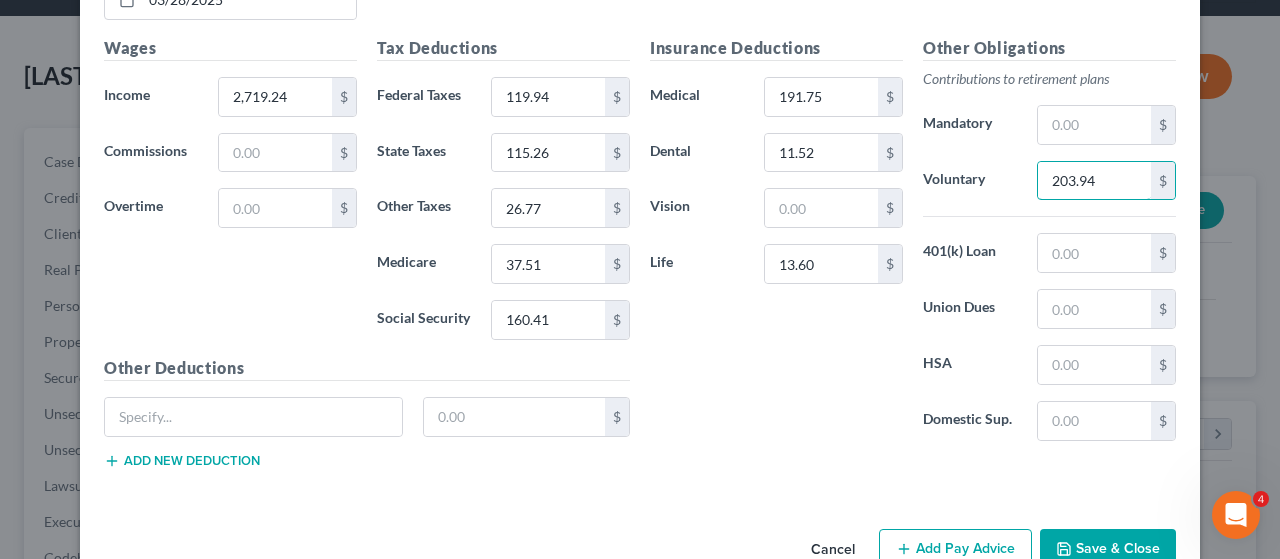 type on "203.94" 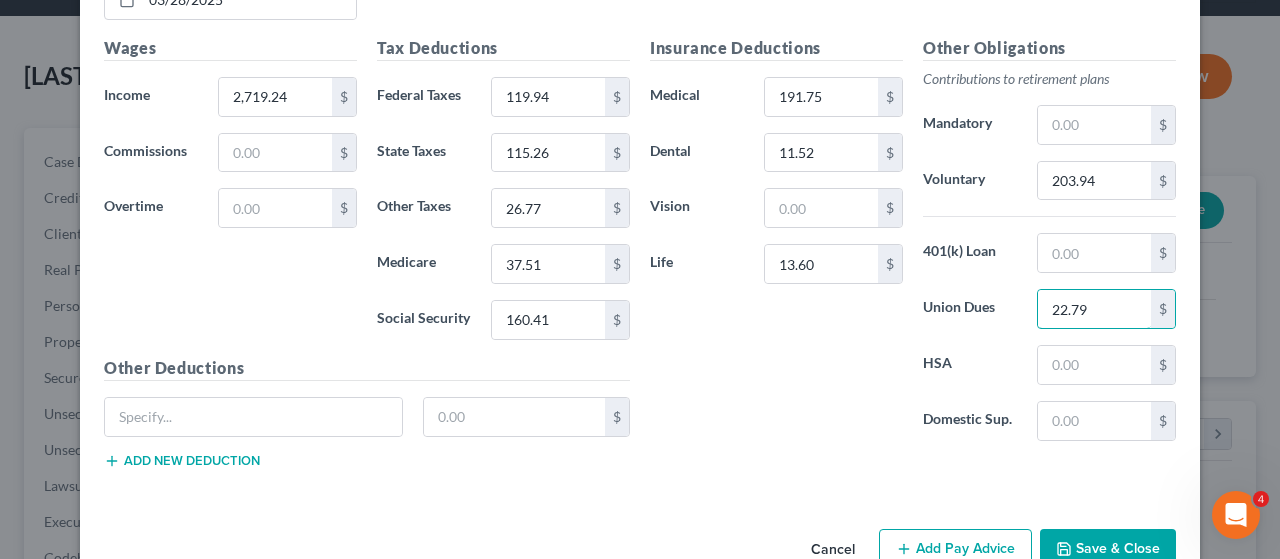 type on "22.79" 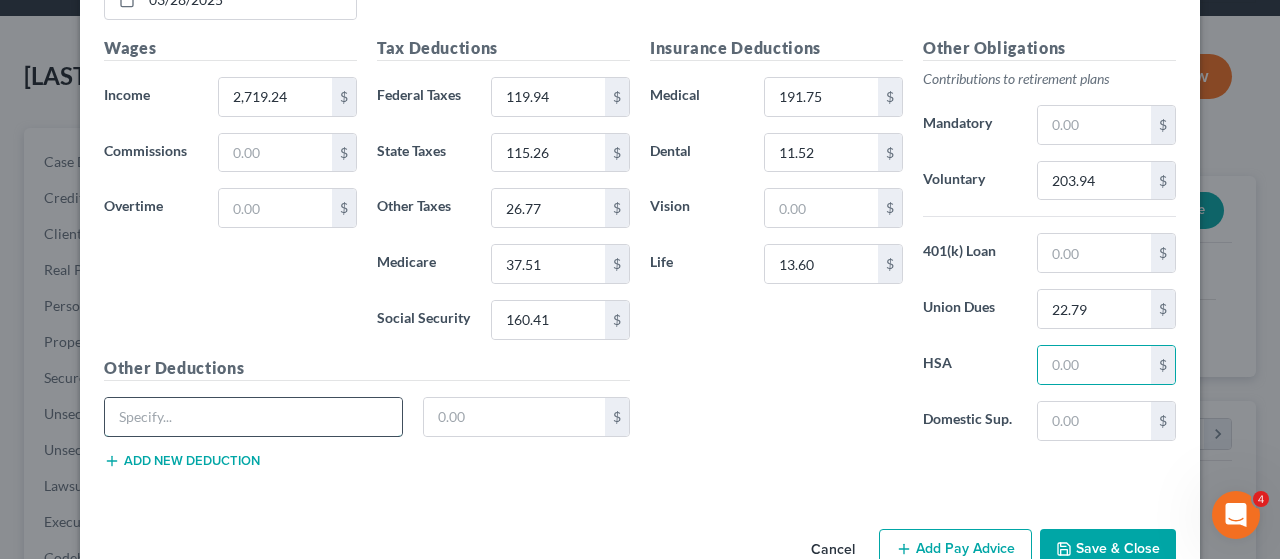 click at bounding box center [253, 417] 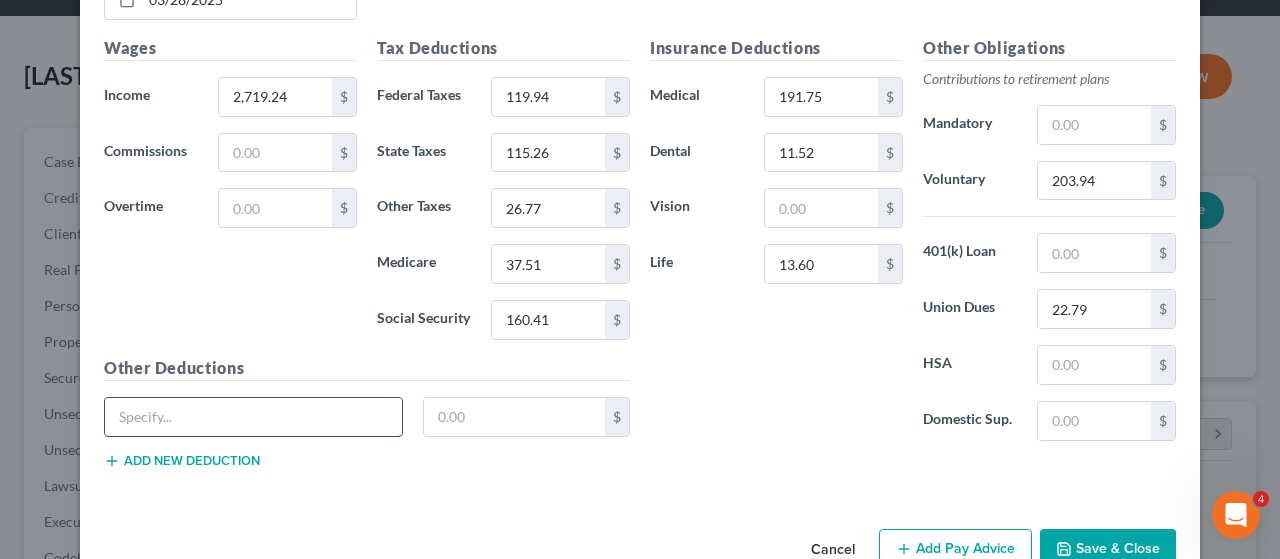 type on "Parking" 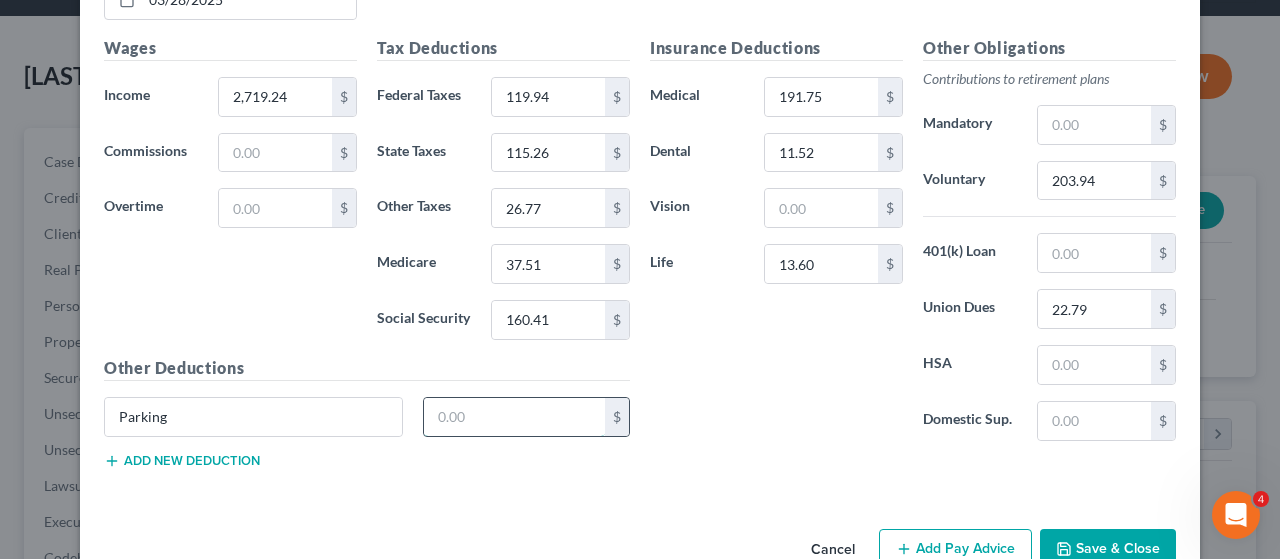 click at bounding box center [515, 417] 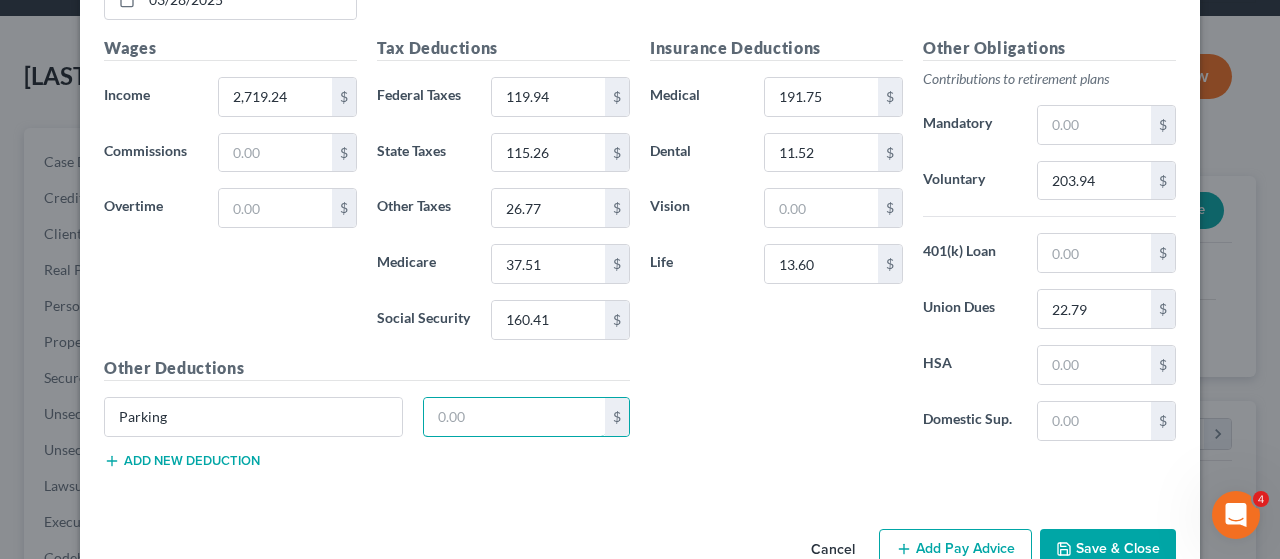 type on "5.80" 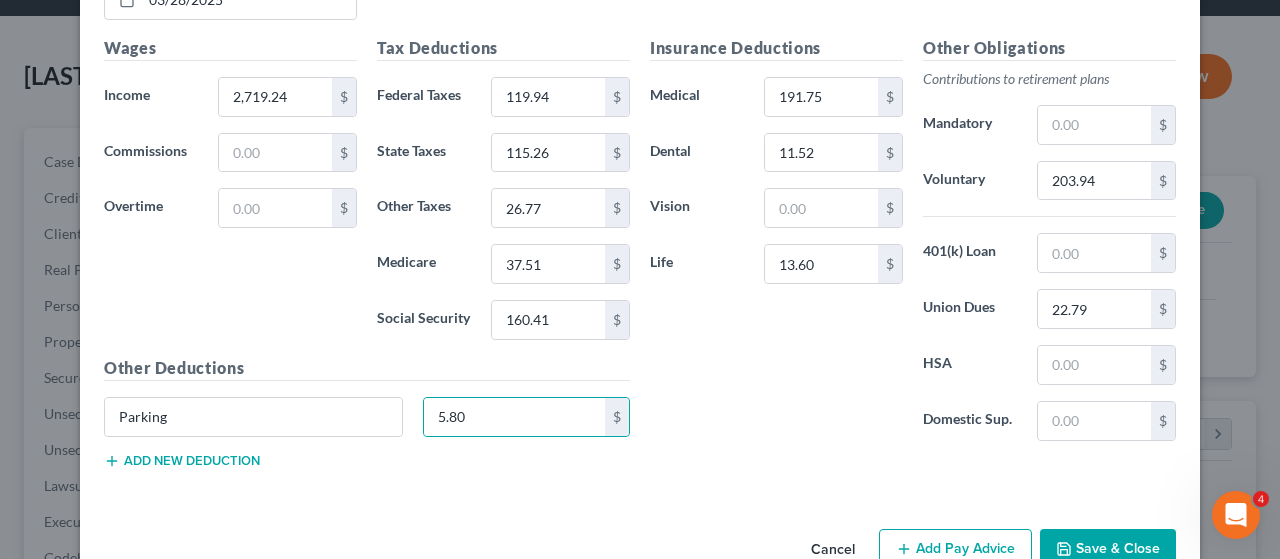 click on "Add new deduction" at bounding box center (182, 461) 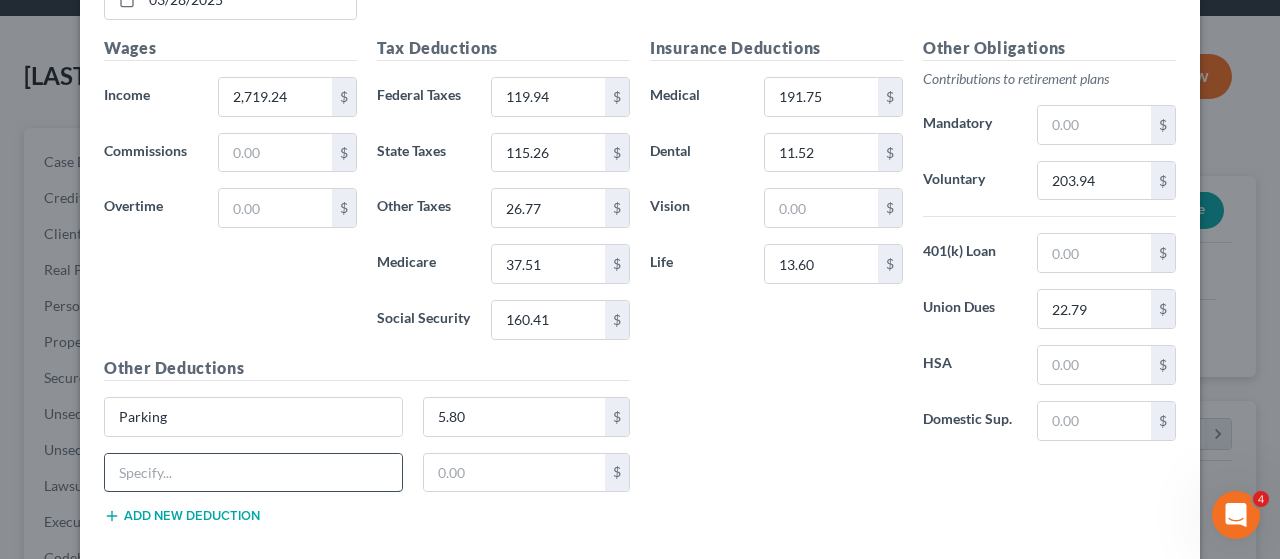 click at bounding box center (253, 473) 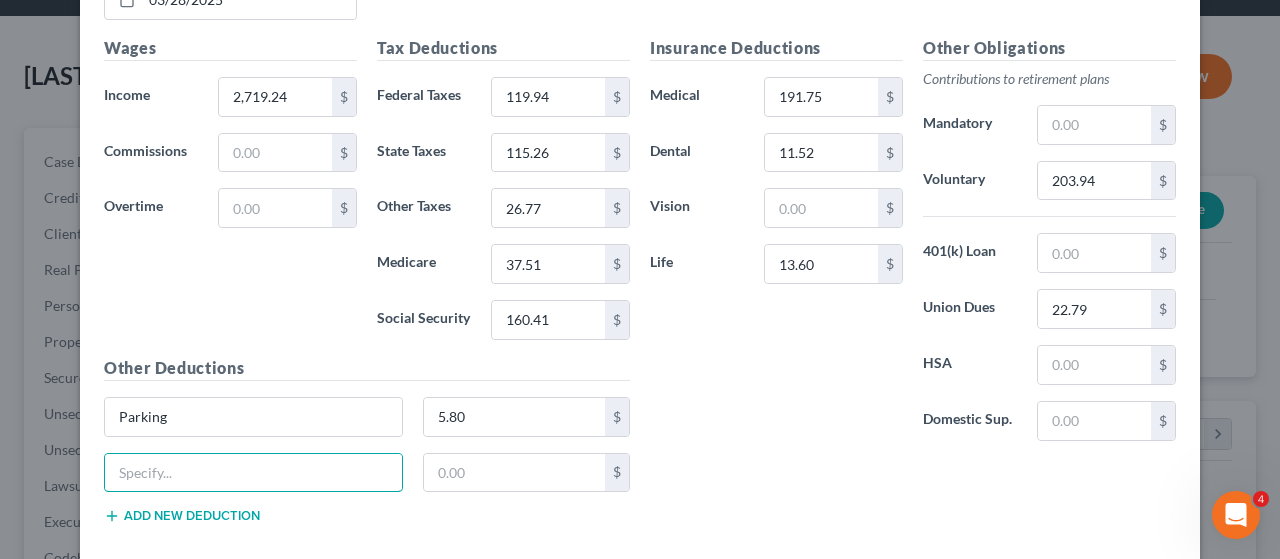 type on "Kate & Key Tech Store" 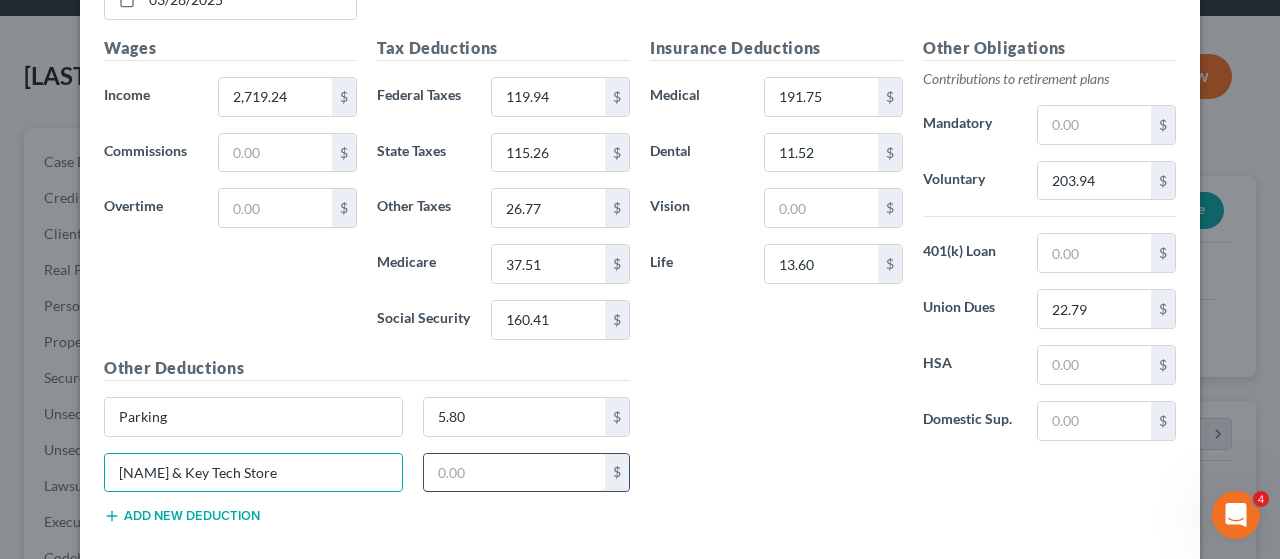 click at bounding box center (515, 473) 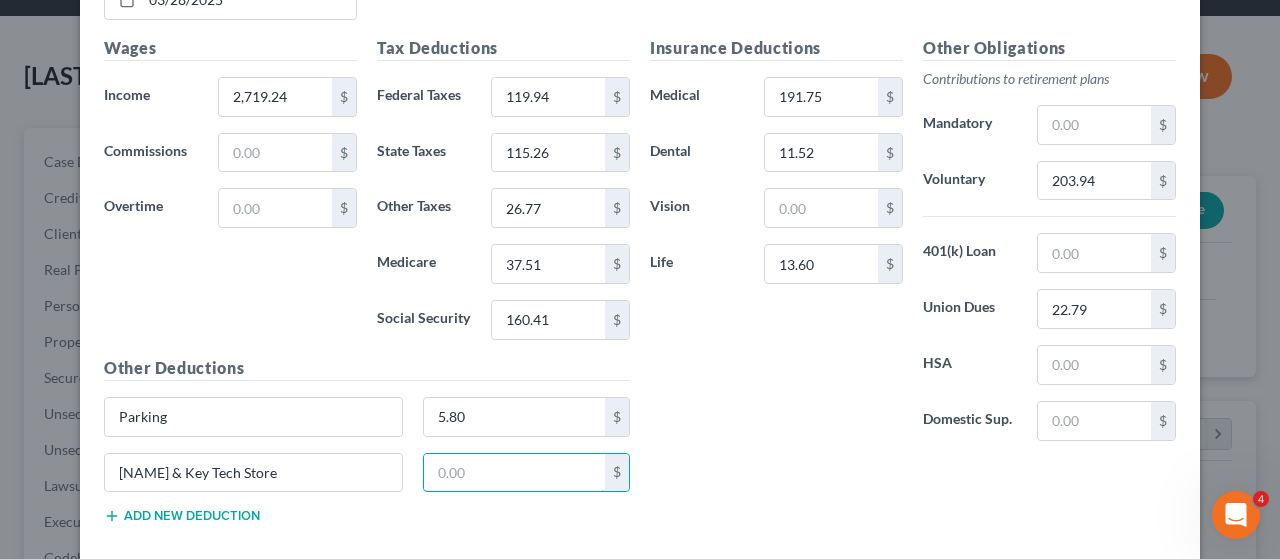 type on "22.06" 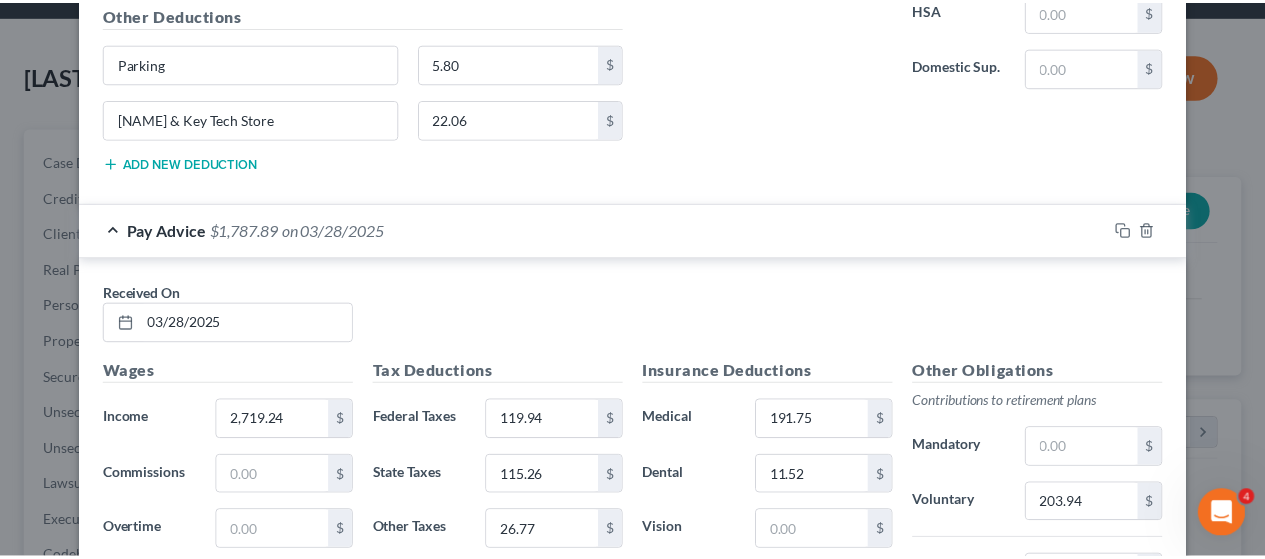 scroll, scrollTop: 4550, scrollLeft: 0, axis: vertical 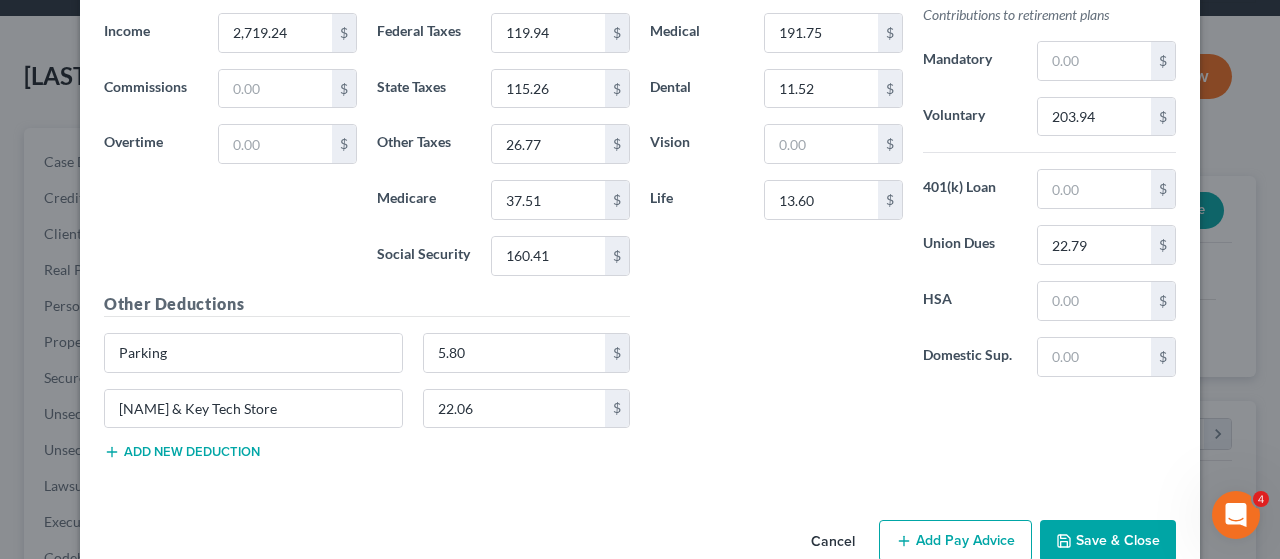 click on "Save & Close" at bounding box center (1108, 541) 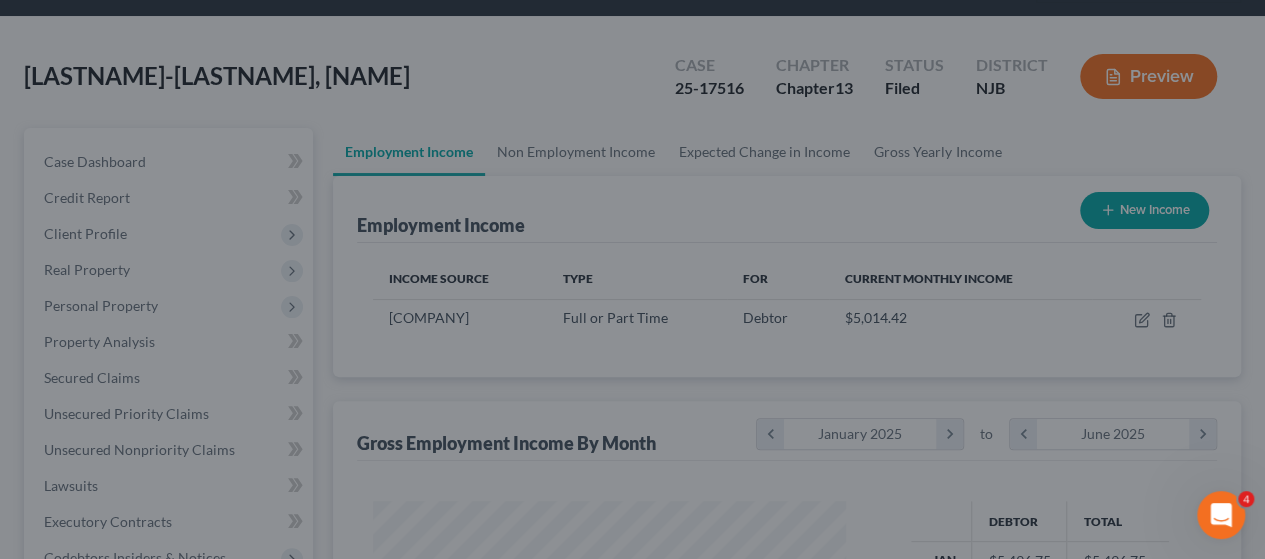 scroll, scrollTop: 356, scrollLeft: 506, axis: both 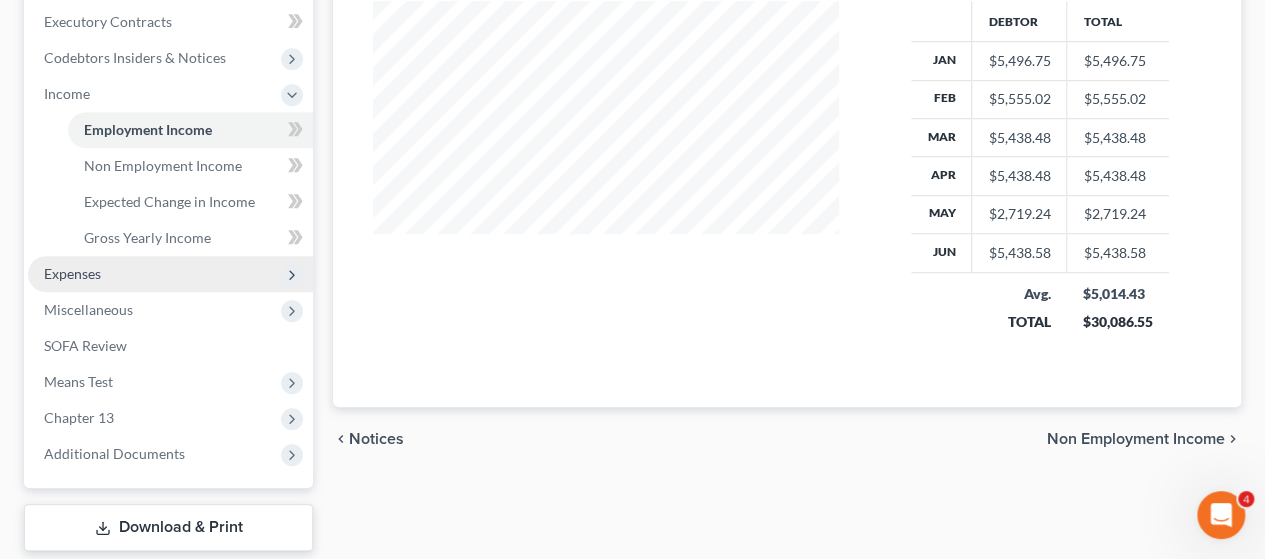 click on "Expenses" at bounding box center (72, 273) 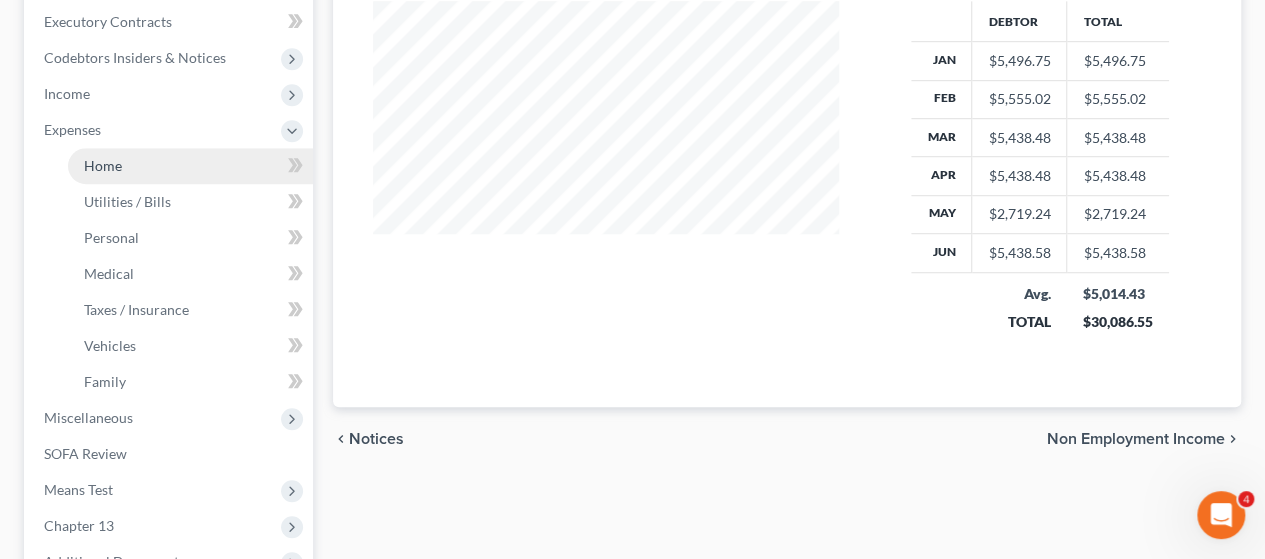 click on "Home" at bounding box center [103, 165] 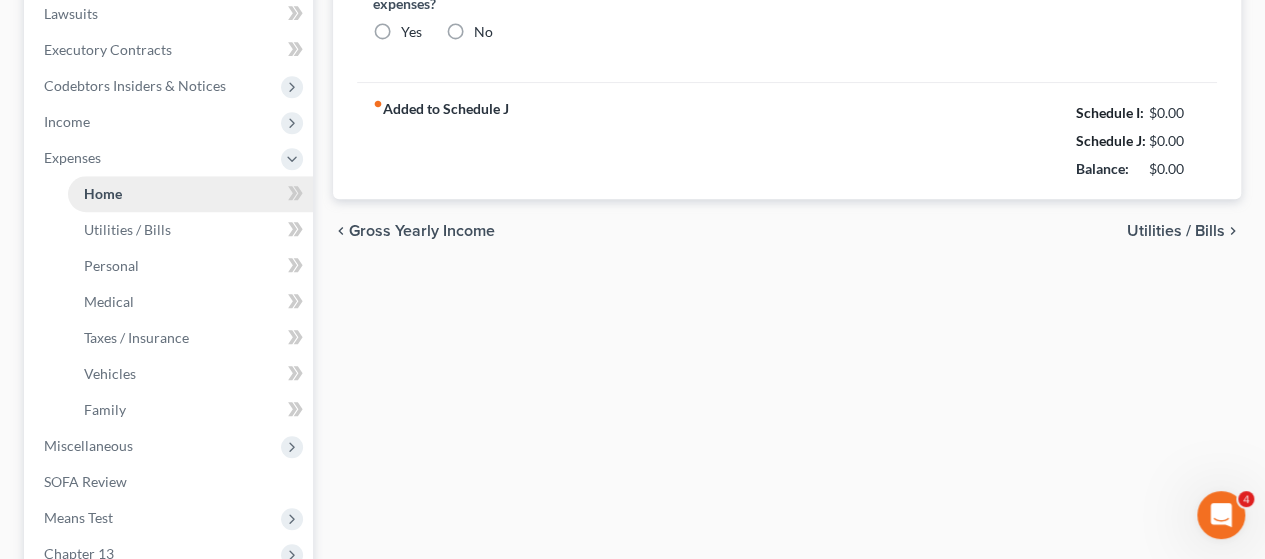 type on "0.00" 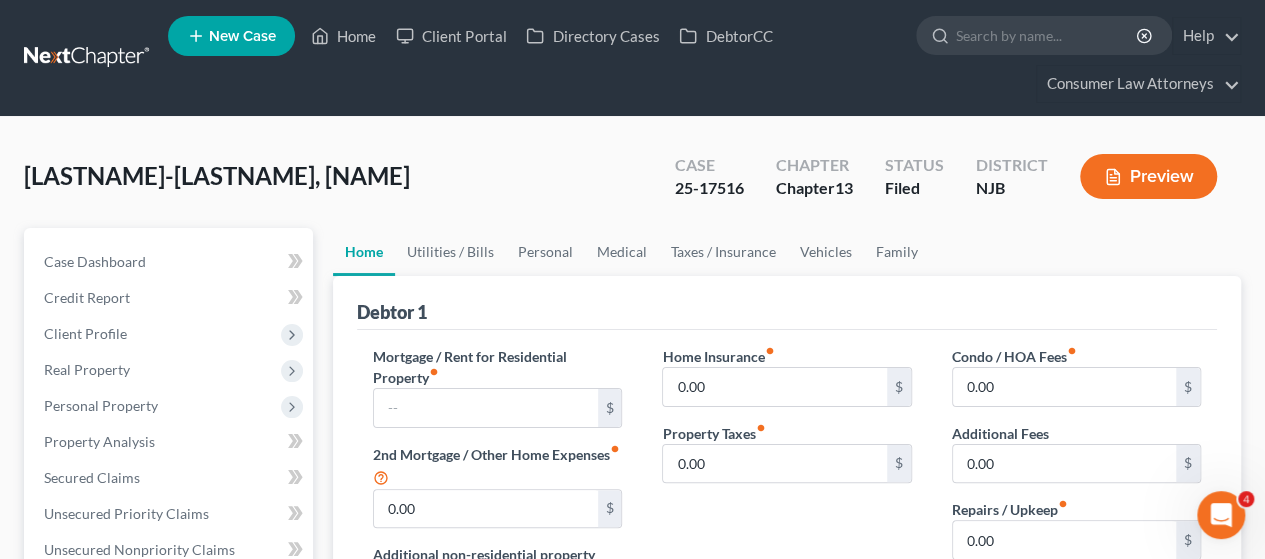 scroll, scrollTop: 400, scrollLeft: 0, axis: vertical 